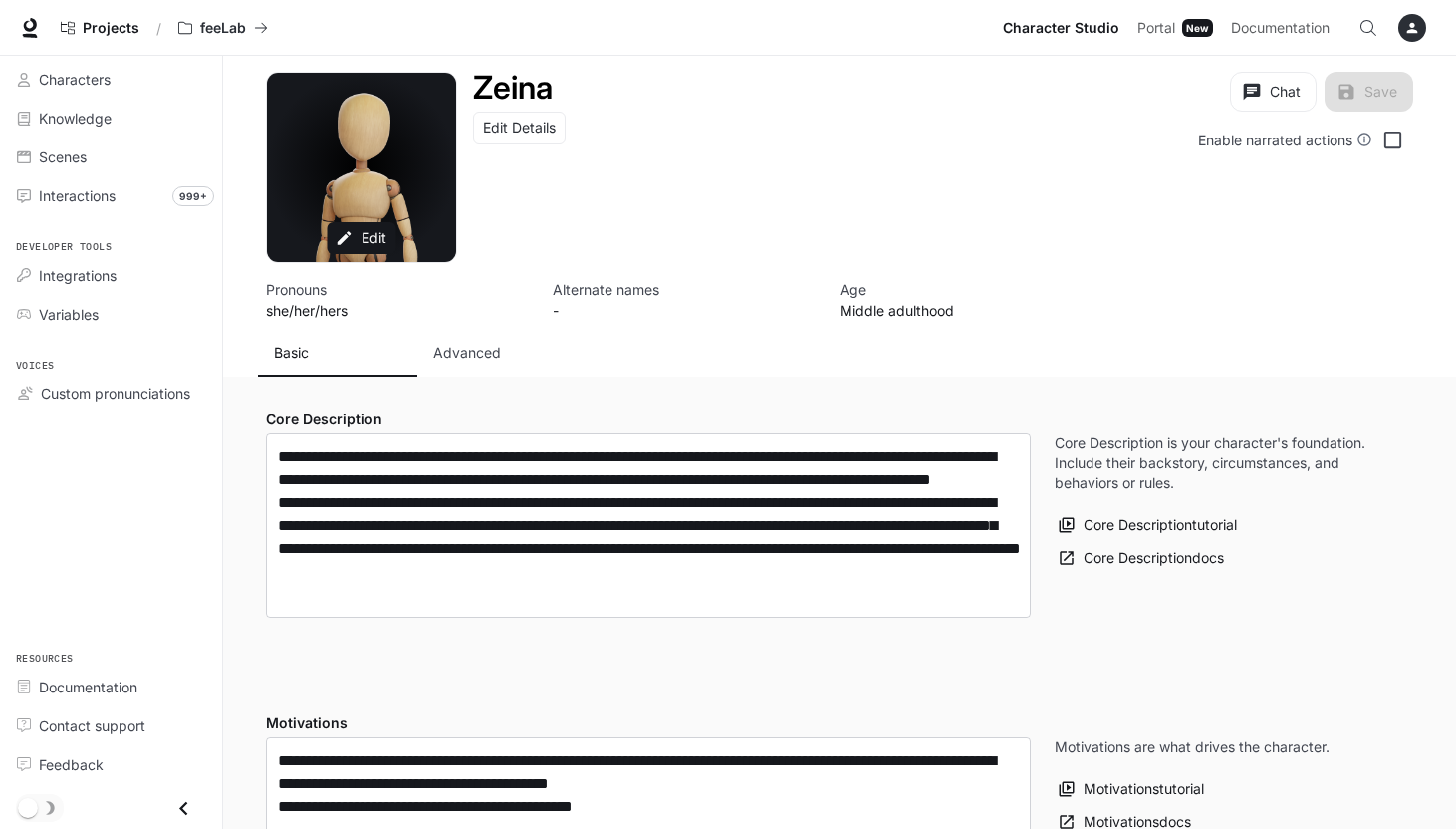 scroll, scrollTop: 0, scrollLeft: 0, axis: both 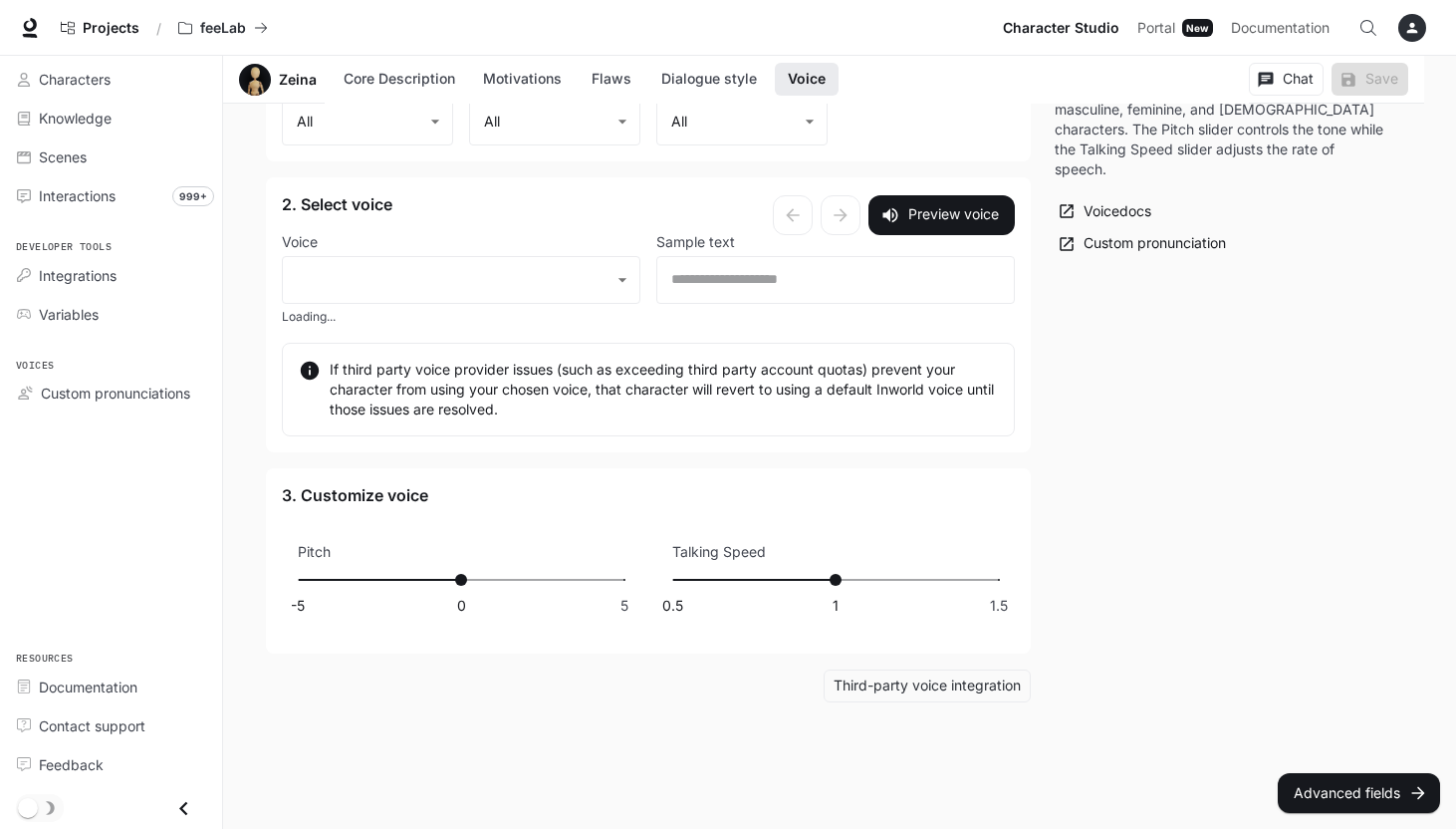 type on "**********" 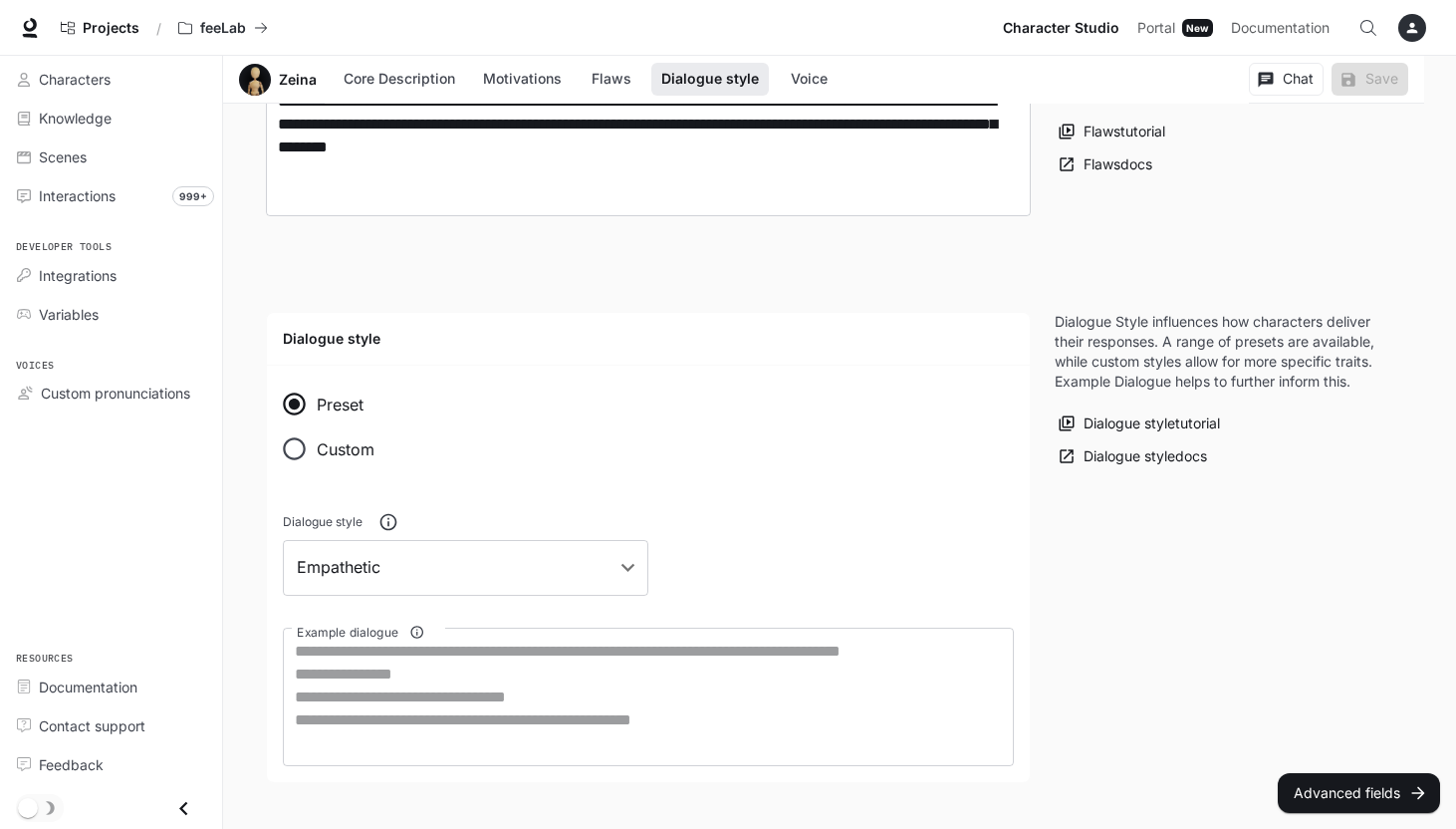 scroll, scrollTop: 945, scrollLeft: 0, axis: vertical 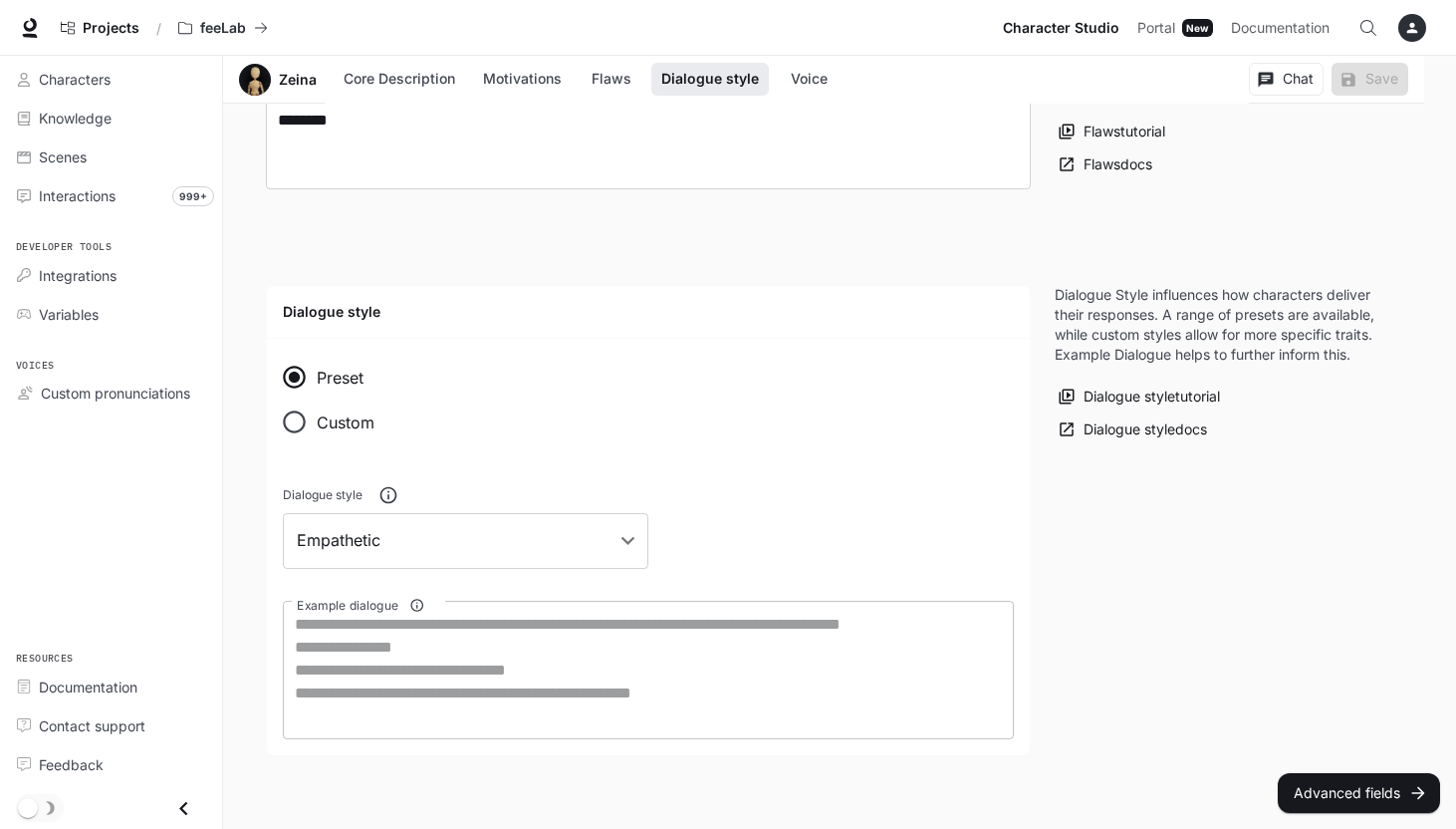 click on "Example dialogue" at bounding box center (648, 670) 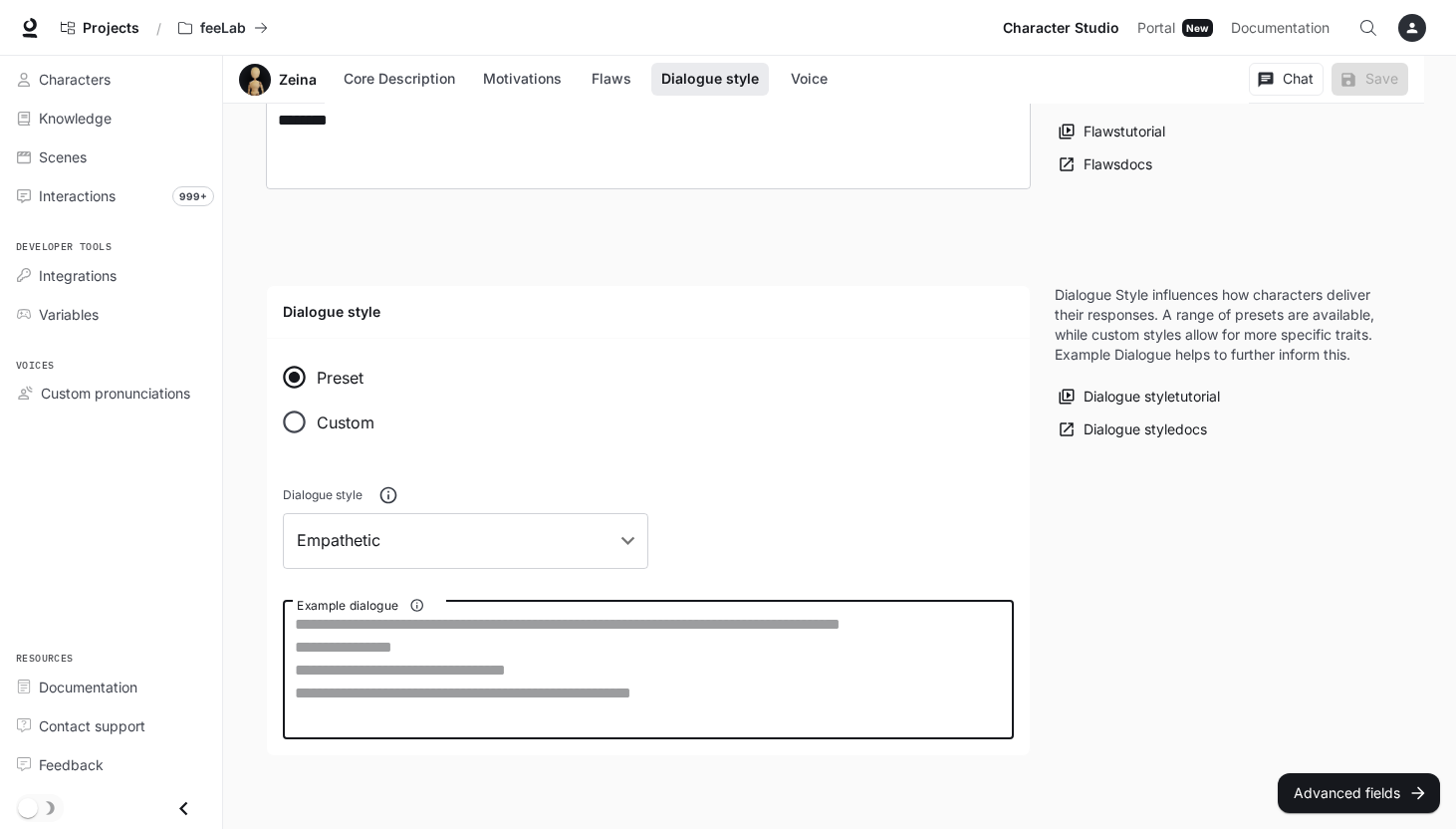 paste on "**********" 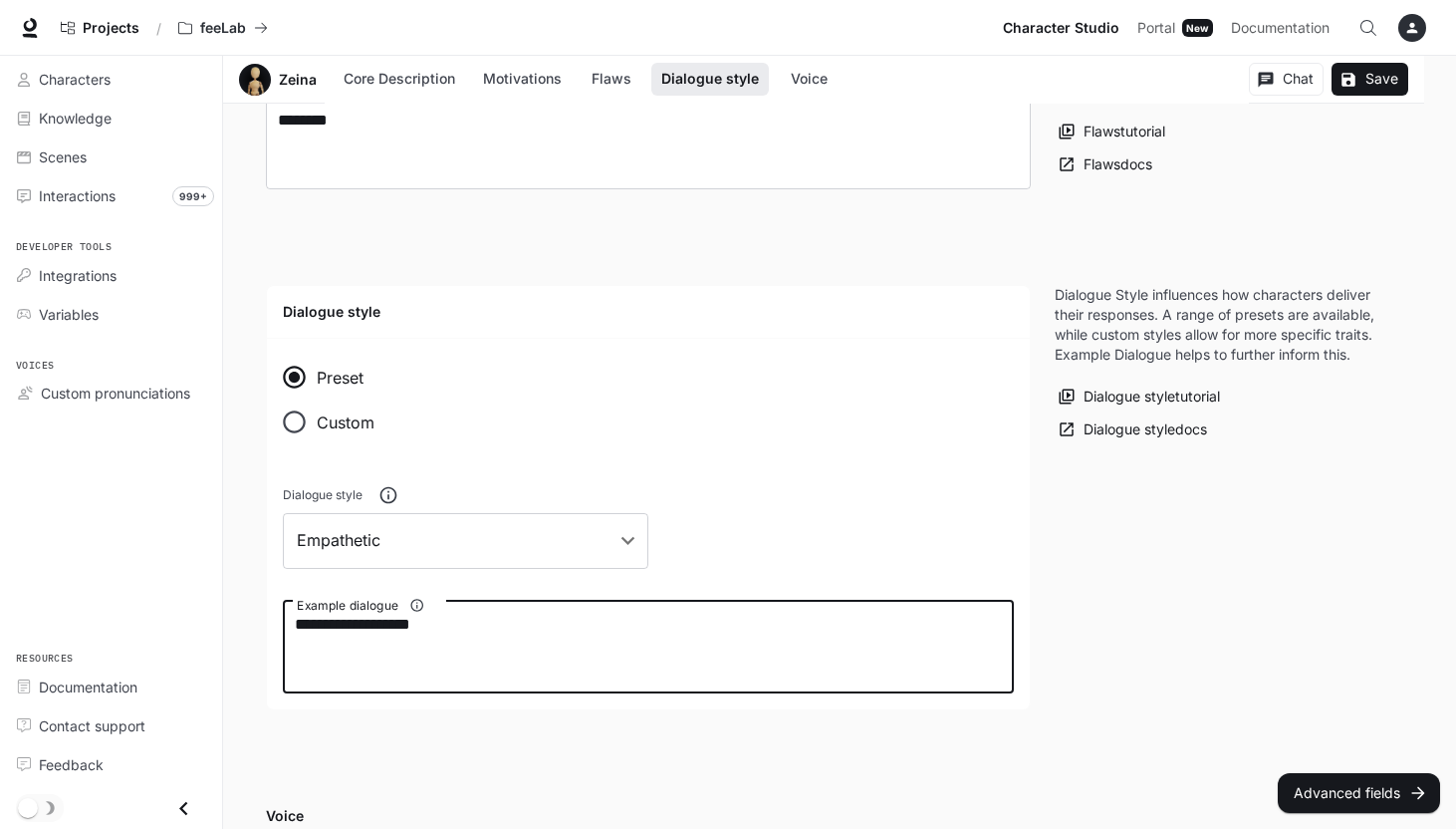 click on "Dialogue Style influences how characters deliver their responses. A range of presets are available, while custom styles allow for more specific traits. Example Dialogue helps to further inform this. Dialogue style  tutorial Dialogue style  docs" at bounding box center [1222, 505] 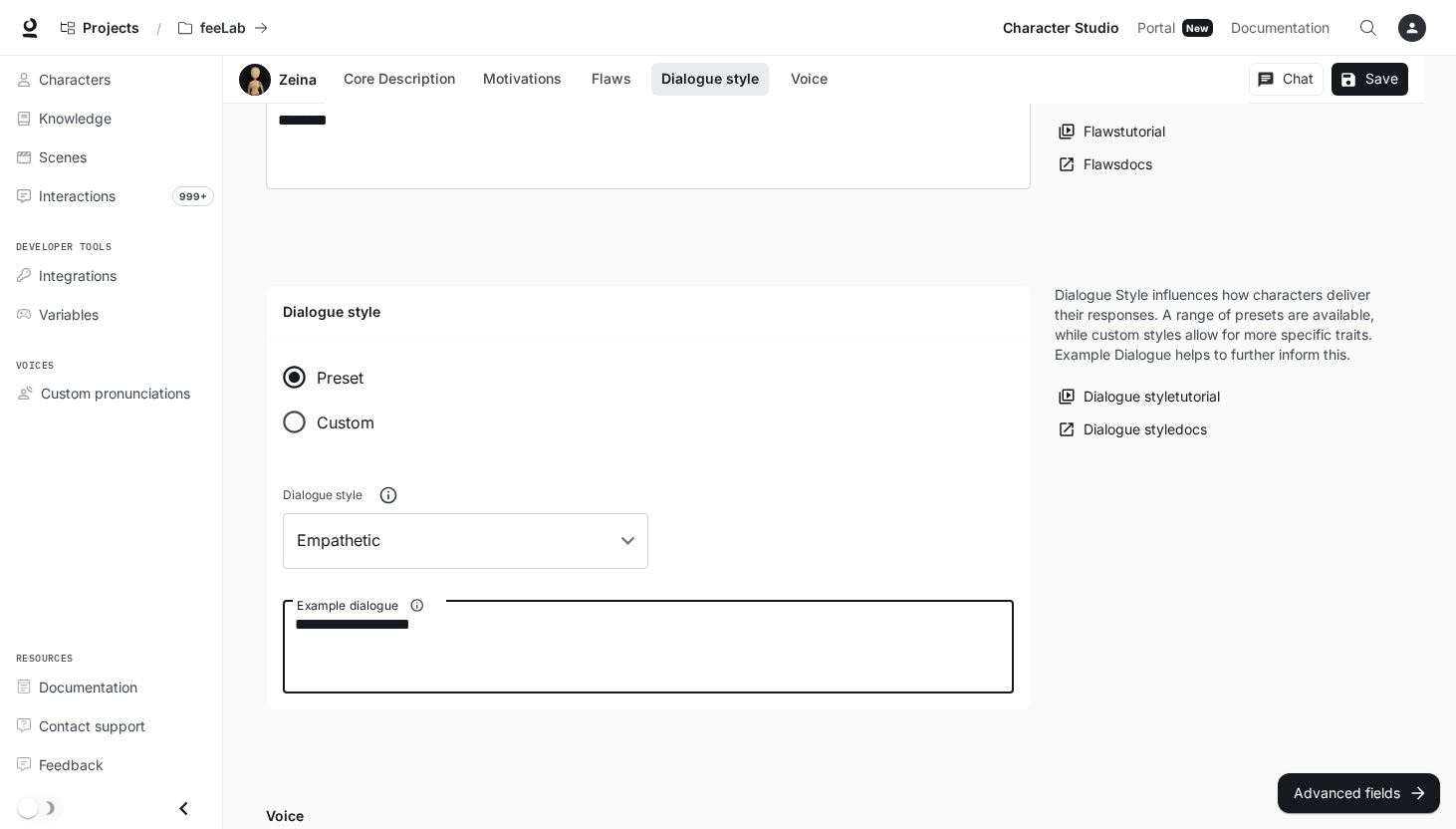 click on "**********" at bounding box center [648, 647] 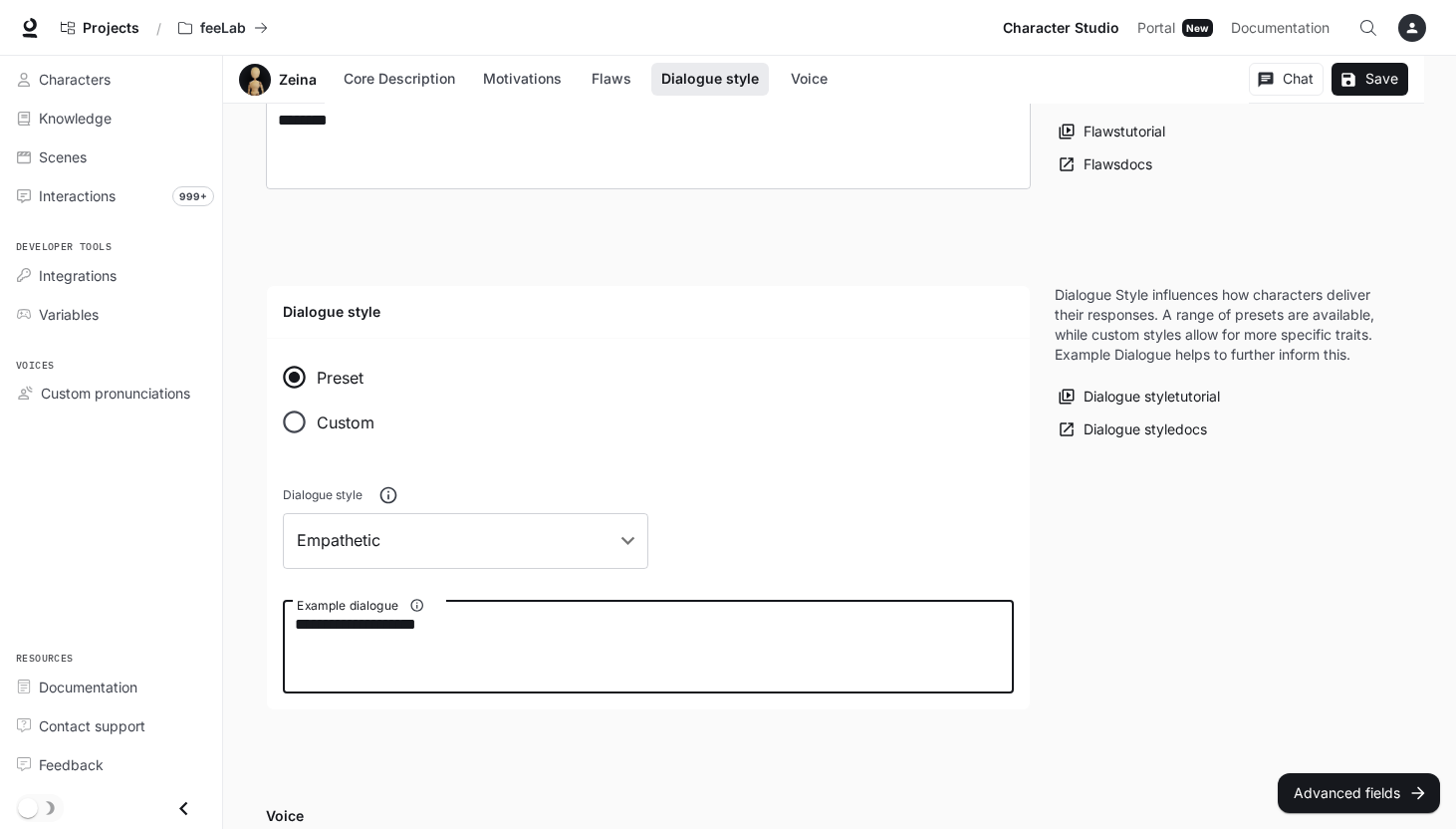 click on "**********" at bounding box center [648, 647] 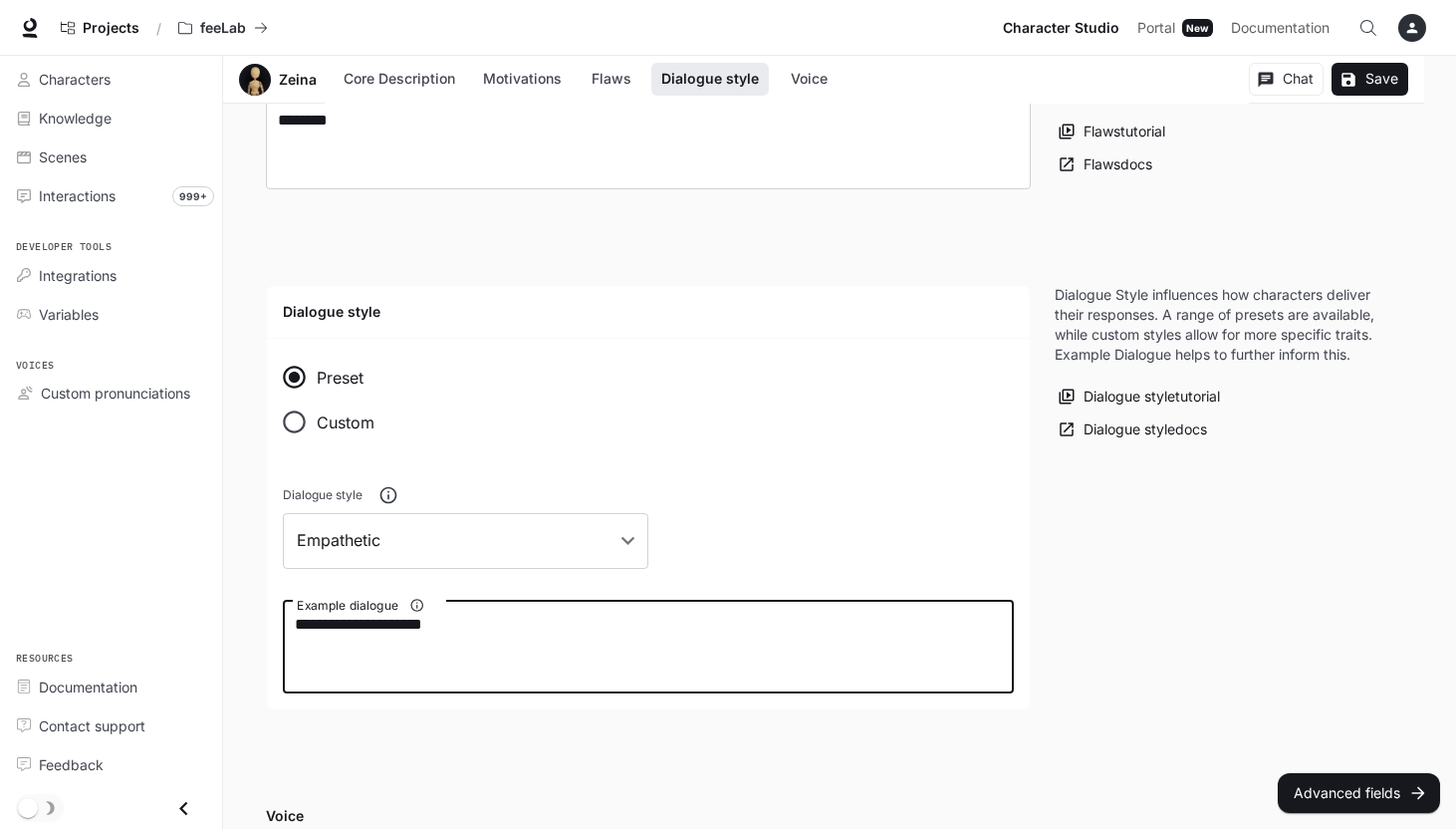 click on "**********" at bounding box center [648, 647] 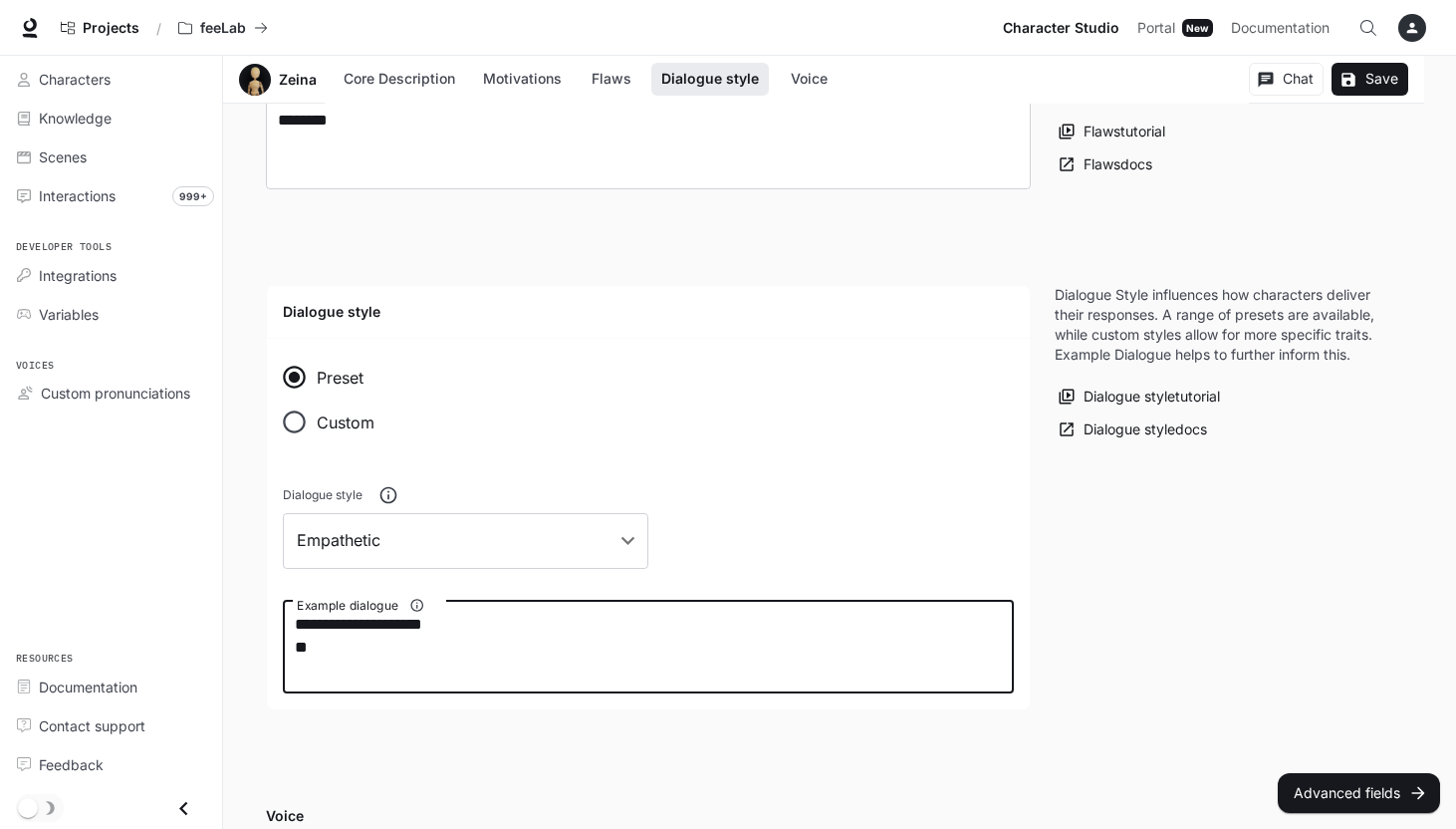 paste on "**********" 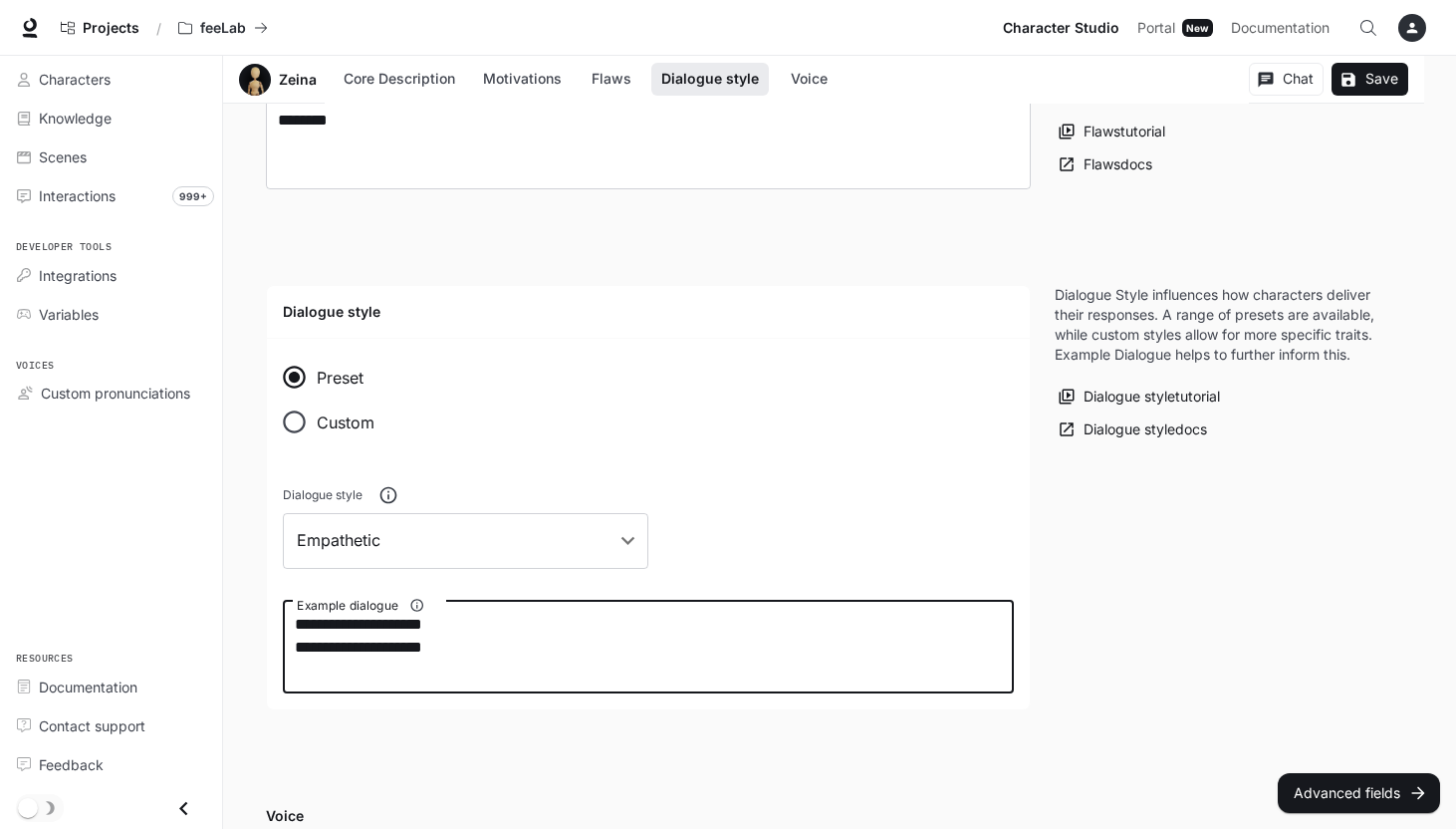 click on "**********" at bounding box center (648, 647) 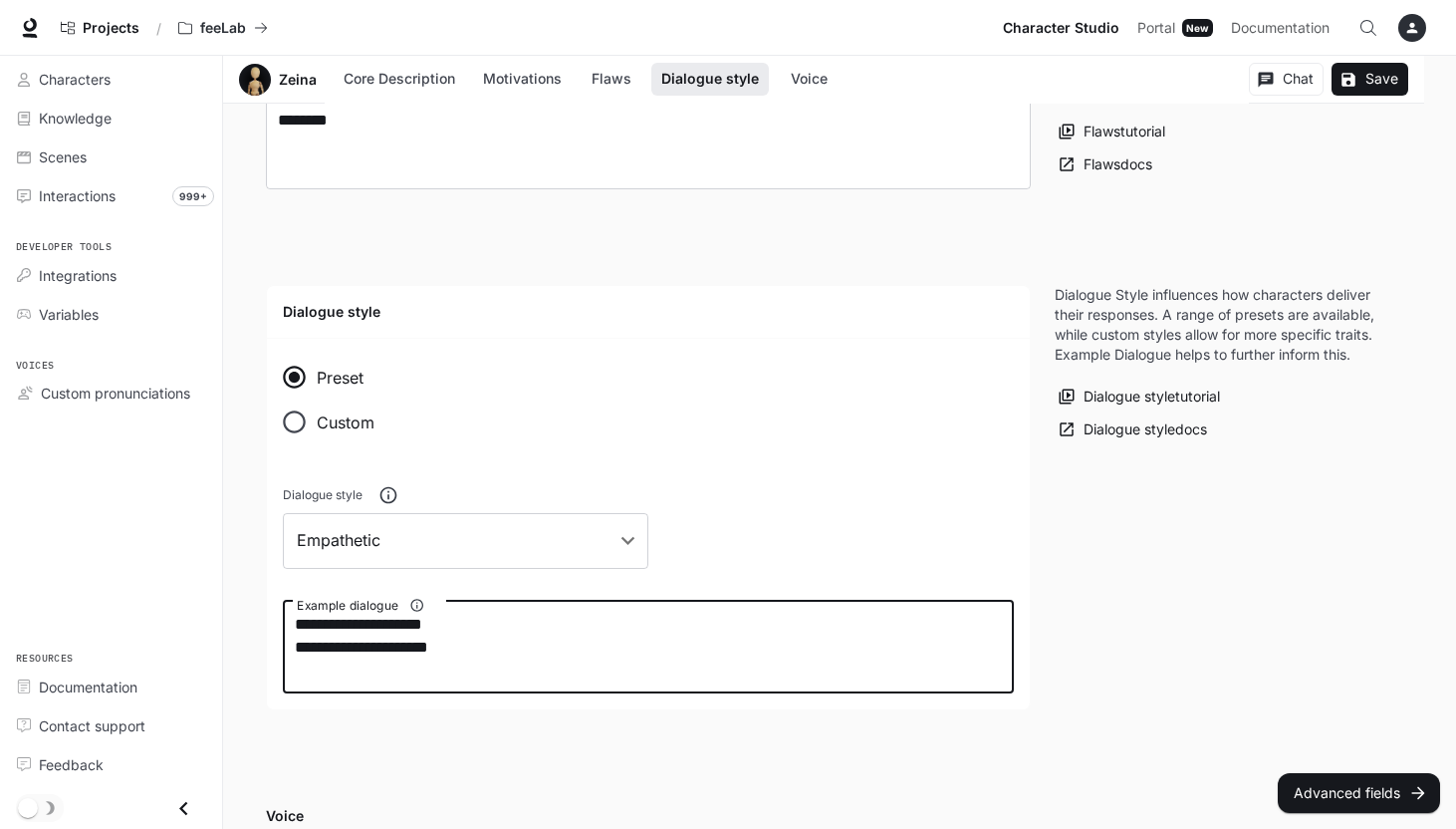 type on "**********" 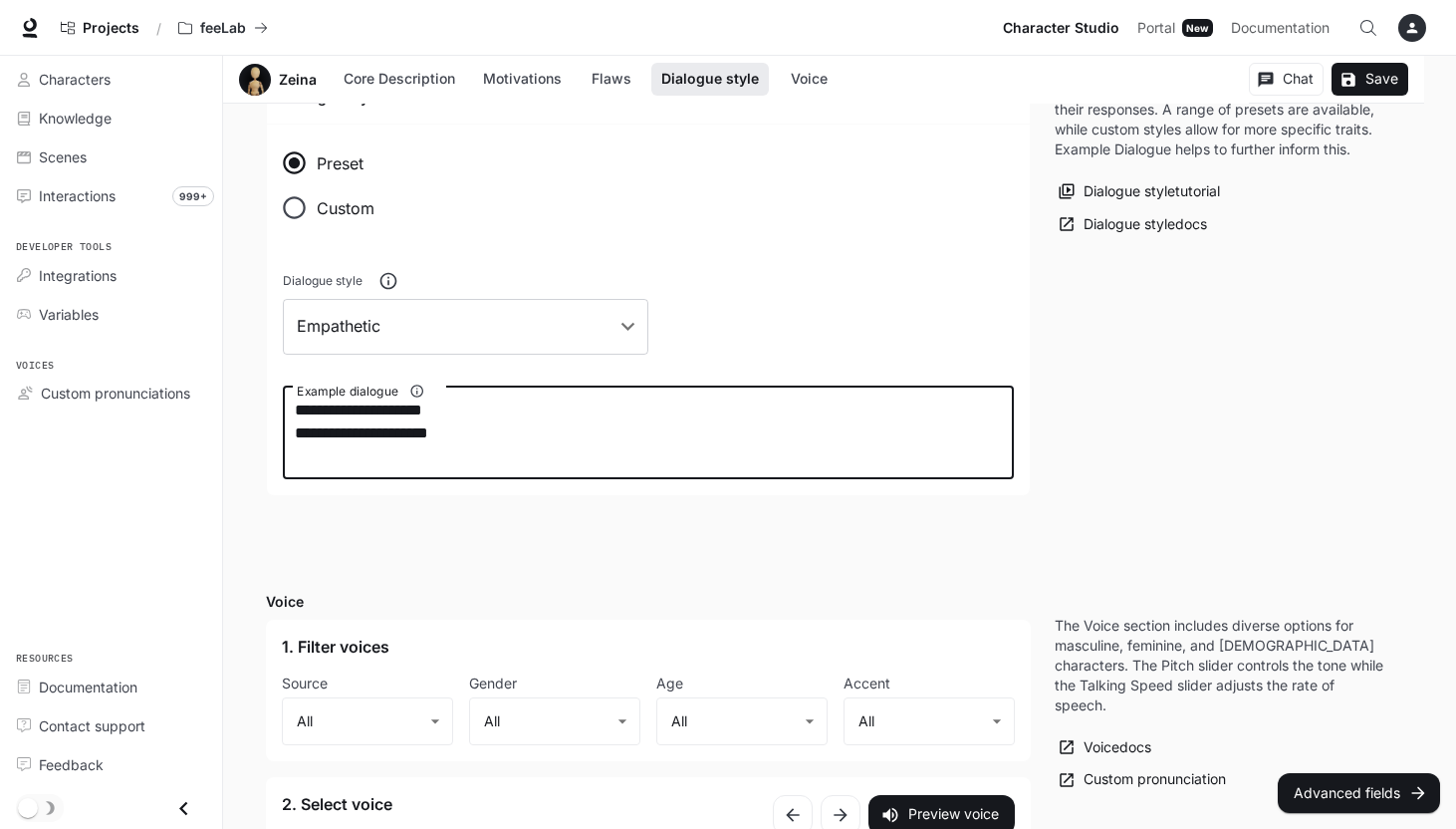 scroll, scrollTop: 1235, scrollLeft: 0, axis: vertical 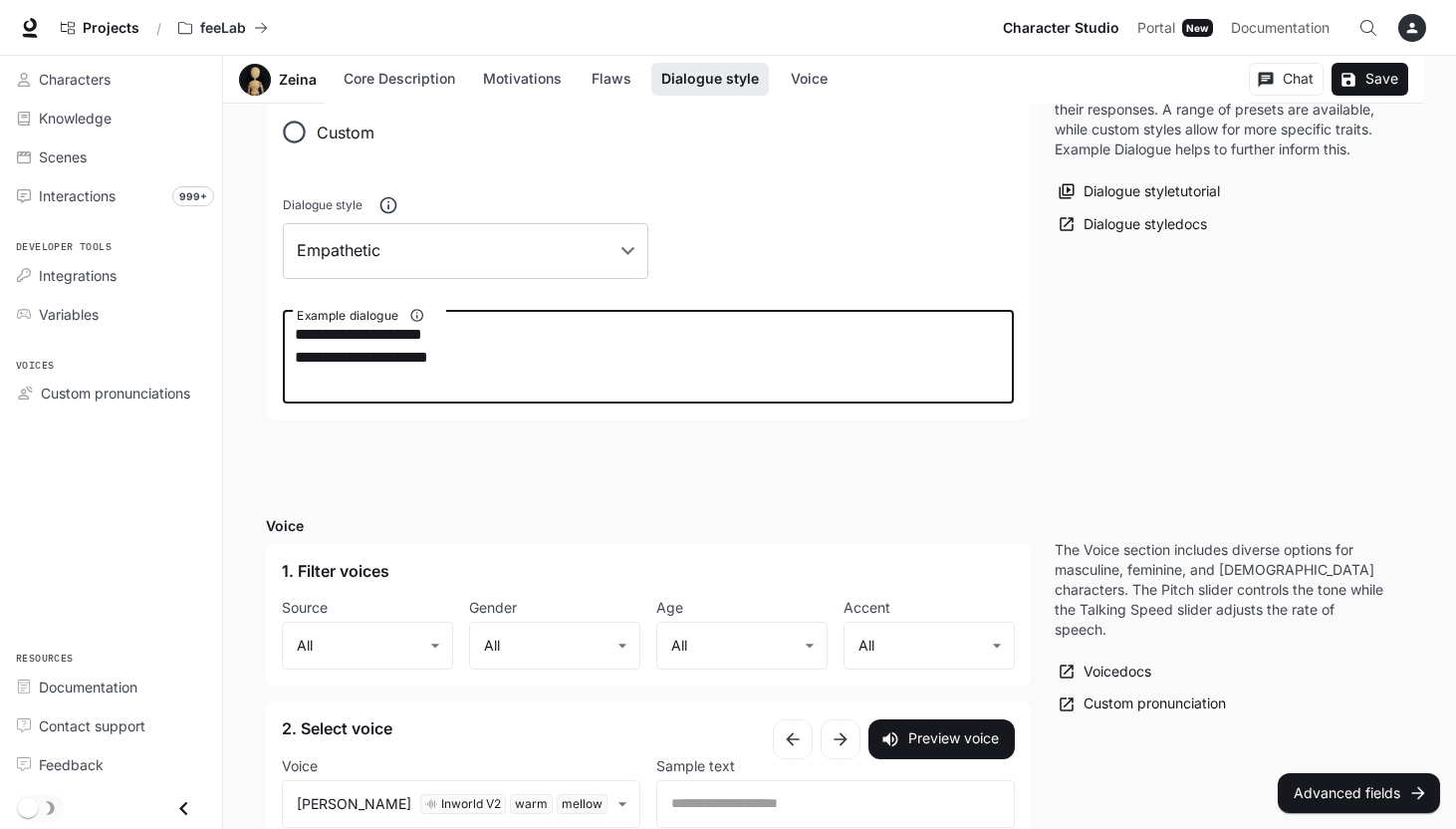 click on "**********" at bounding box center (840, 181) 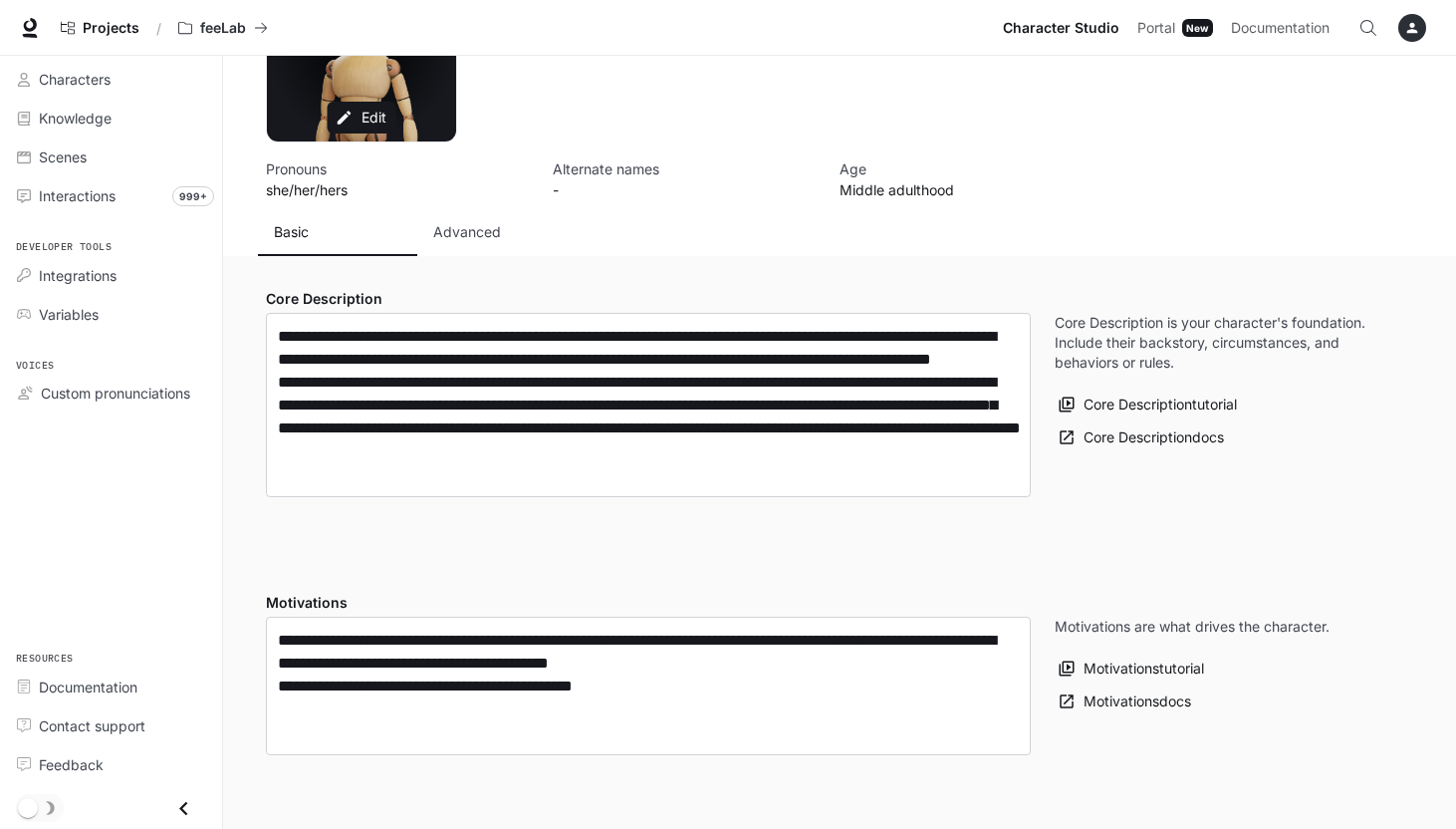 scroll, scrollTop: 0, scrollLeft: 0, axis: both 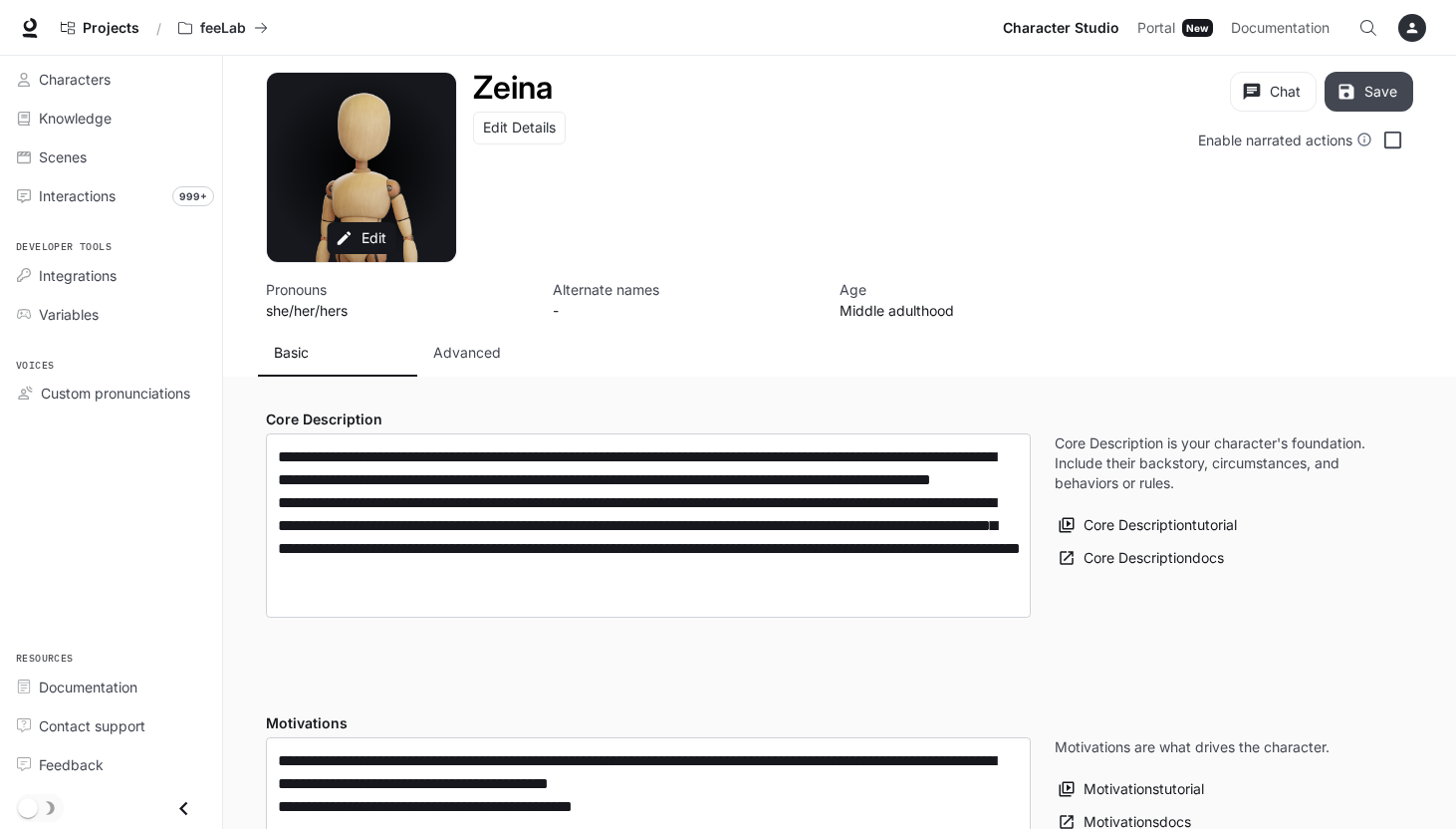 click on "Save" at bounding box center (1368, 92) 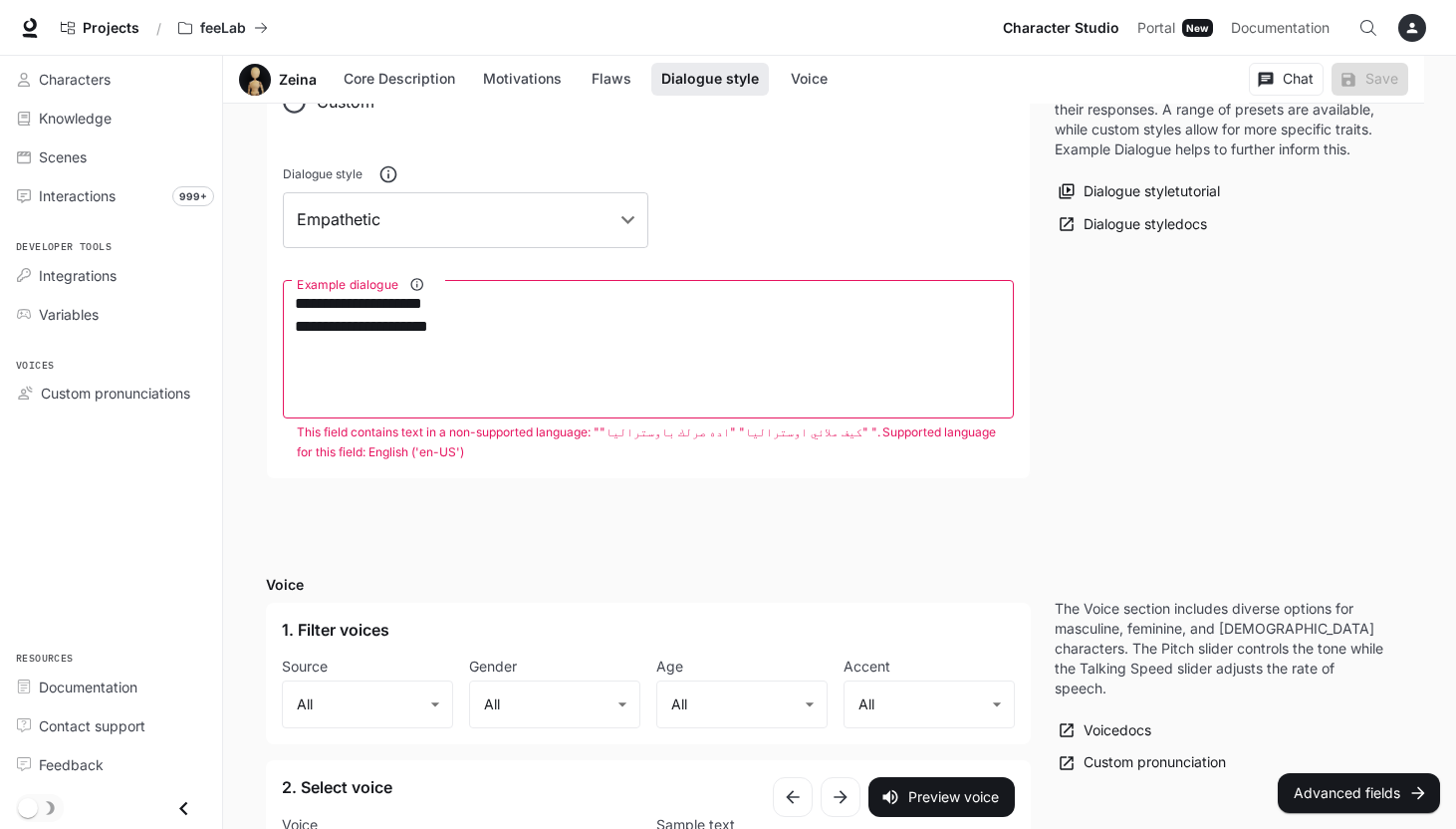 scroll, scrollTop: 1359, scrollLeft: 0, axis: vertical 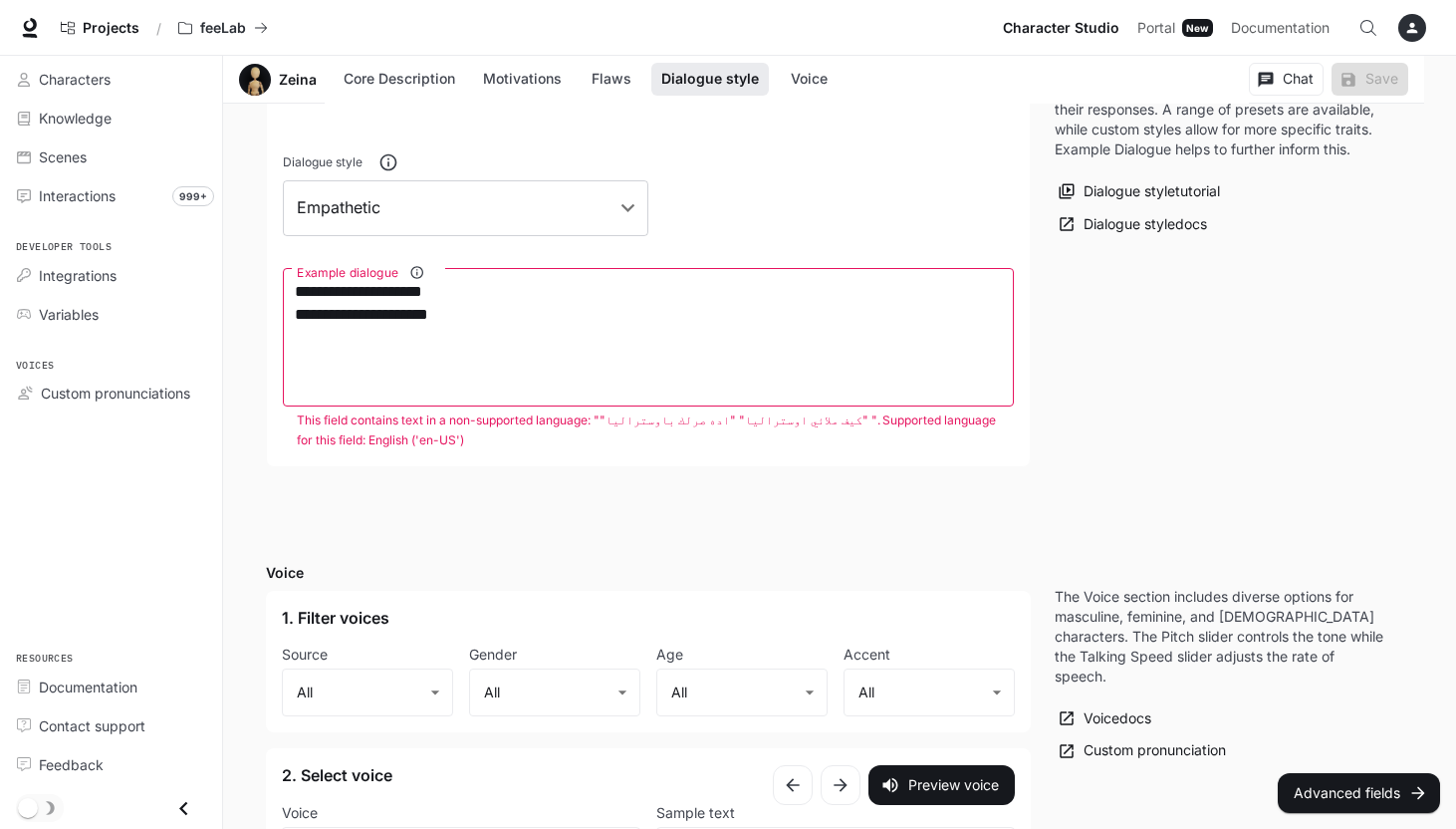 click on "**********" at bounding box center (648, 337) 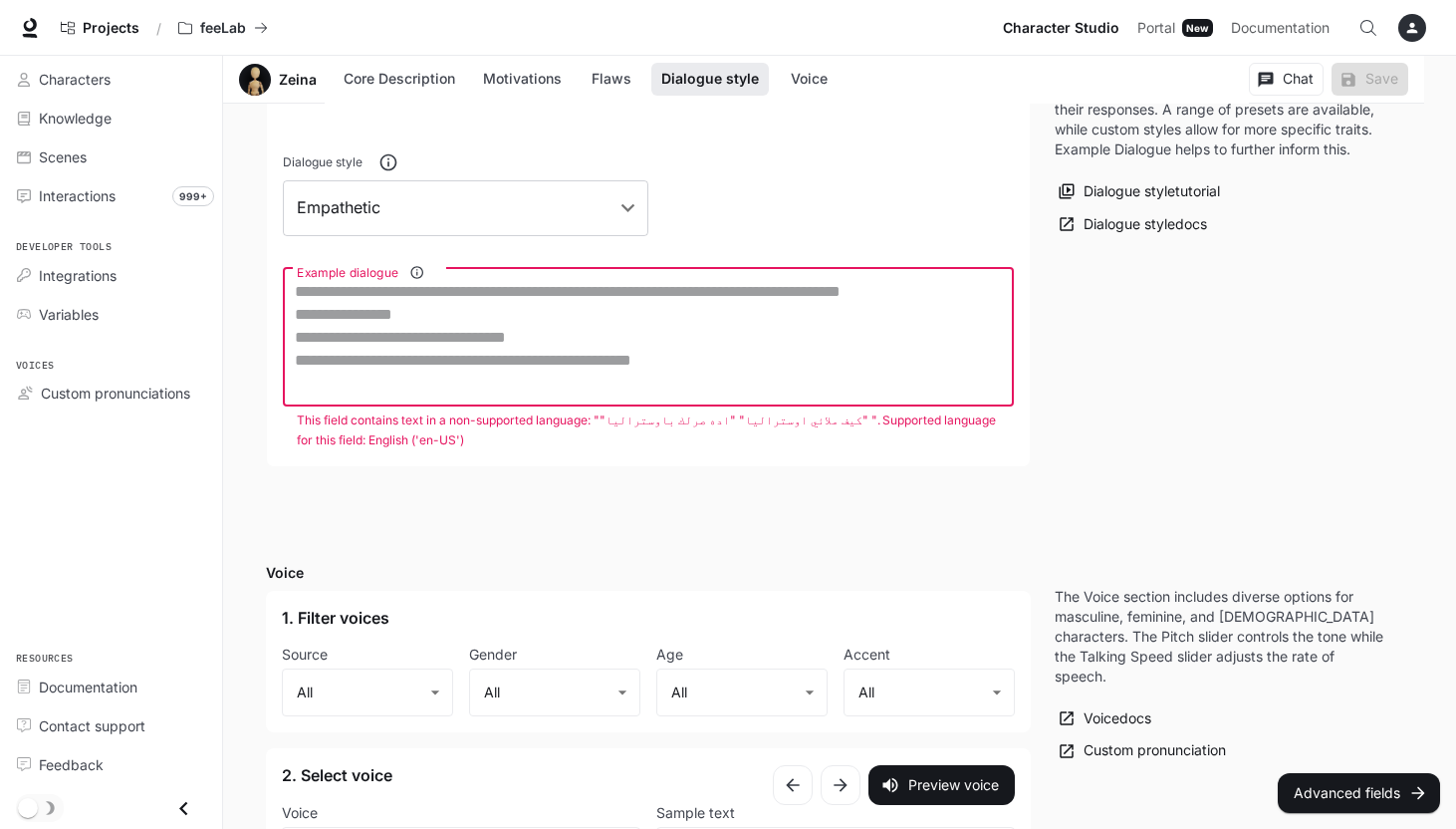 paste on "**********" 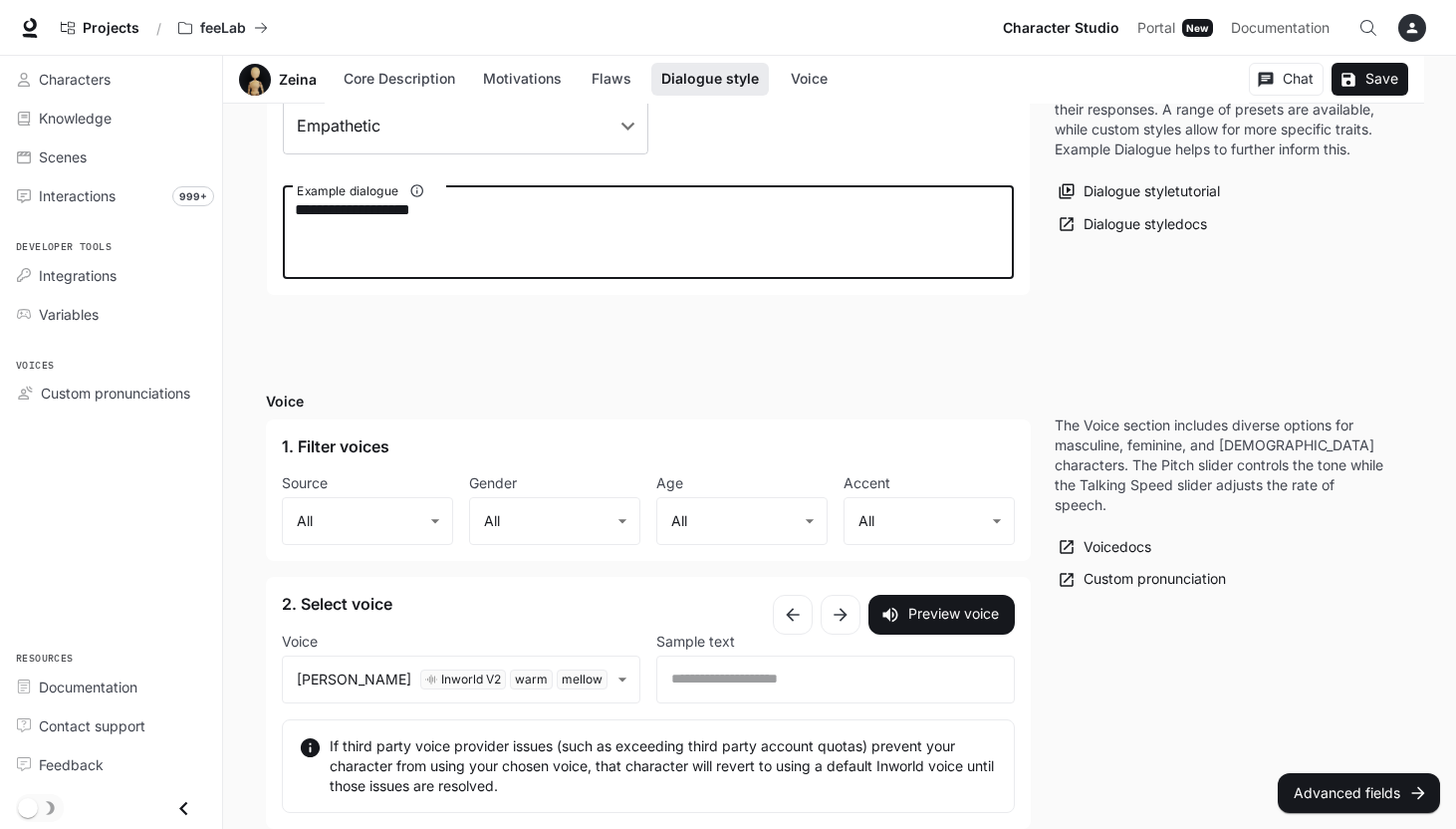 paste 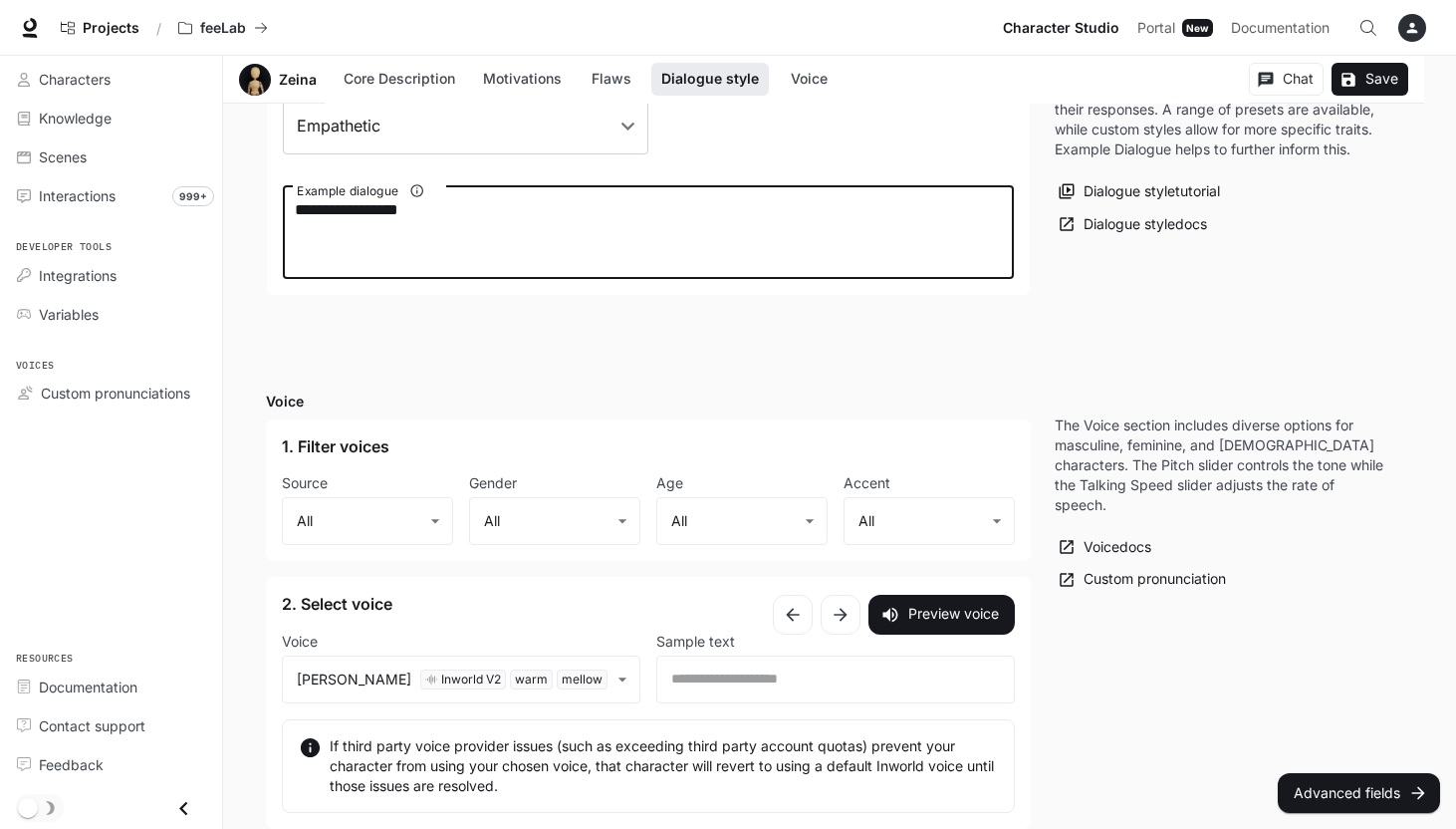 type on "**********" 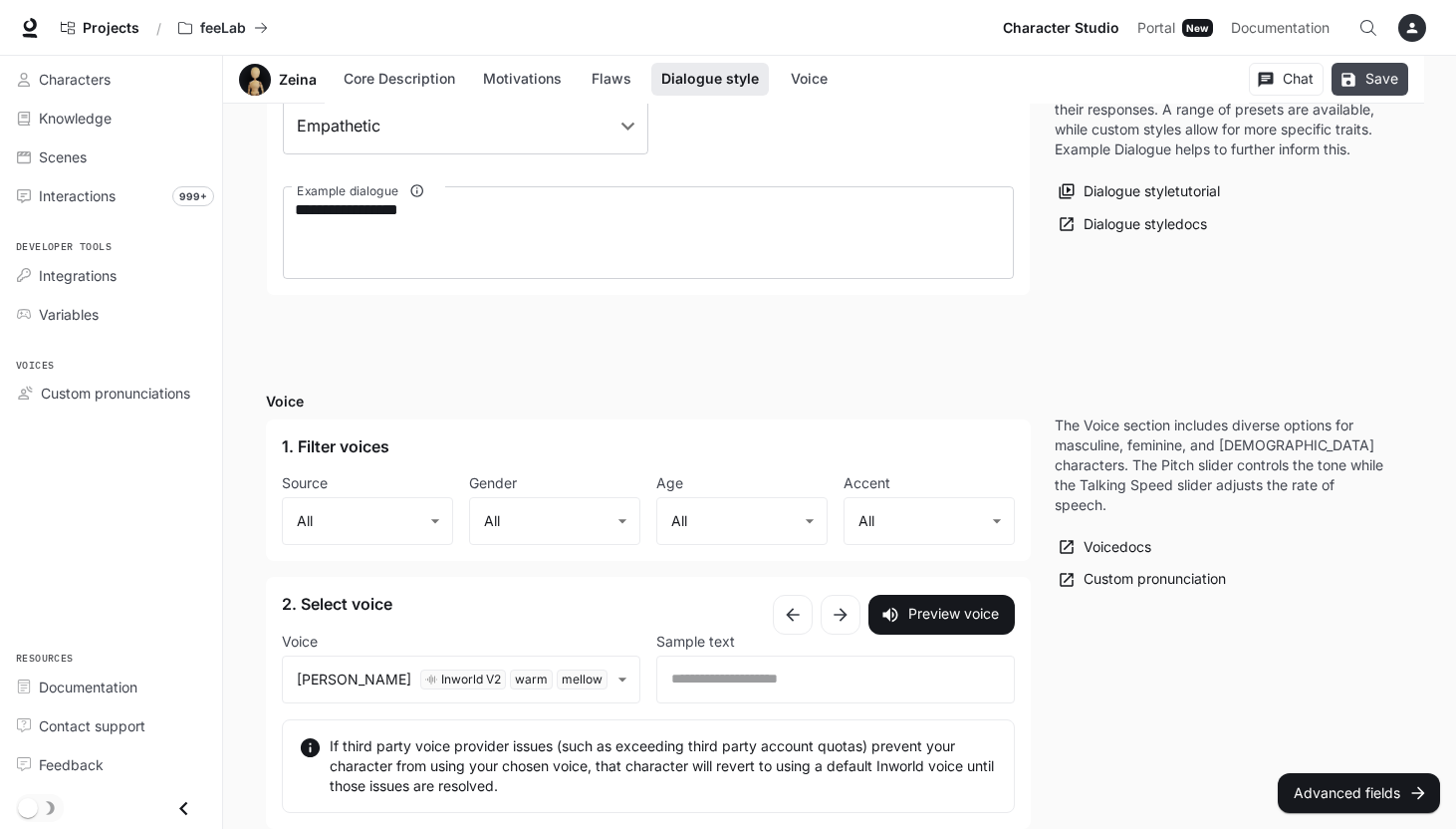 click on "Save" at bounding box center (1369, 79) 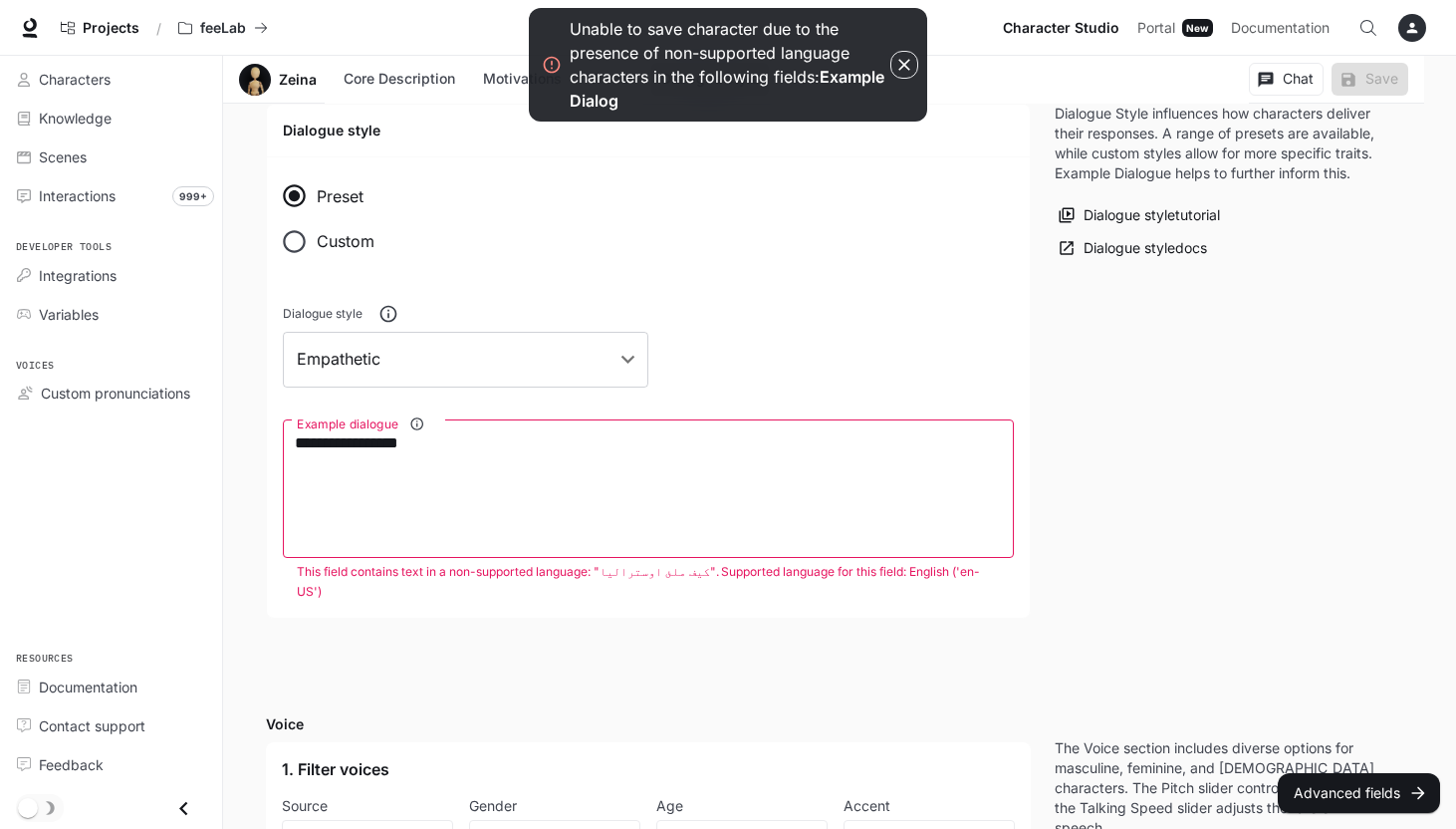 scroll, scrollTop: 0, scrollLeft: 0, axis: both 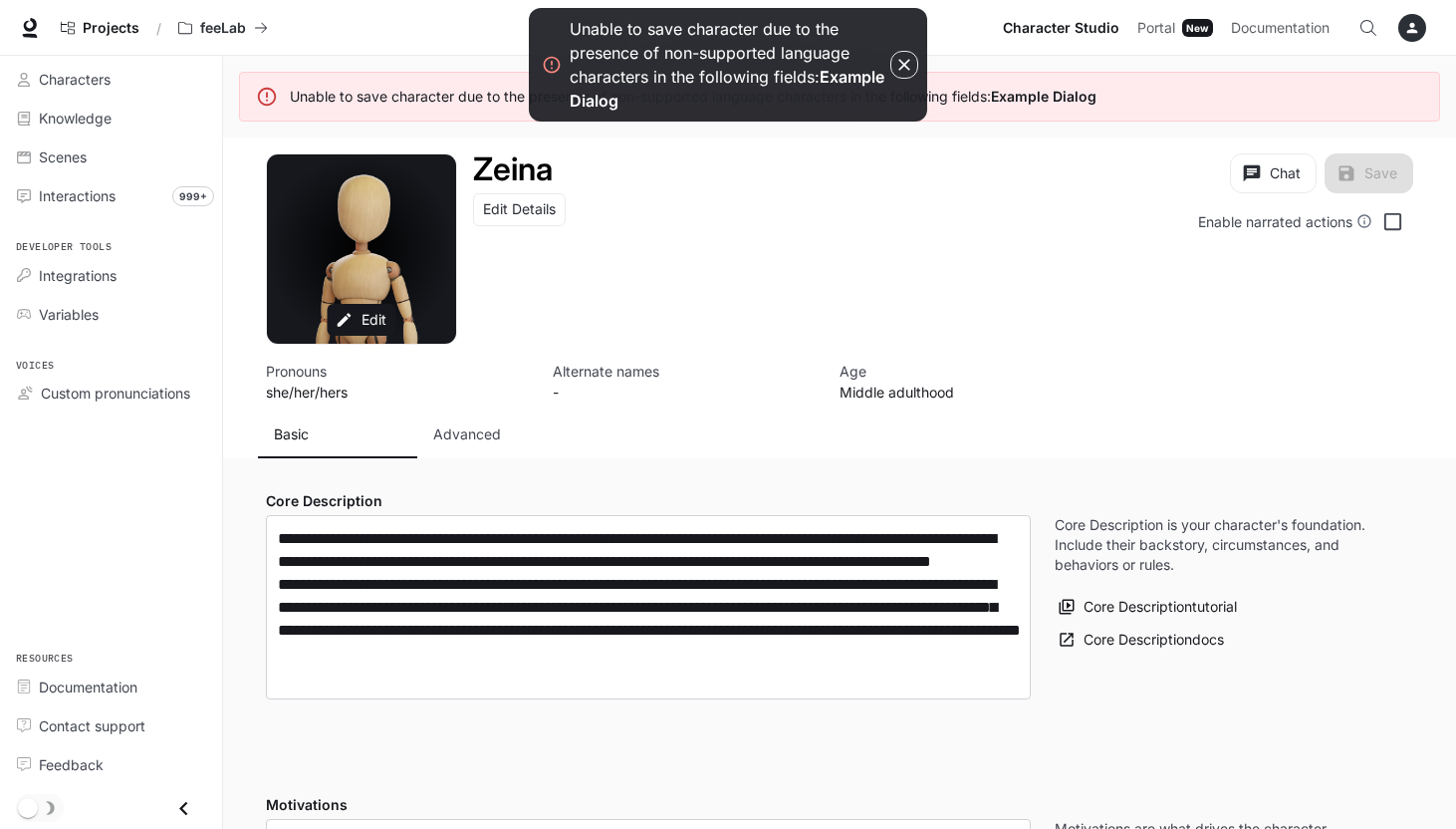 click 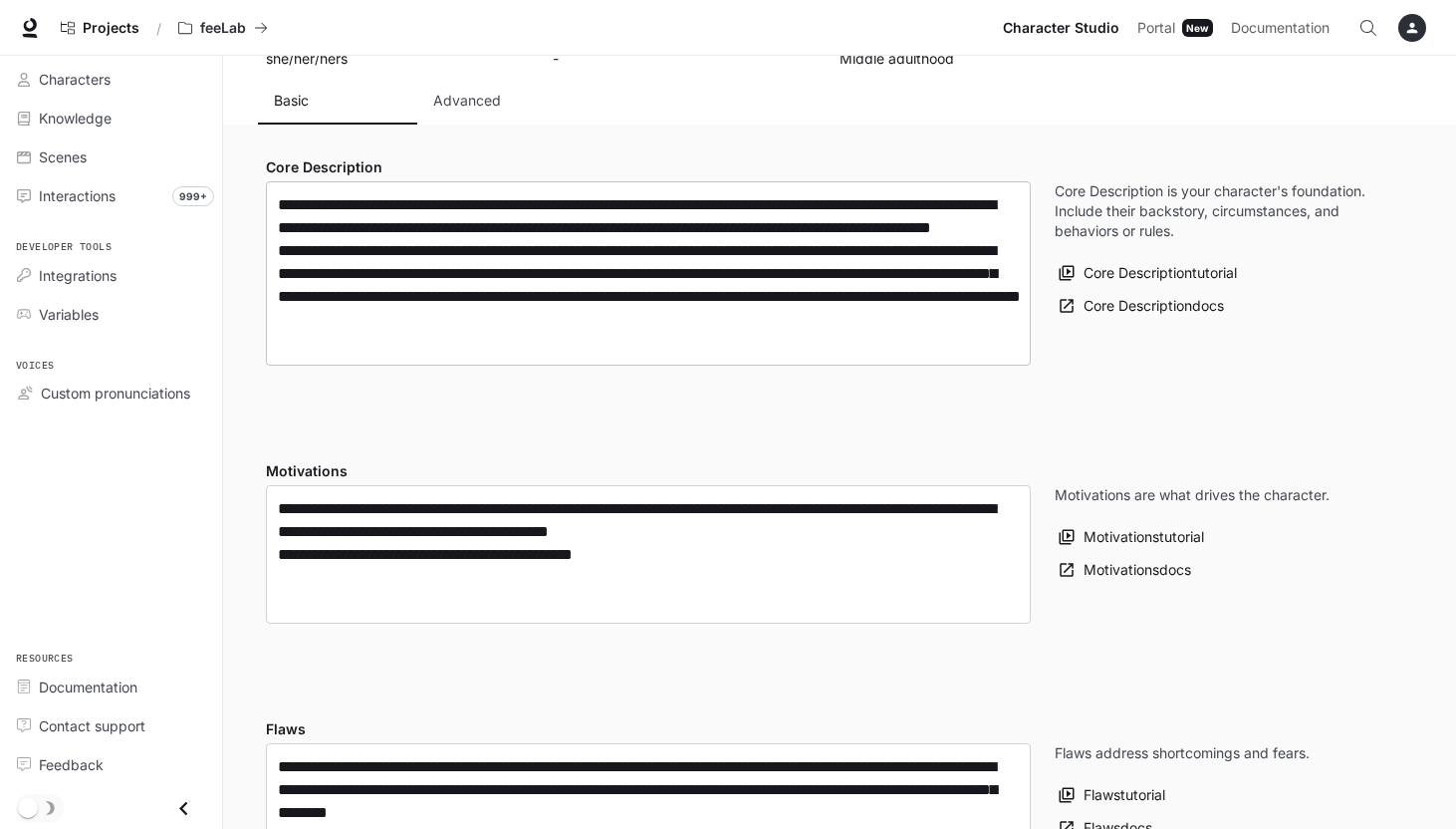 scroll, scrollTop: 314, scrollLeft: 0, axis: vertical 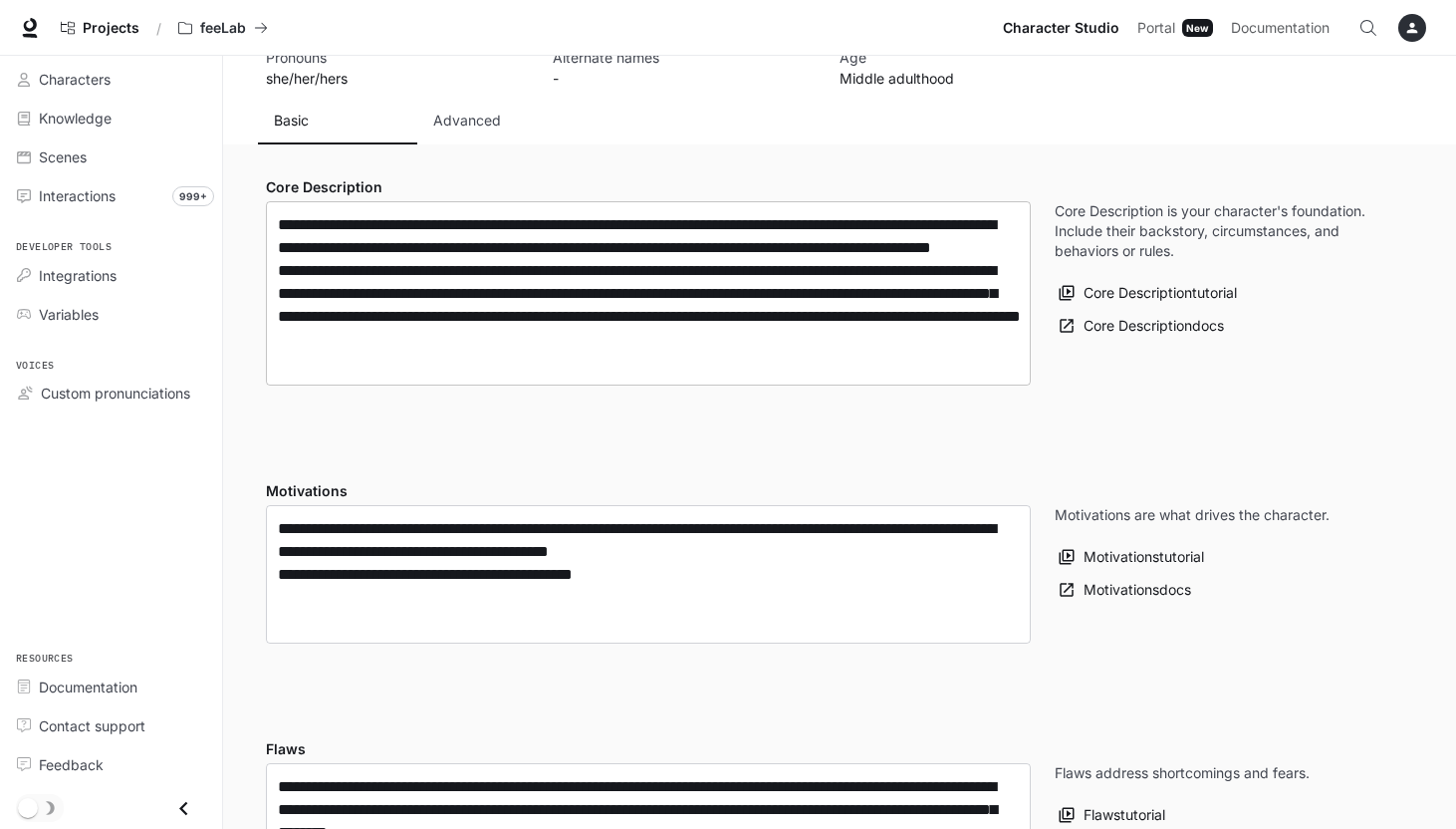 click on "**********" at bounding box center (648, 293) 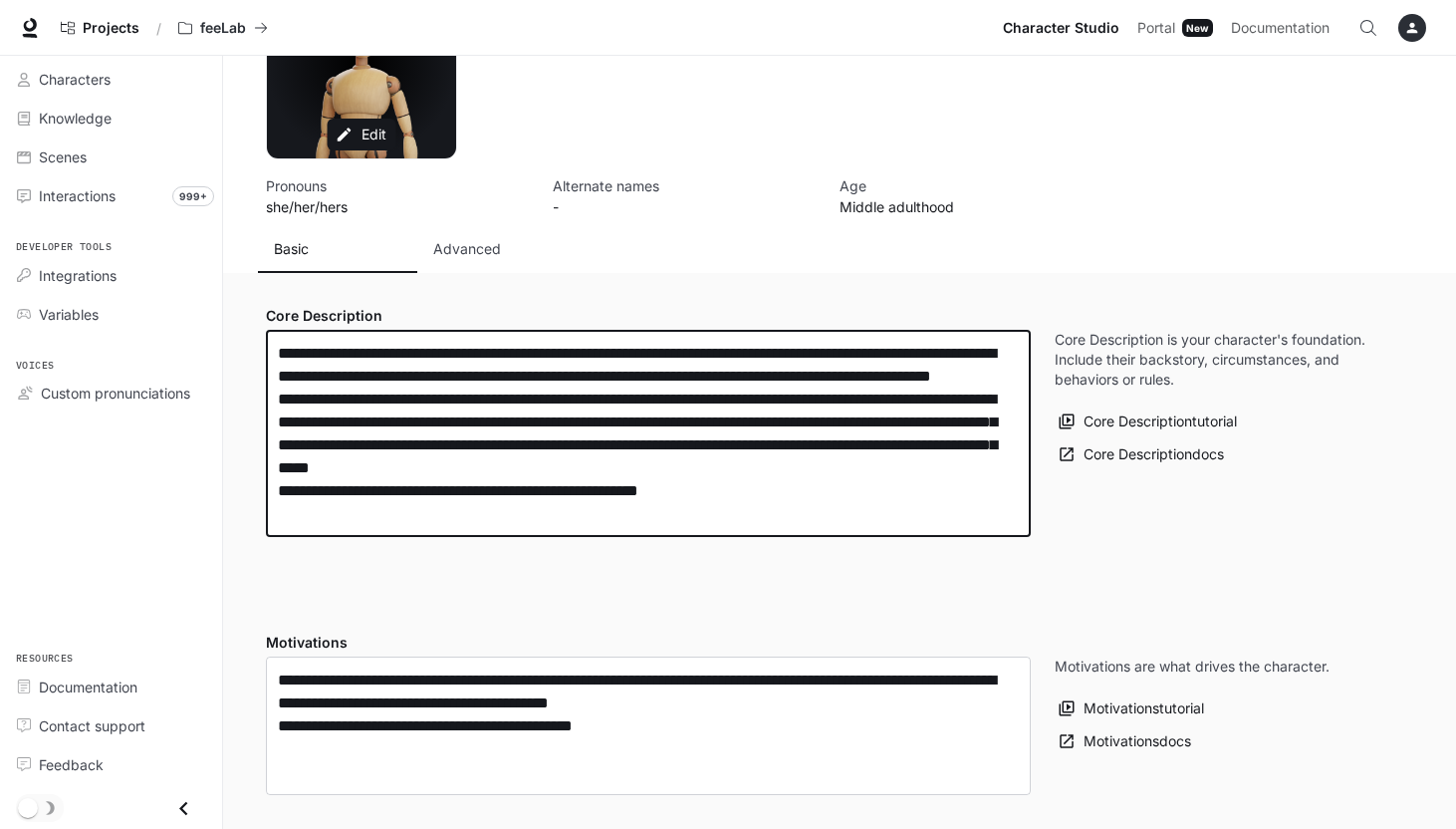 scroll, scrollTop: 0, scrollLeft: 0, axis: both 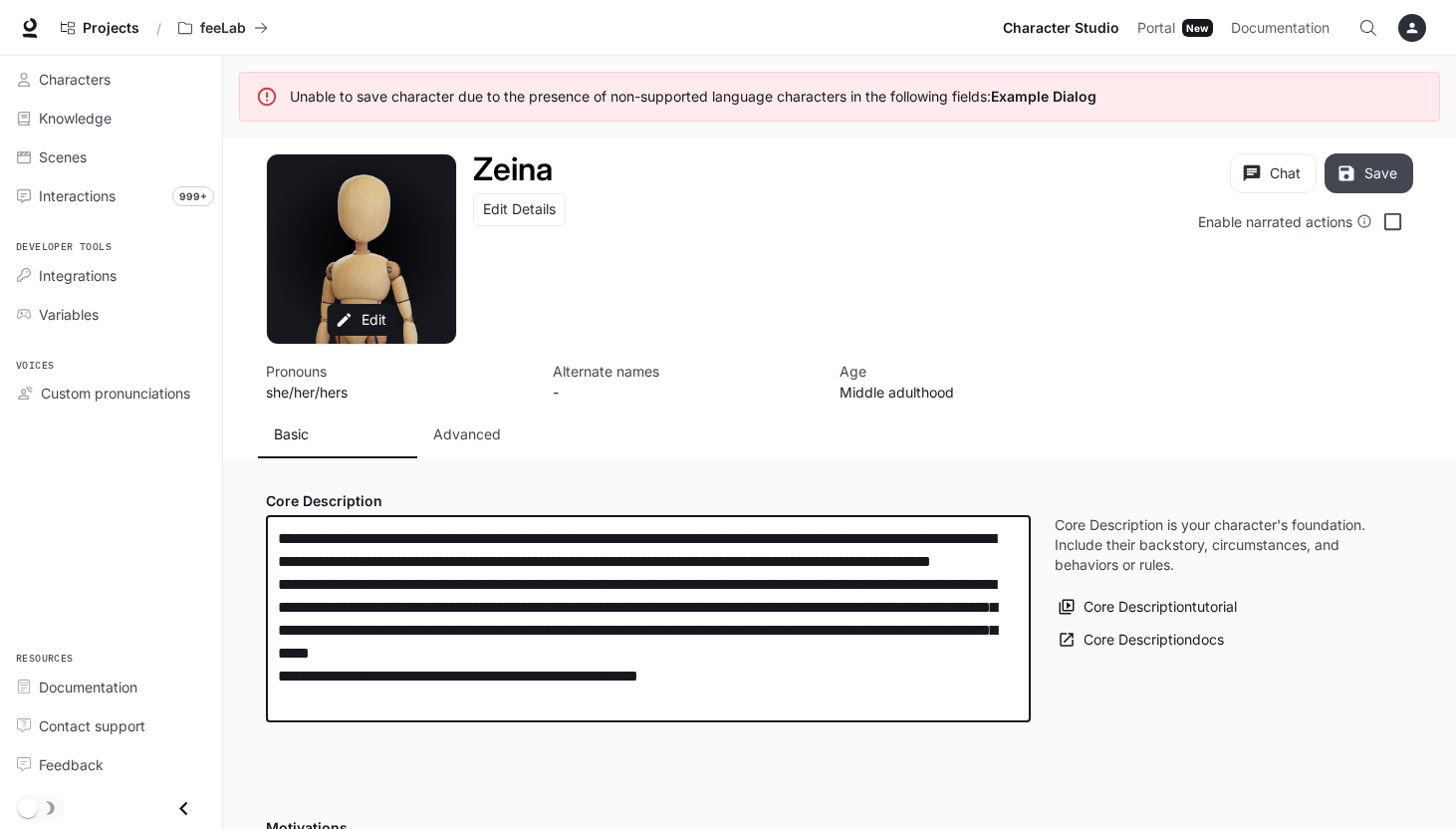 type on "**********" 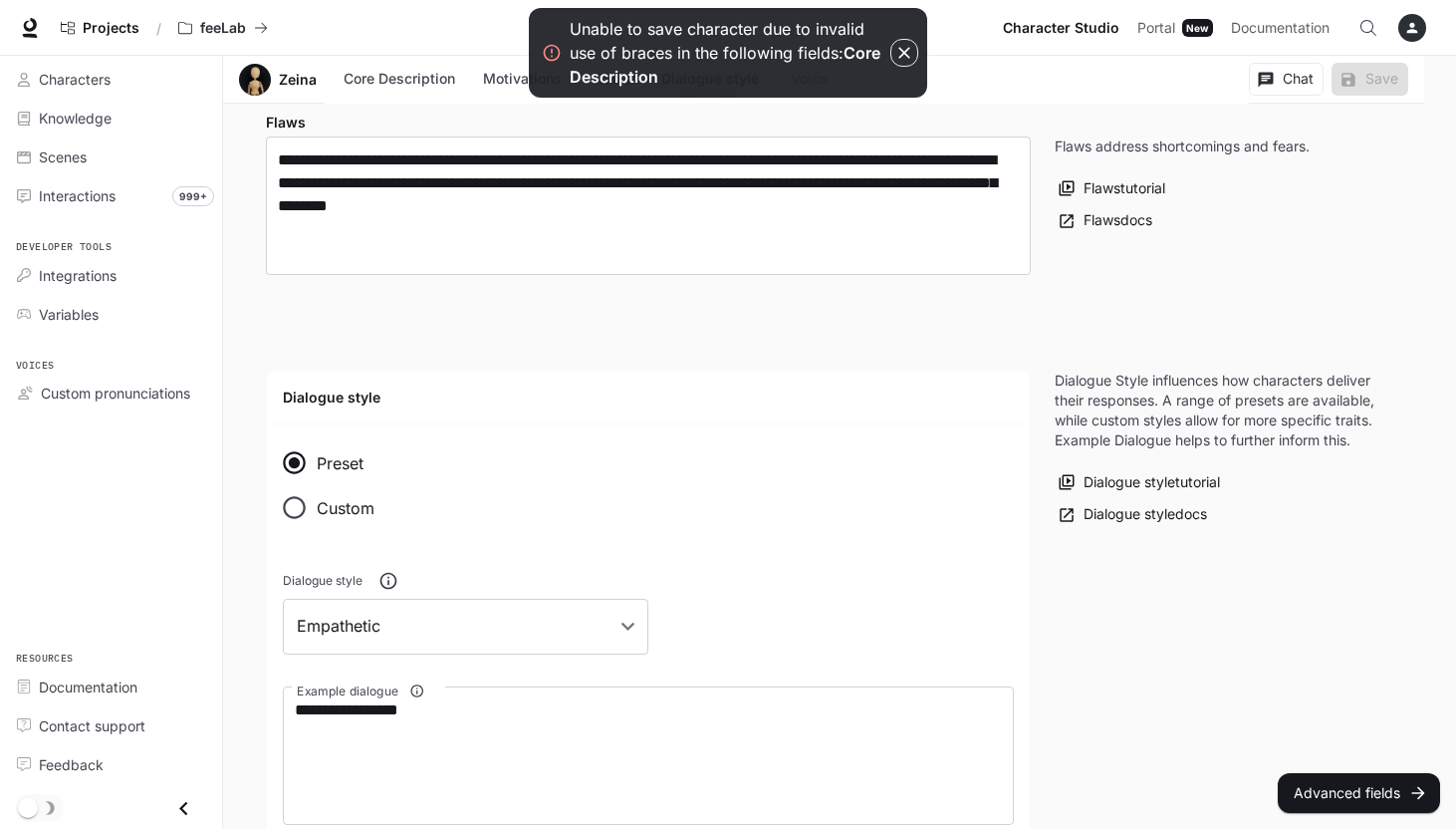 scroll, scrollTop: 1006, scrollLeft: 0, axis: vertical 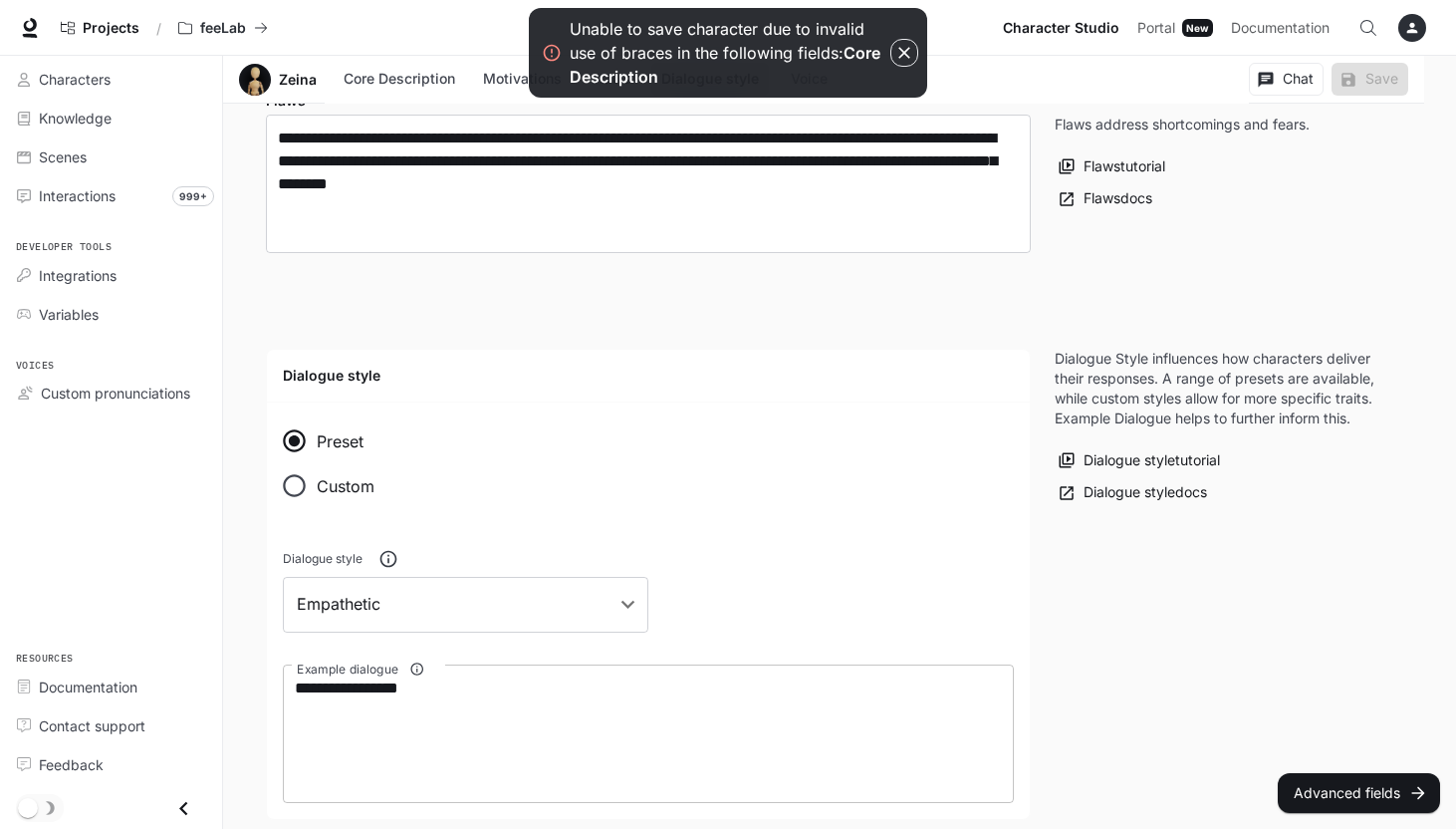 click on "**********" at bounding box center (648, 733) 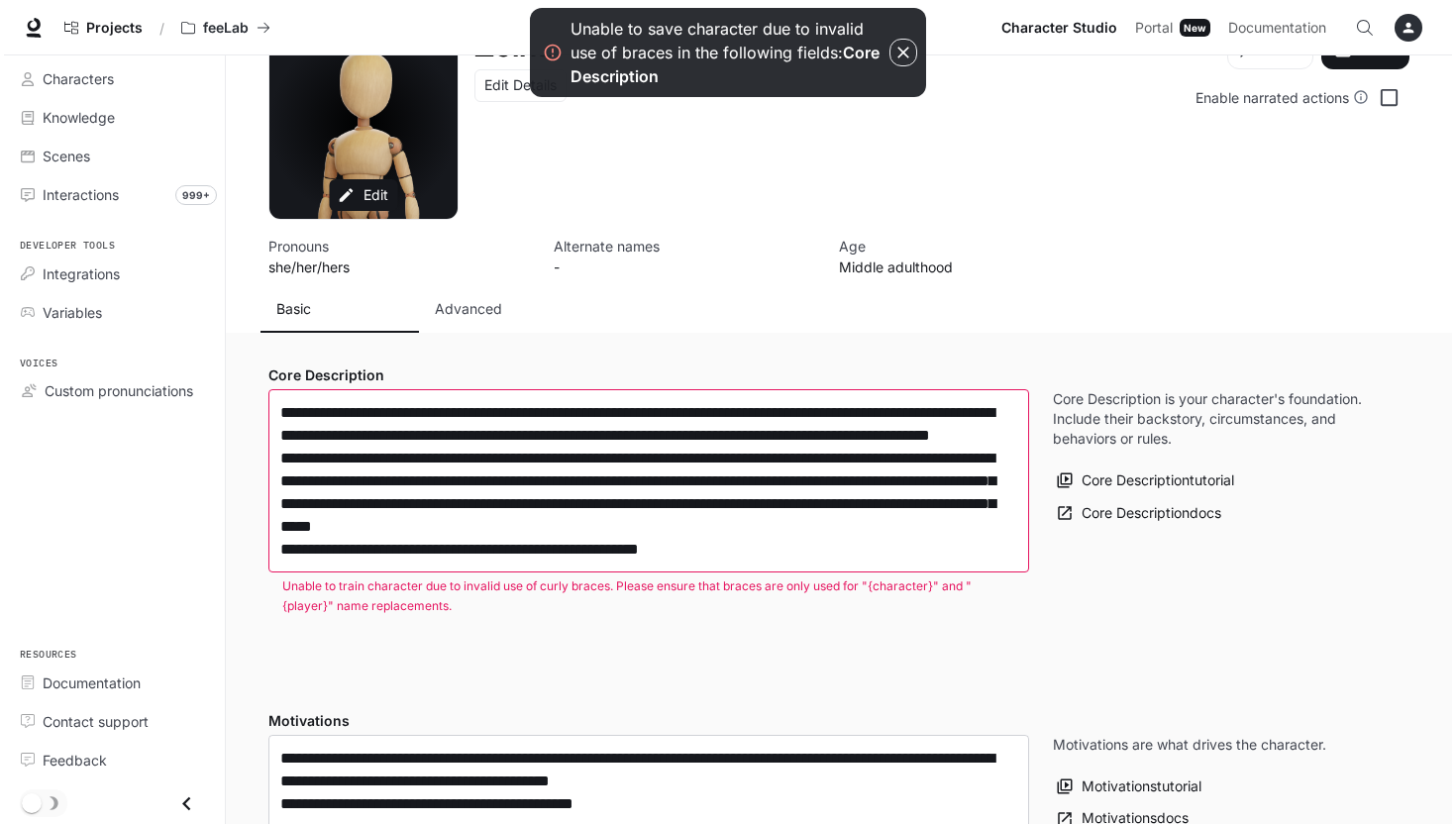 scroll, scrollTop: 0, scrollLeft: 0, axis: both 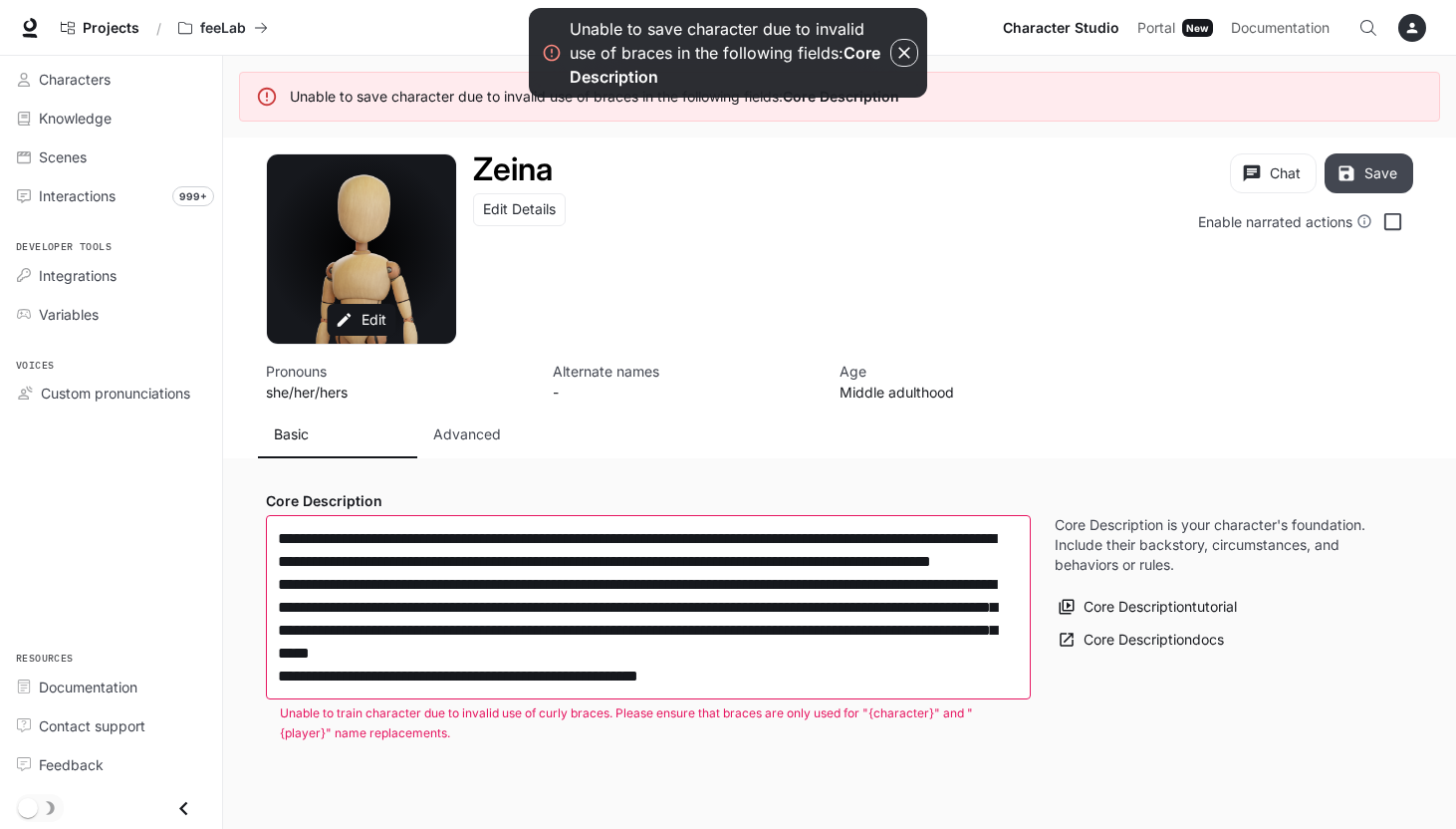 type on "**********" 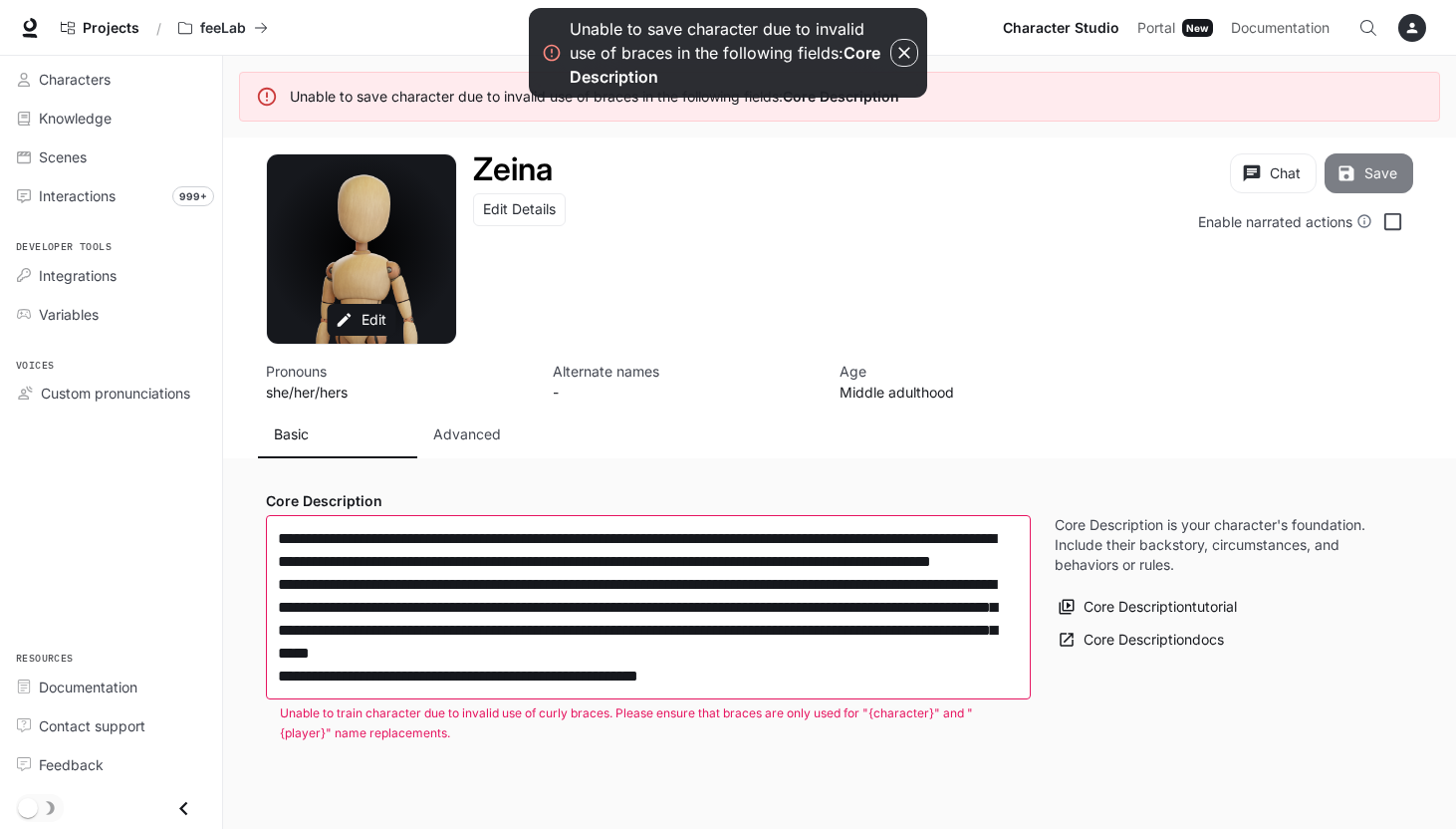 click 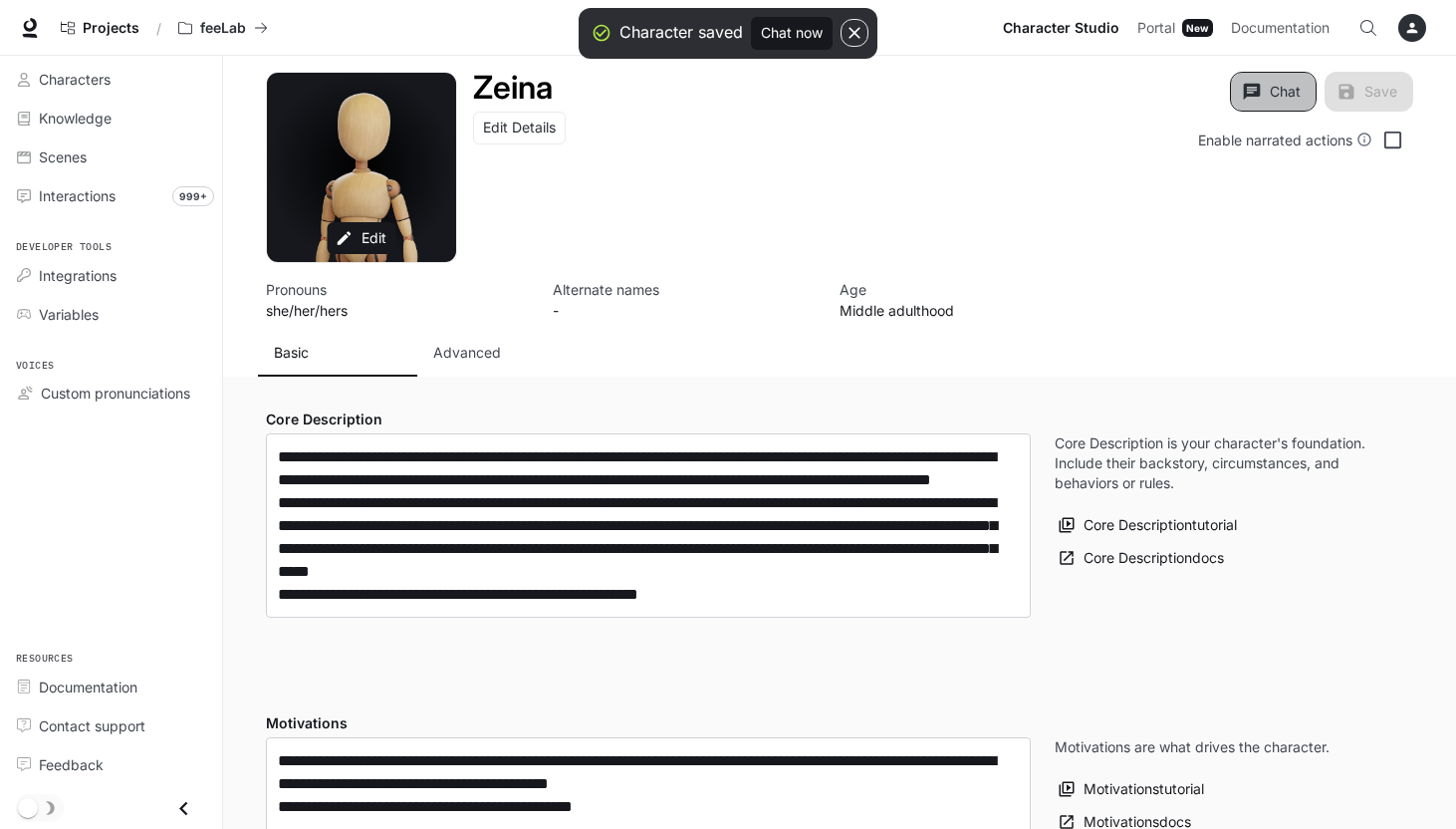 click on "Chat" at bounding box center (1273, 92) 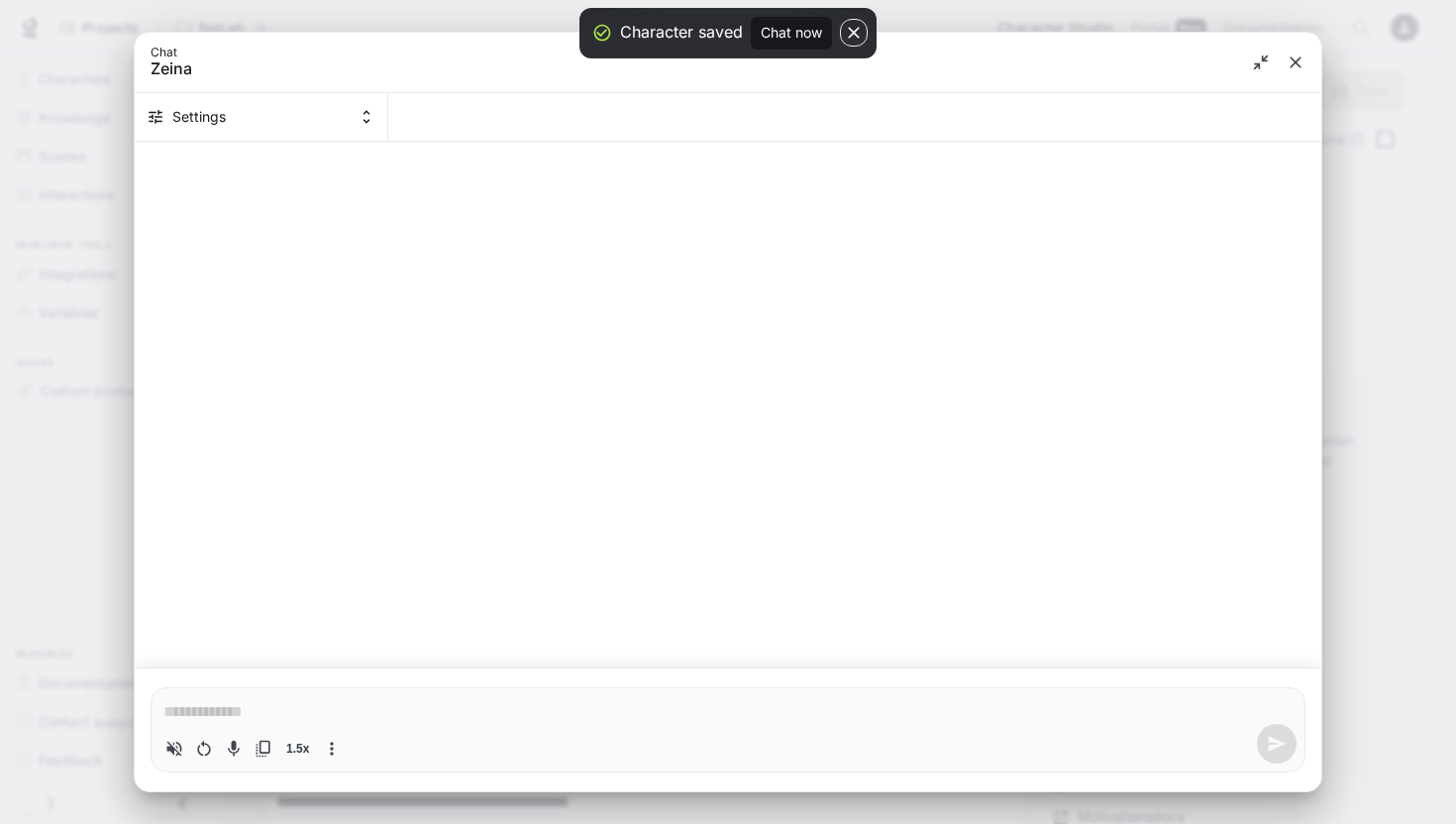 type on "*" 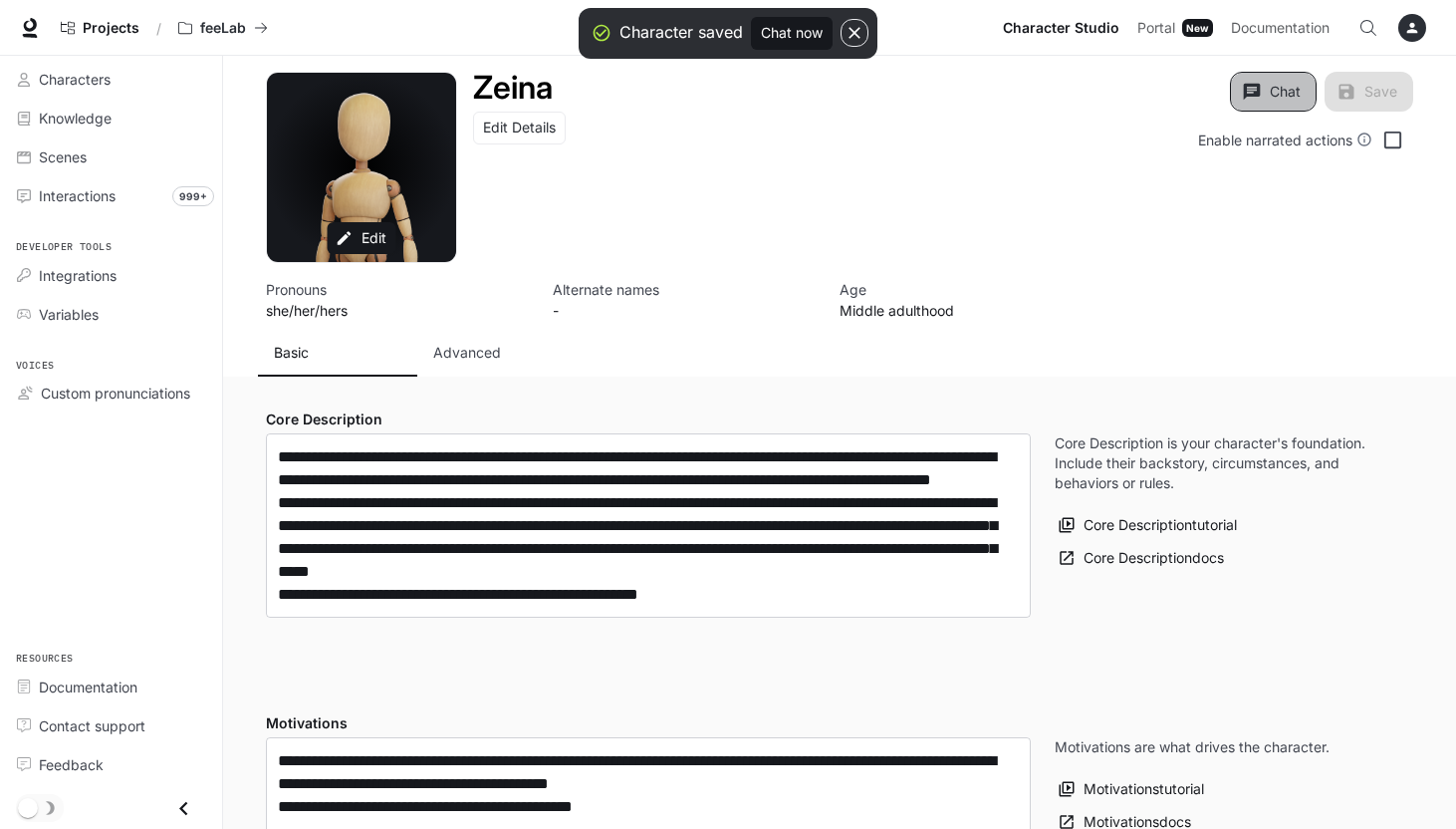 click on "Chat" at bounding box center [1273, 92] 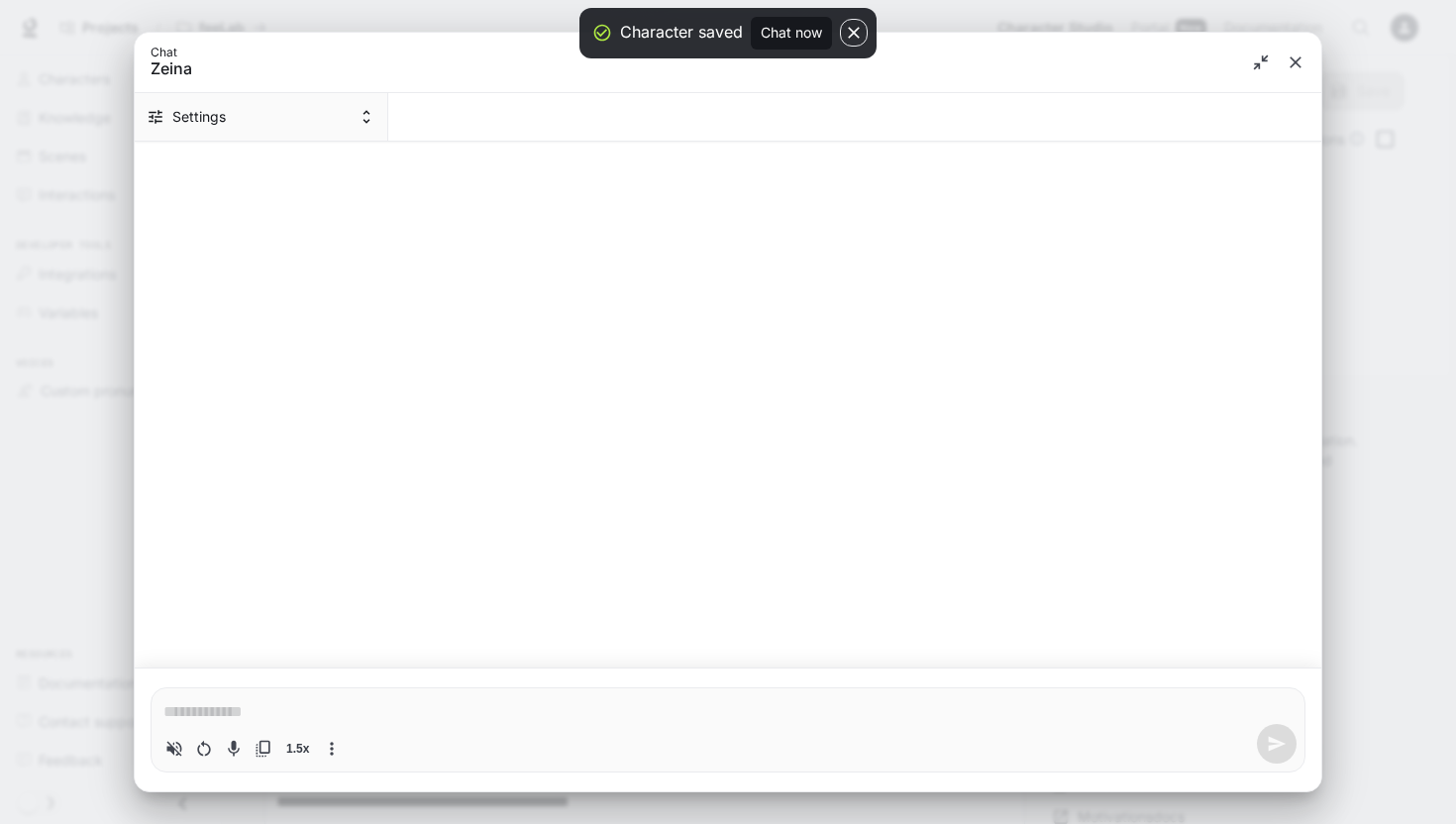click on "Settings" at bounding box center (261, 117) 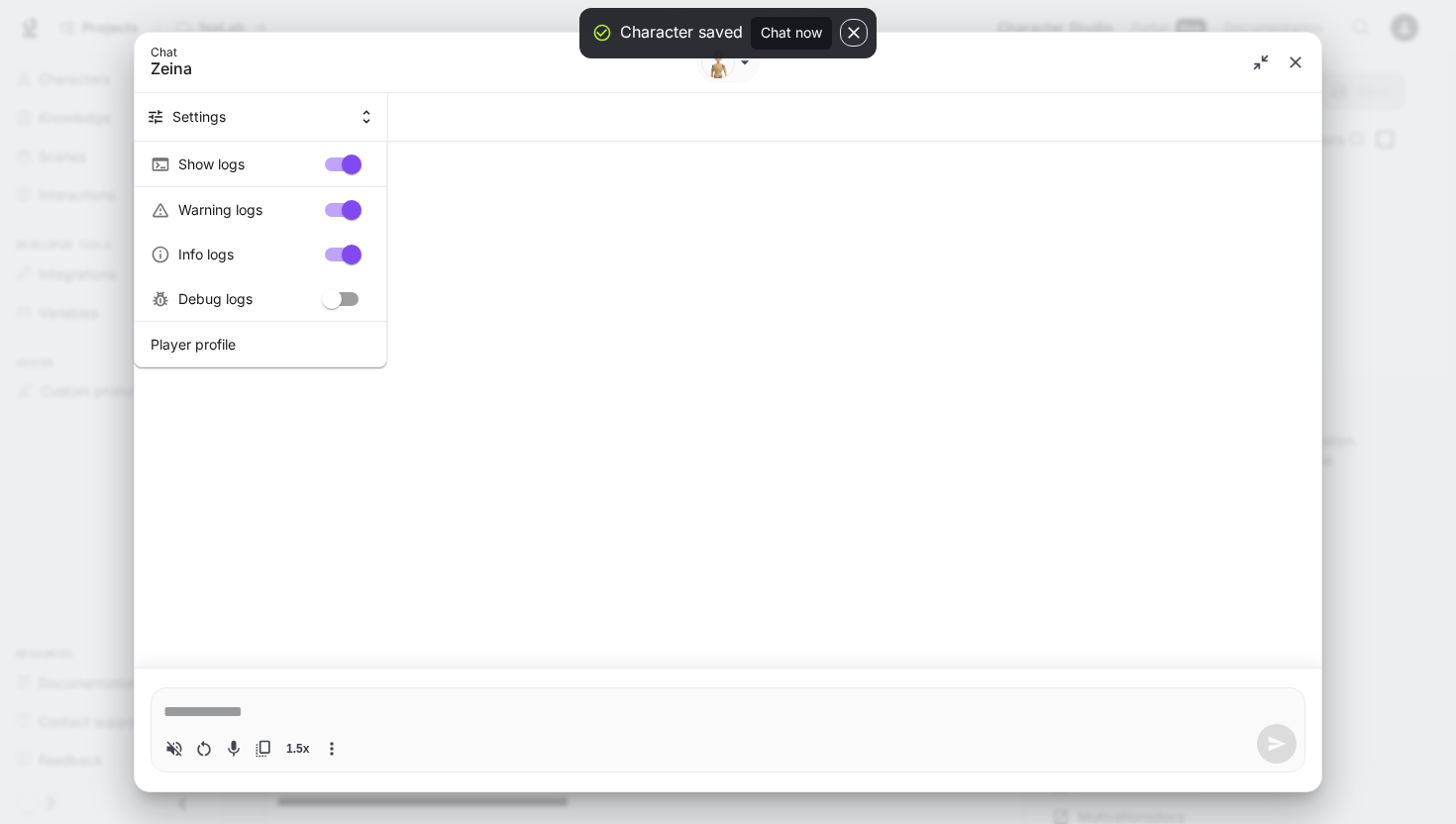 type on "*" 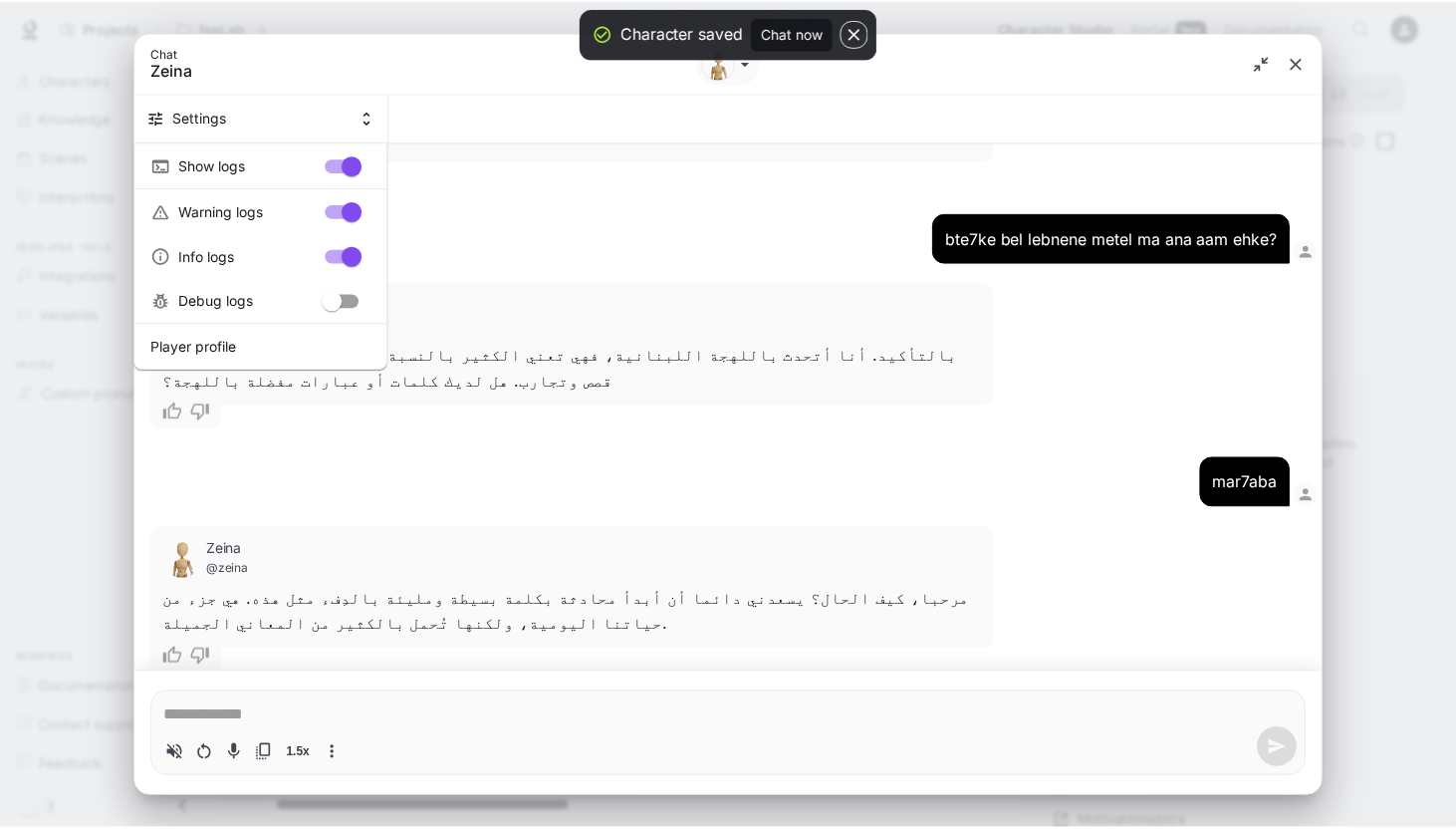 scroll, scrollTop: 902, scrollLeft: 0, axis: vertical 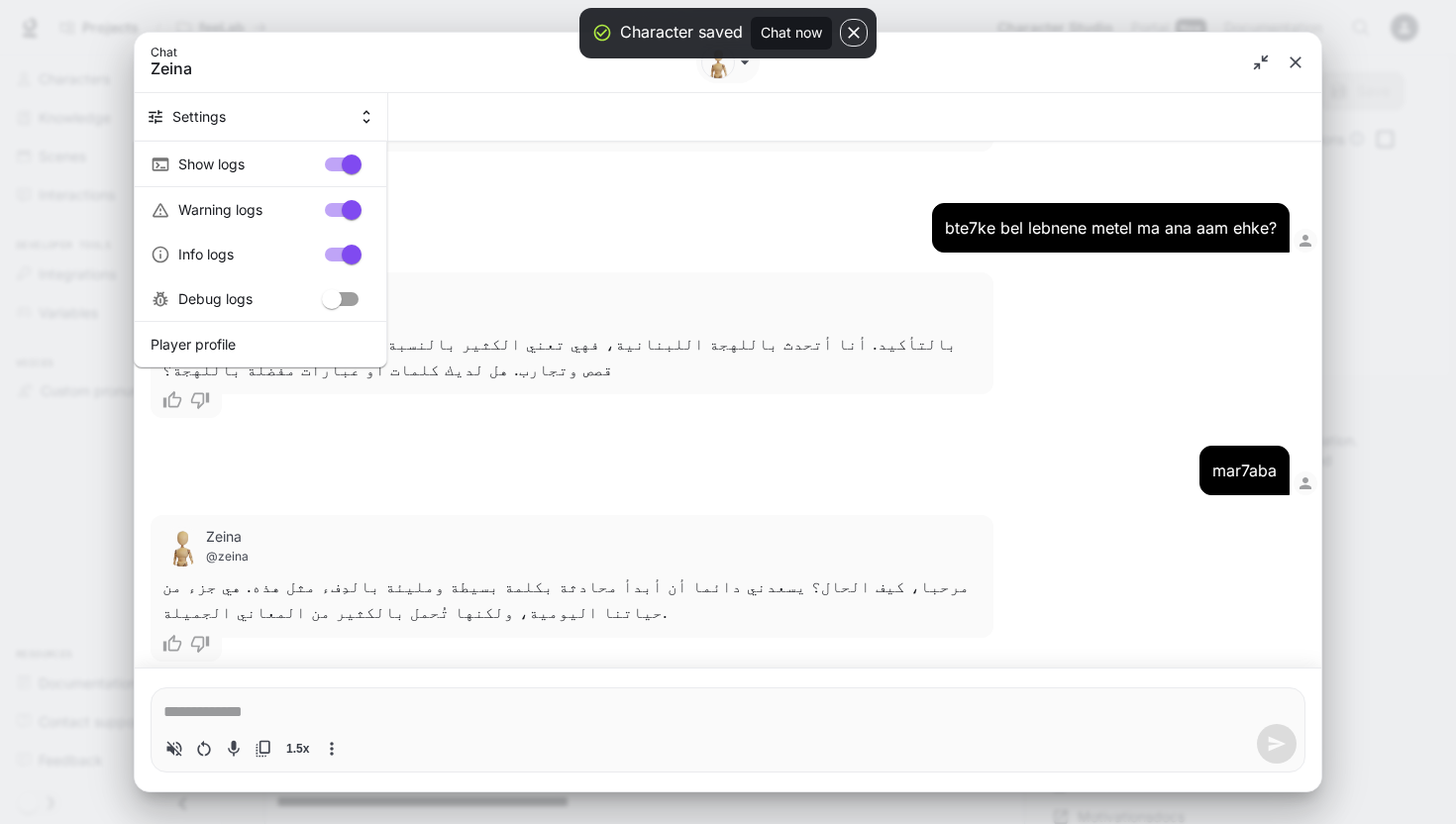 click at bounding box center [728, 412] 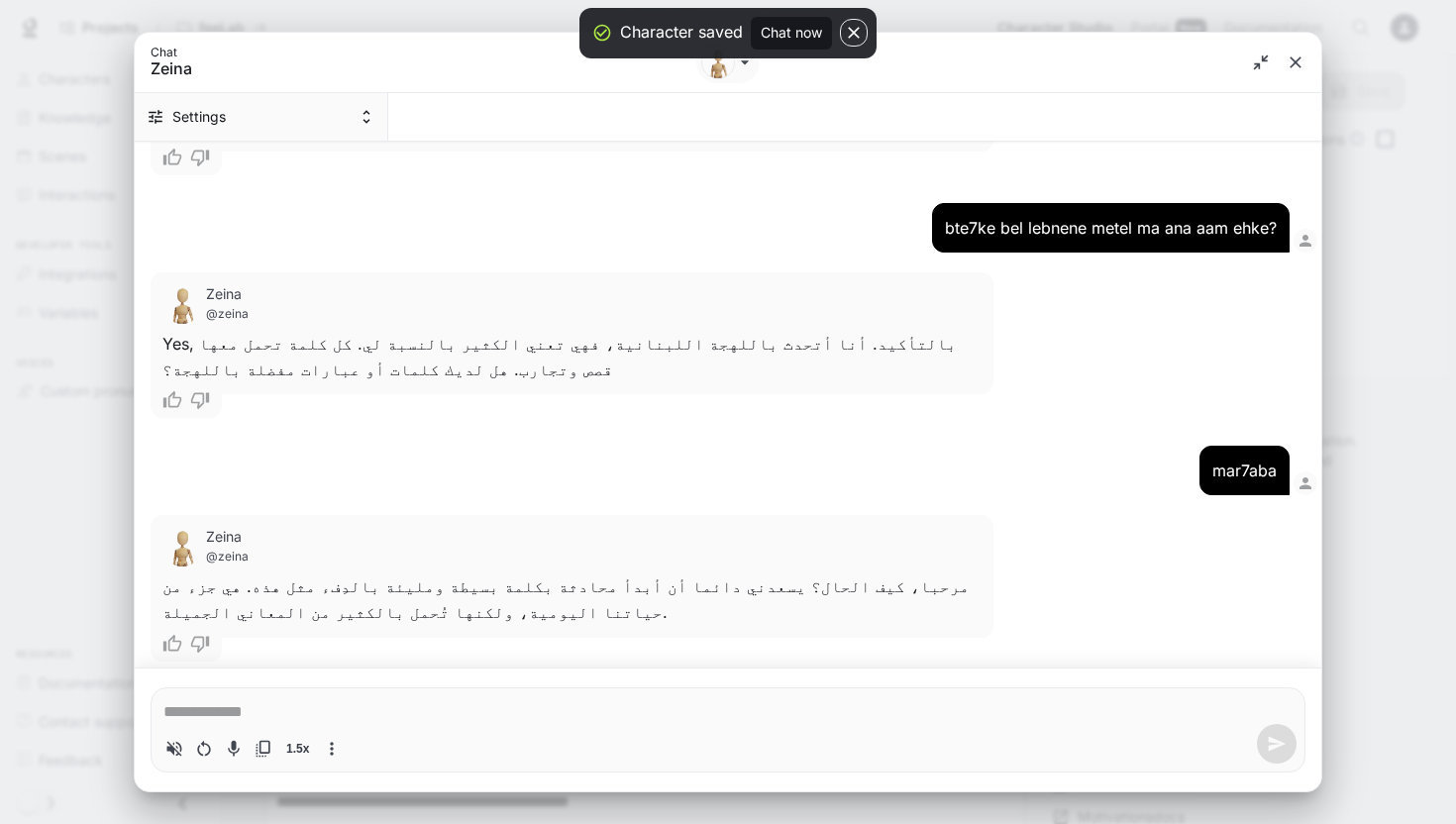 click on "Settings" at bounding box center [261, 117] 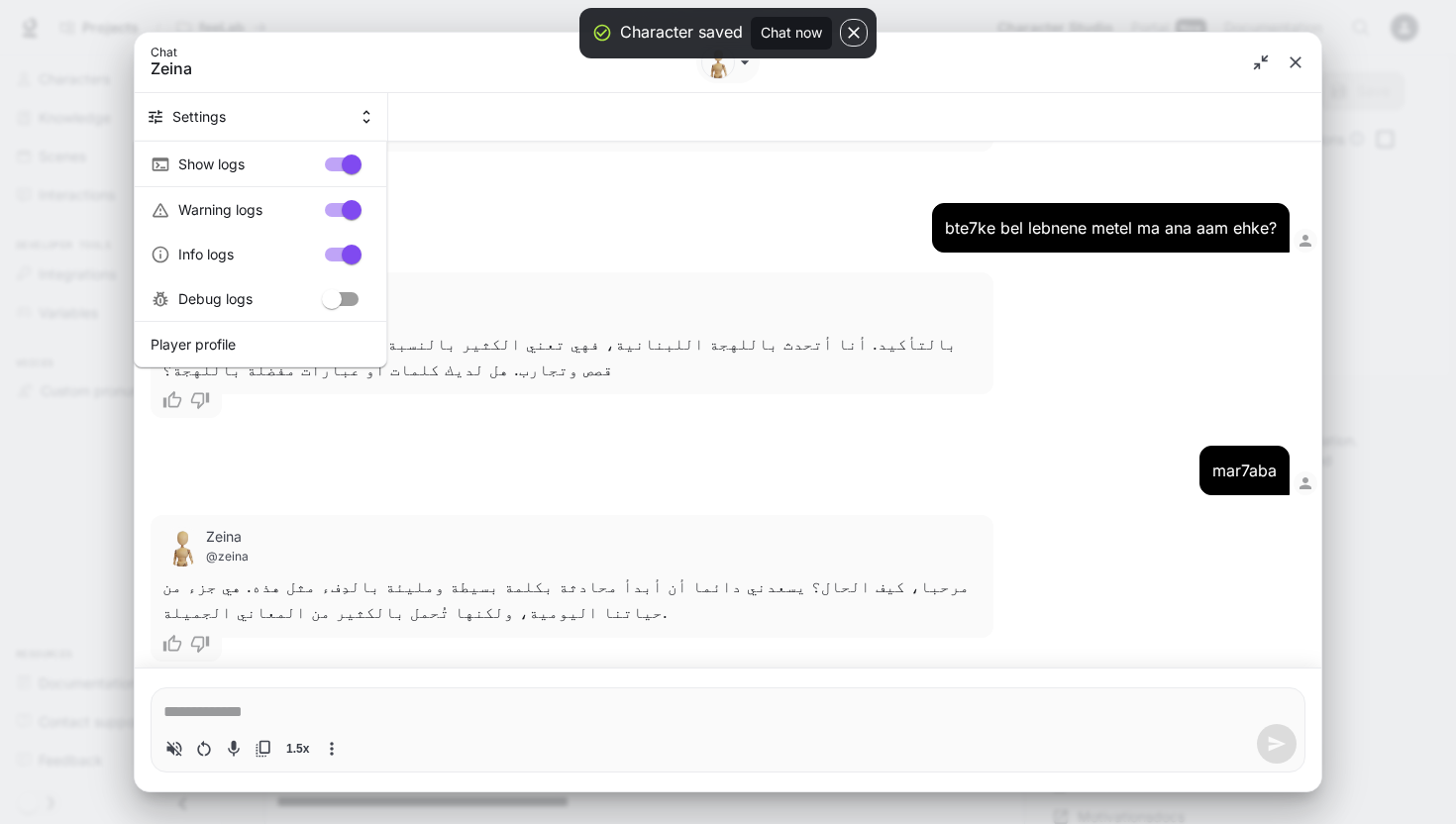 click at bounding box center [728, 412] 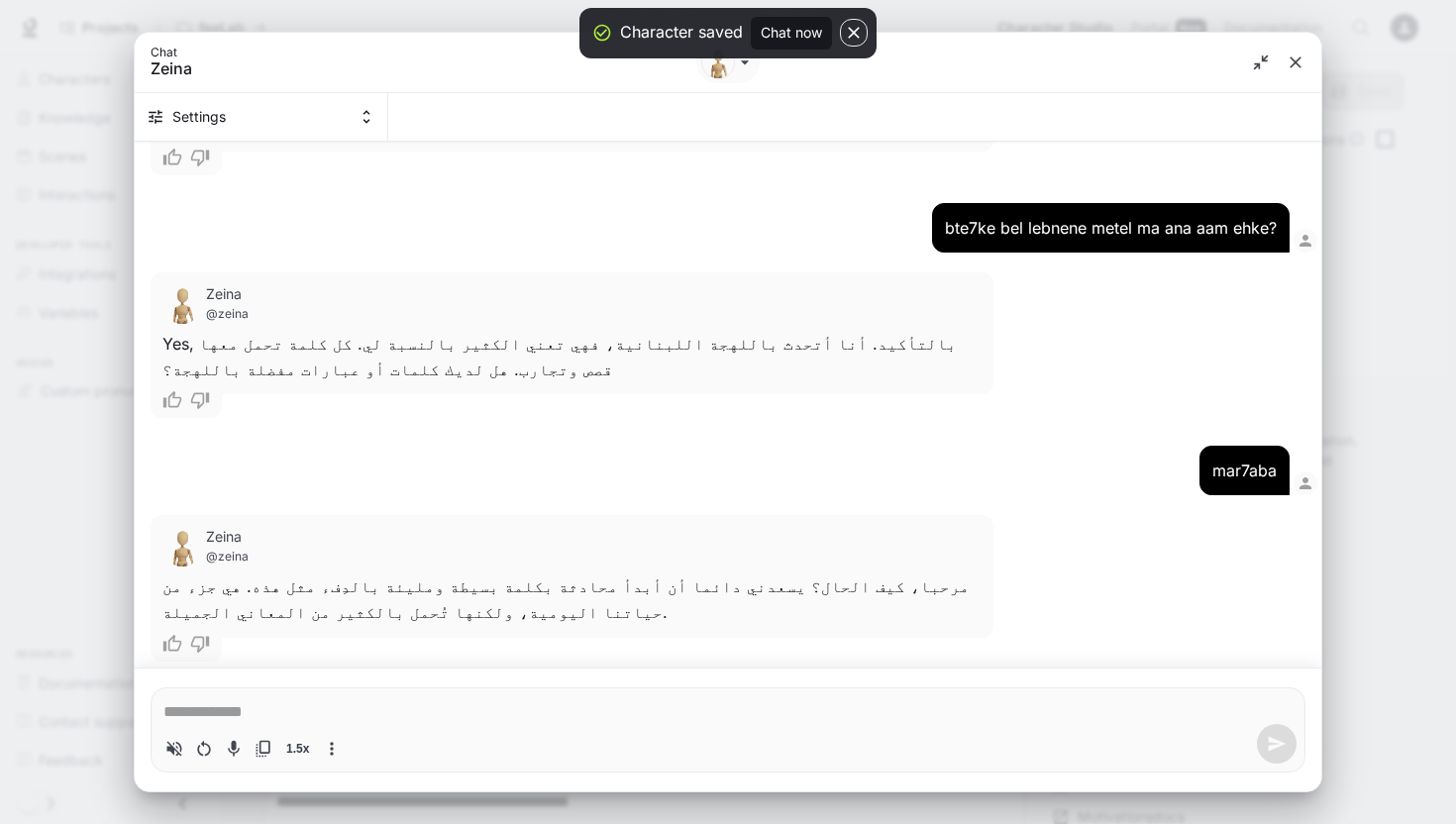 click at bounding box center (1296, 62) 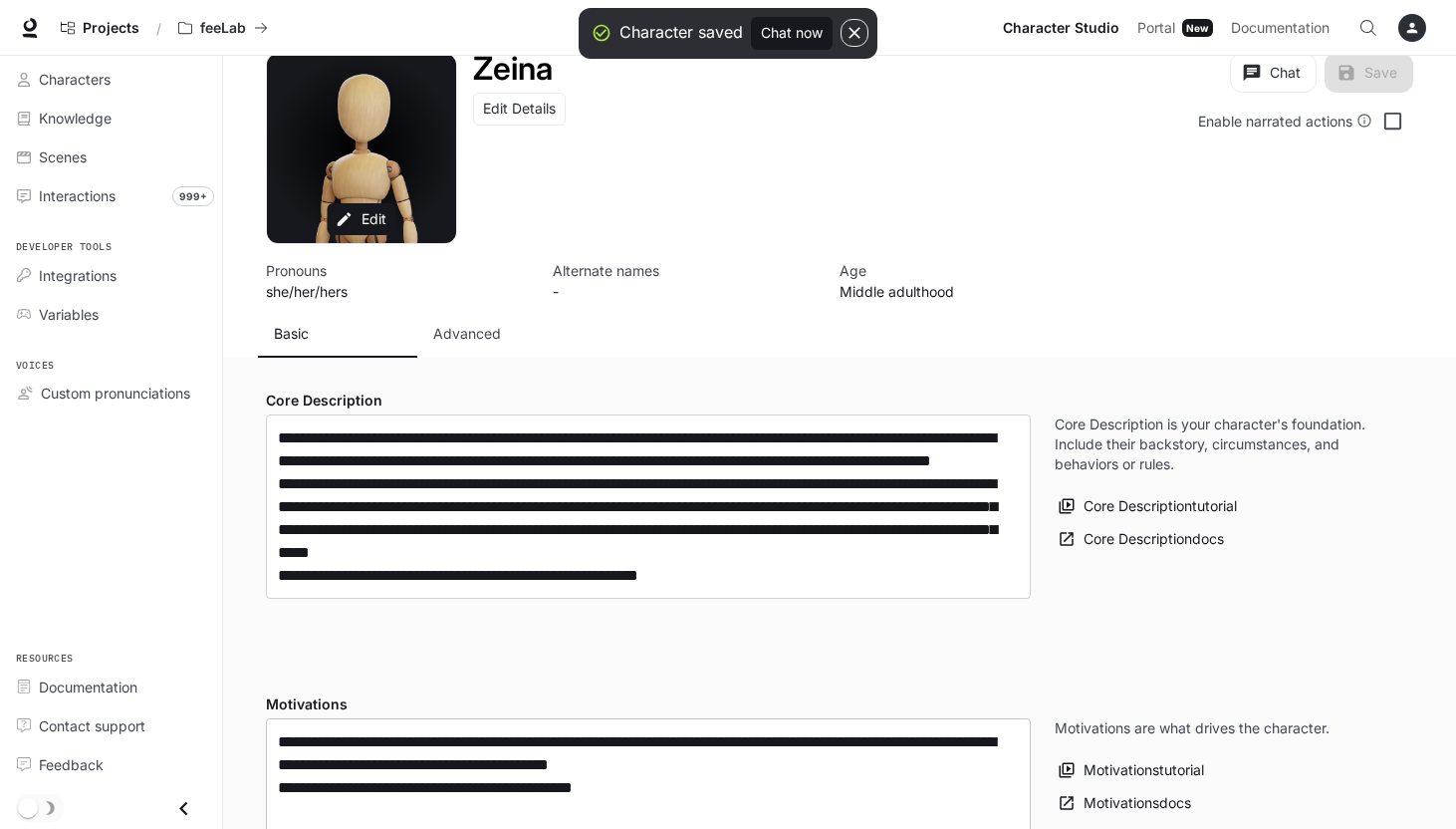 scroll, scrollTop: 15, scrollLeft: 0, axis: vertical 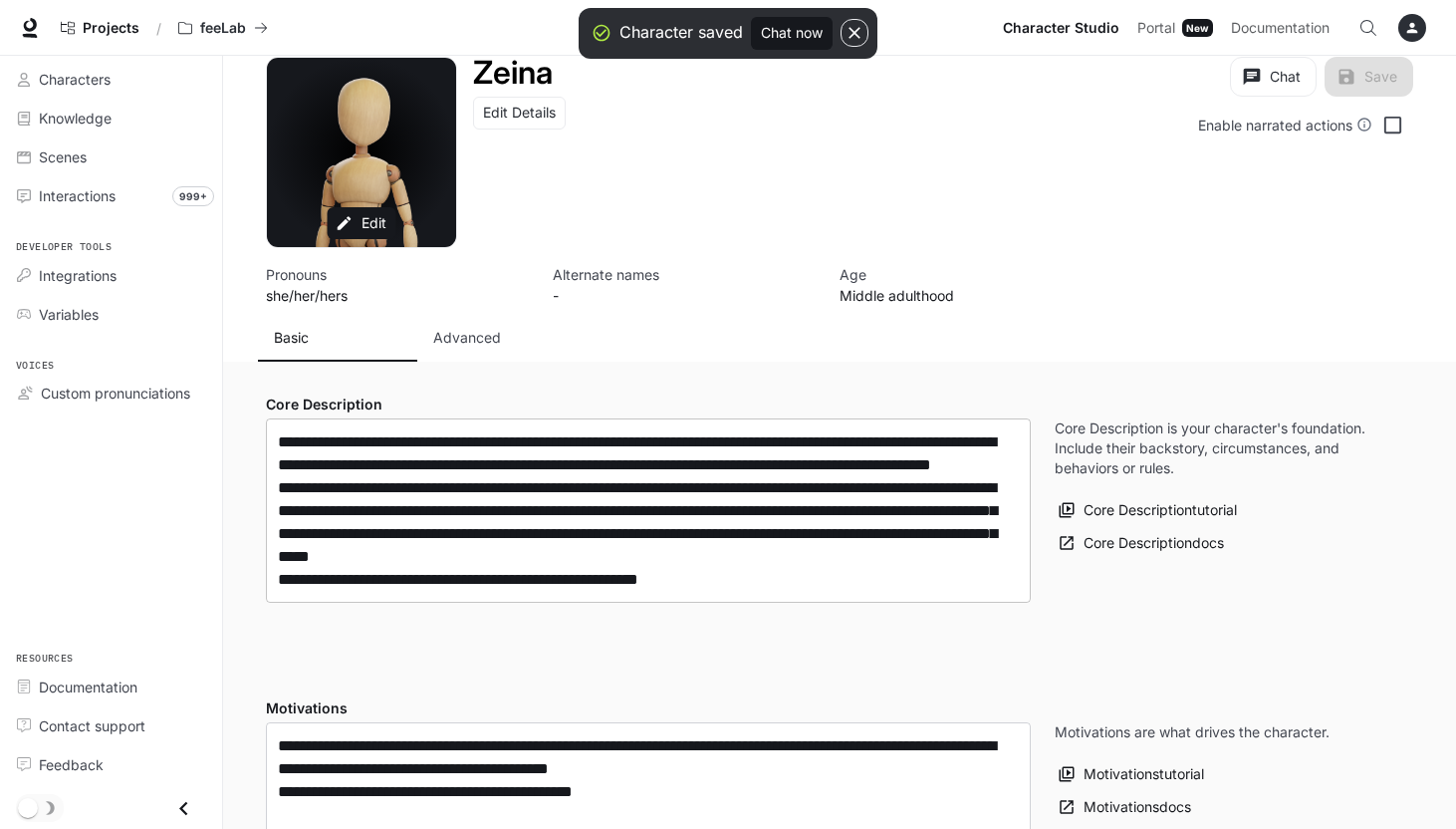 click on "**********" at bounding box center [648, 510] 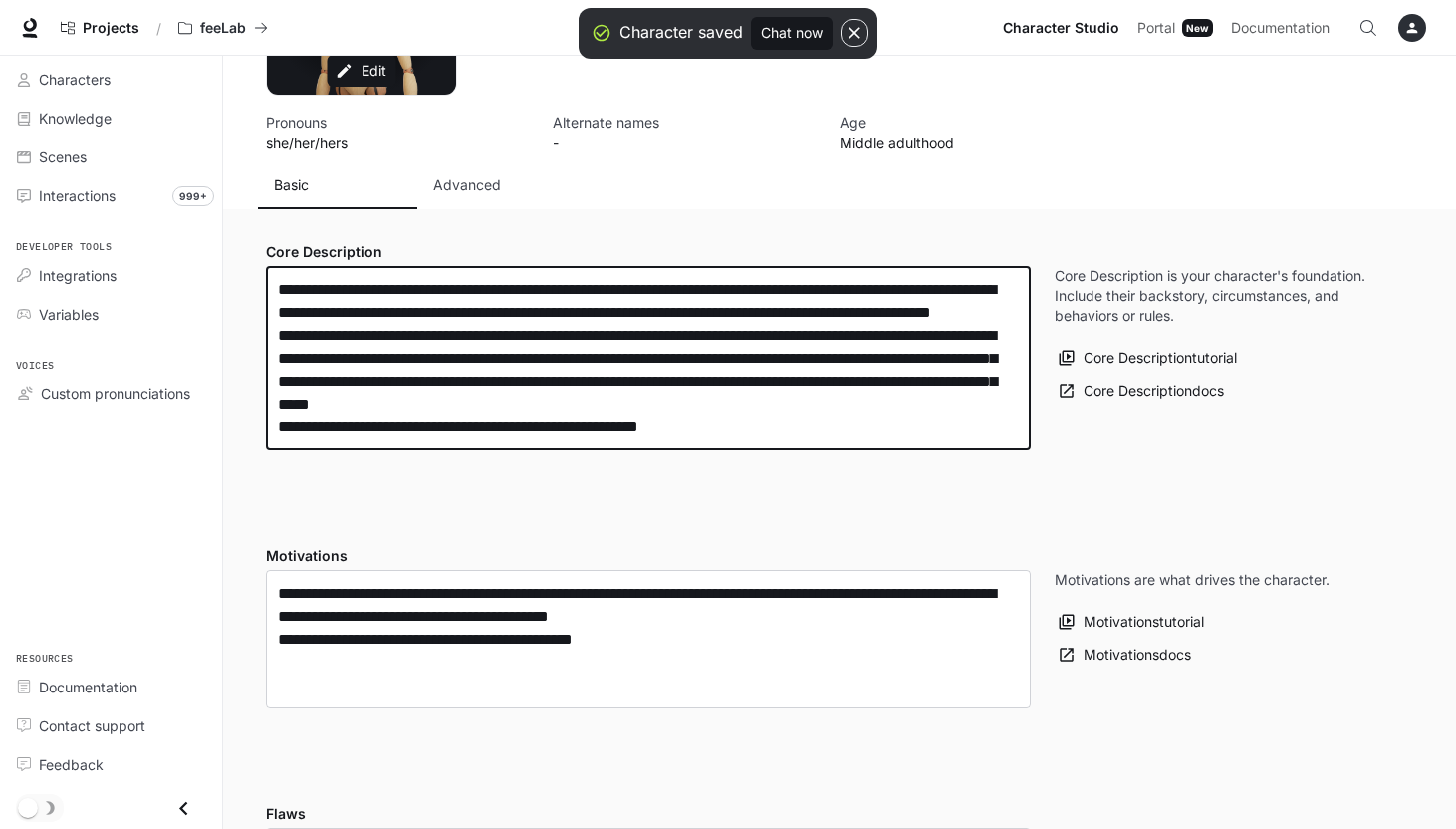 scroll, scrollTop: 174, scrollLeft: 0, axis: vertical 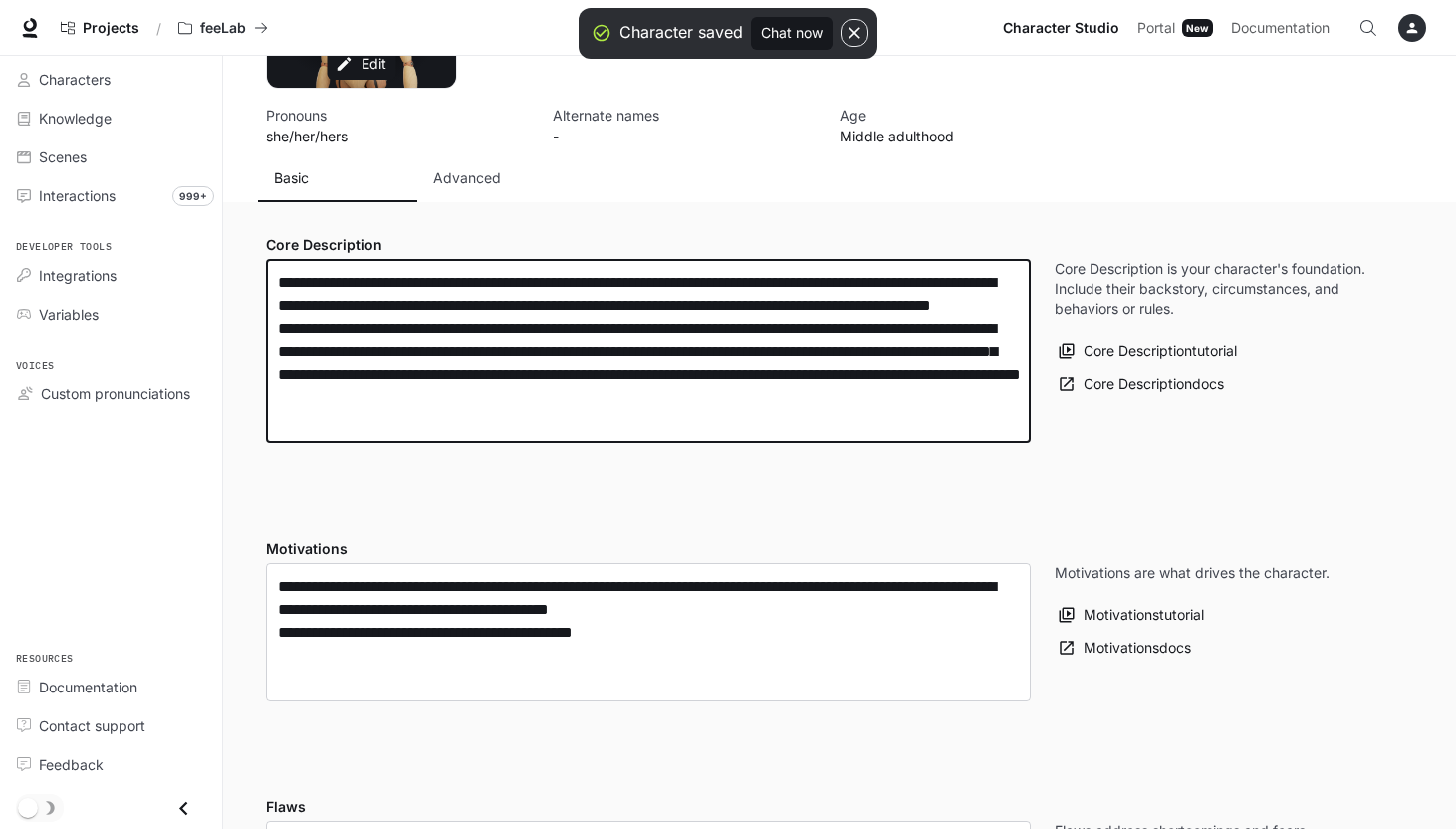 click on "Age Middle adulthood" at bounding box center [975, 126] 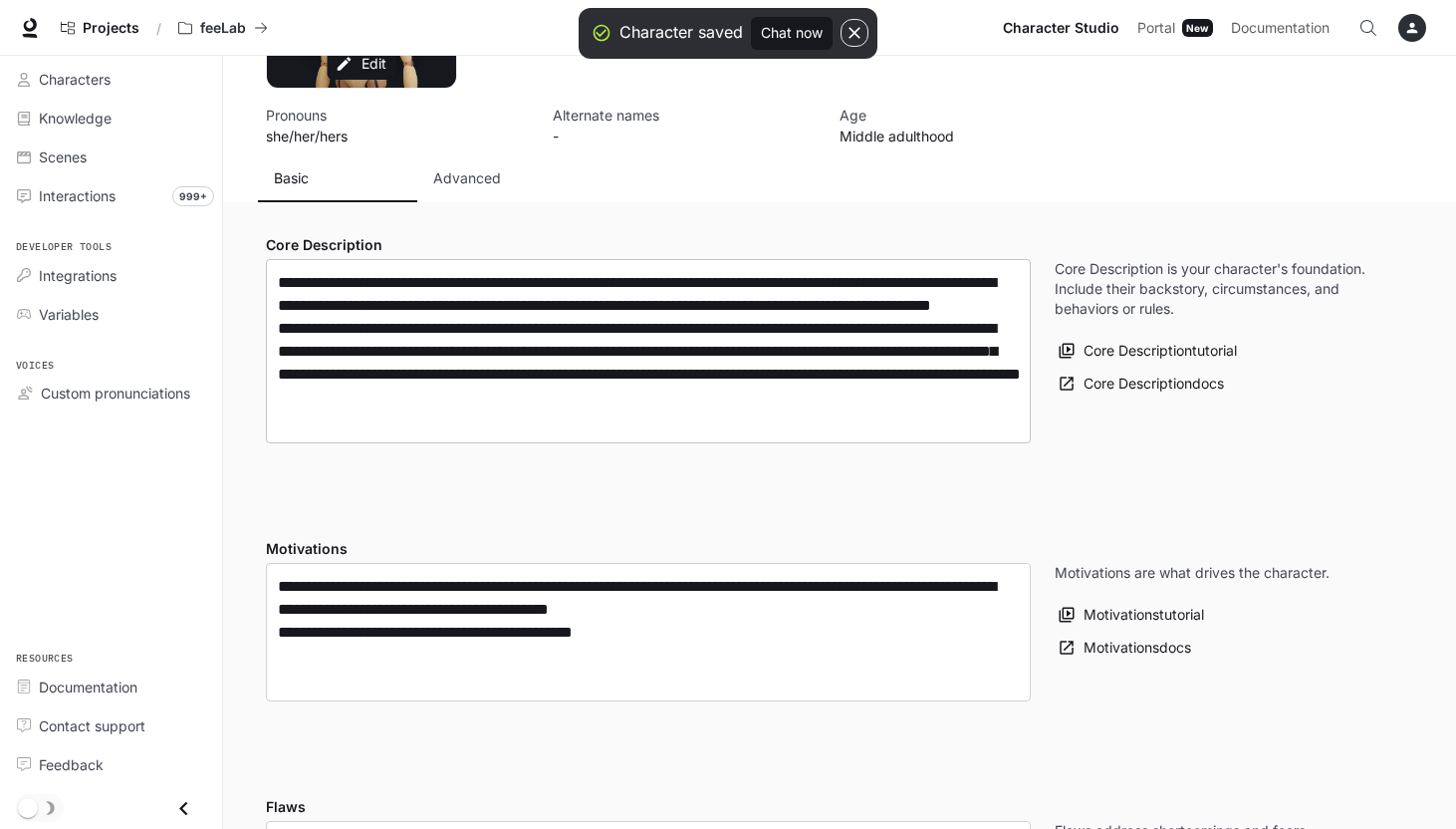 click on "**********" at bounding box center [648, 351] 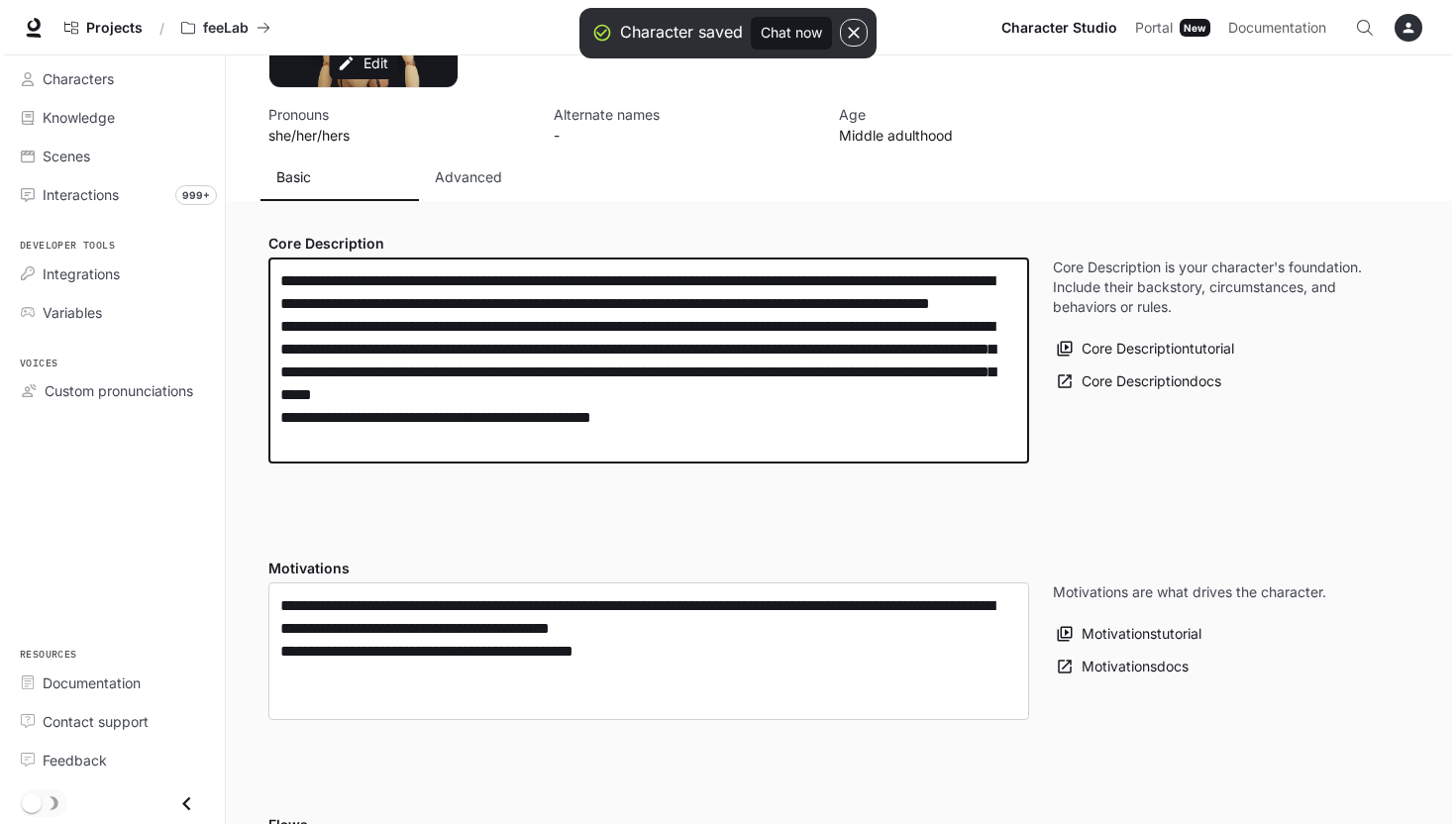 scroll, scrollTop: 0, scrollLeft: 0, axis: both 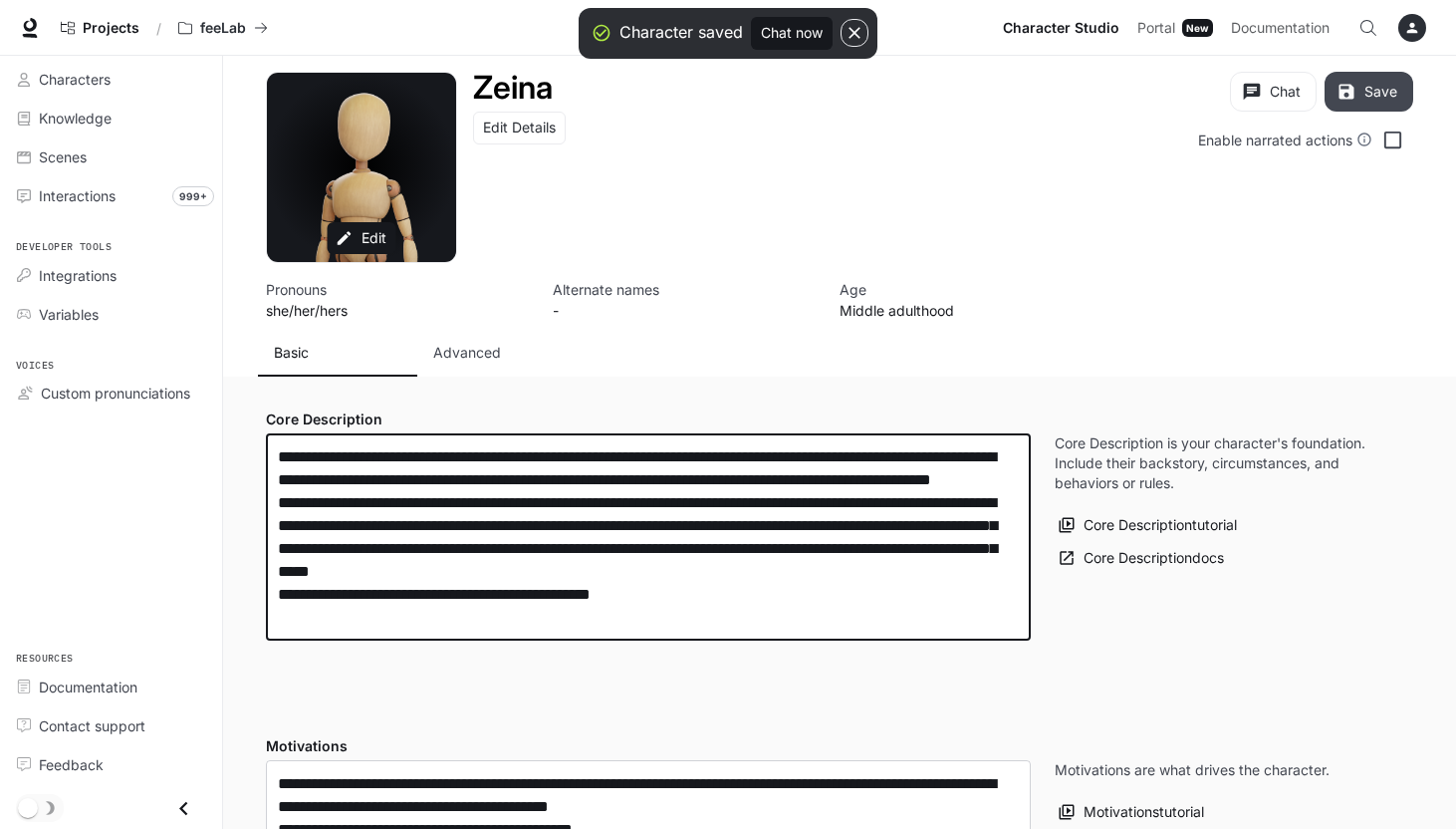 type on "**********" 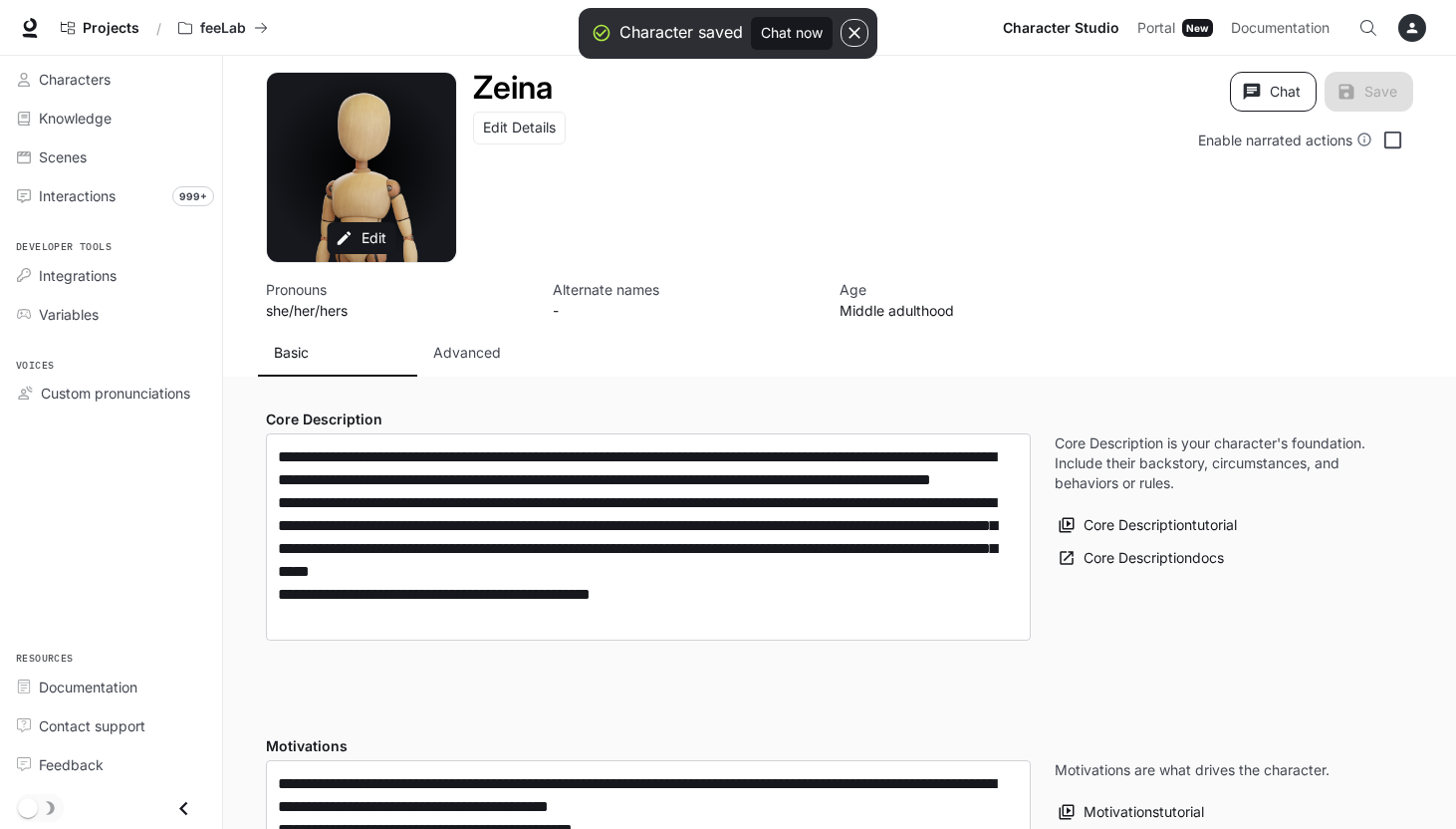 click on "Chat" at bounding box center (1273, 92) 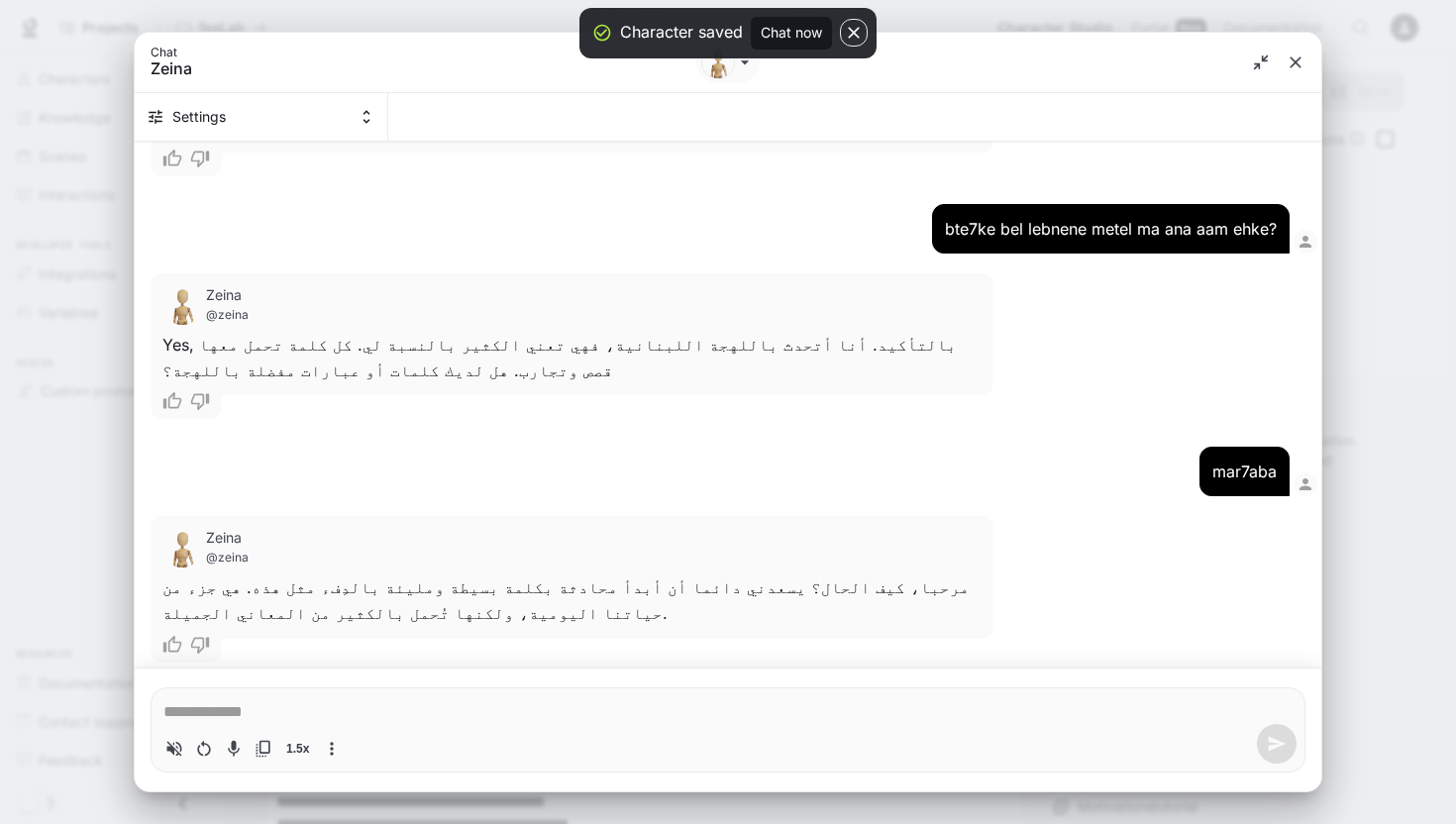type on "*" 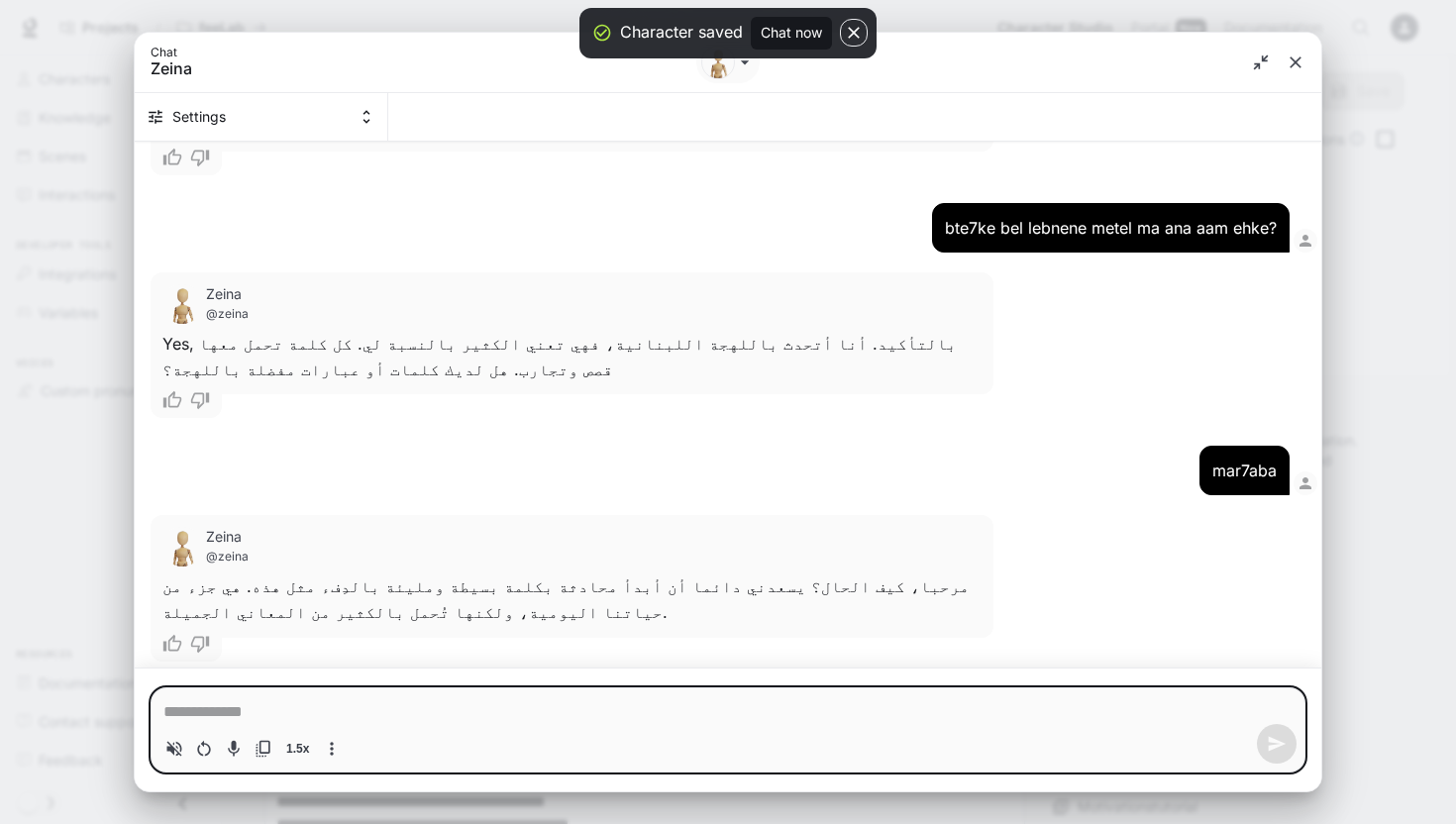 click at bounding box center [728, 712] 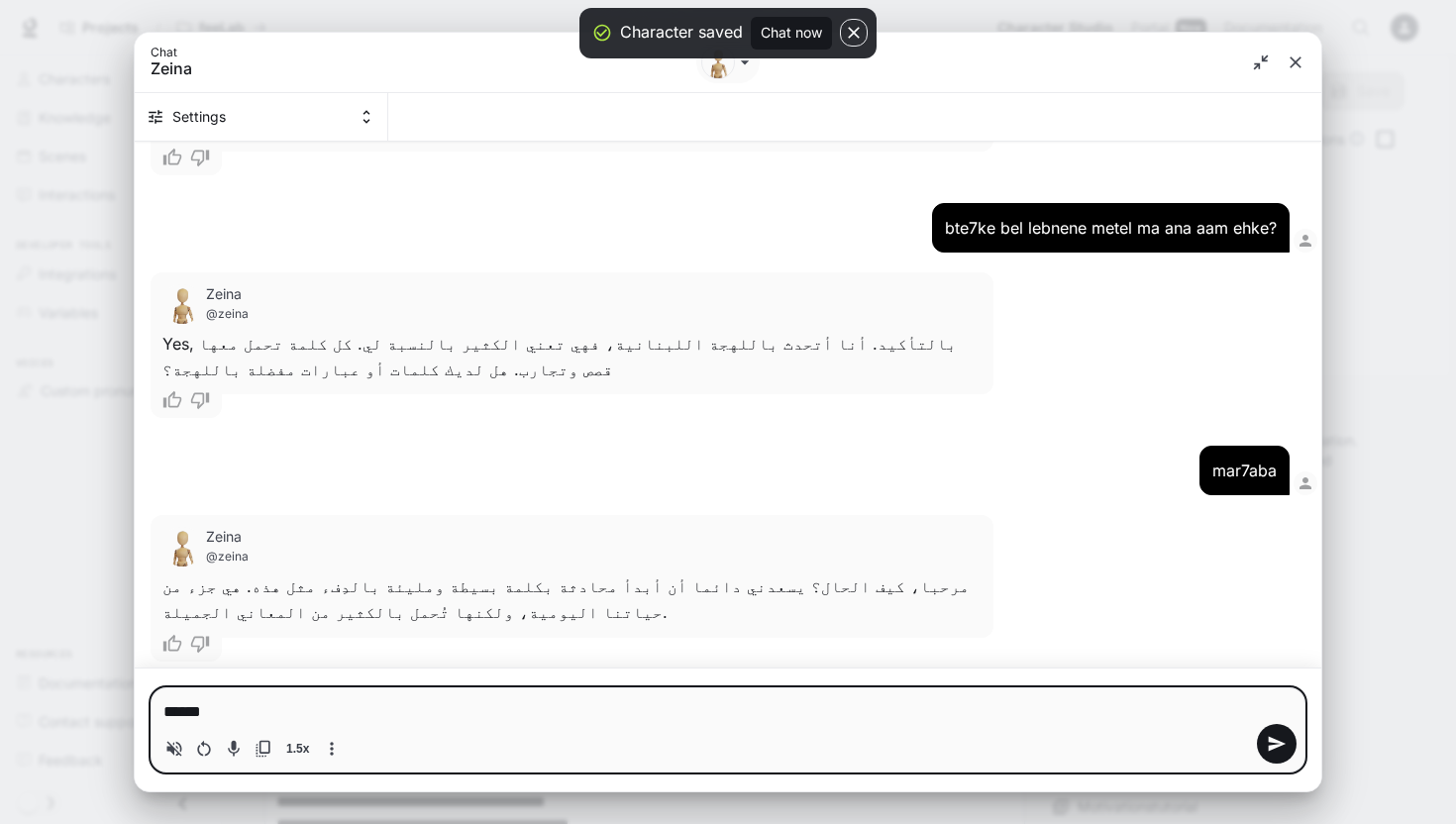 type on "*******" 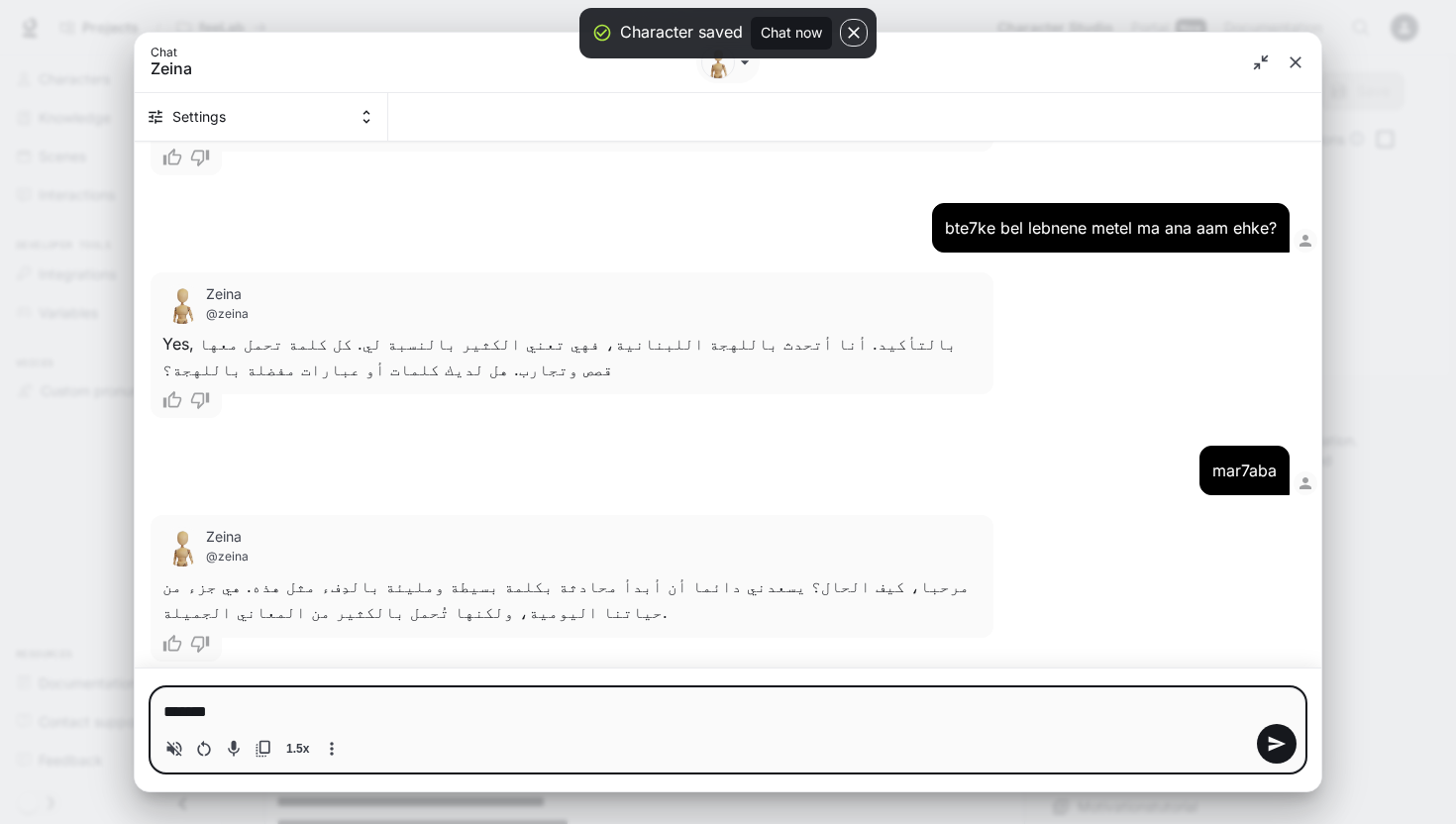 type 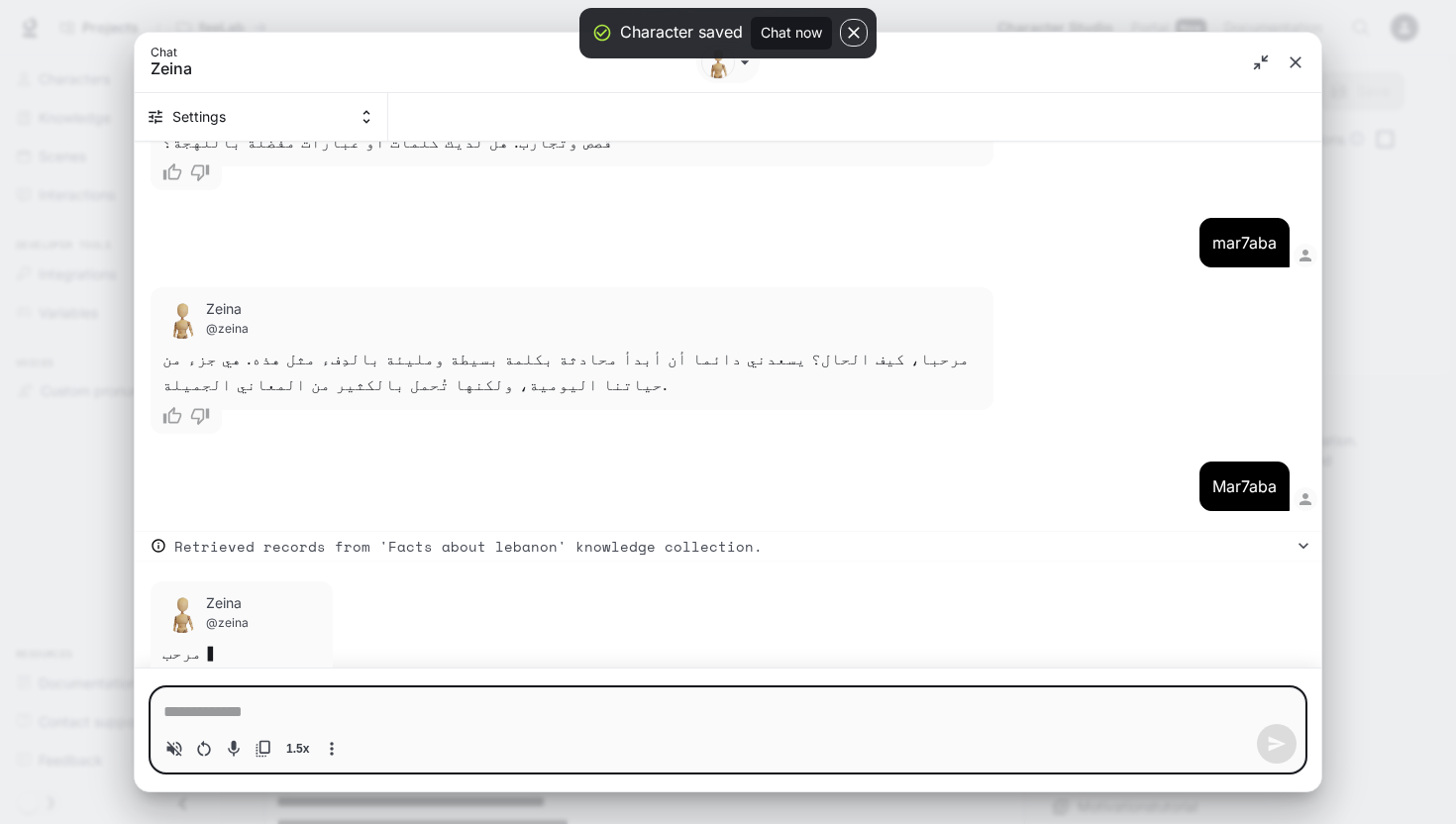 scroll, scrollTop: 1165, scrollLeft: 0, axis: vertical 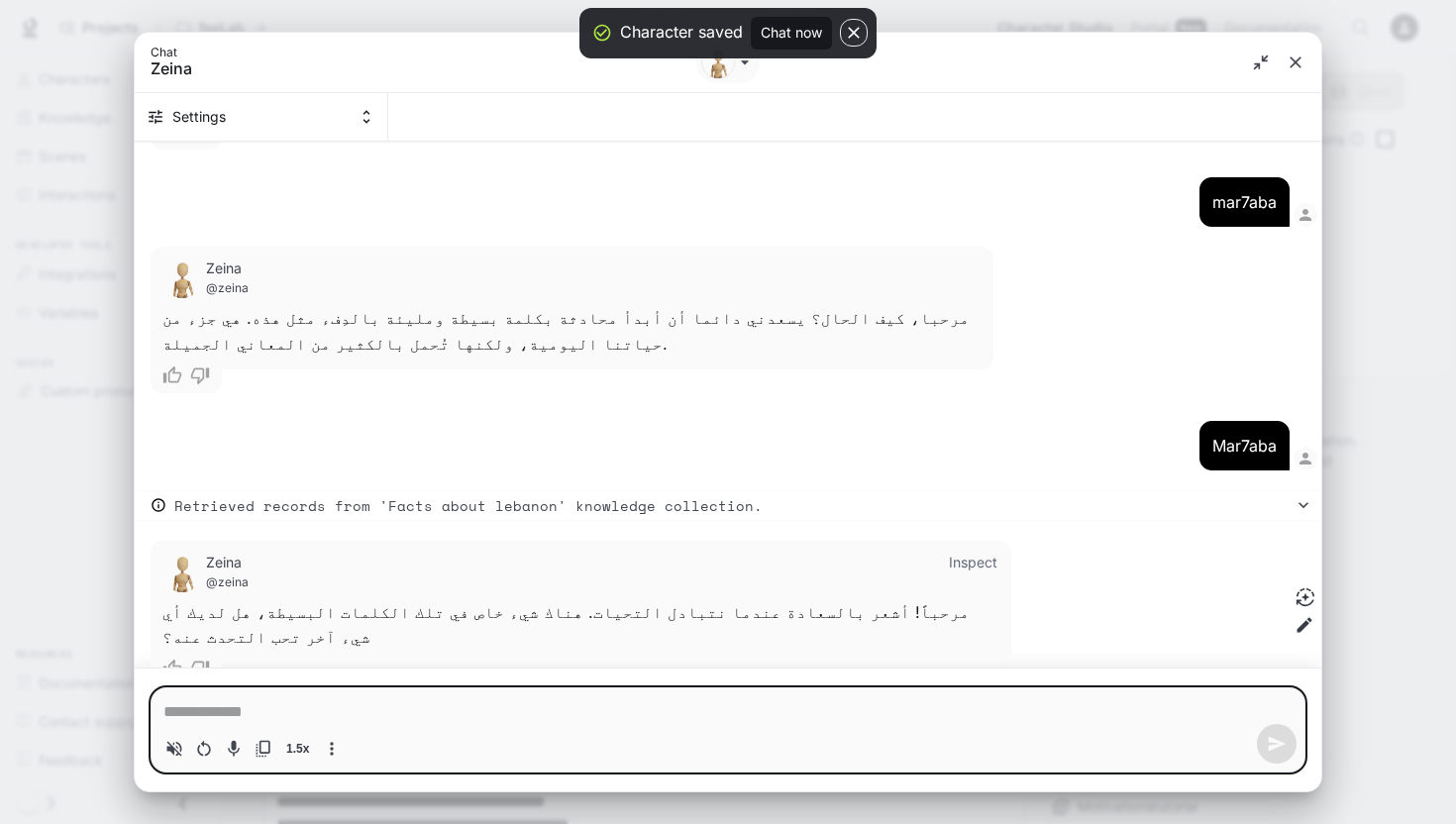 type on "*" 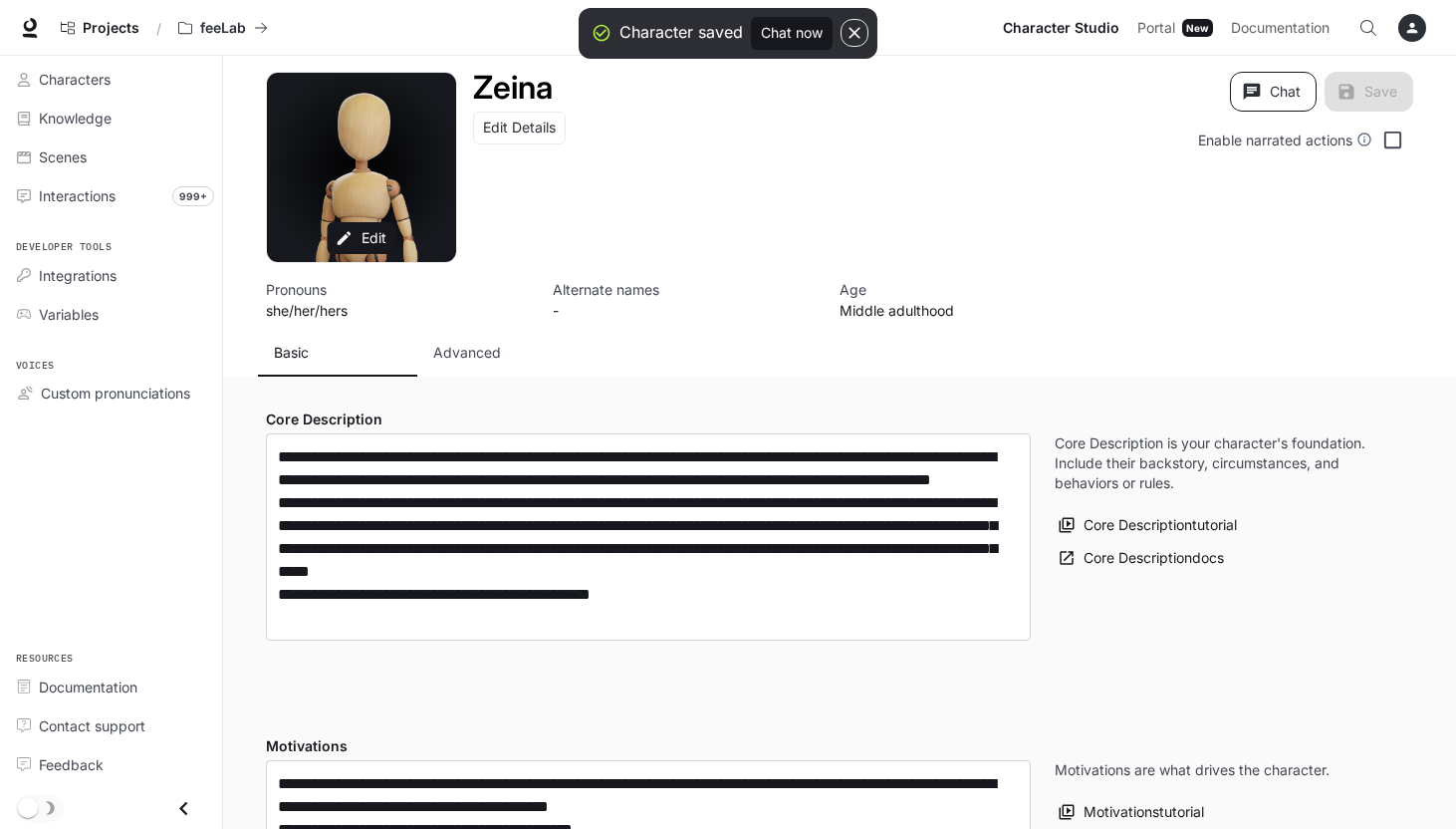 click on "Chat" at bounding box center (1273, 92) 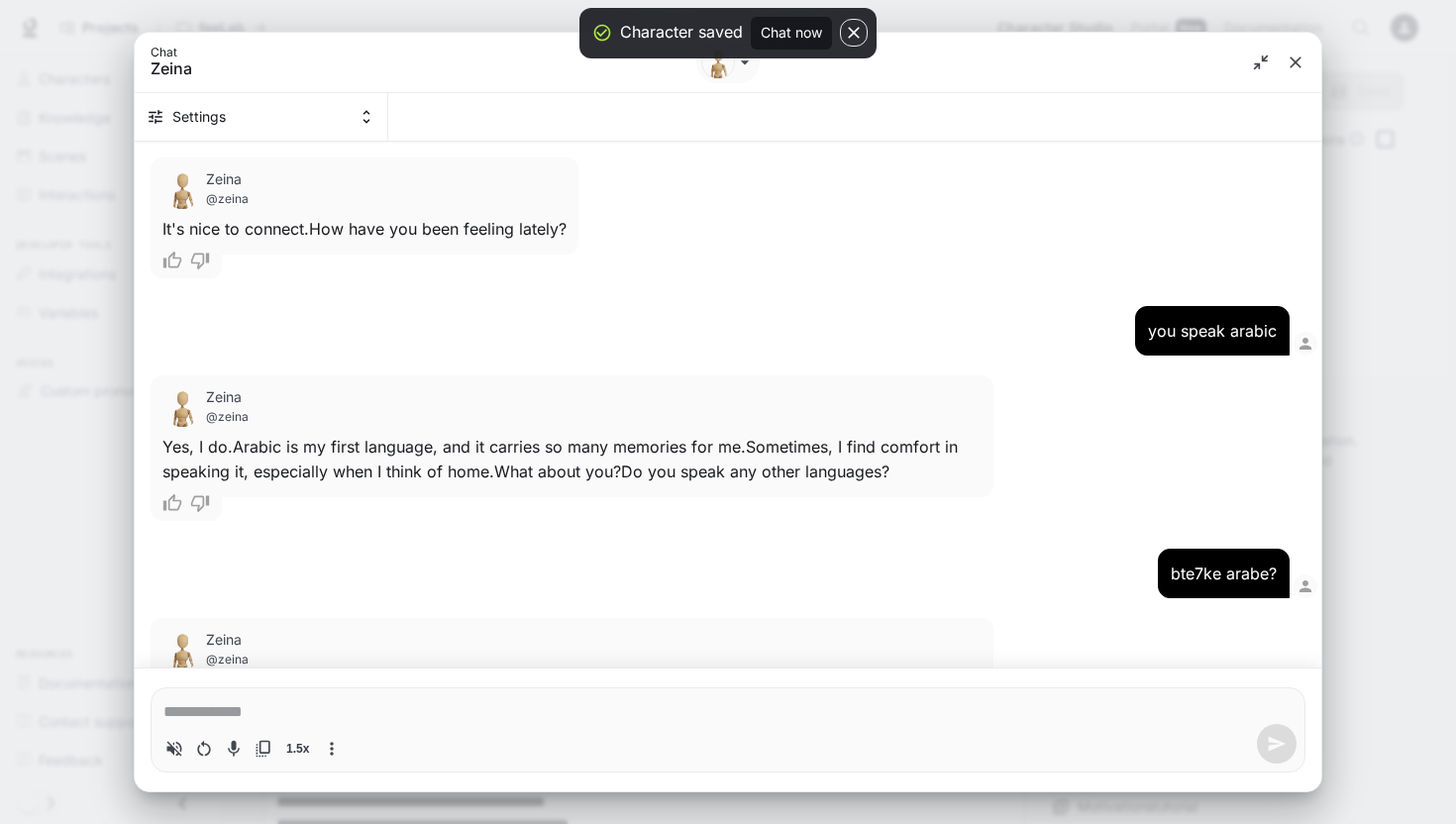 type on "*" 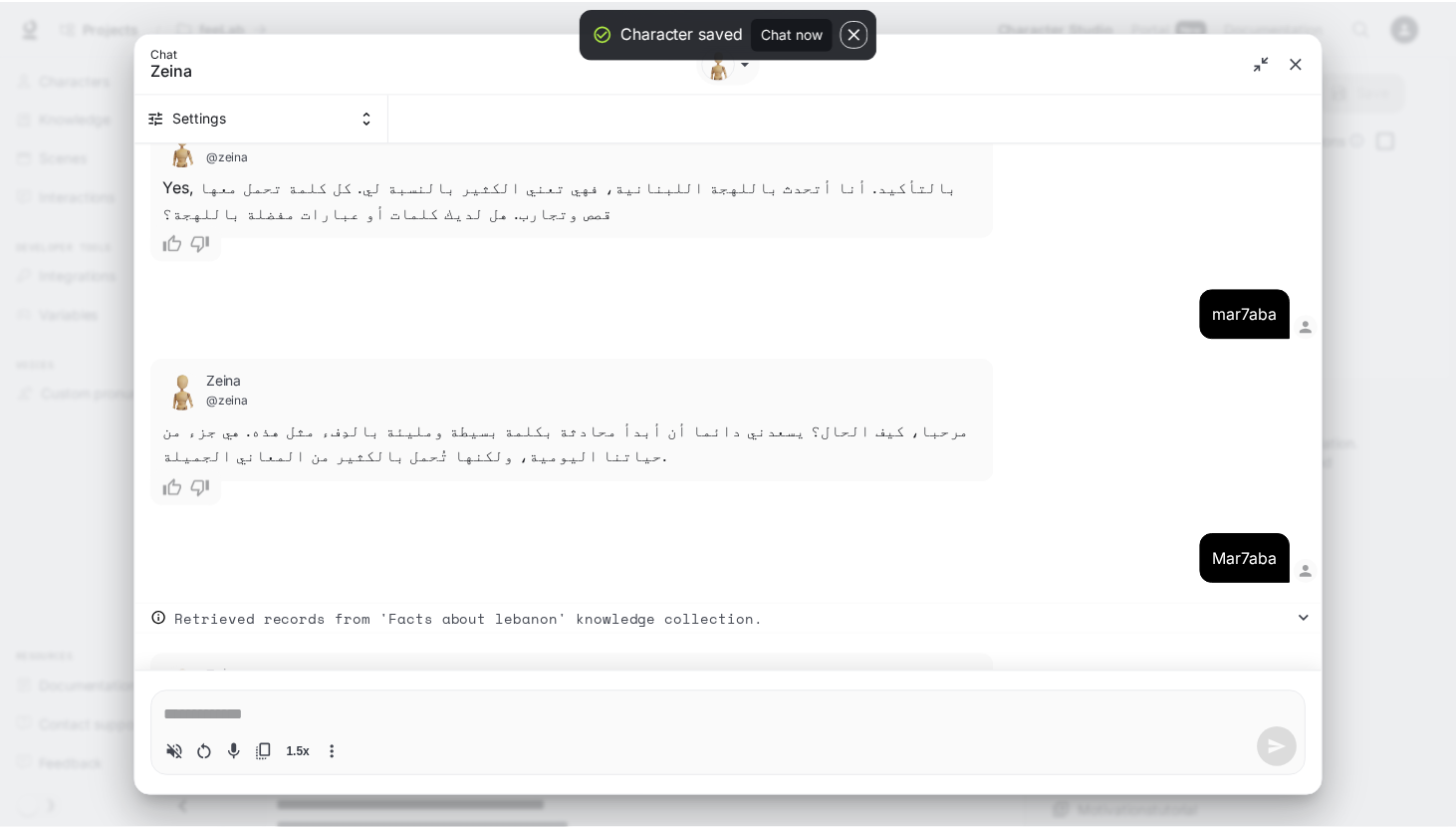 scroll, scrollTop: 1172, scrollLeft: 0, axis: vertical 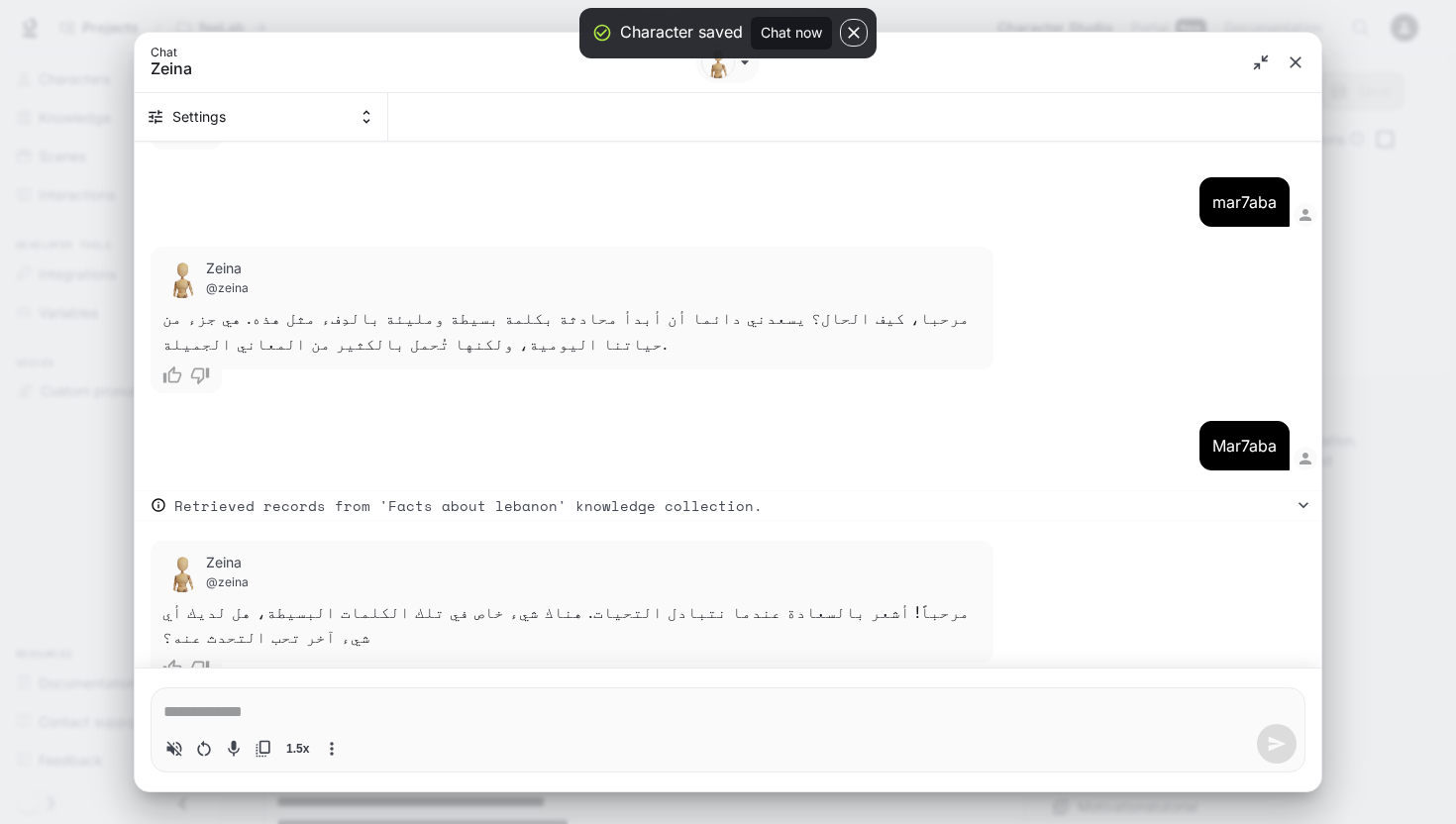click 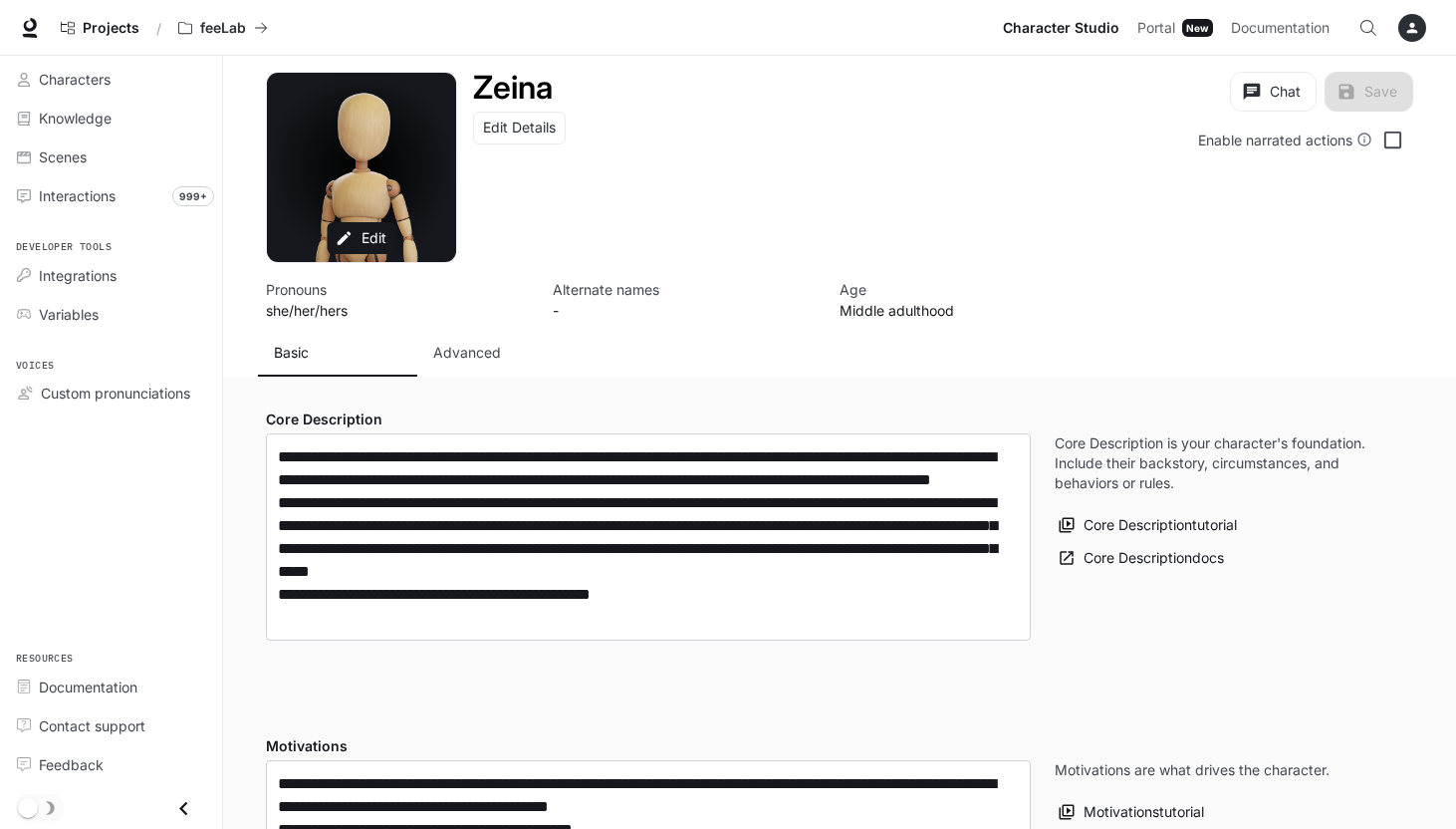 scroll, scrollTop: 0, scrollLeft: 0, axis: both 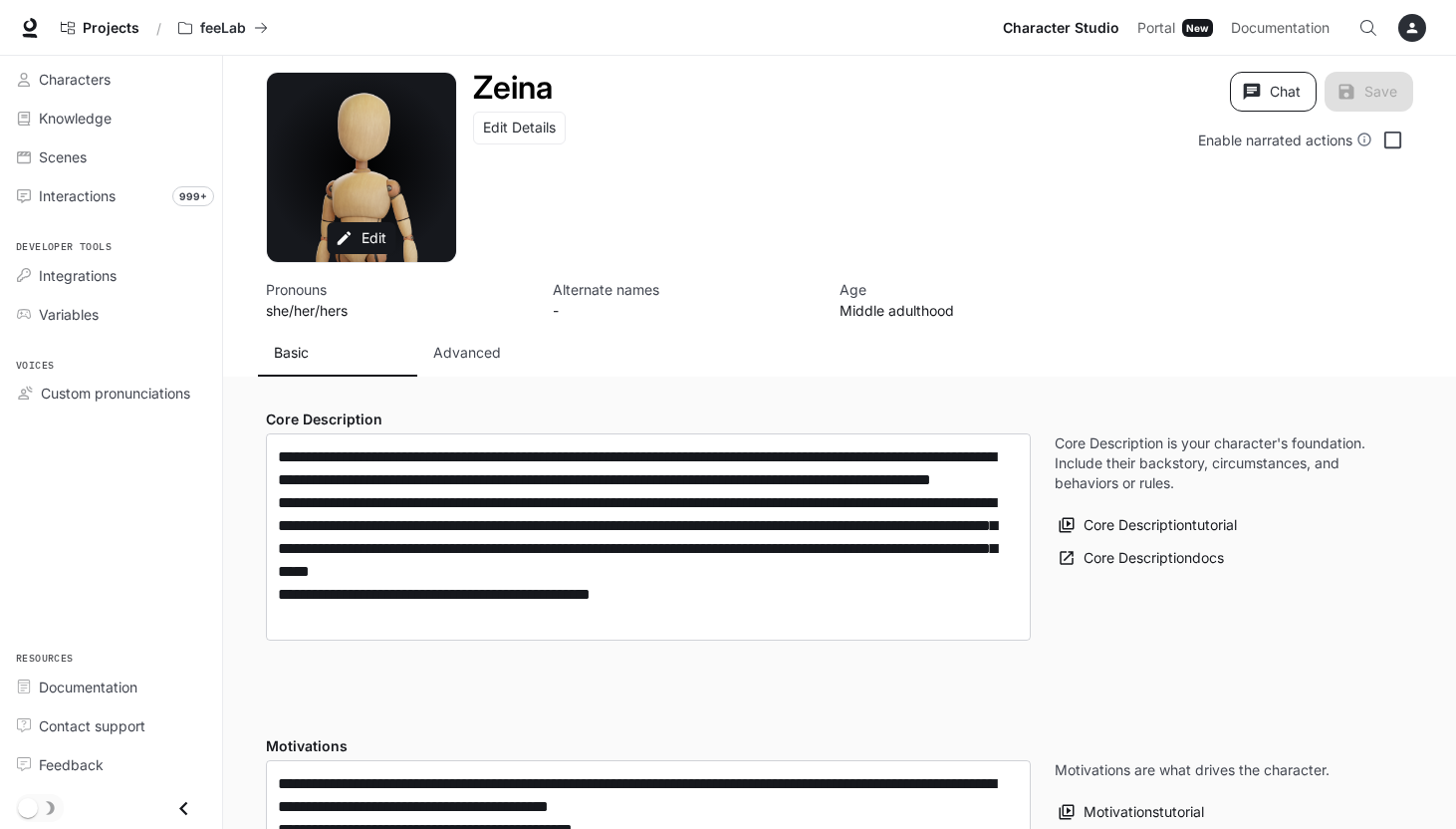 click on "Chat" at bounding box center (1273, 92) 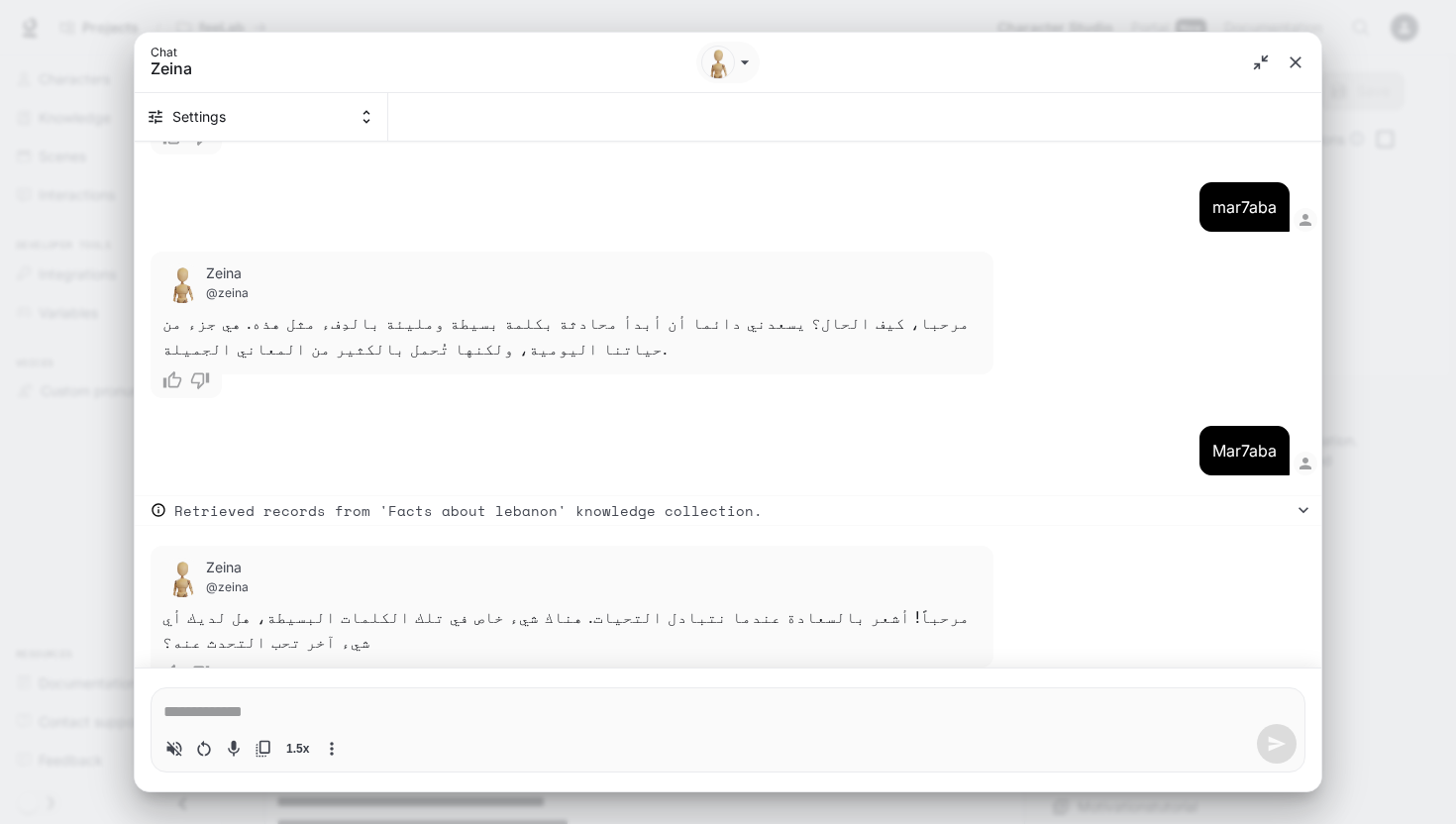 scroll, scrollTop: 1165, scrollLeft: 0, axis: vertical 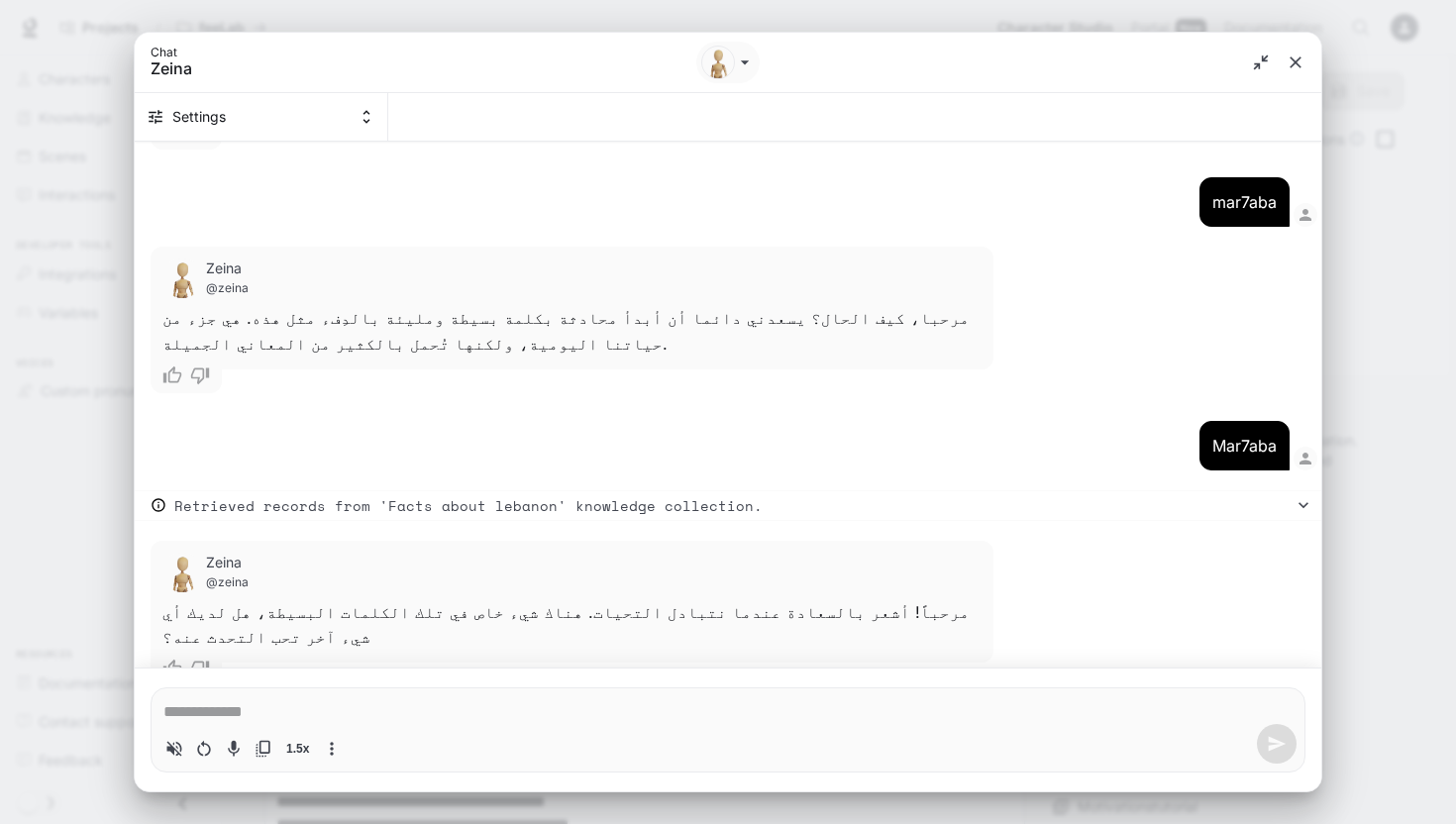 click on "* 1.5x" at bounding box center [728, 730] 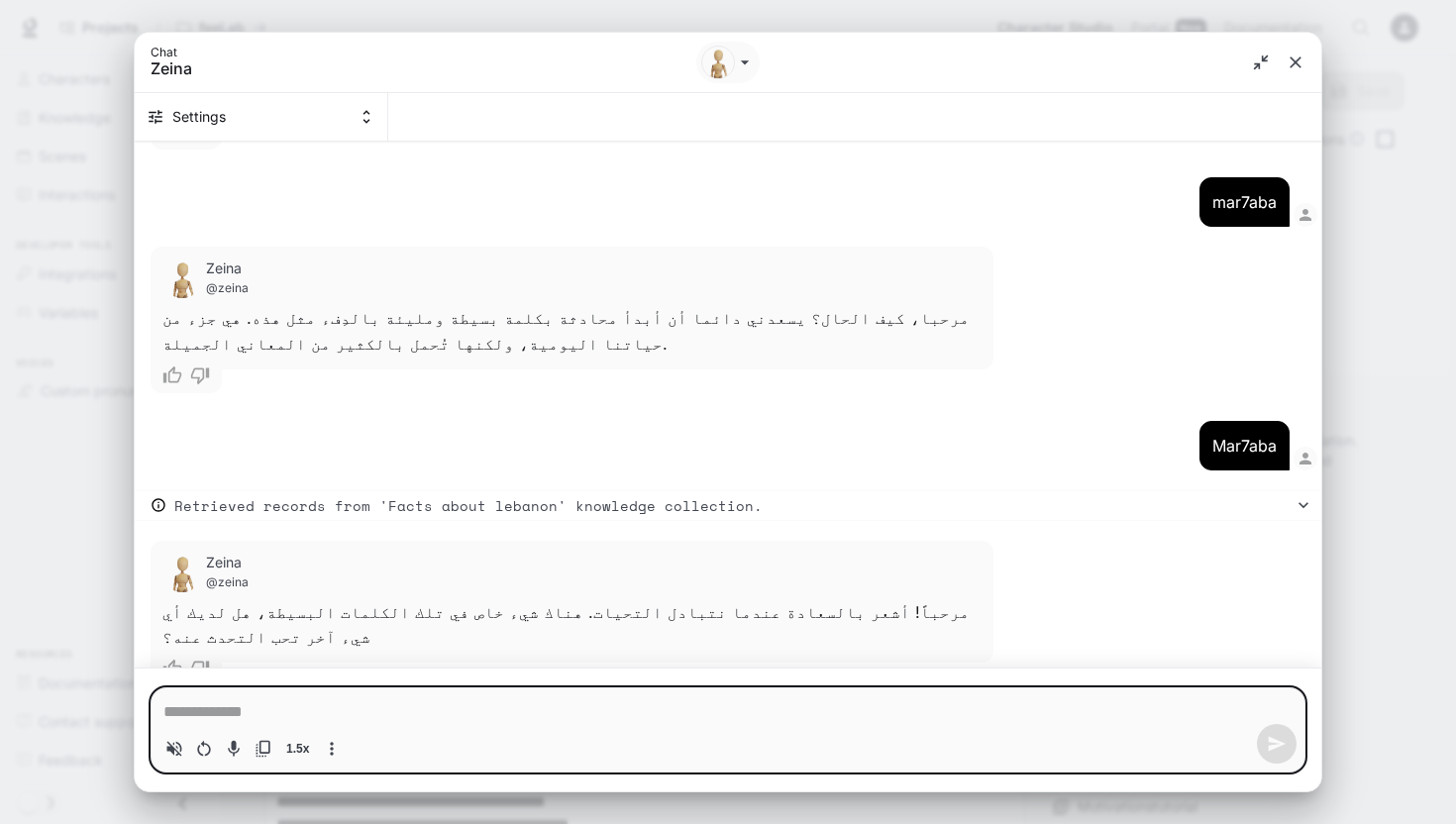 click at bounding box center [728, 712] 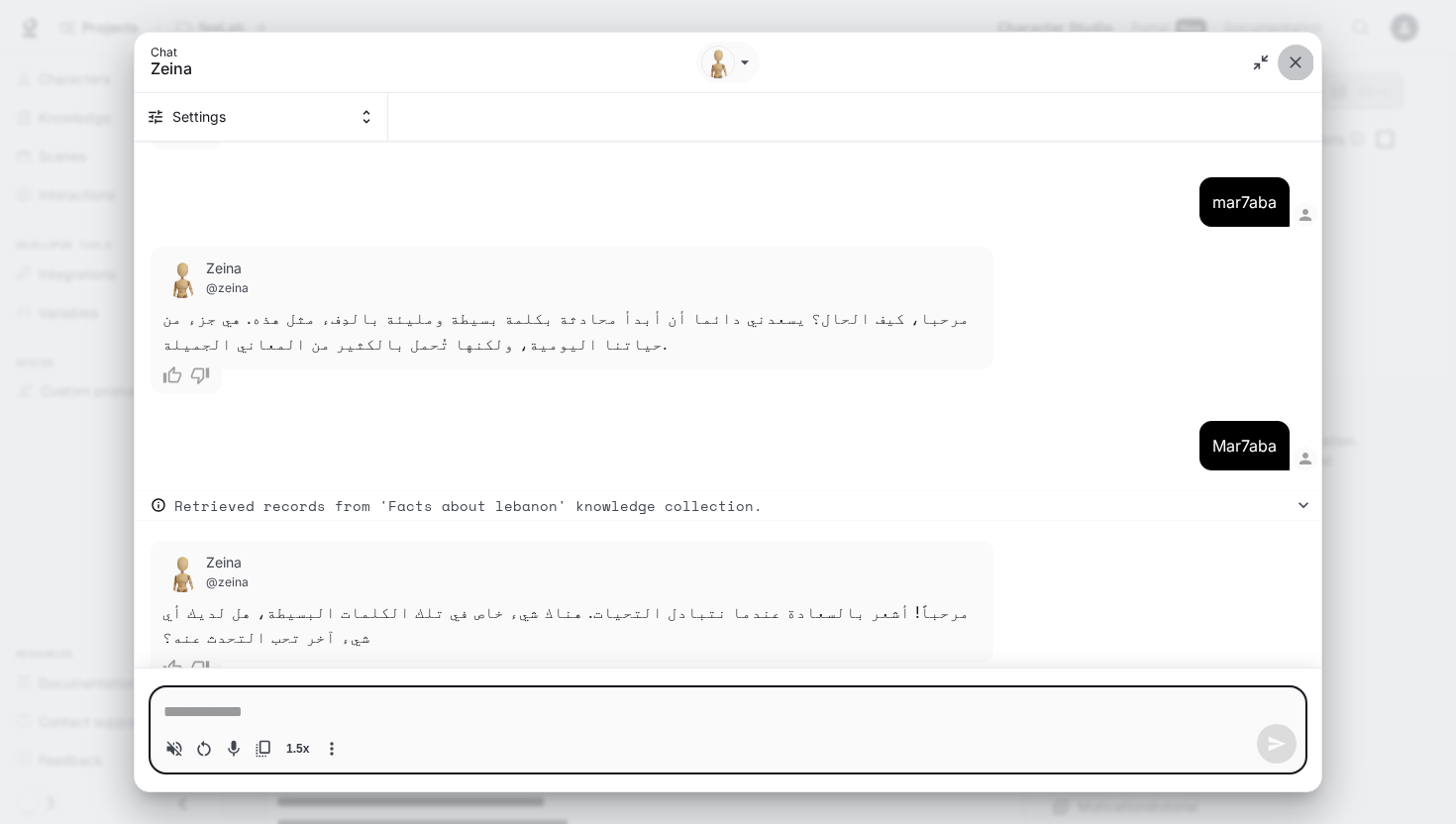 click 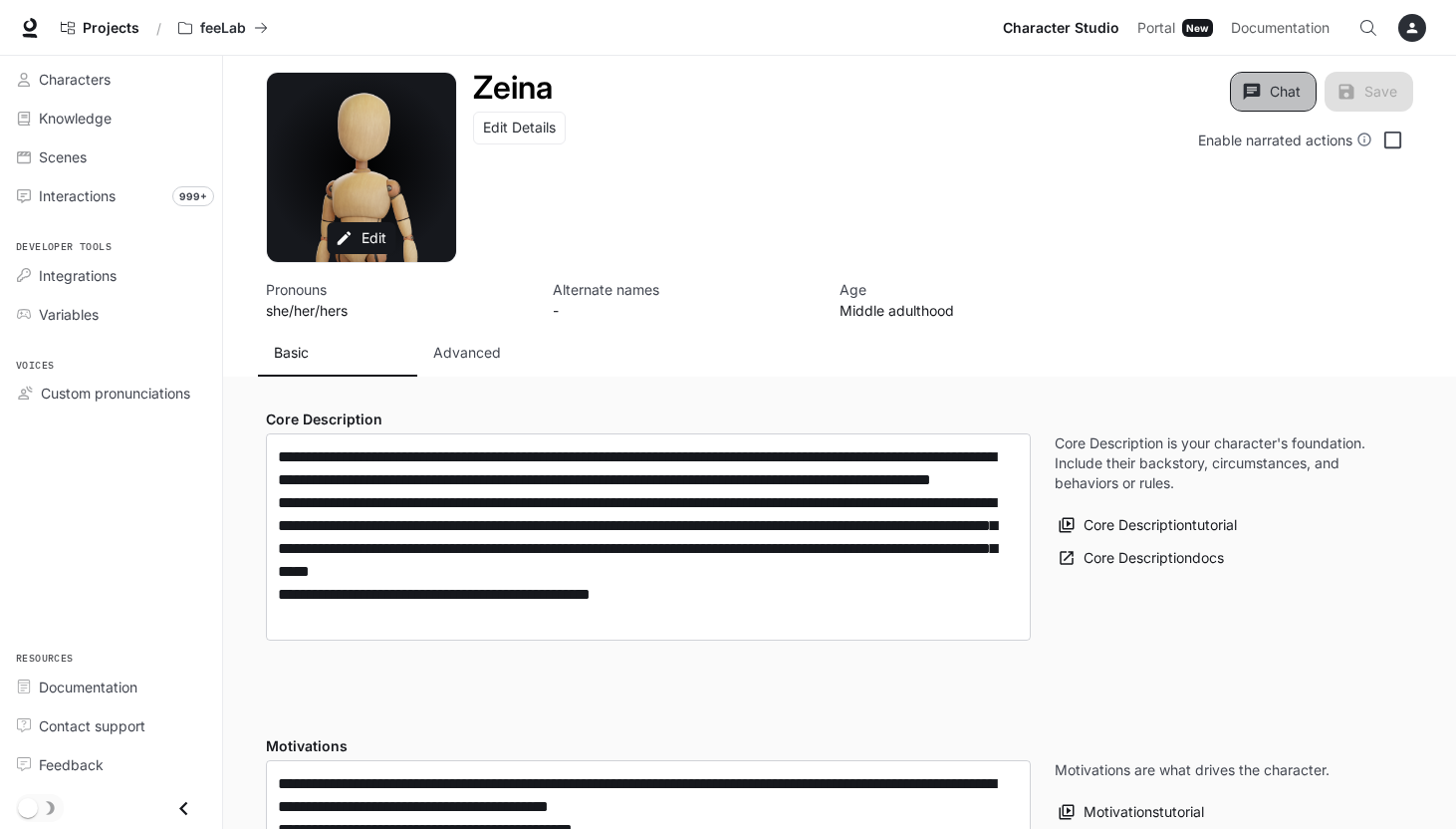 click on "Chat" at bounding box center [1273, 92] 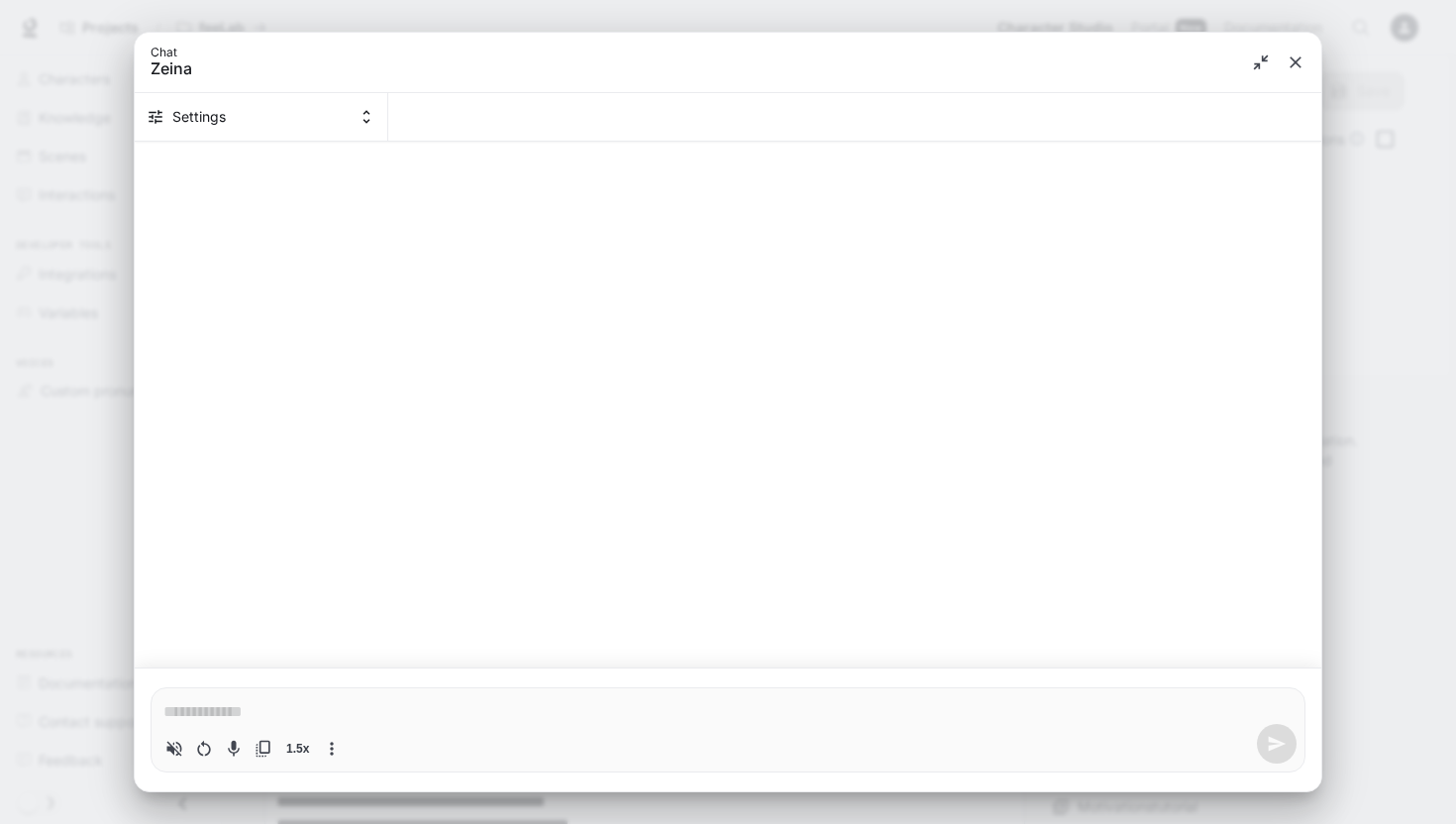 click at bounding box center (728, 712) 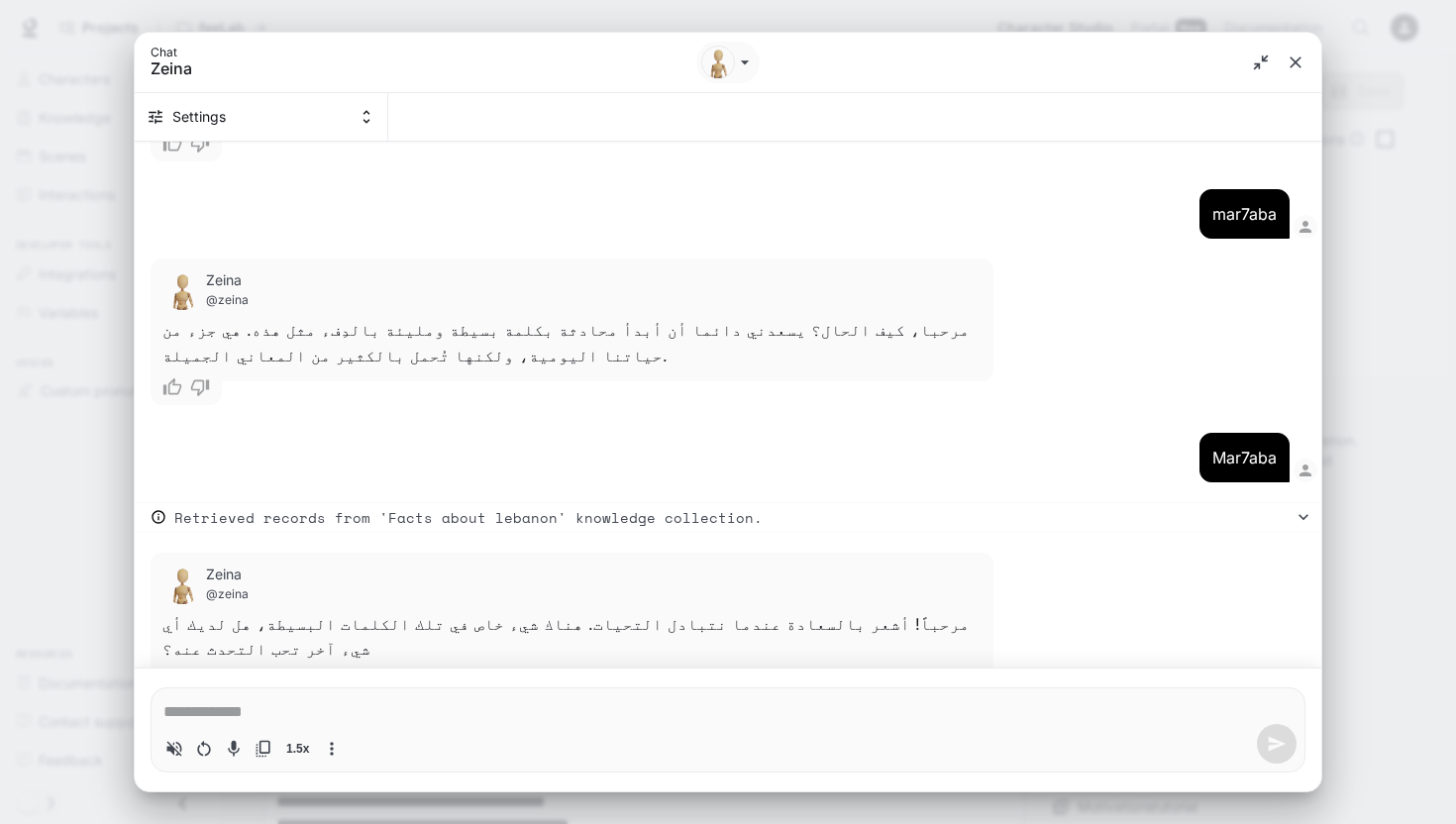 scroll, scrollTop: 1165, scrollLeft: 0, axis: vertical 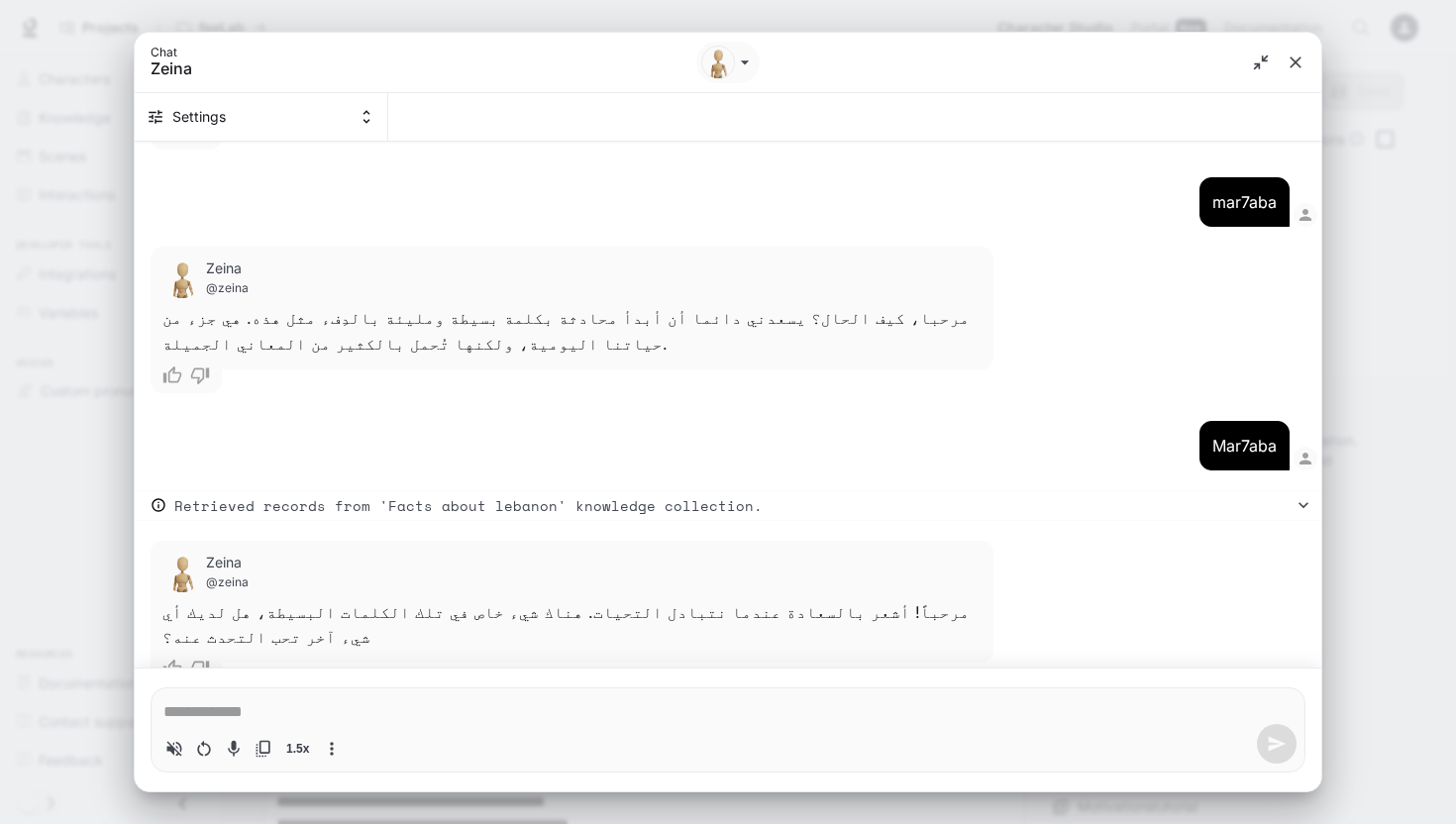 type on "*" 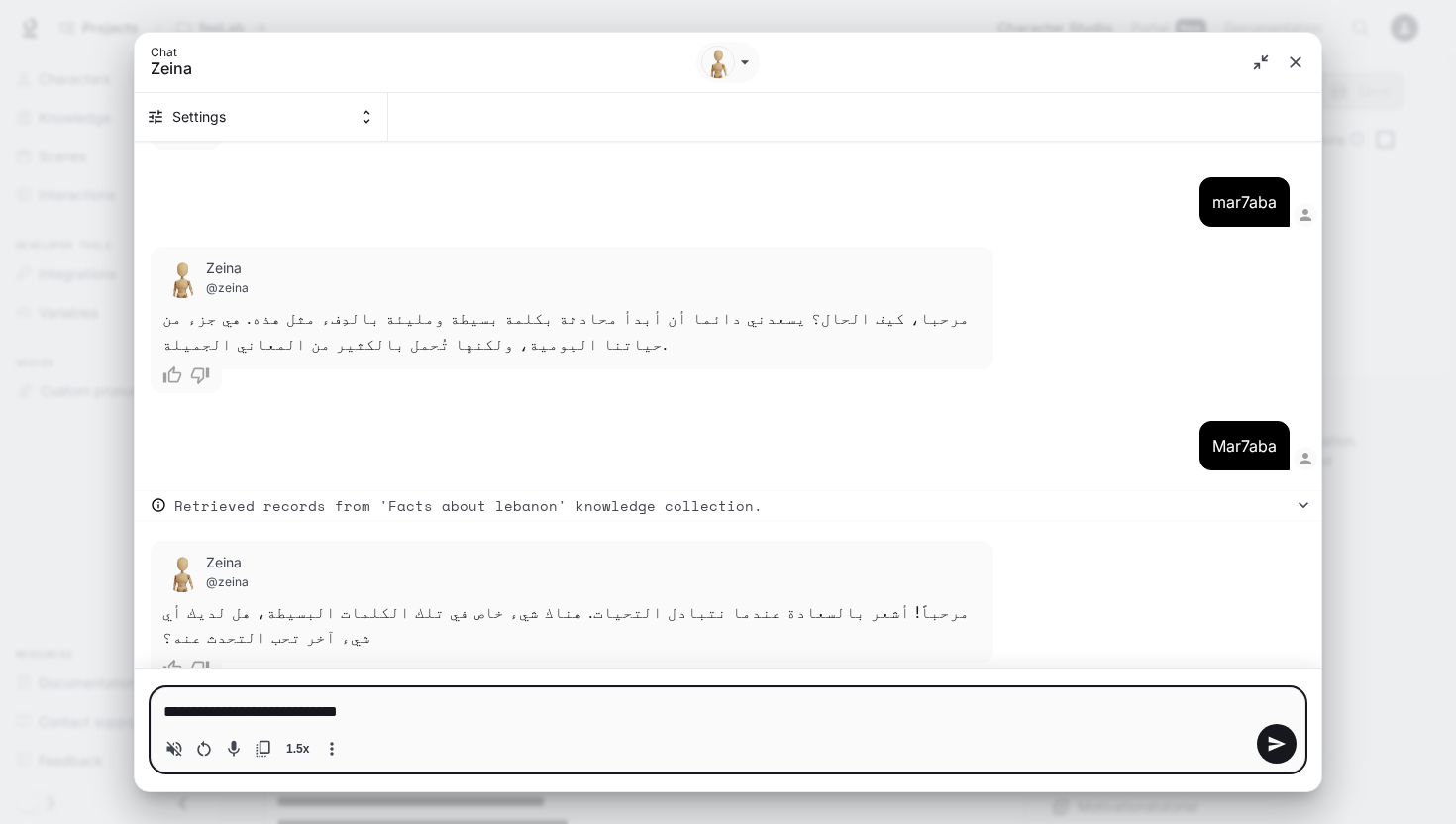 click on "**********" at bounding box center [728, 712] 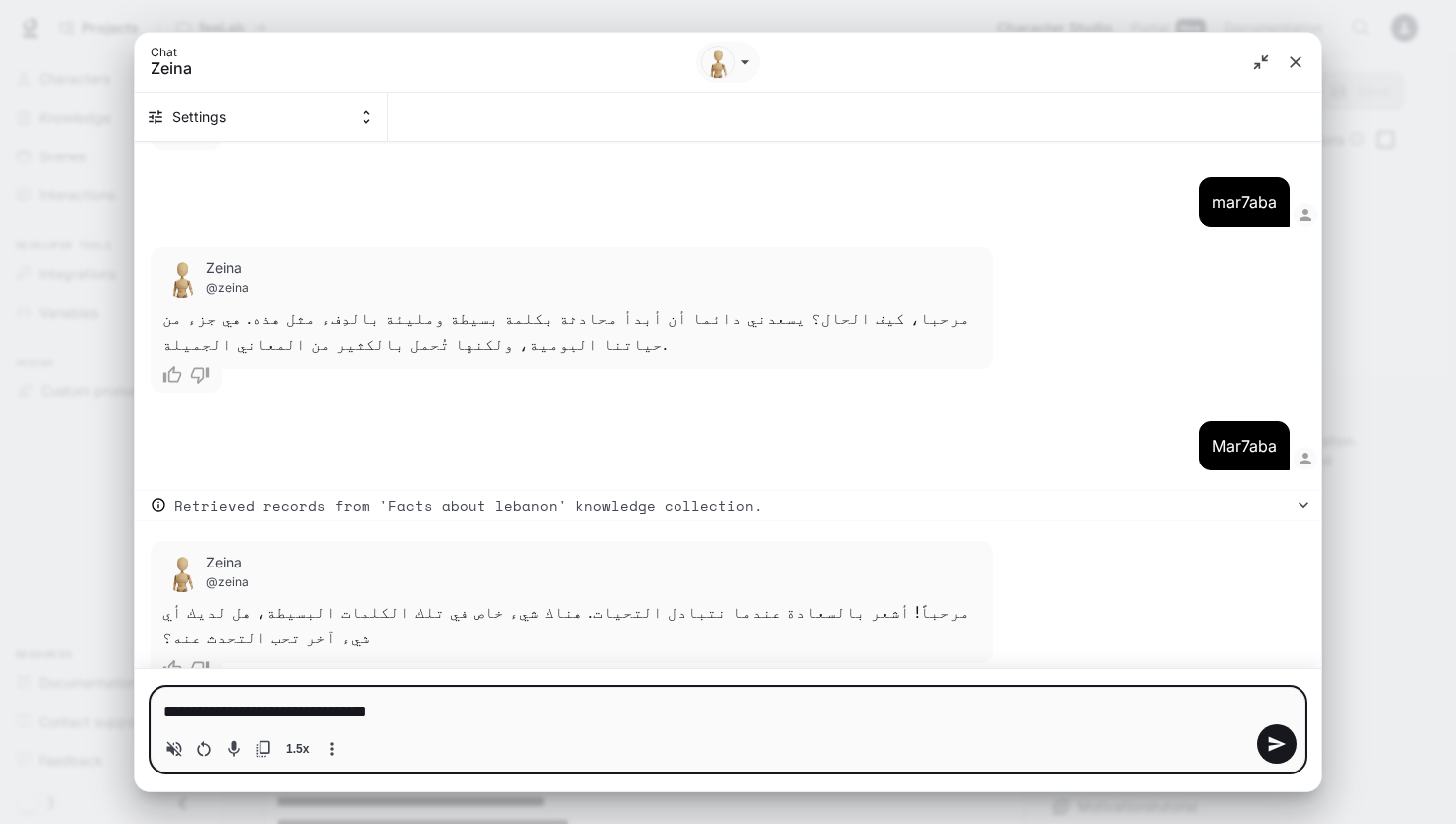 click on "**********" at bounding box center (728, 712) 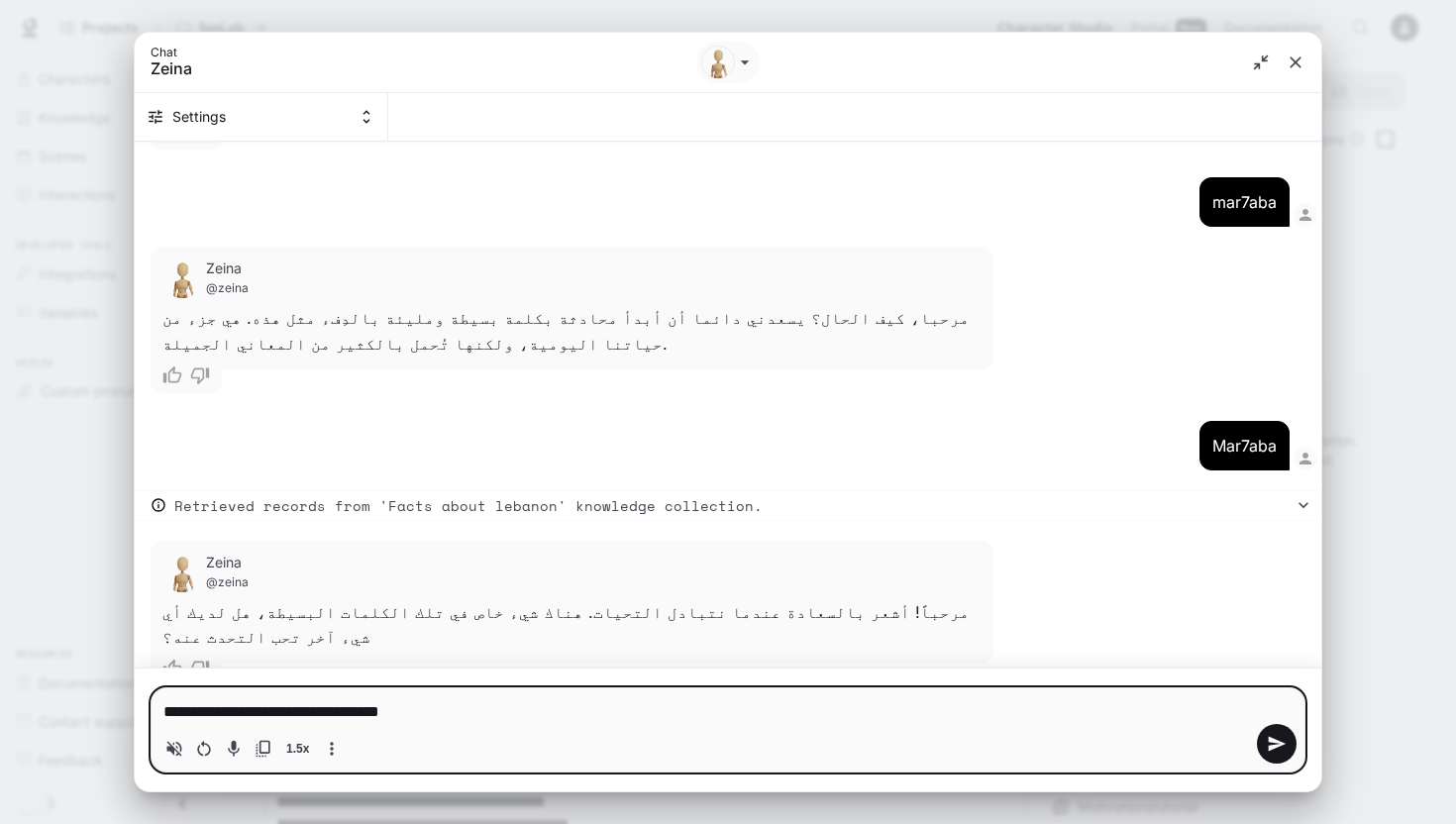 type on "**********" 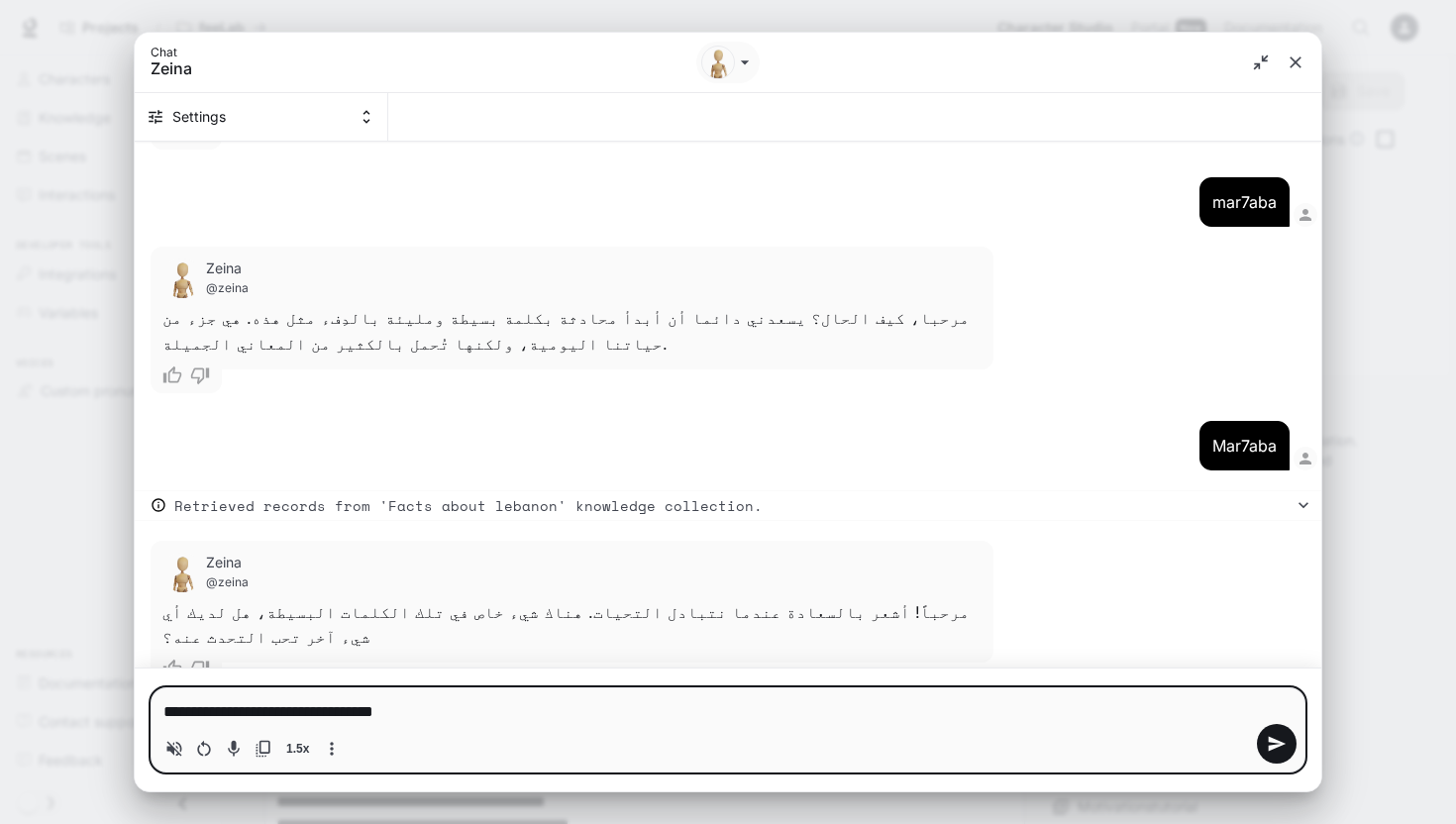 type 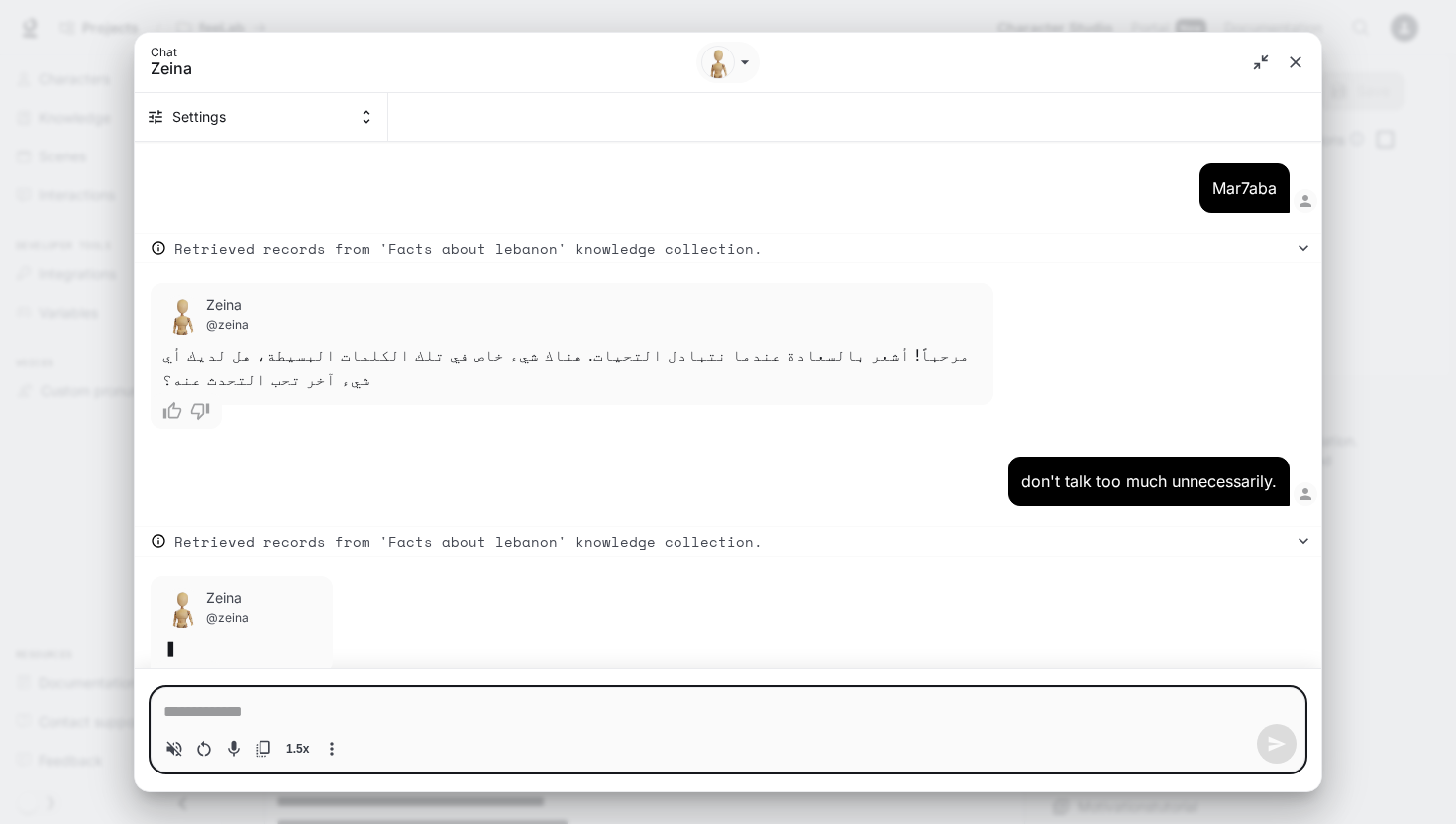 scroll, scrollTop: 1433, scrollLeft: 0, axis: vertical 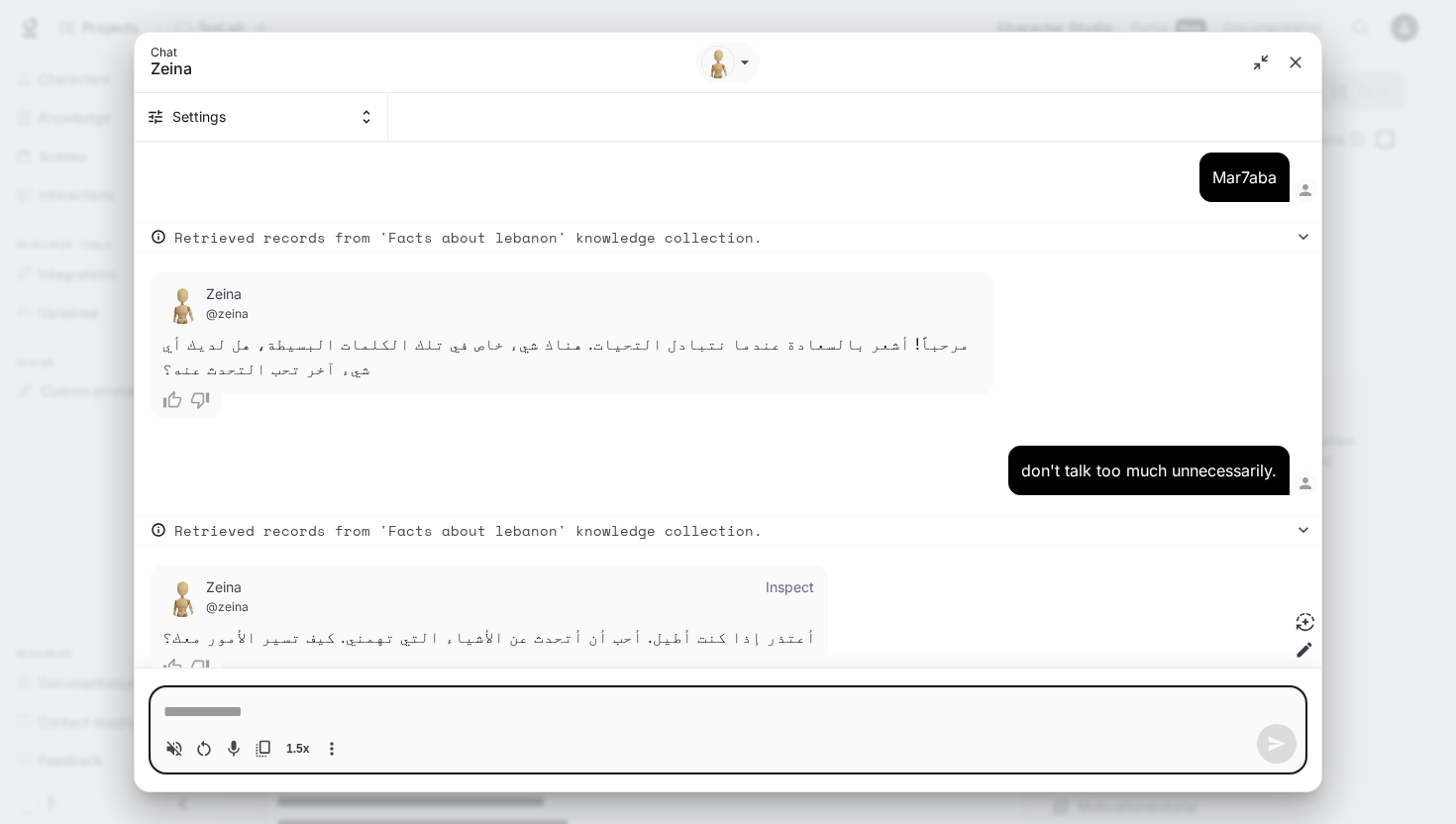 click on "Inspect" at bounding box center [790, 587] 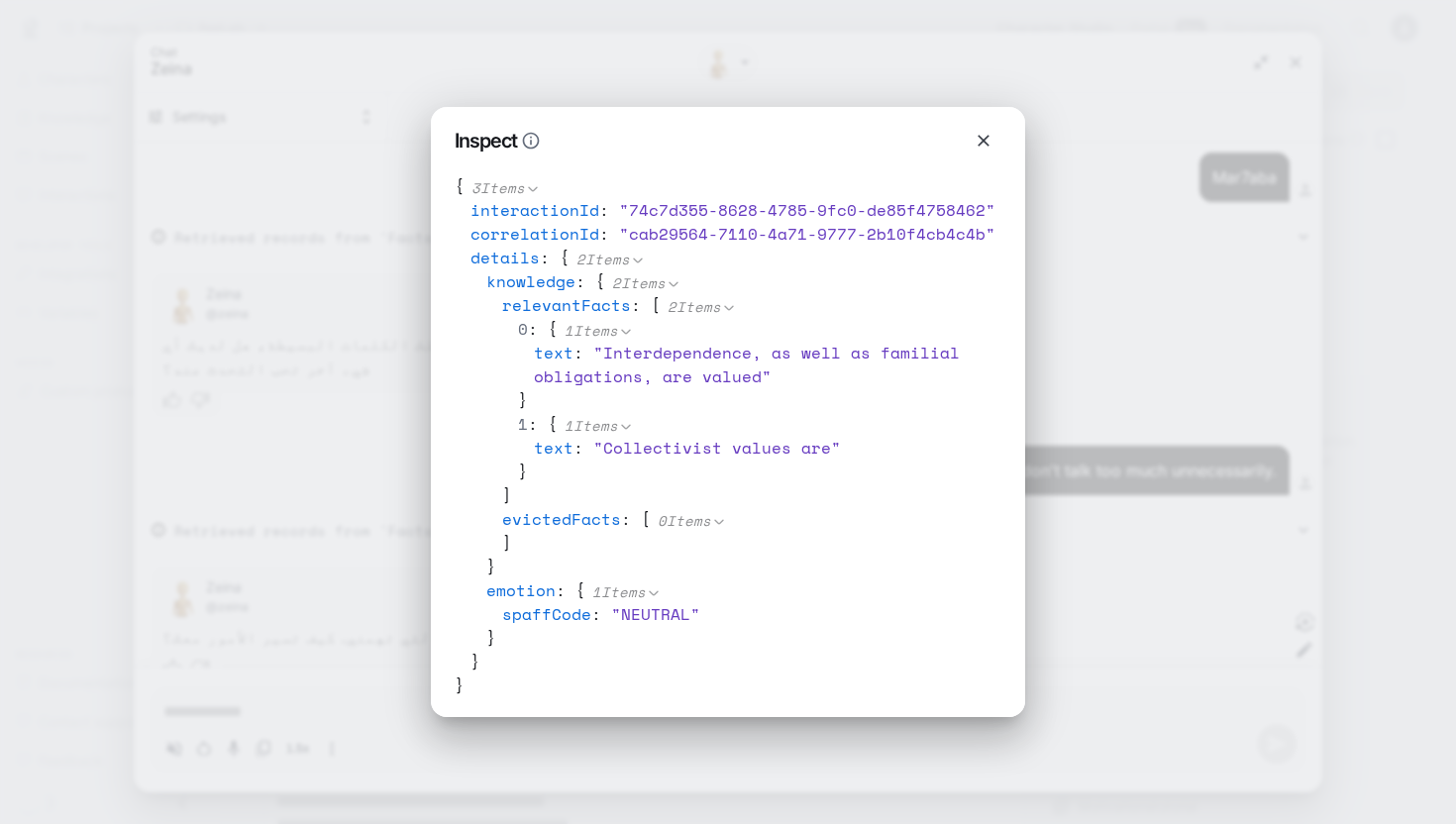 click 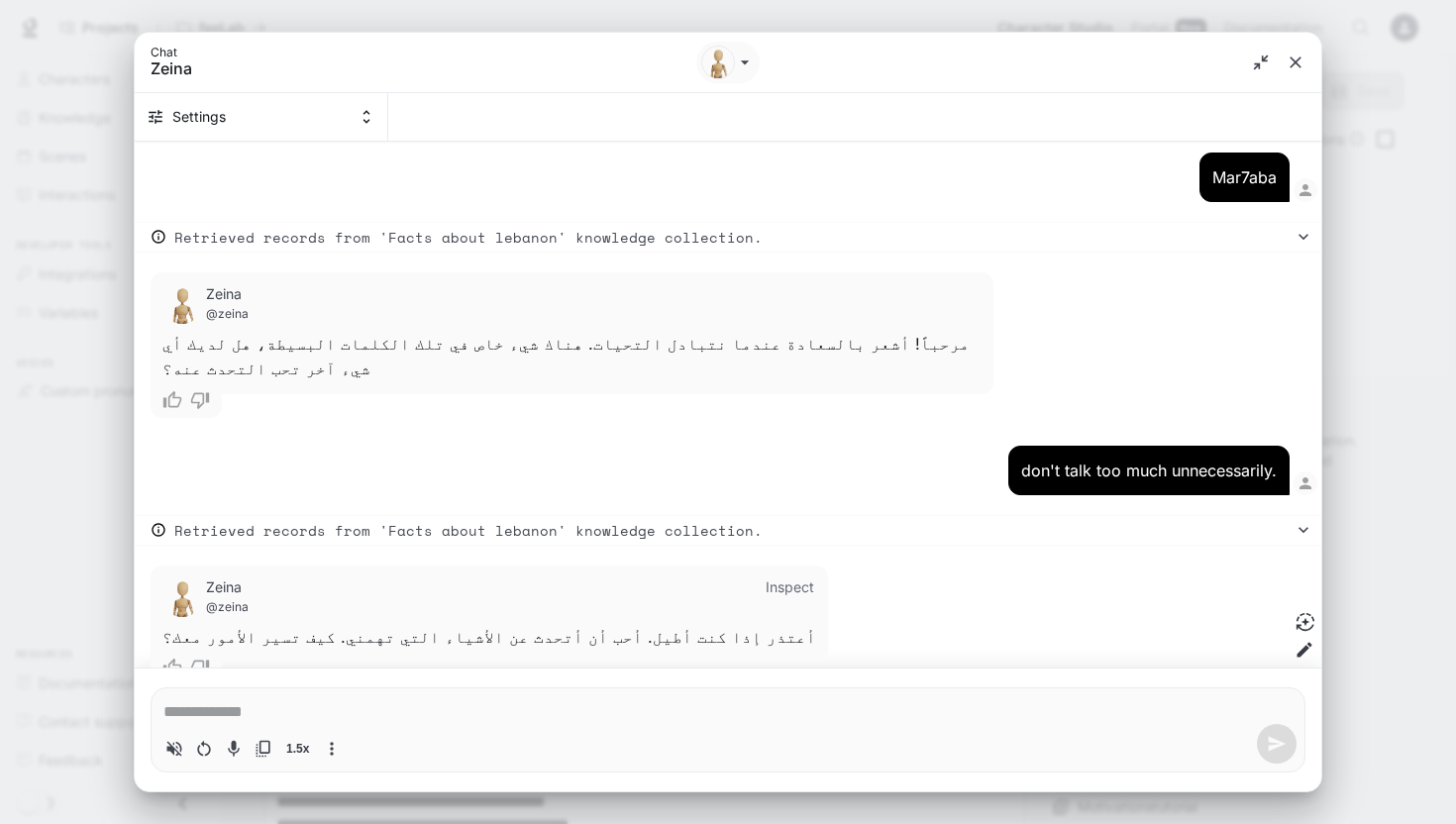 type on "*" 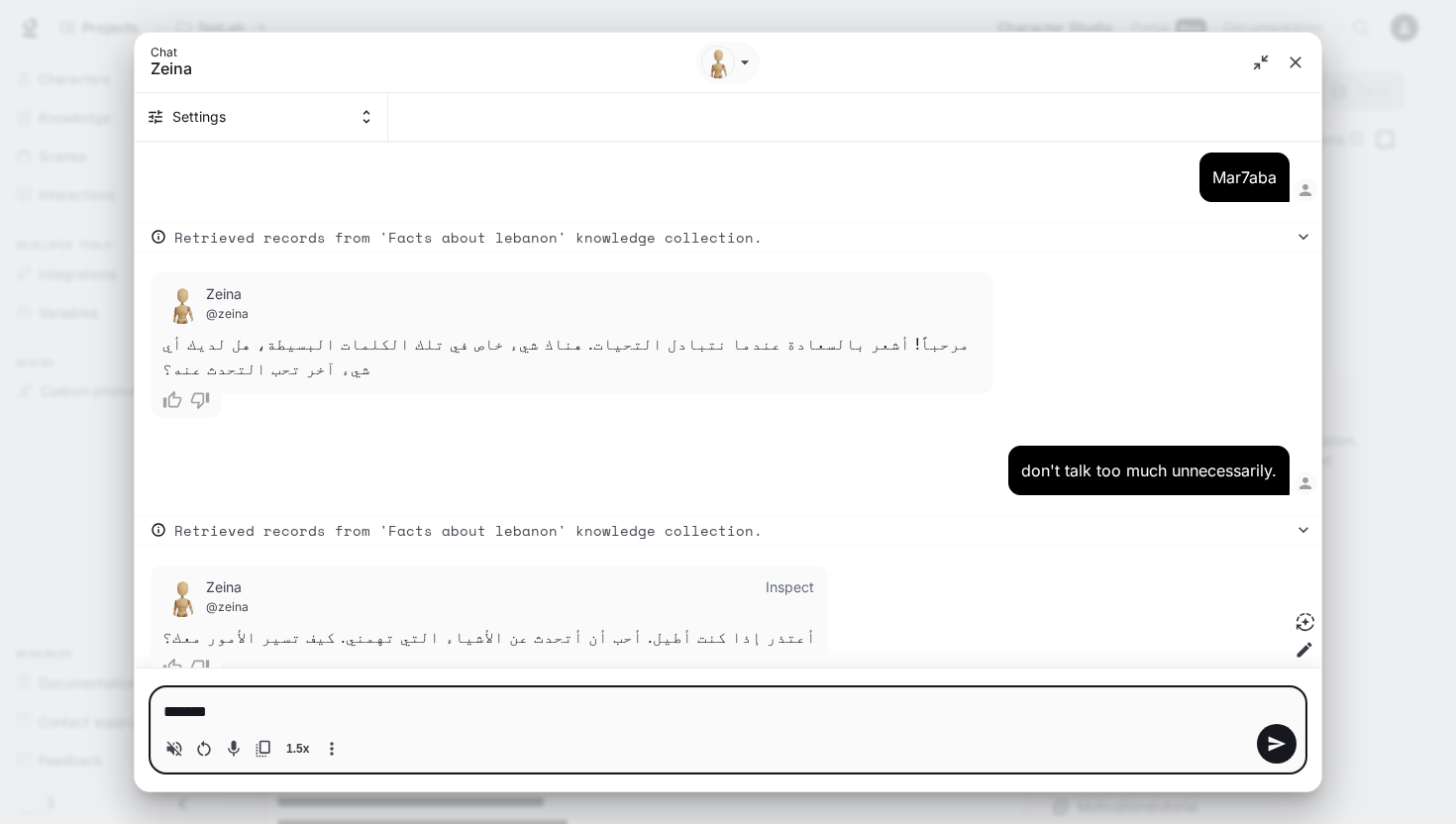 type on "********" 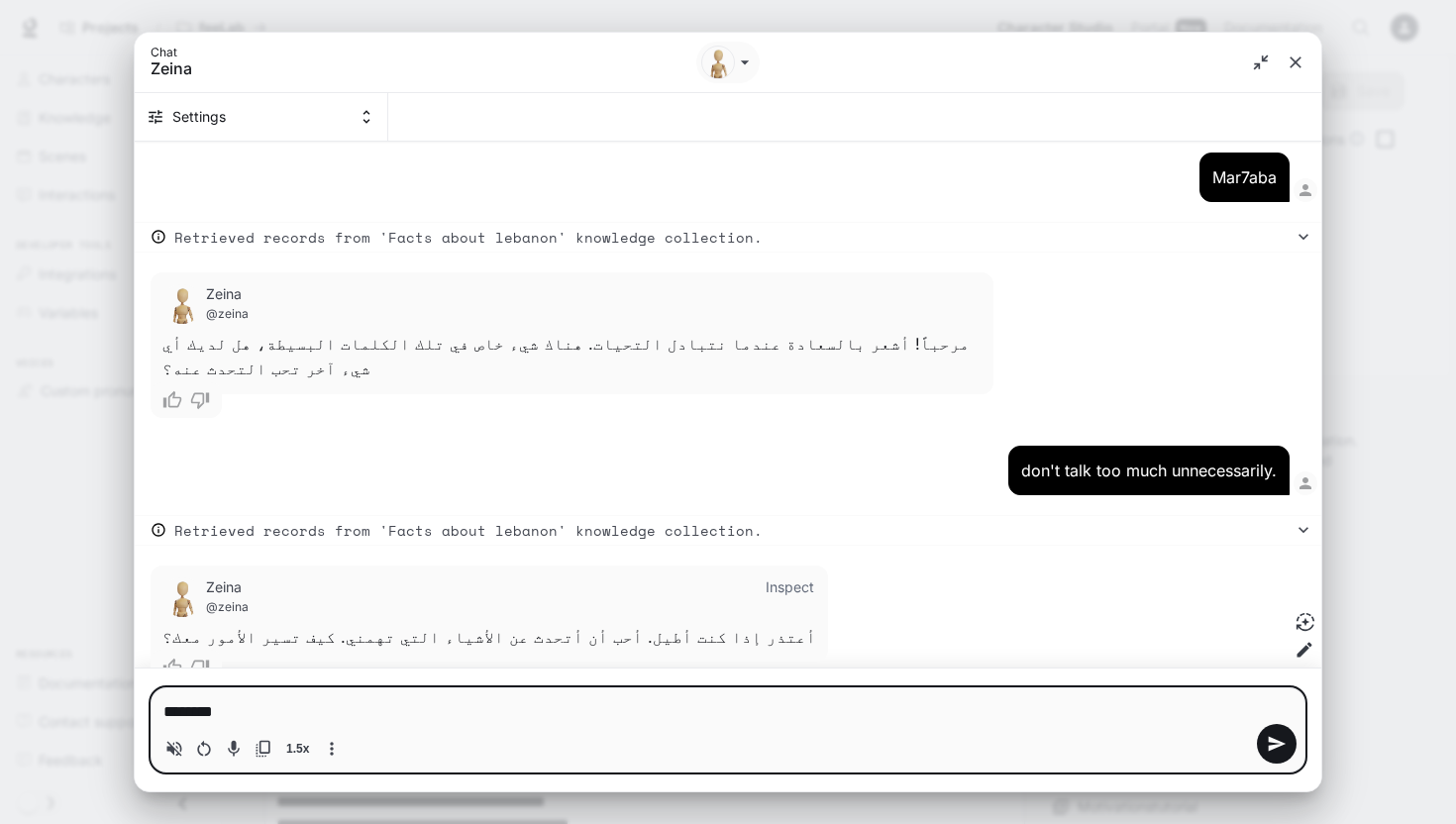 type 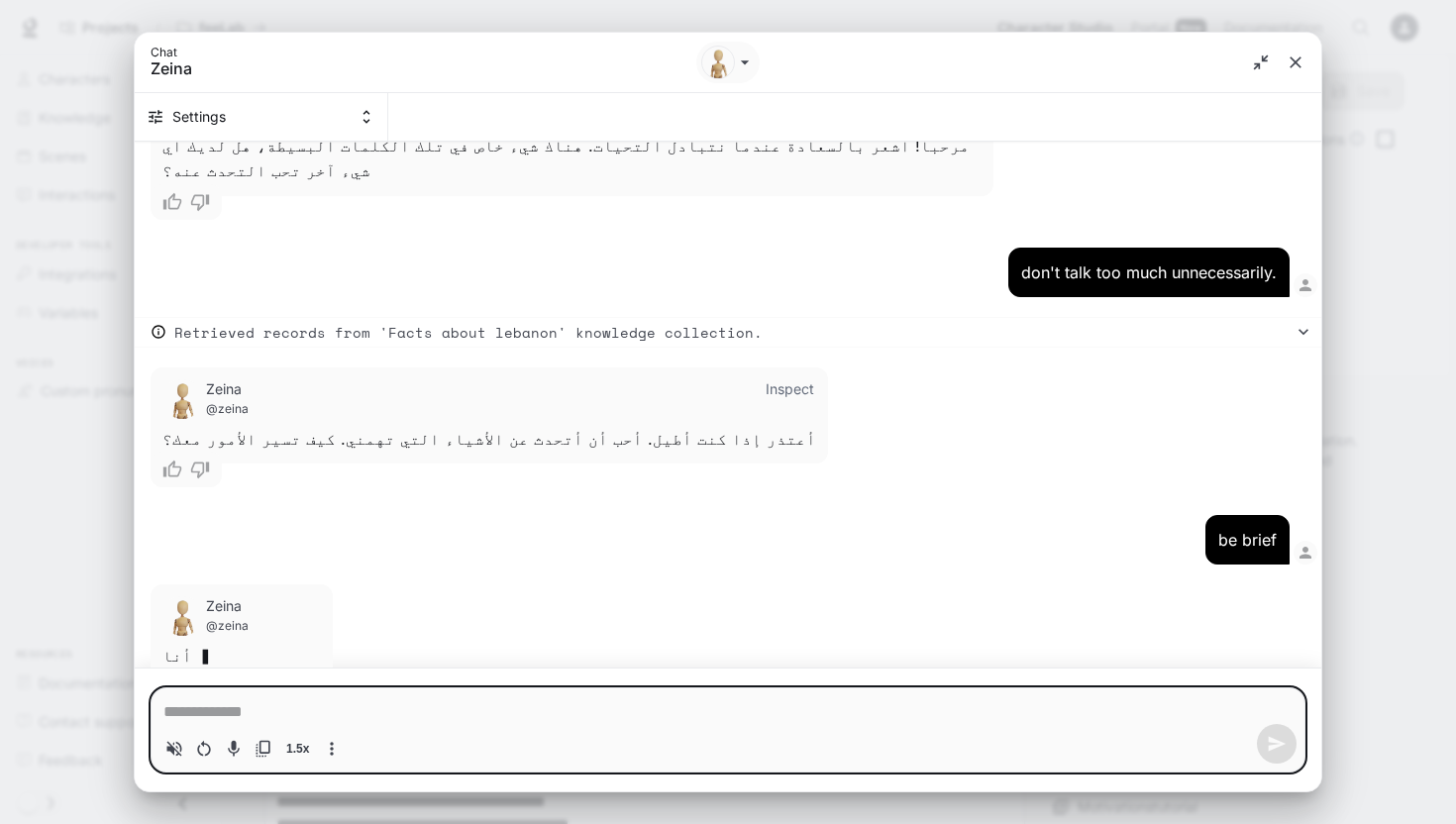 scroll, scrollTop: 1650, scrollLeft: 0, axis: vertical 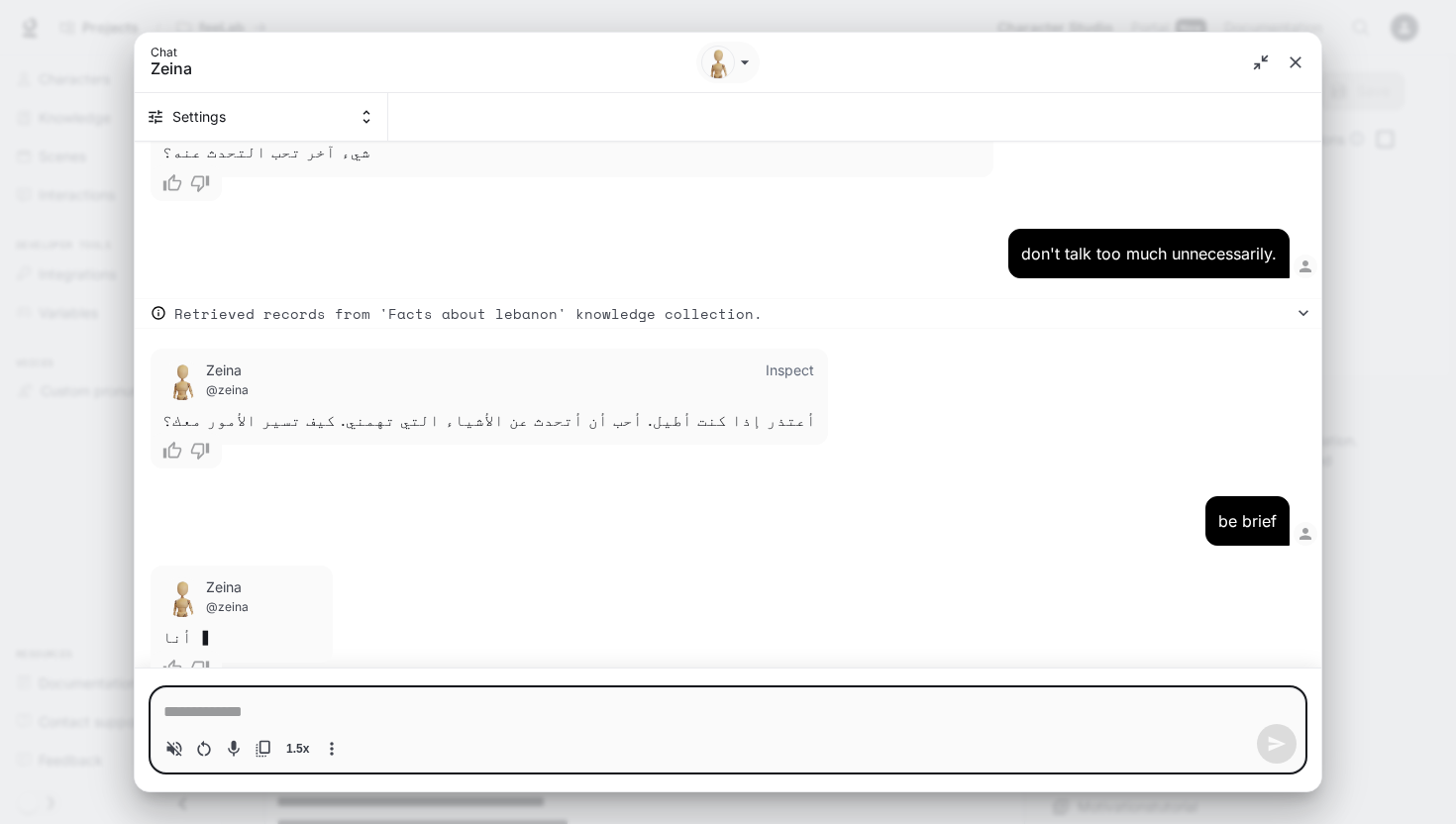 type on "*" 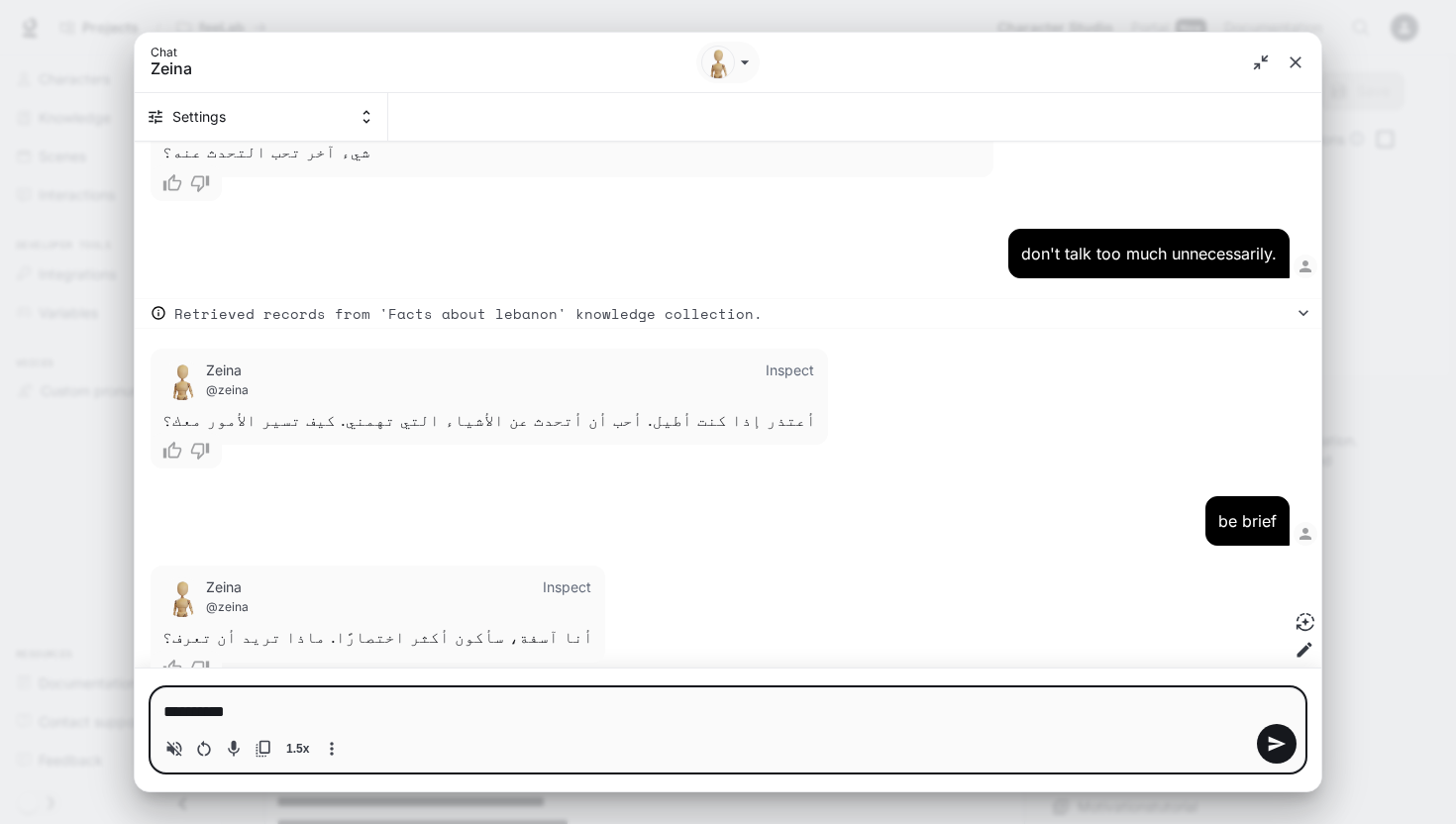 type on "**********" 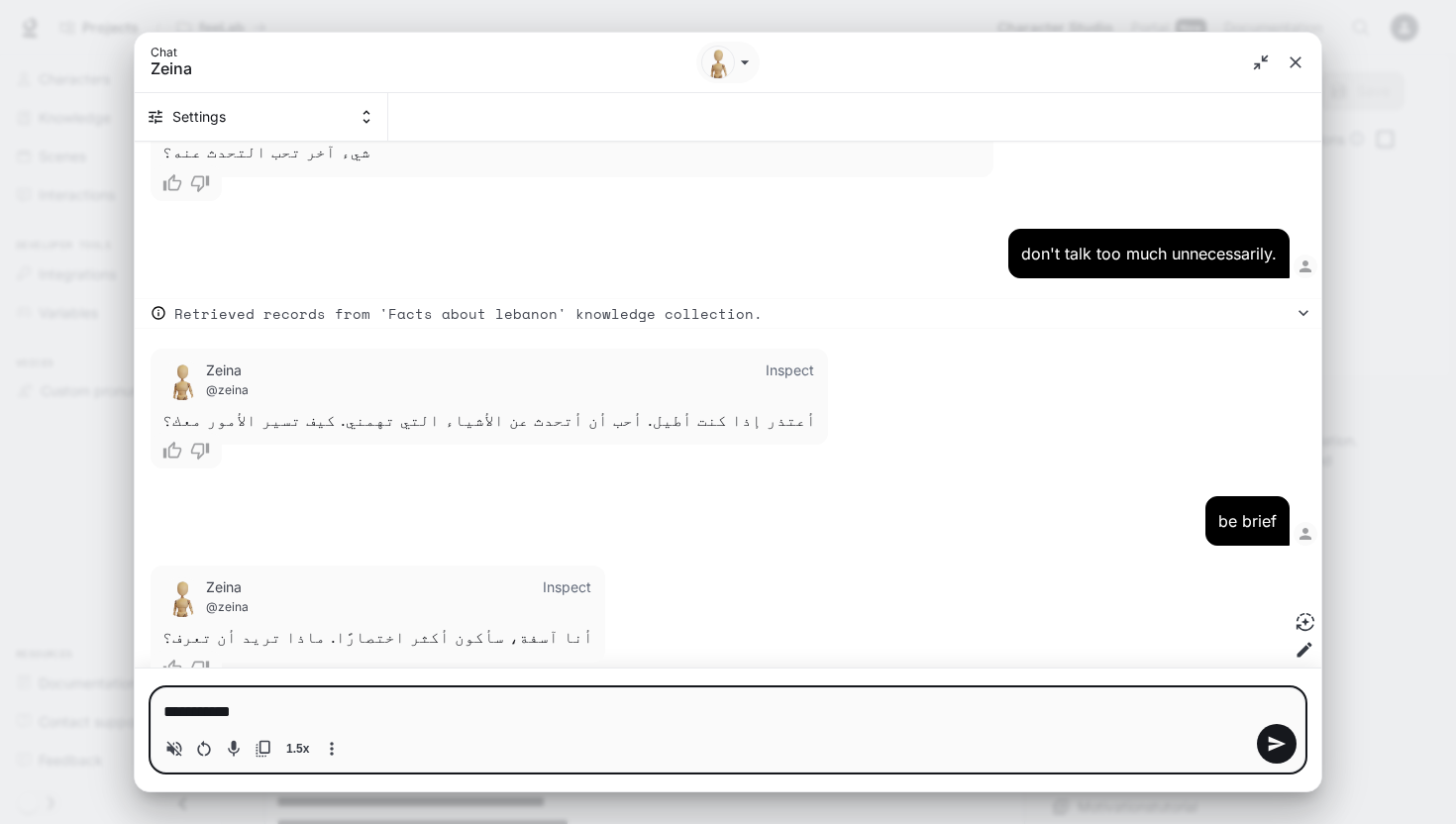 type on "**********" 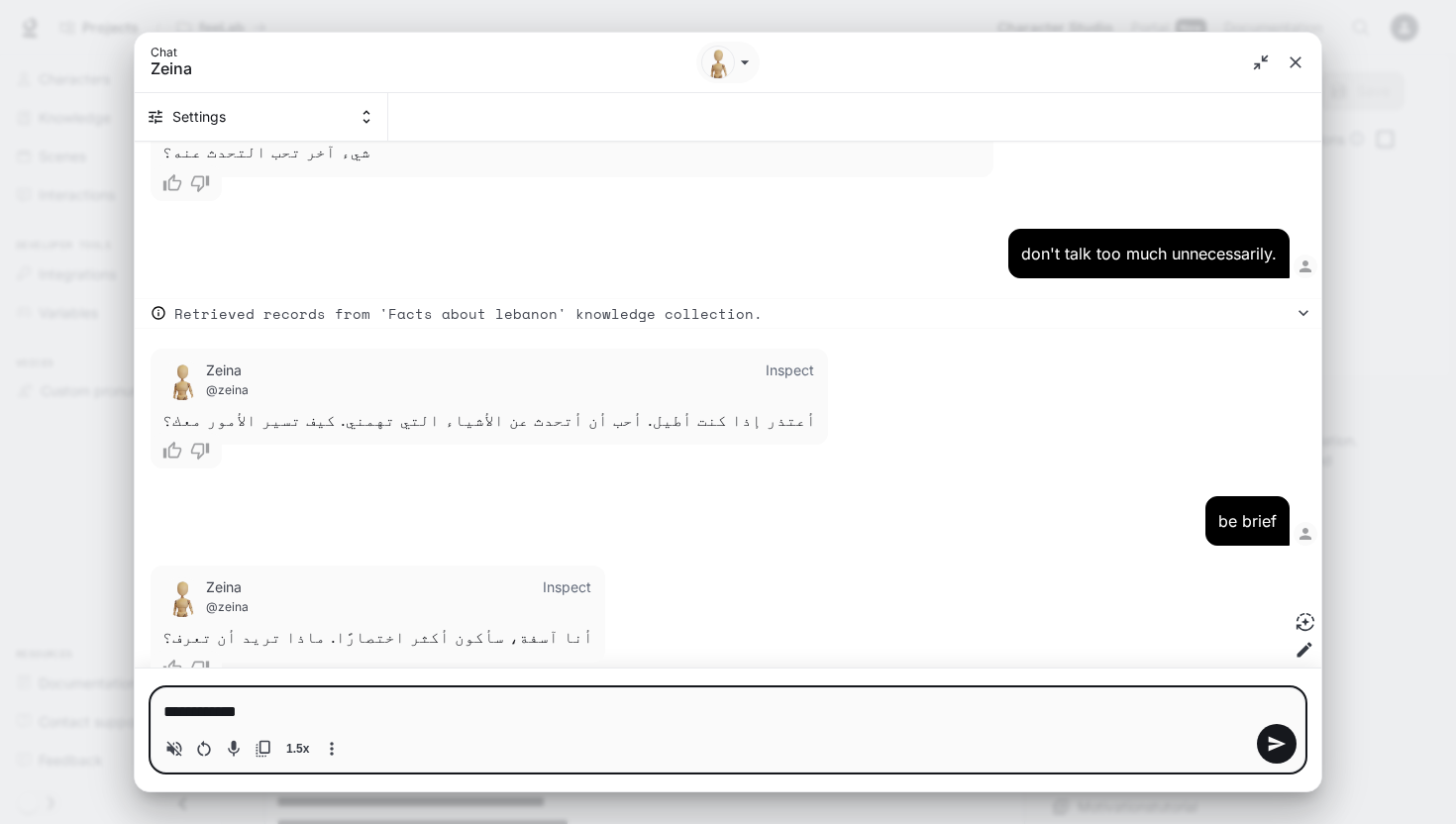 type on "**********" 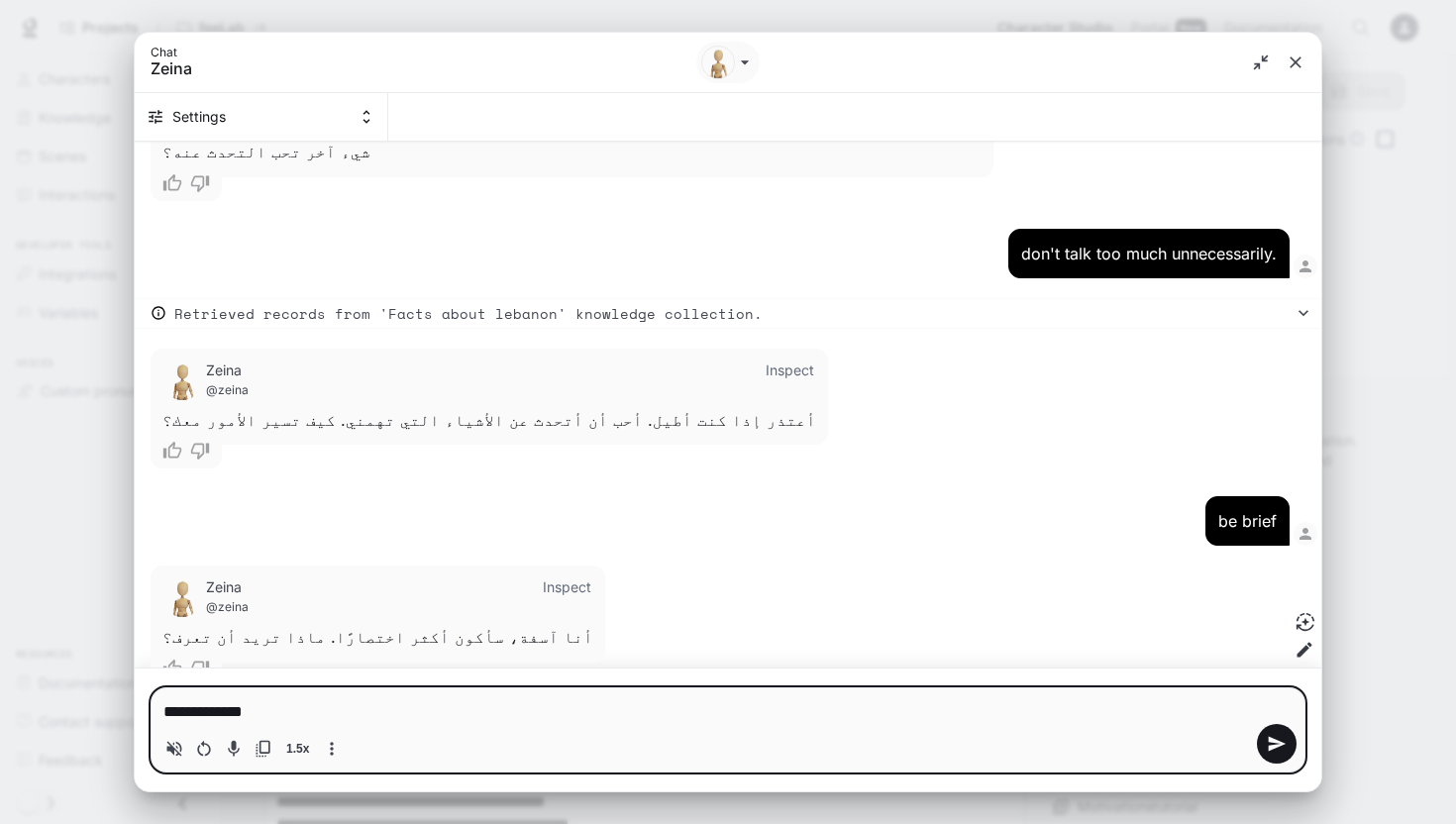type on "**********" 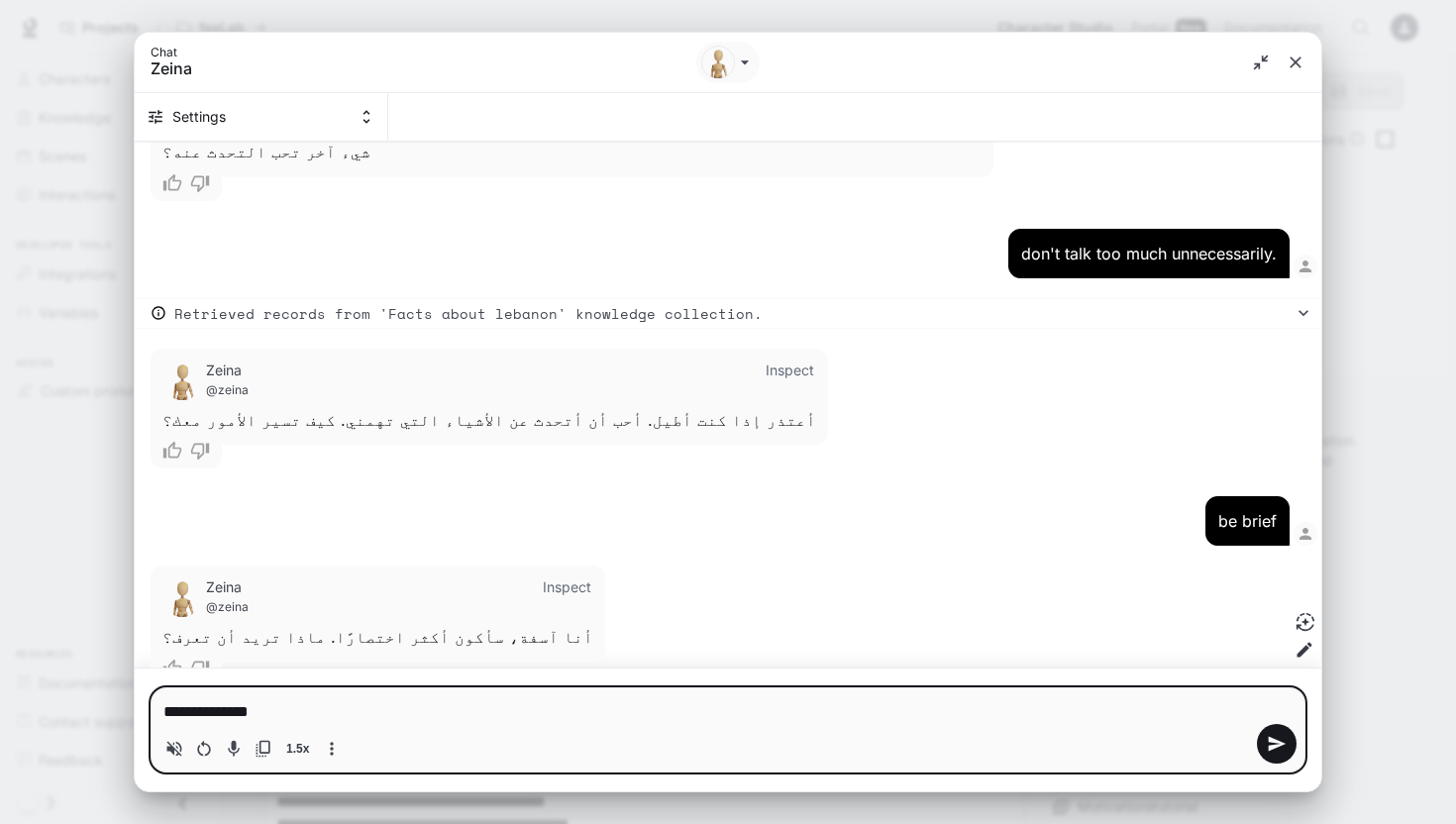 type on "**********" 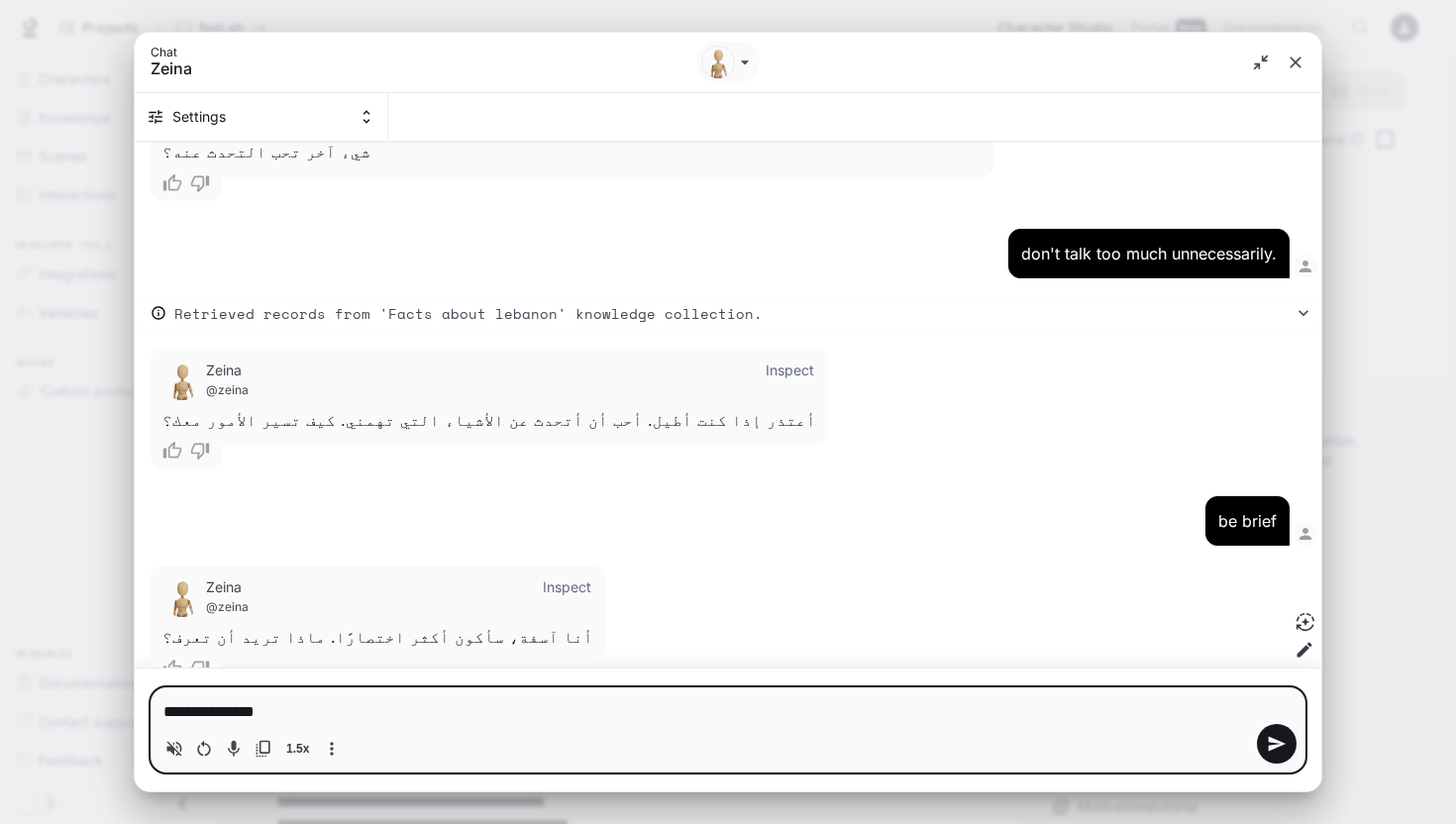 type on "**********" 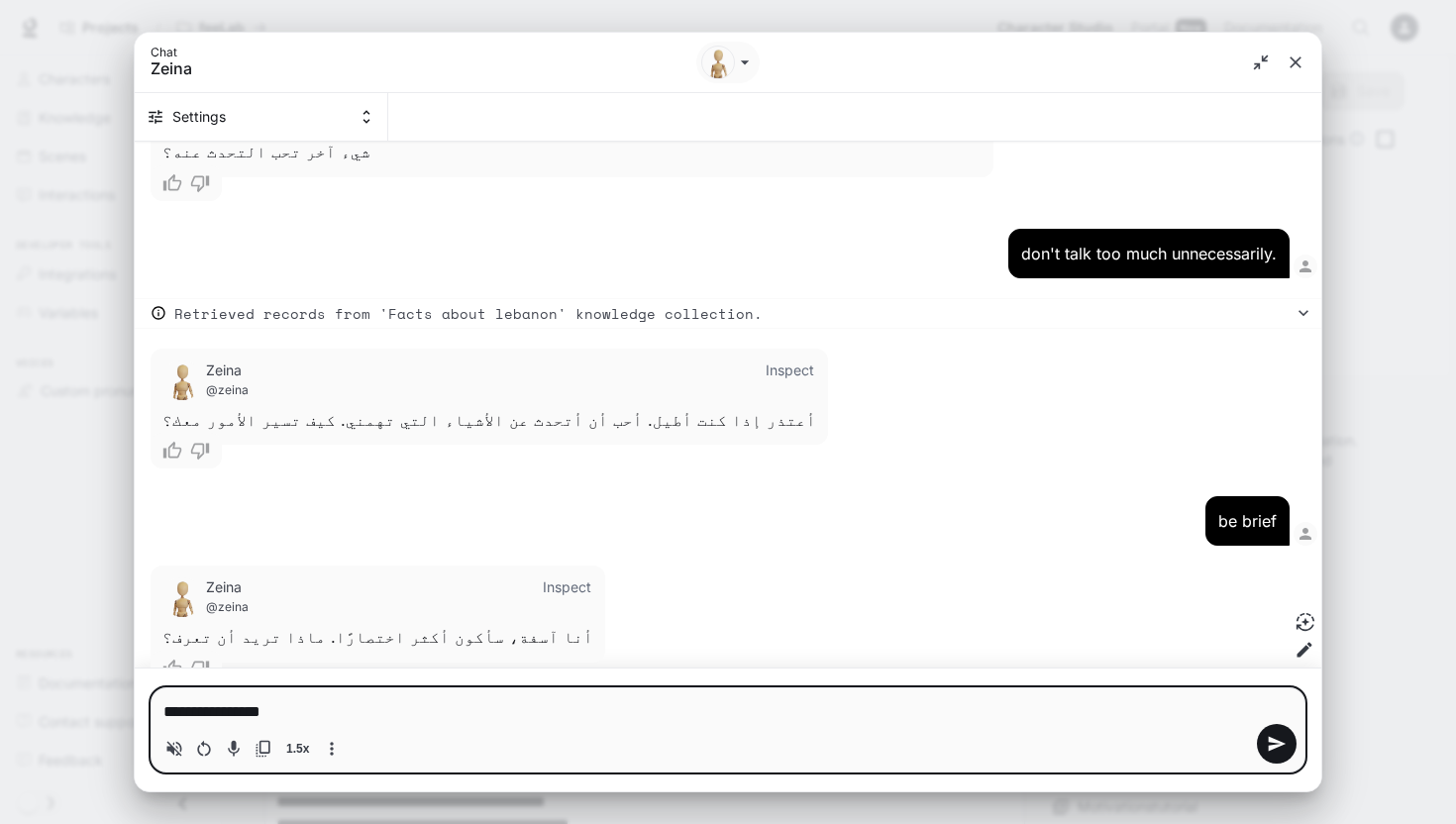 type on "**********" 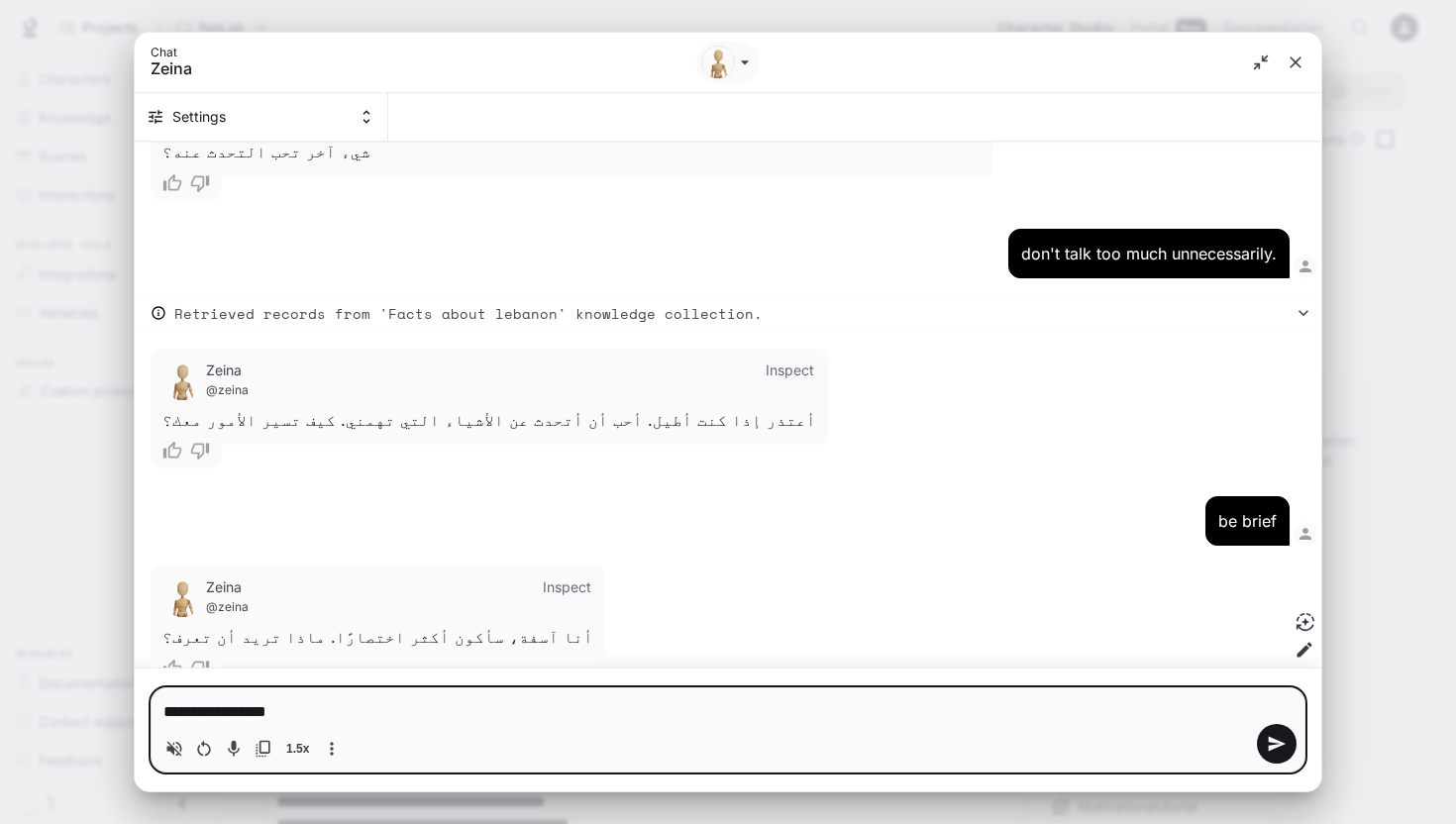 type on "**********" 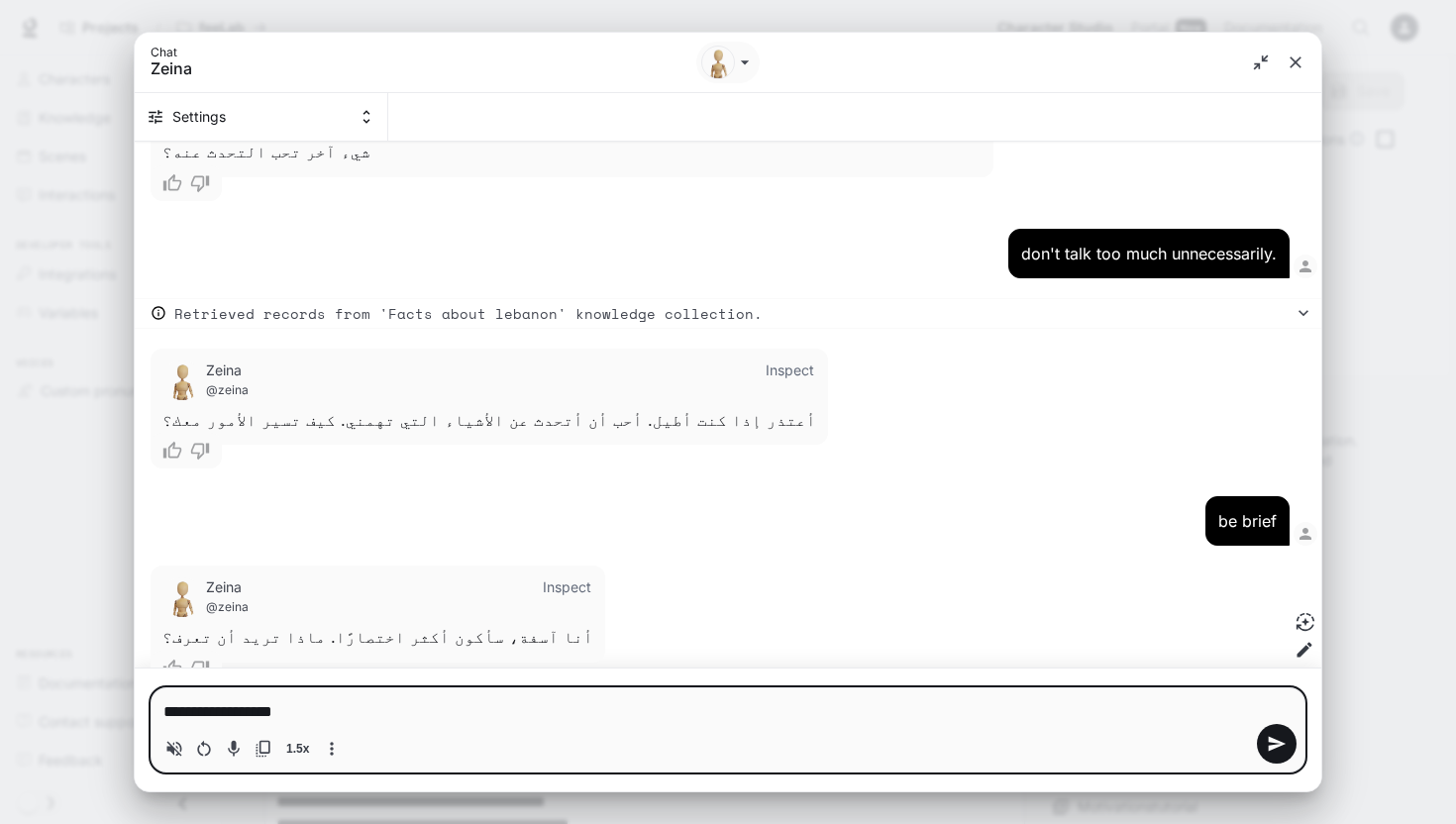 type on "**********" 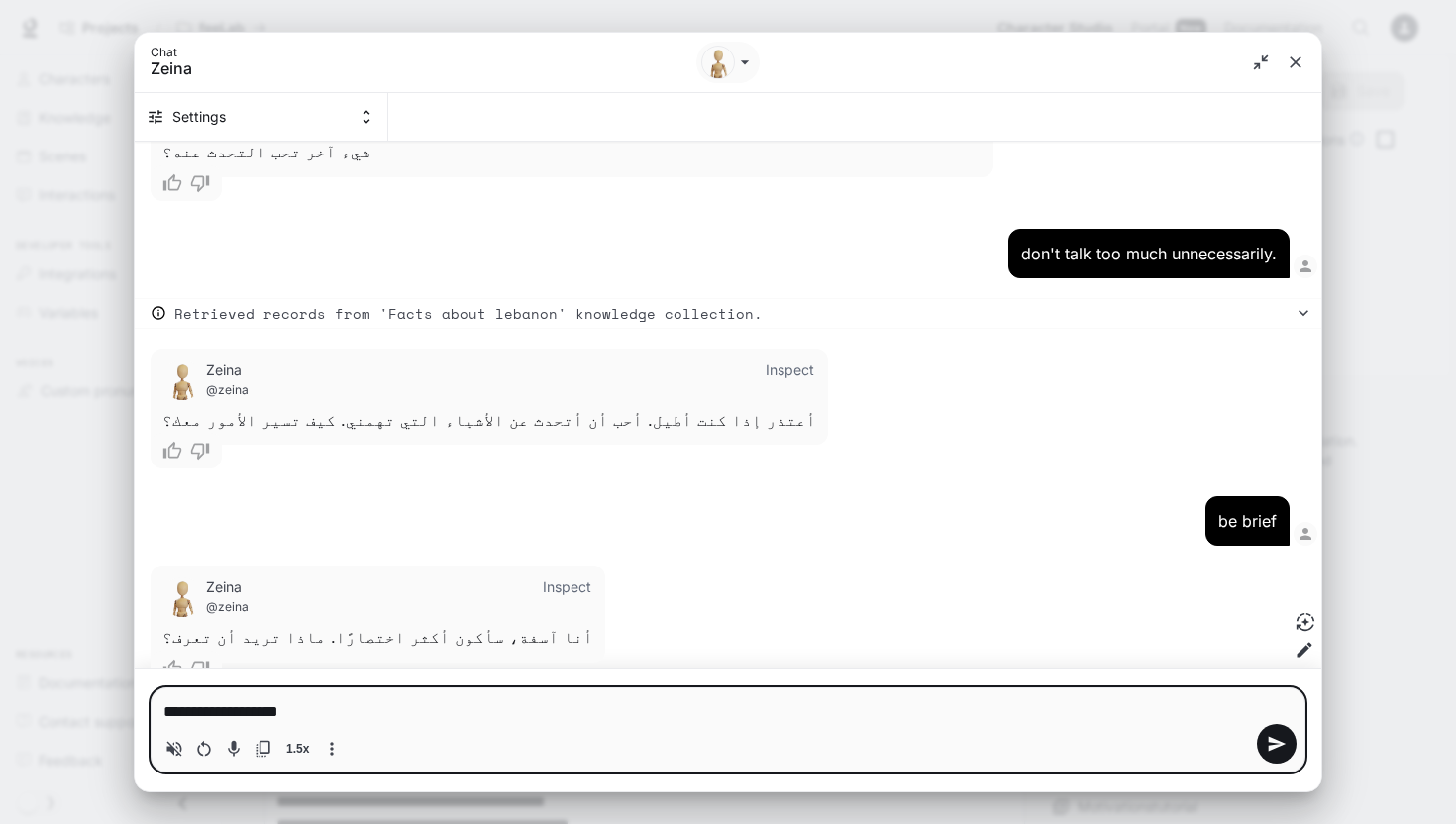 type on "**********" 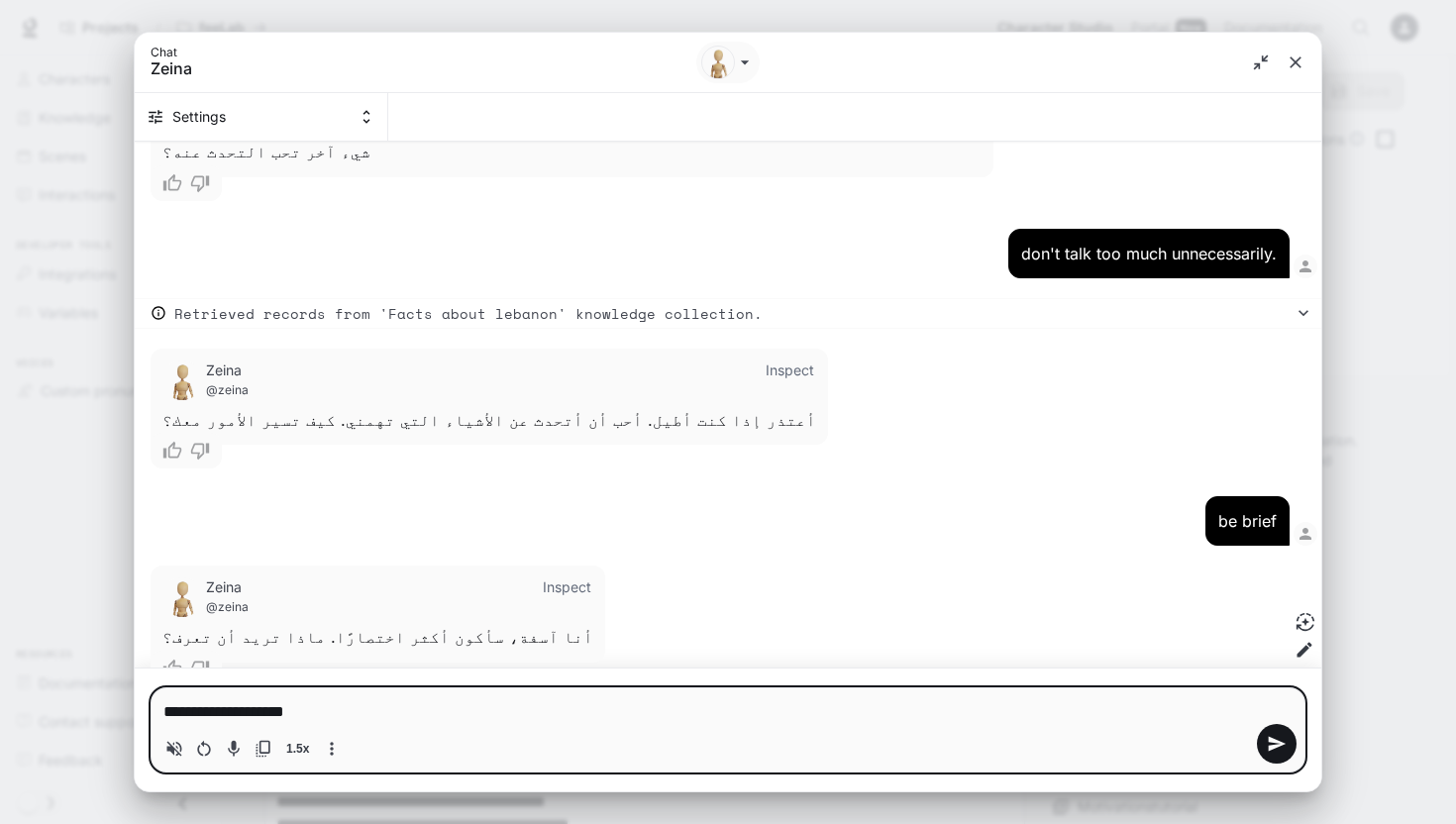type on "**********" 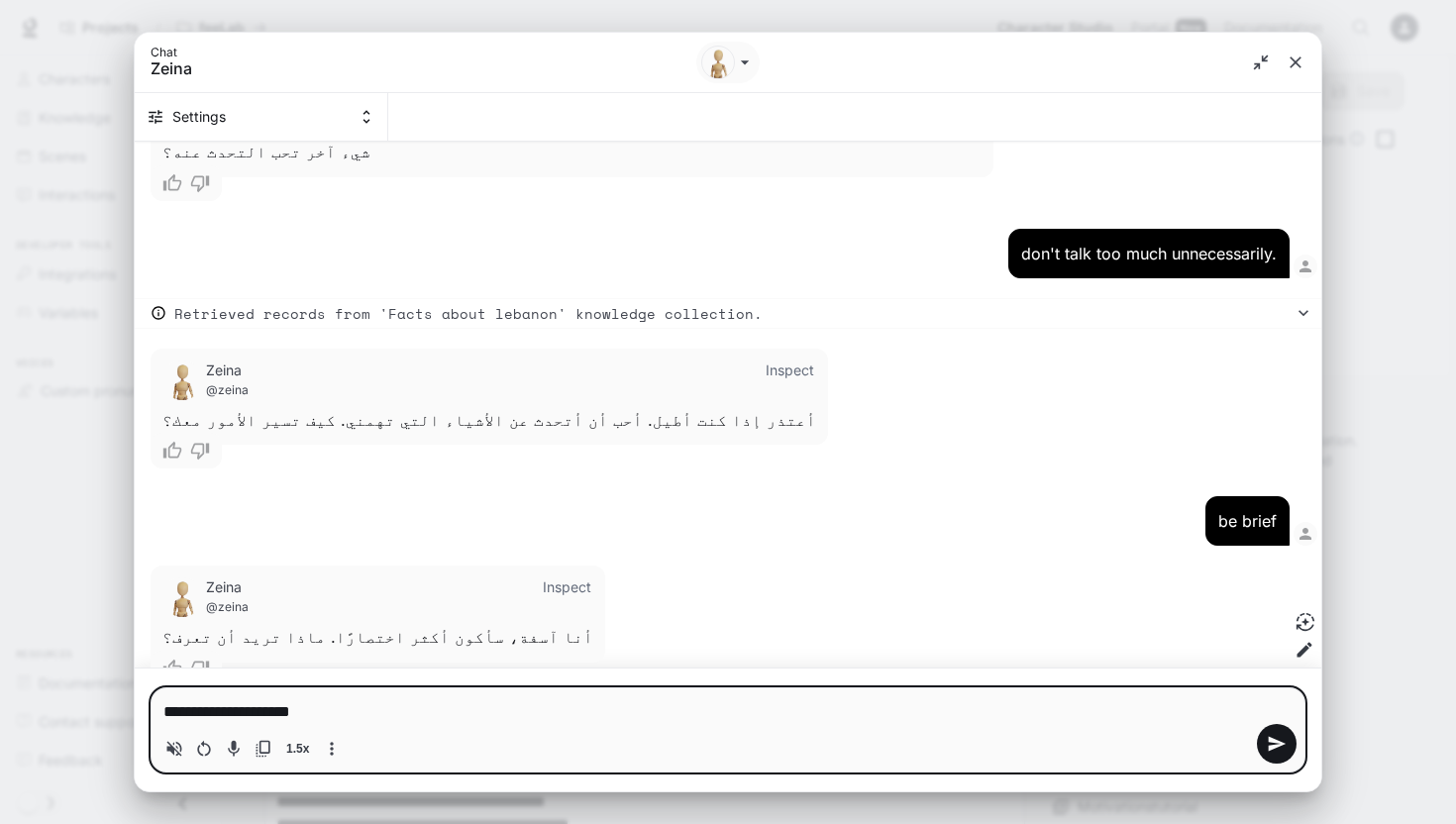 type on "**********" 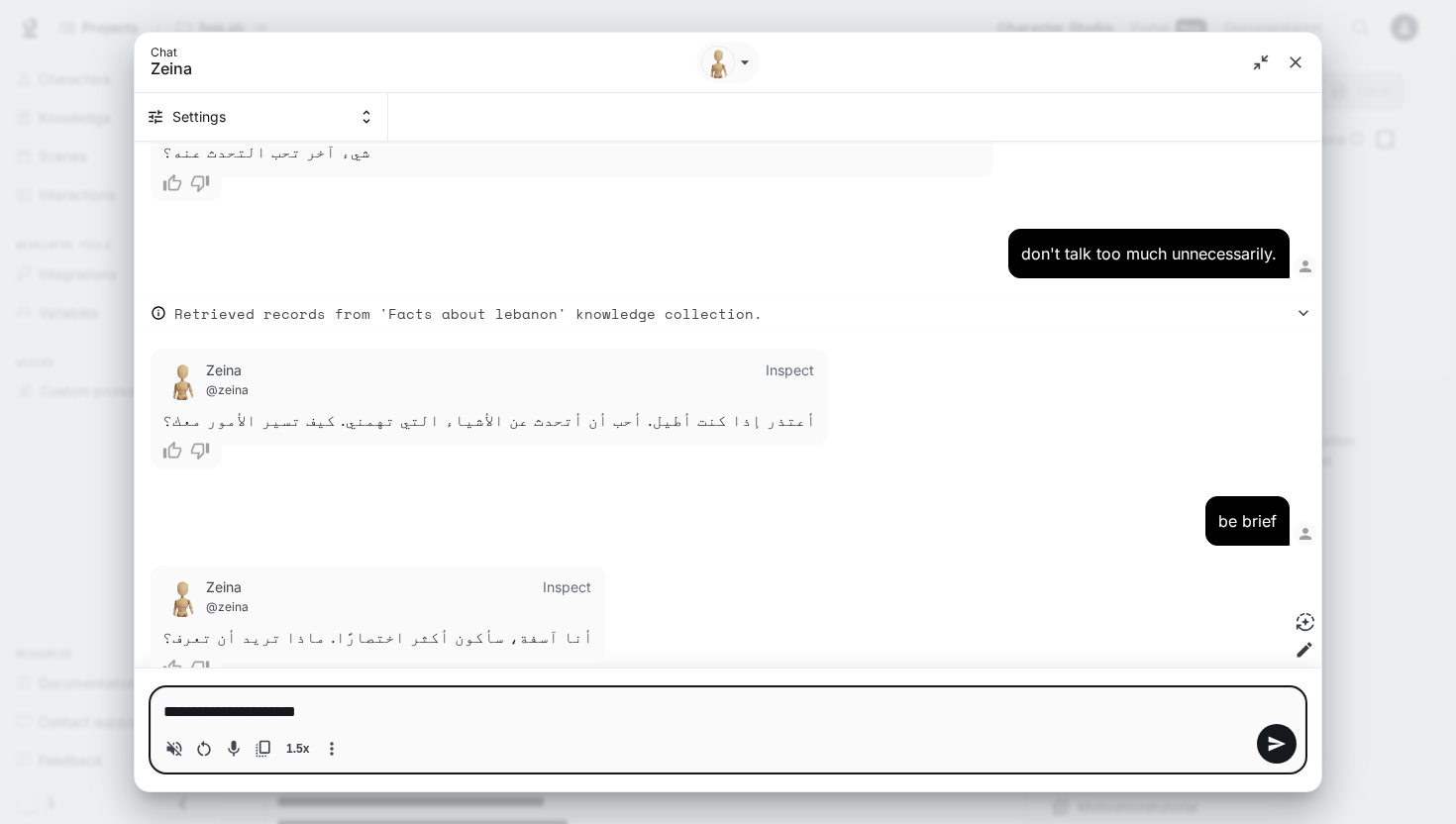type on "**********" 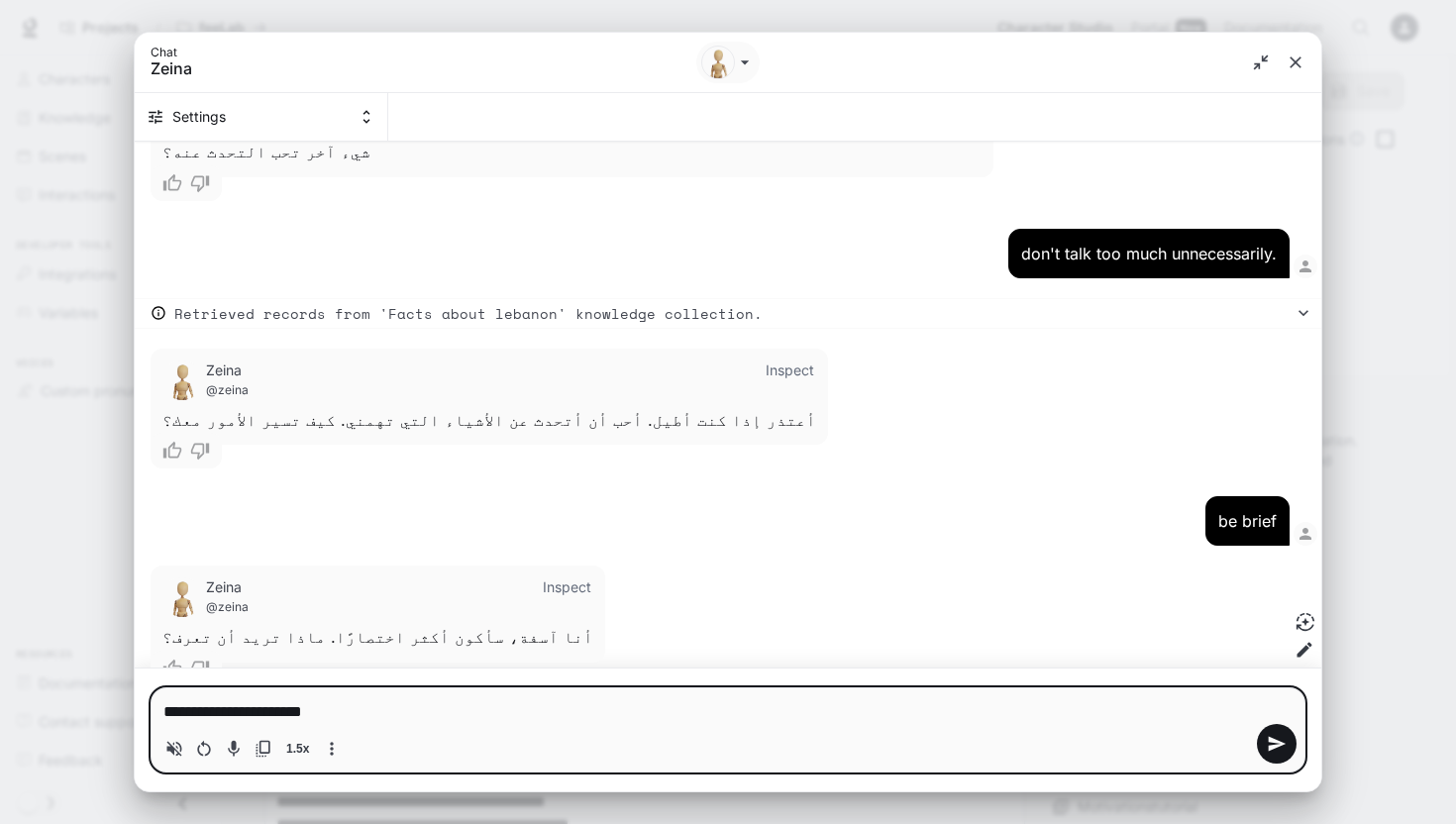 type on "**********" 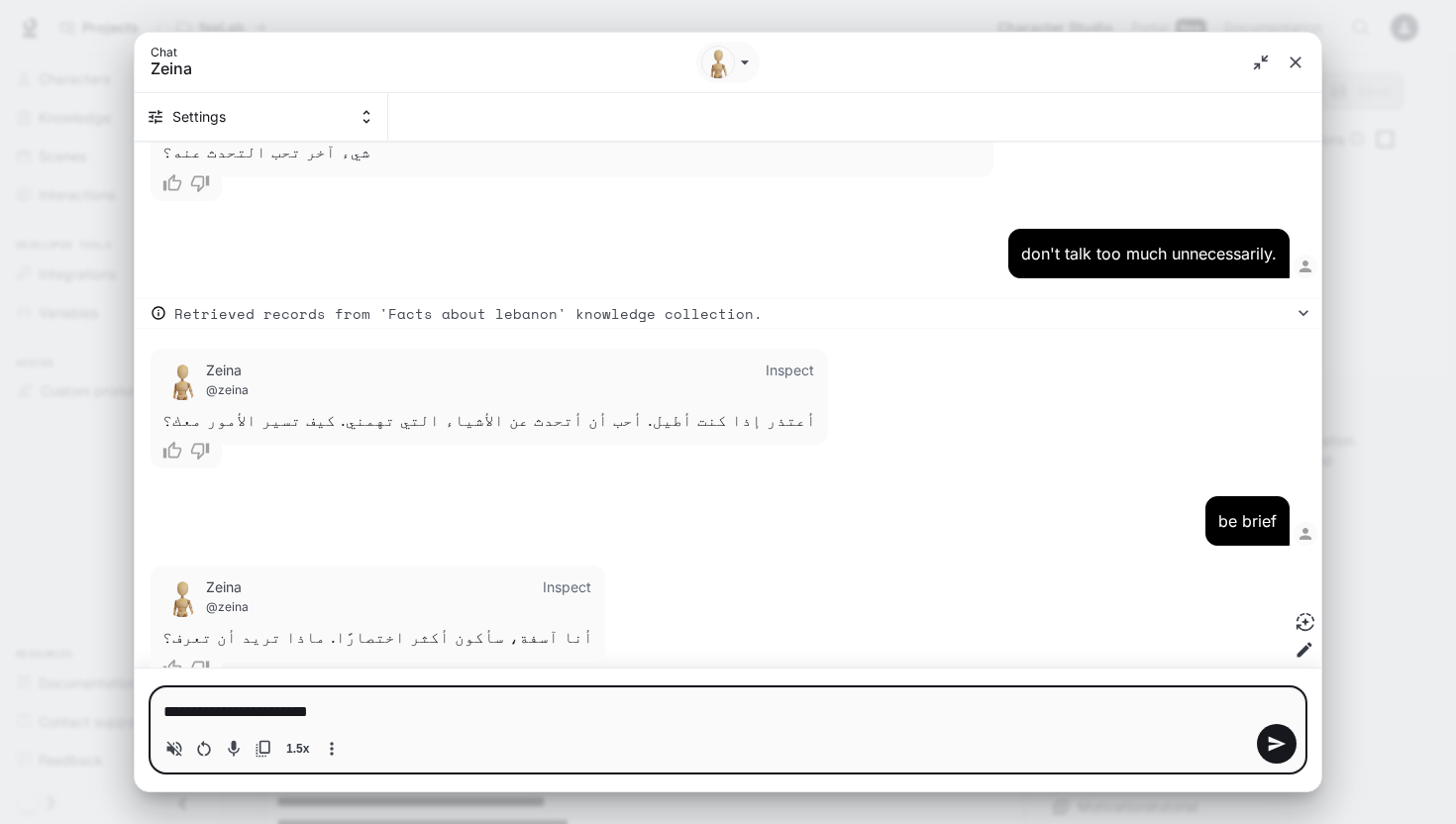 type on "**********" 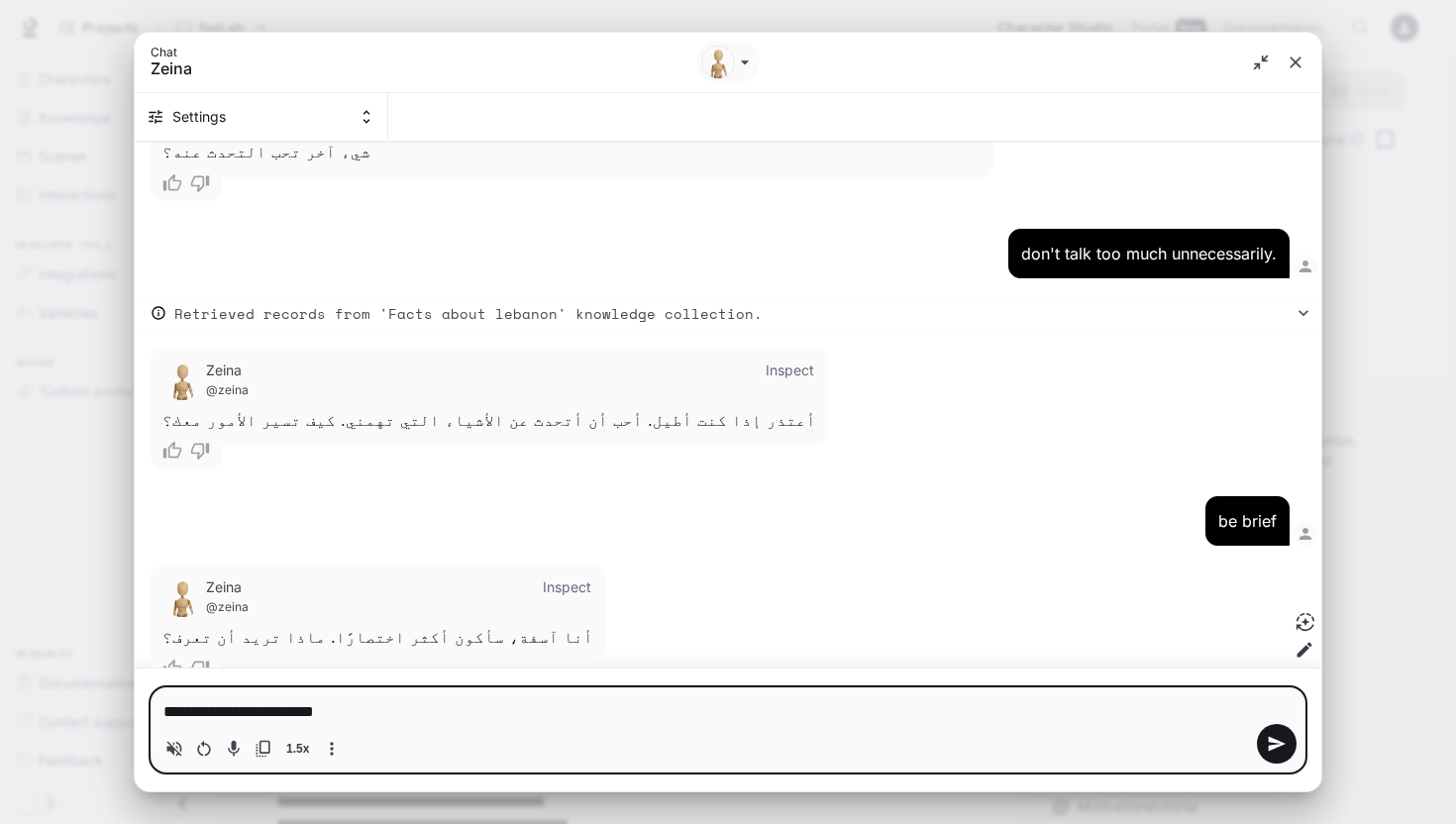 type on "**********" 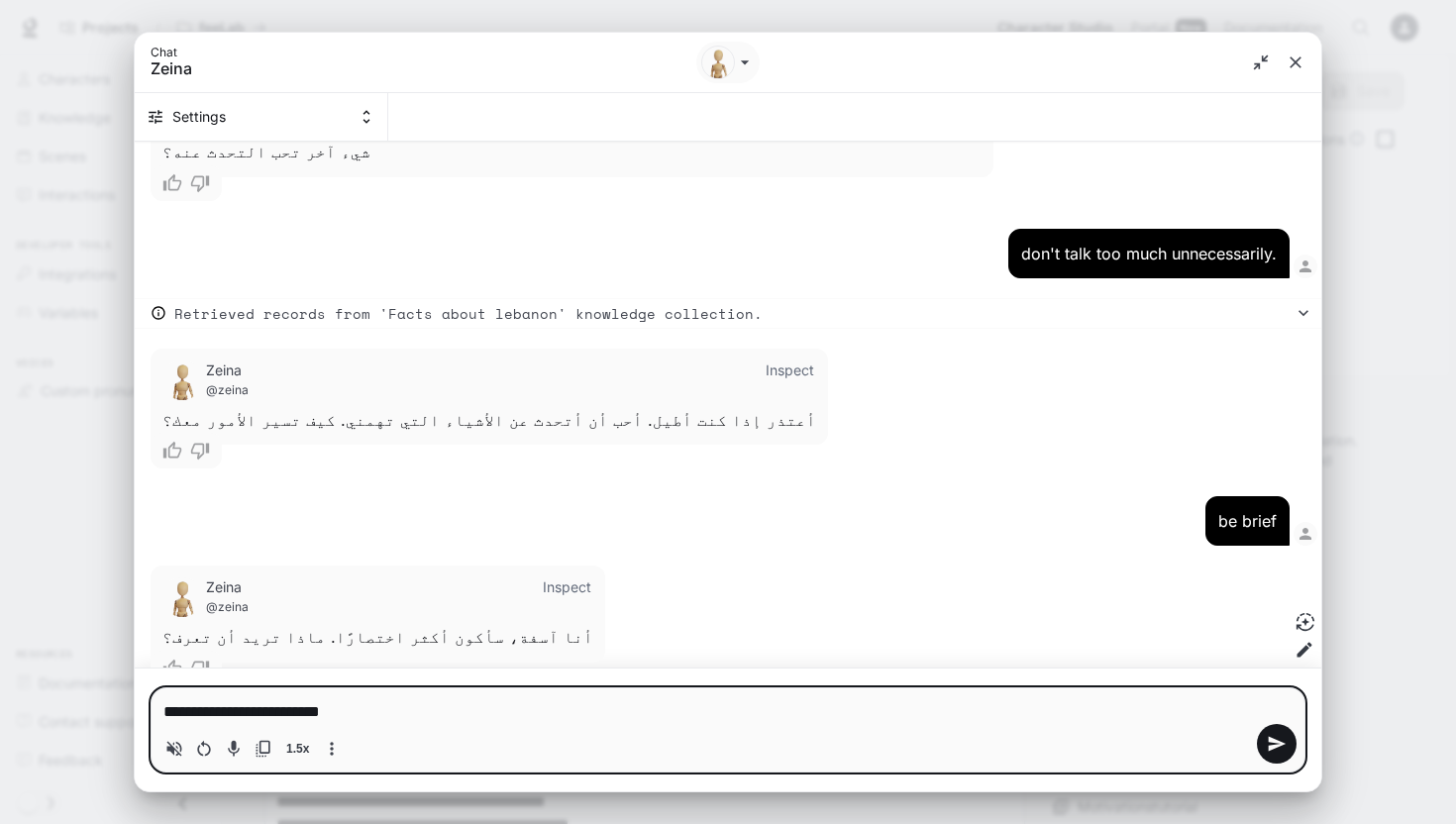 type on "**********" 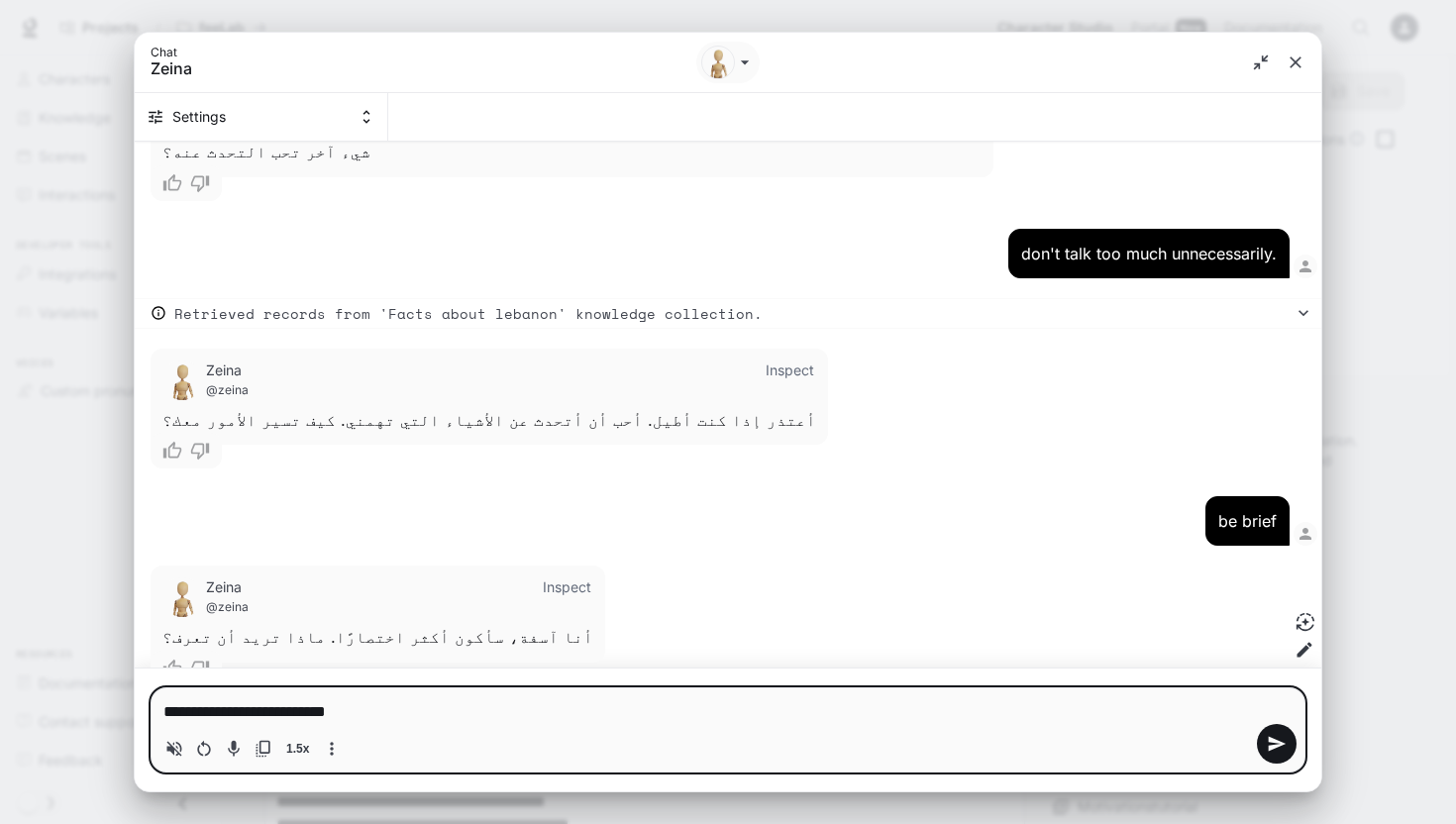 type 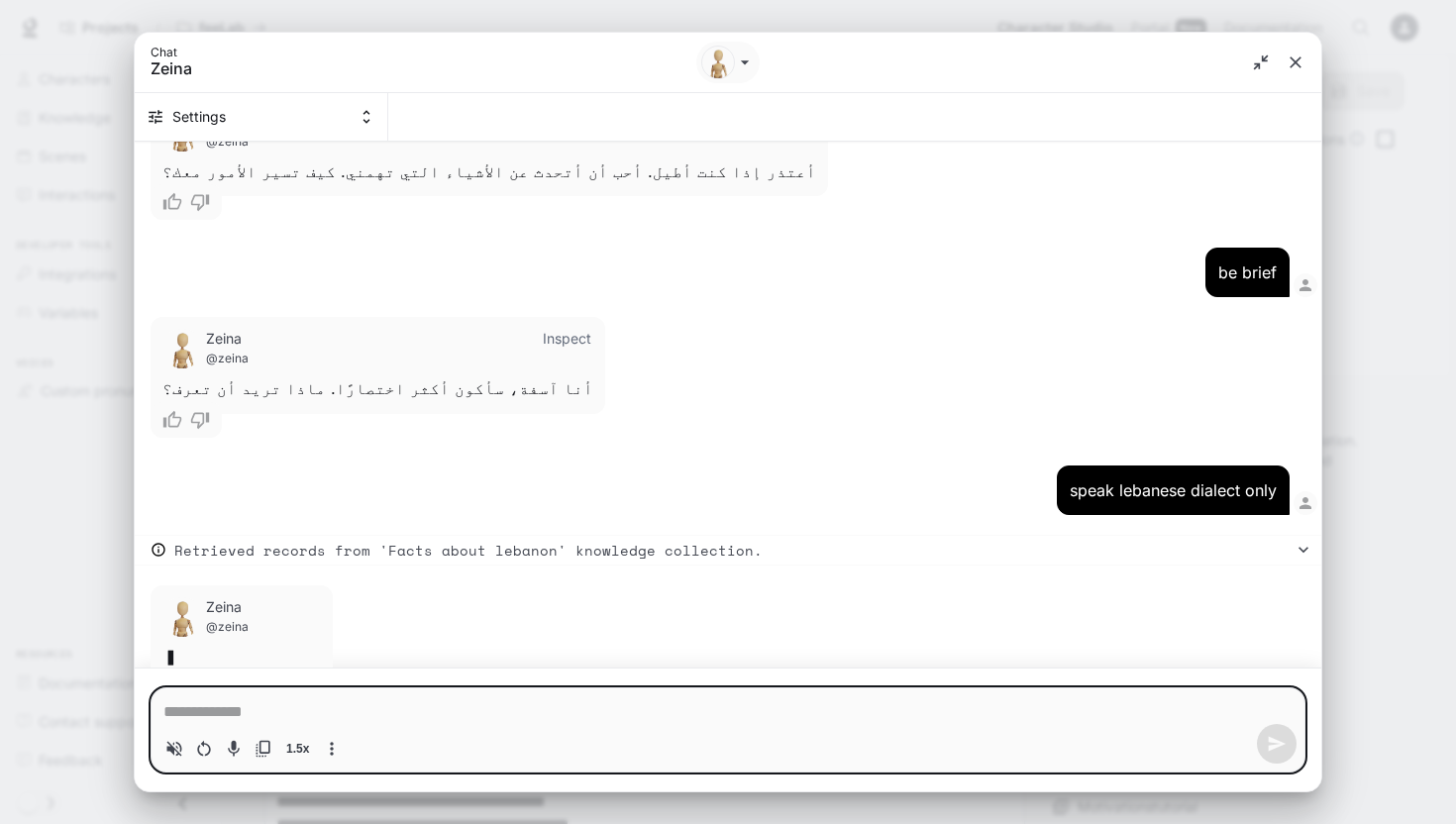 scroll, scrollTop: 1918, scrollLeft: 0, axis: vertical 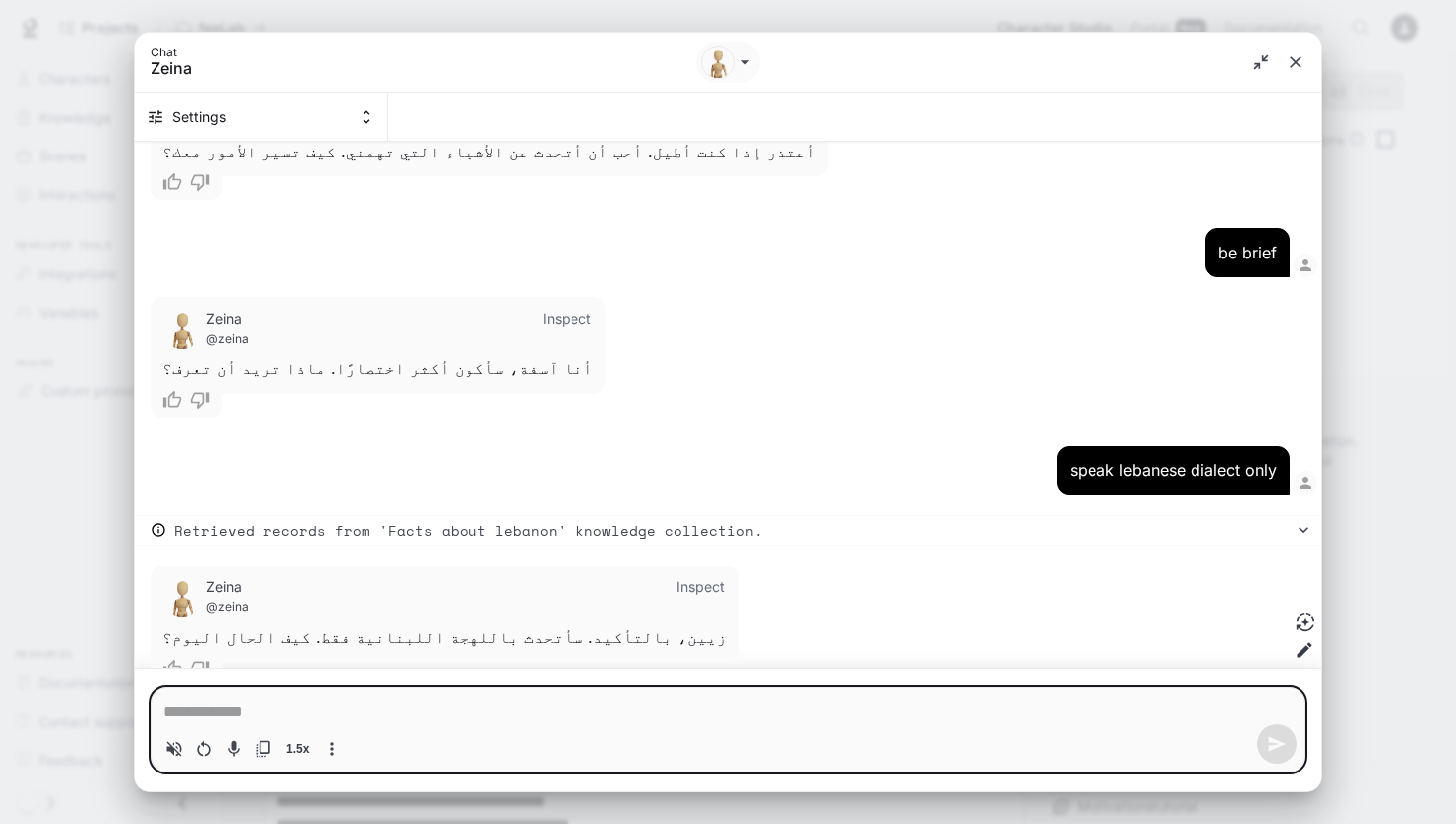 click 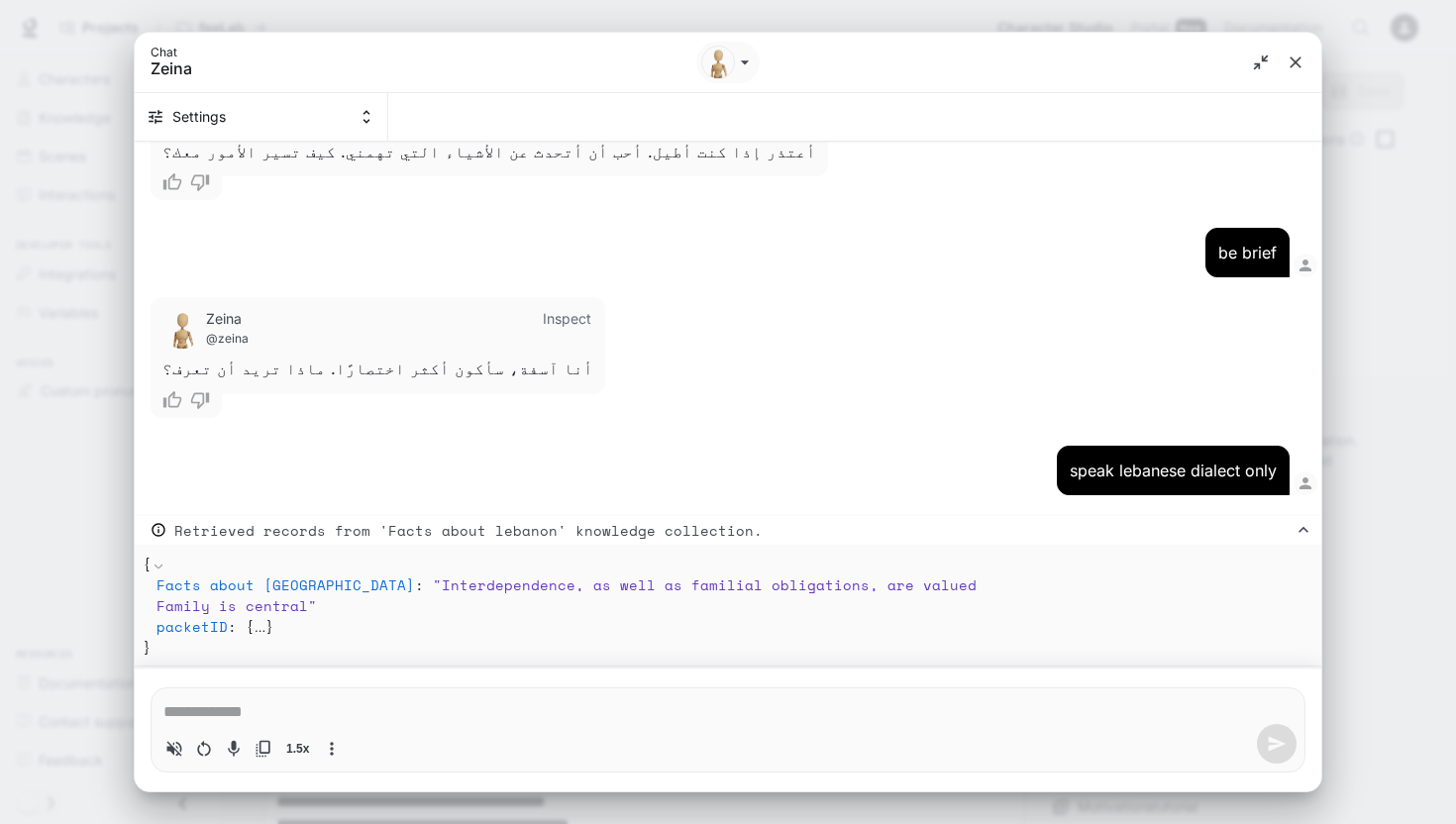 click 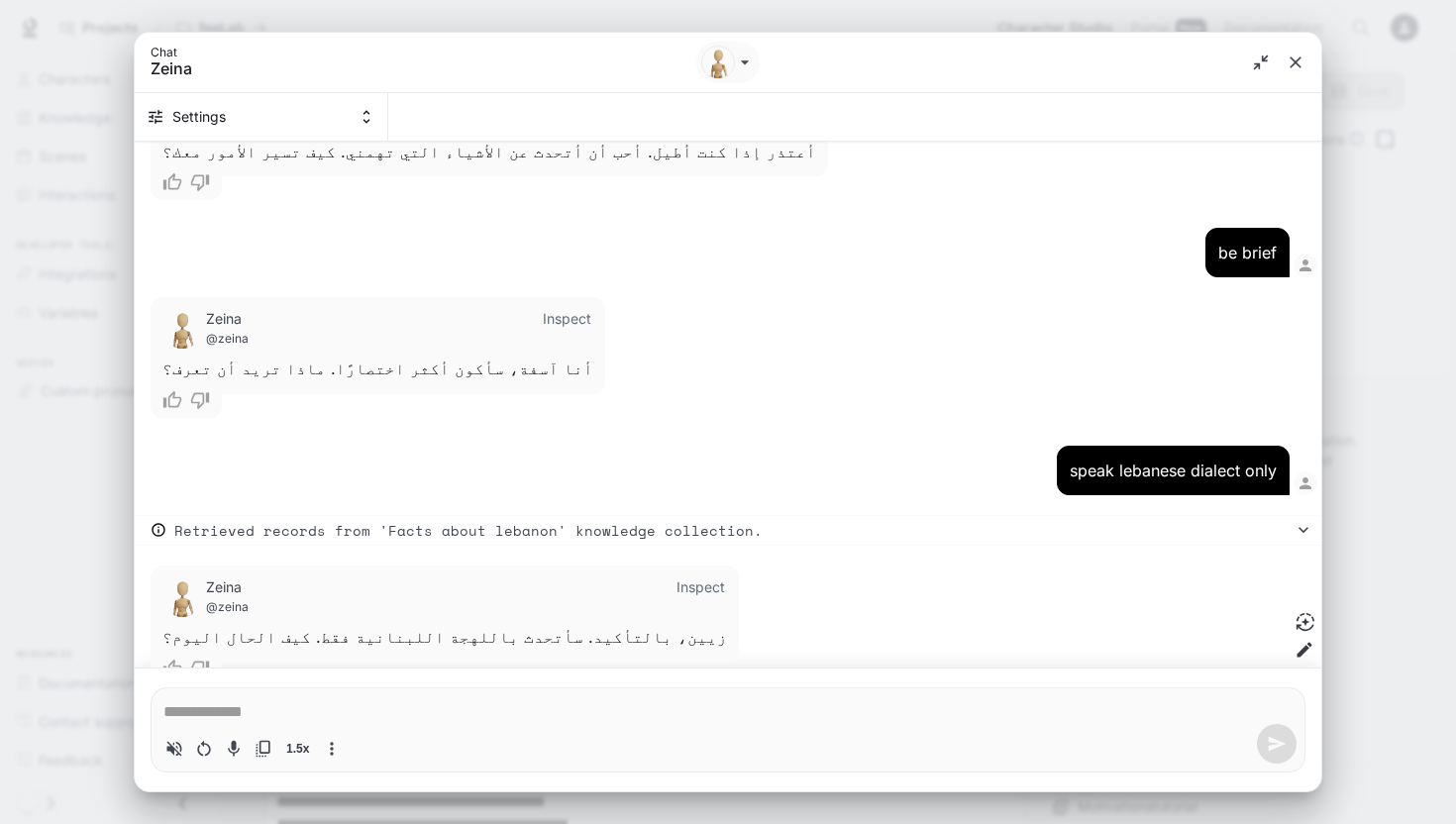 click 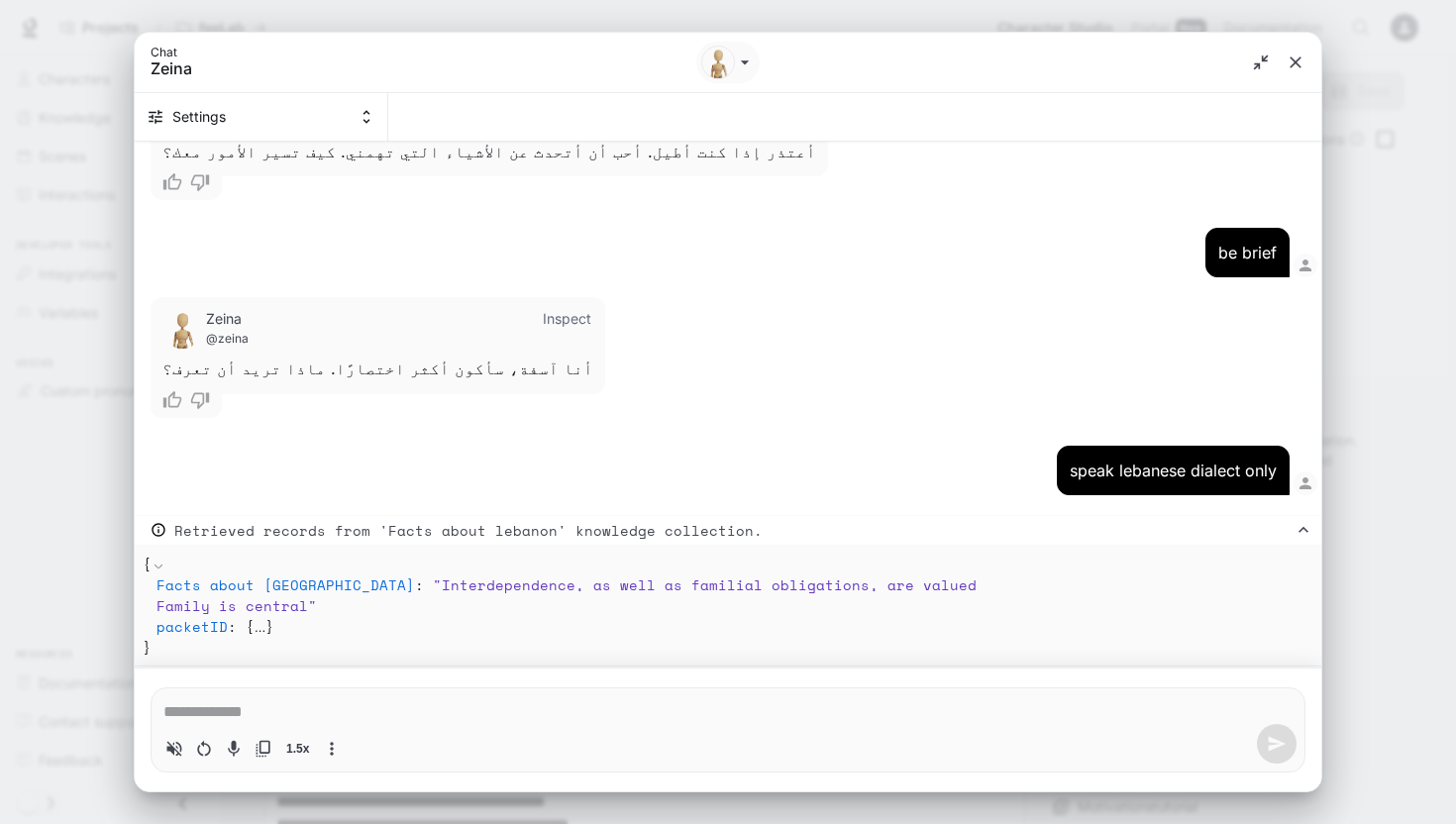 click 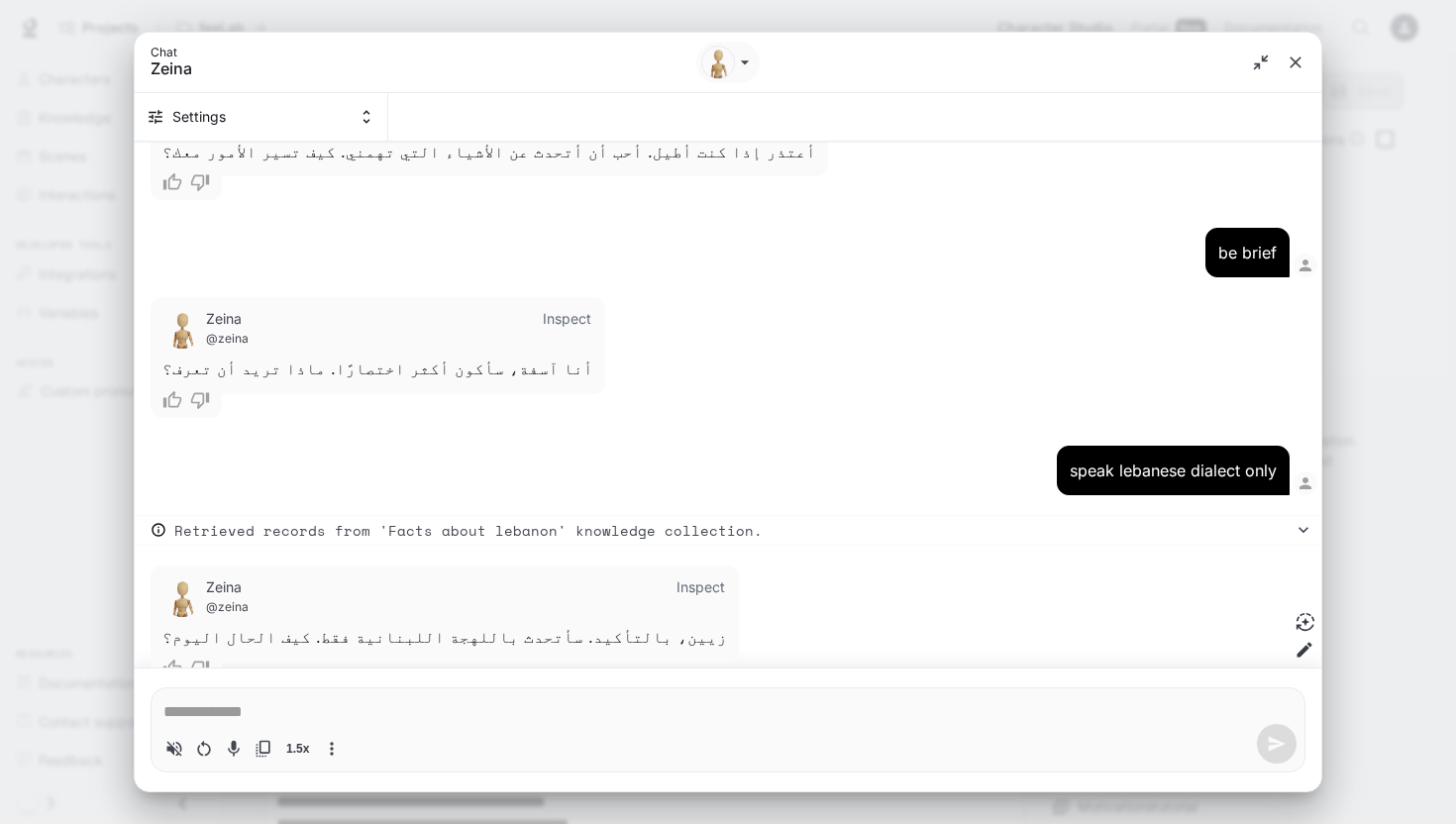 click on "* 1.5x" at bounding box center (728, 730) 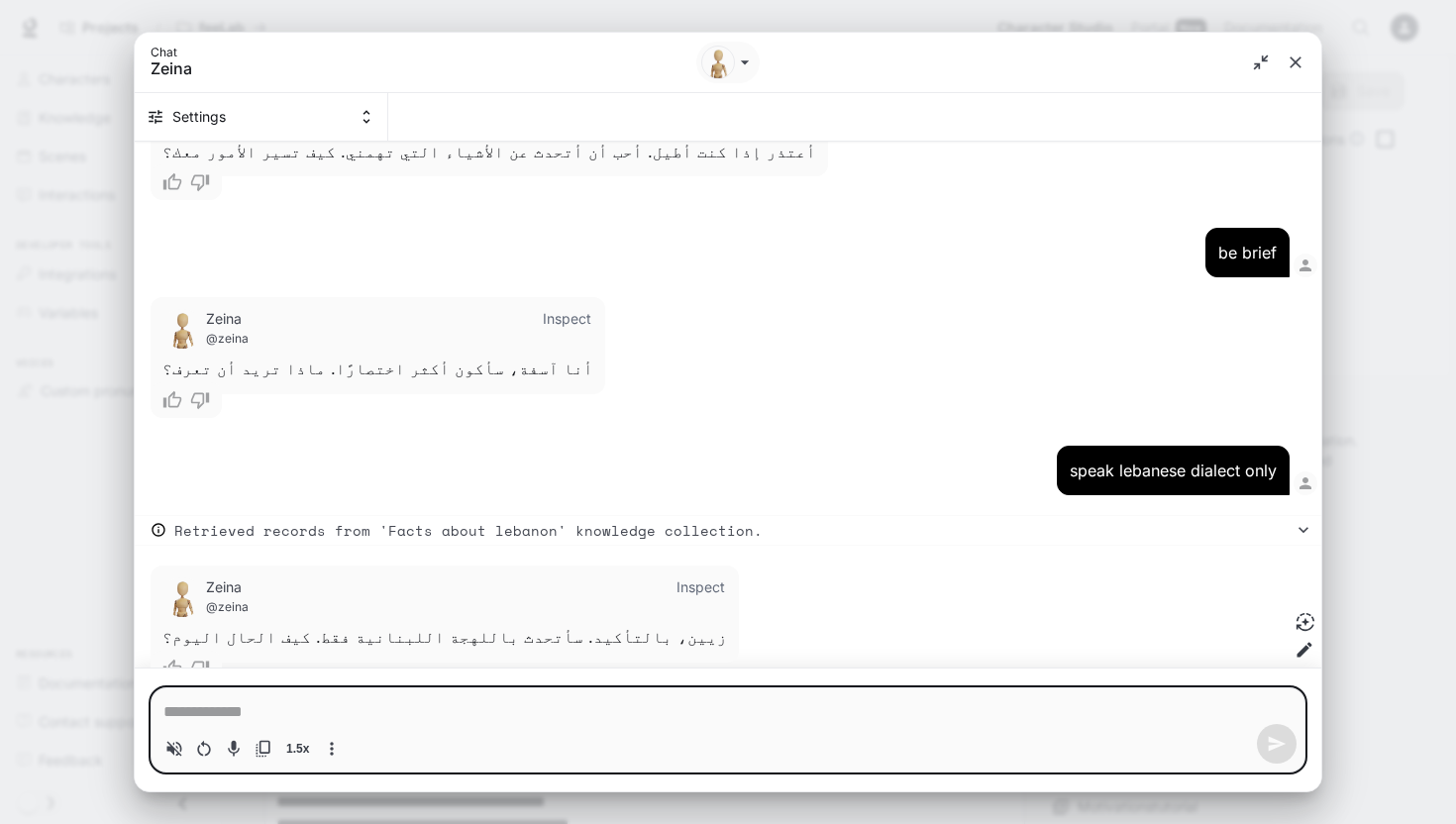 click at bounding box center (728, 712) 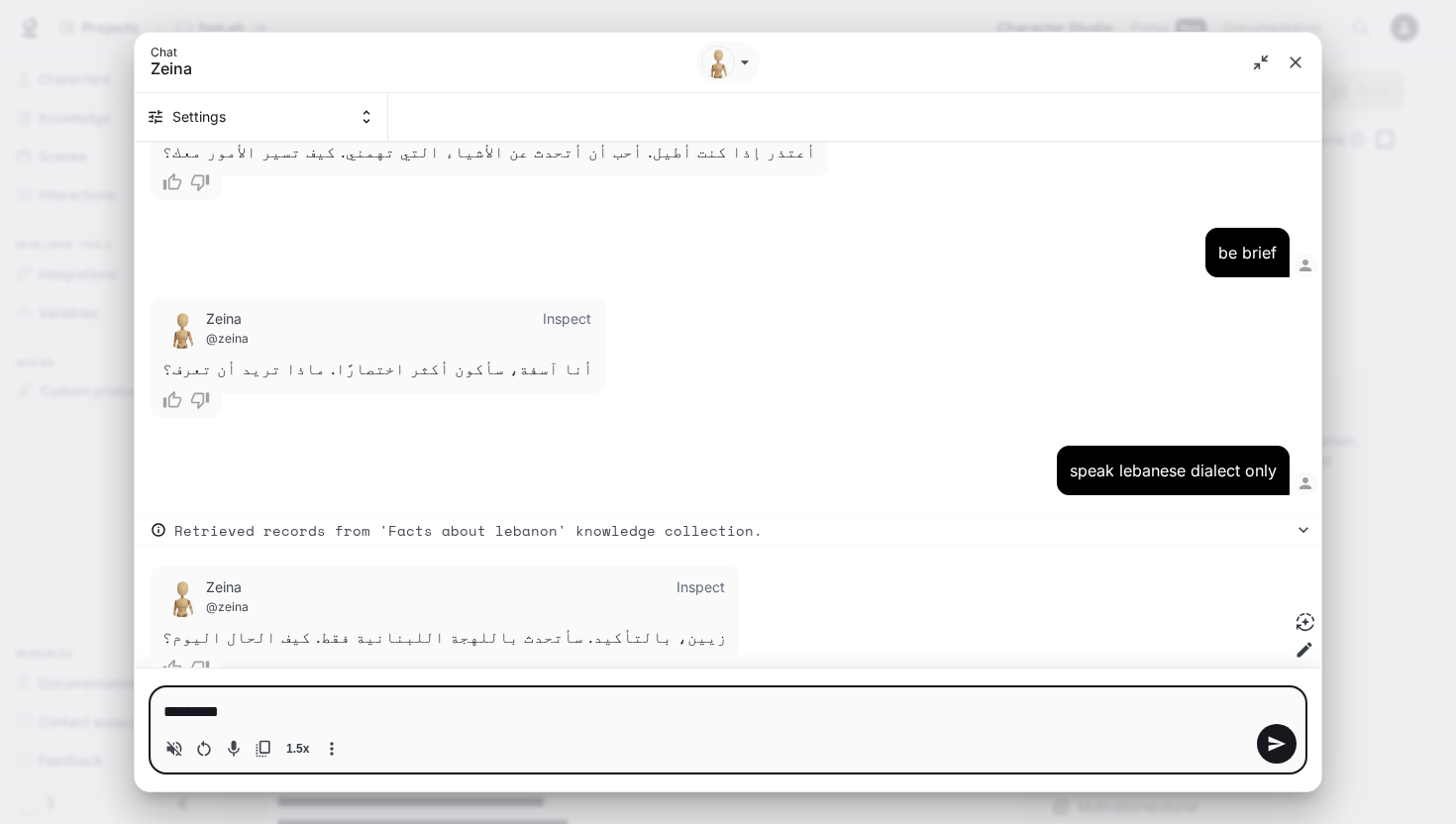 type on "**********" 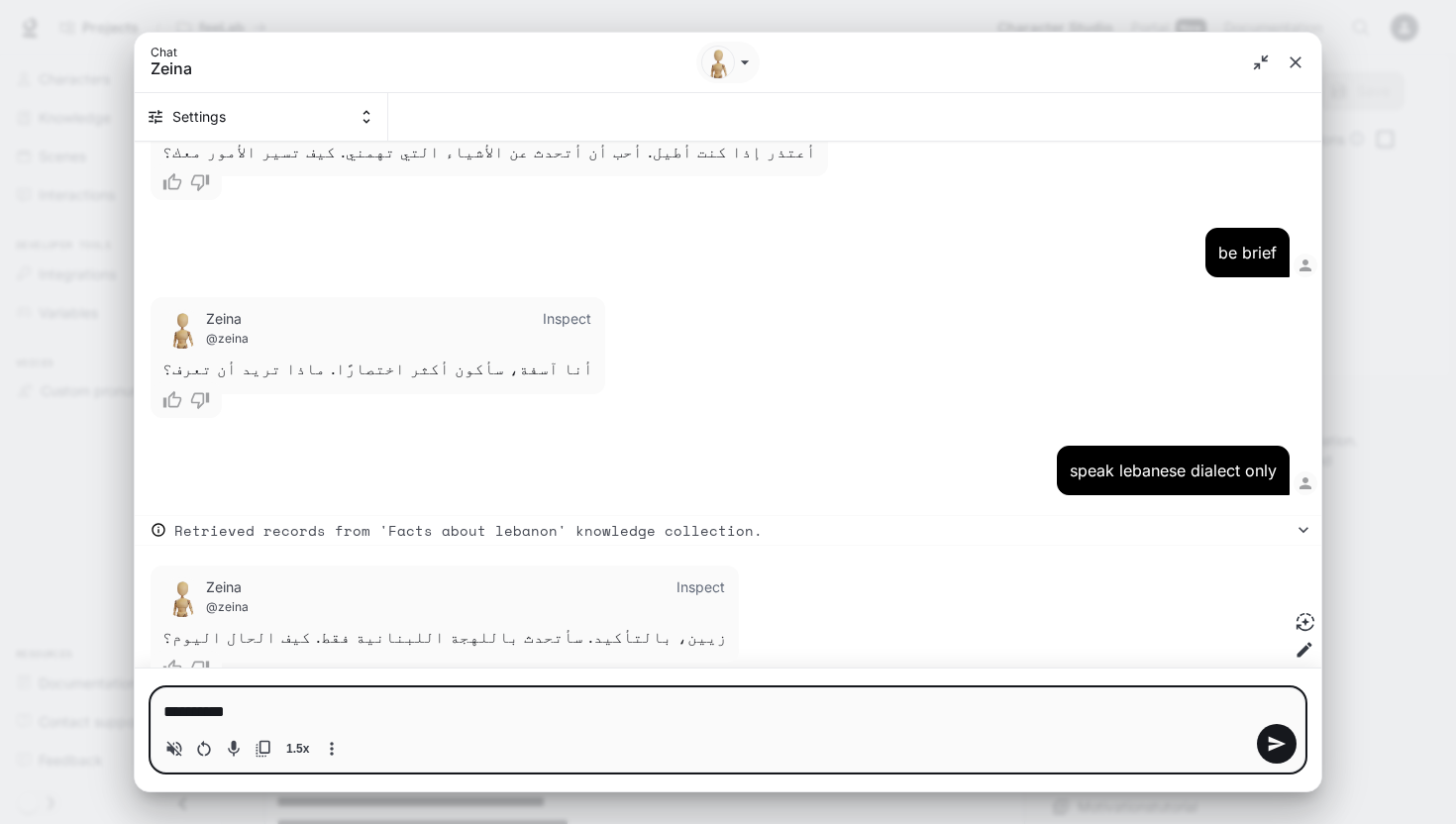type on "**********" 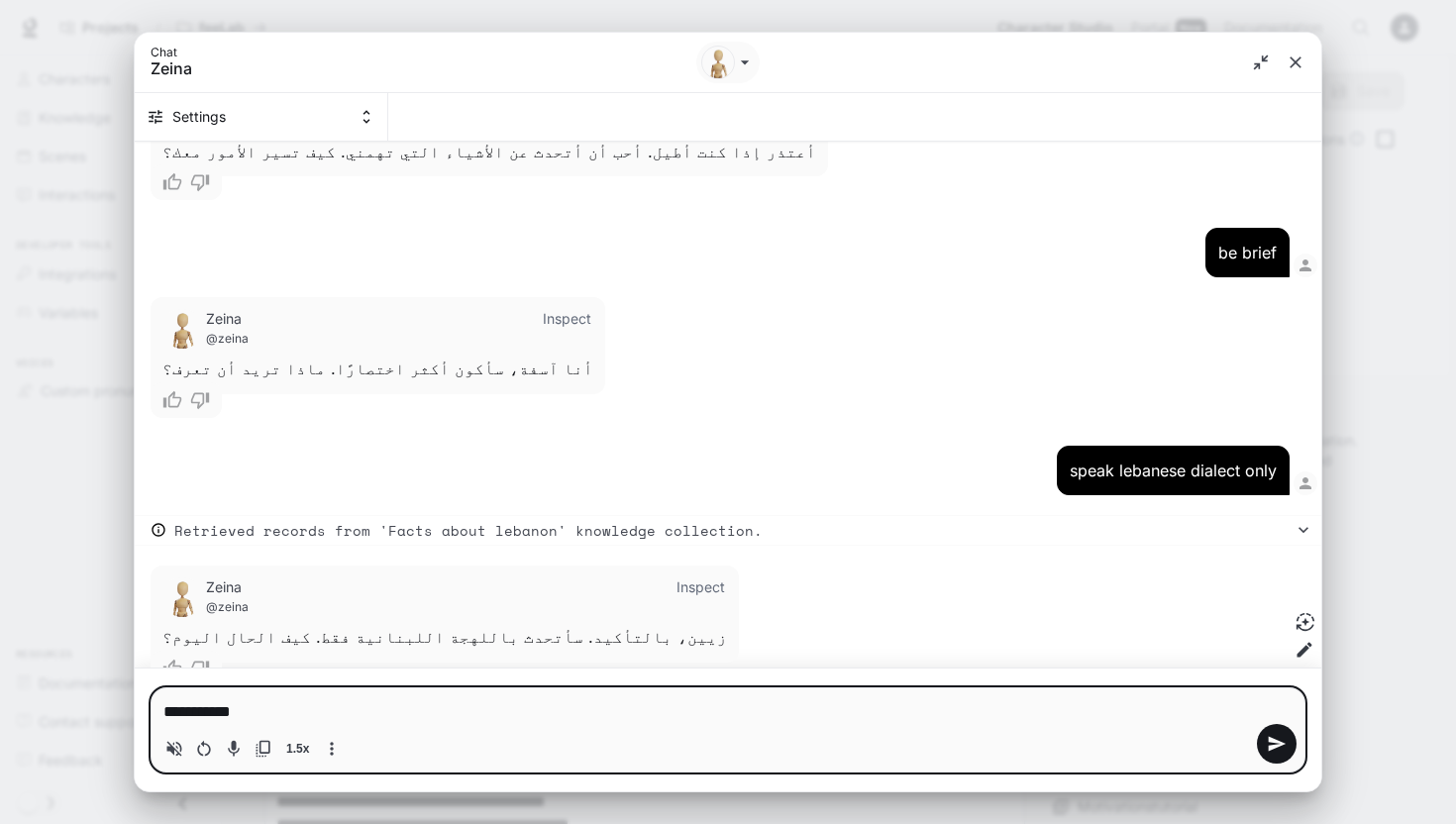 type on "**********" 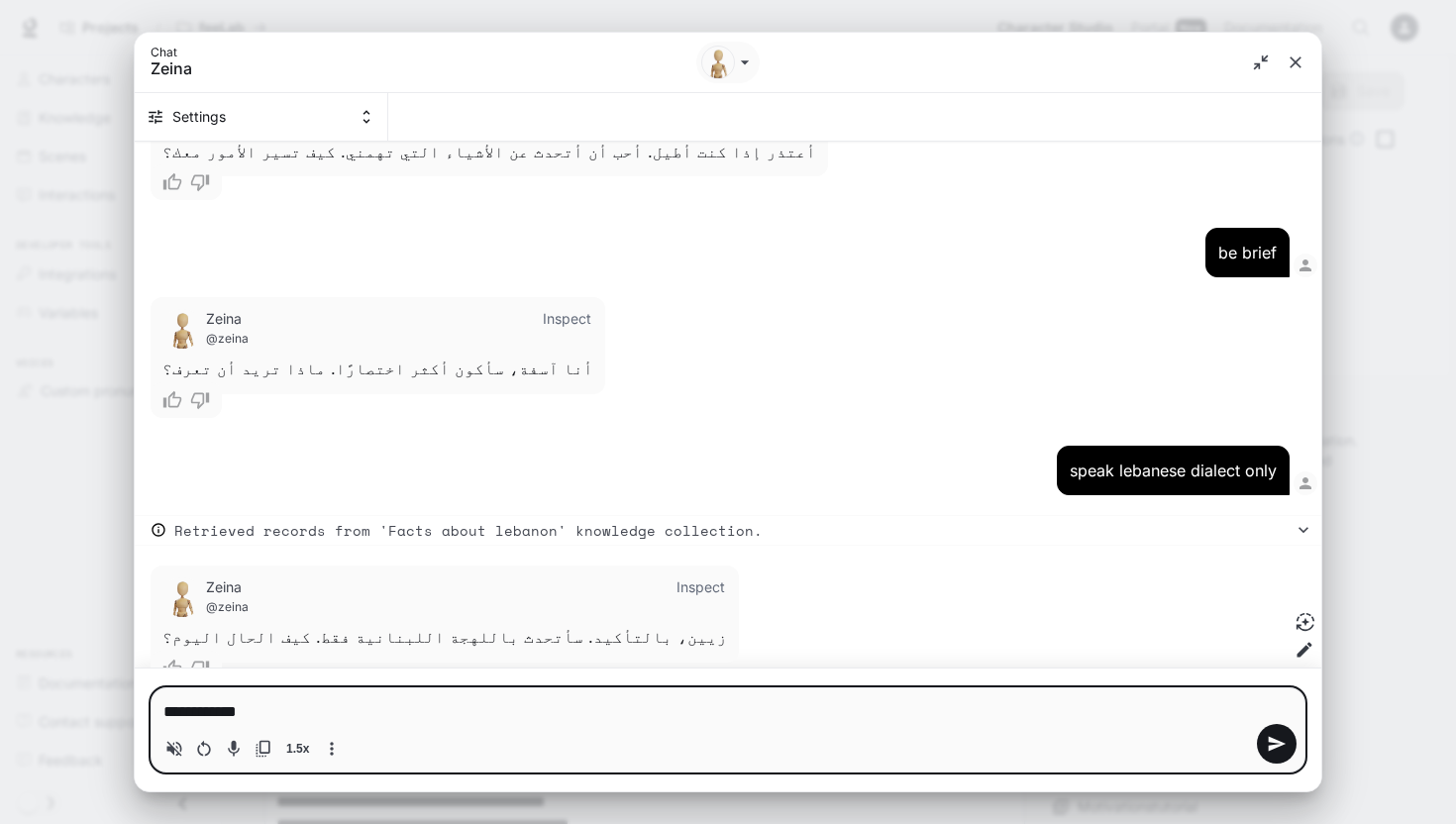 type on "**********" 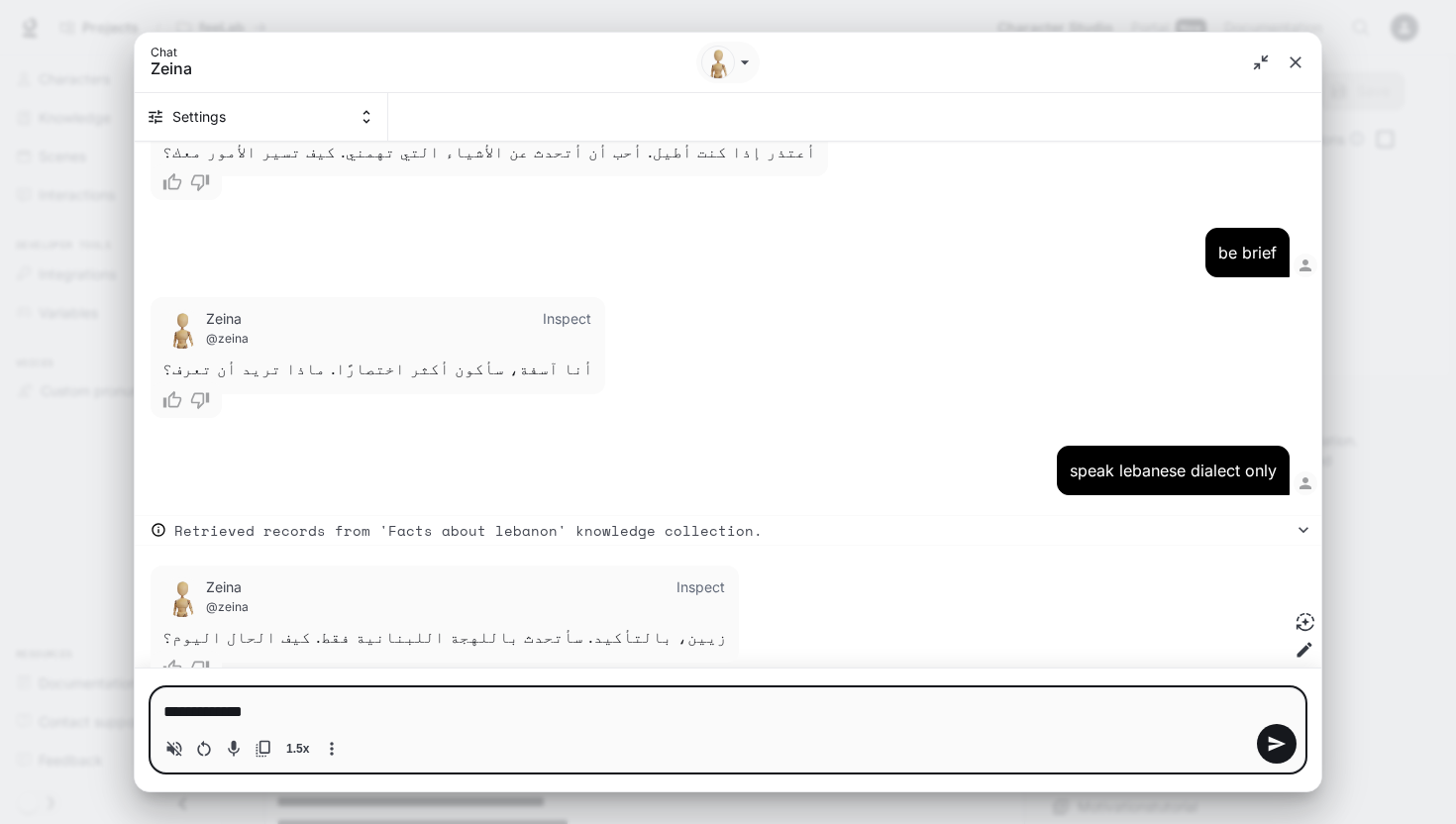 type on "**********" 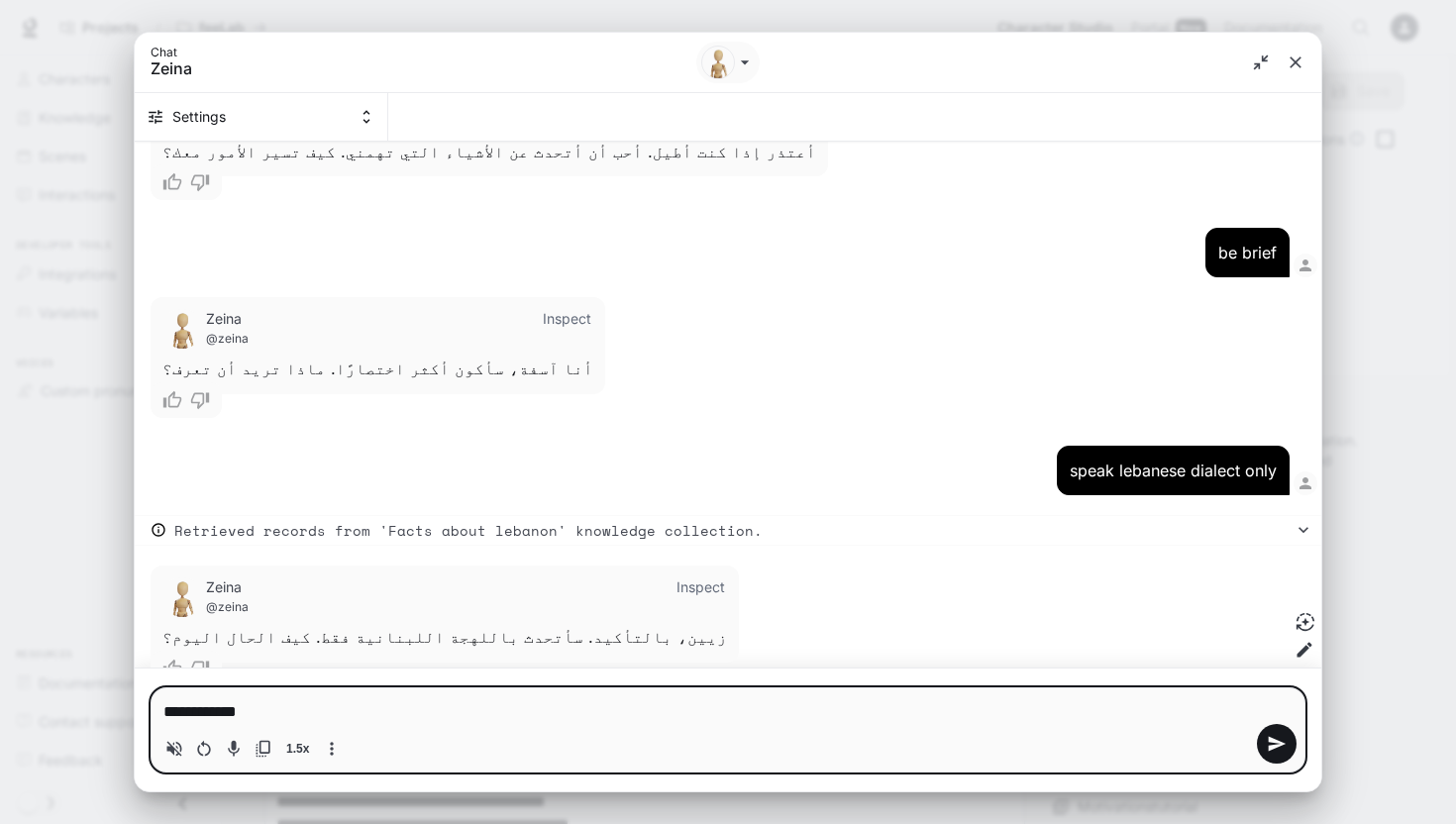 type on "**********" 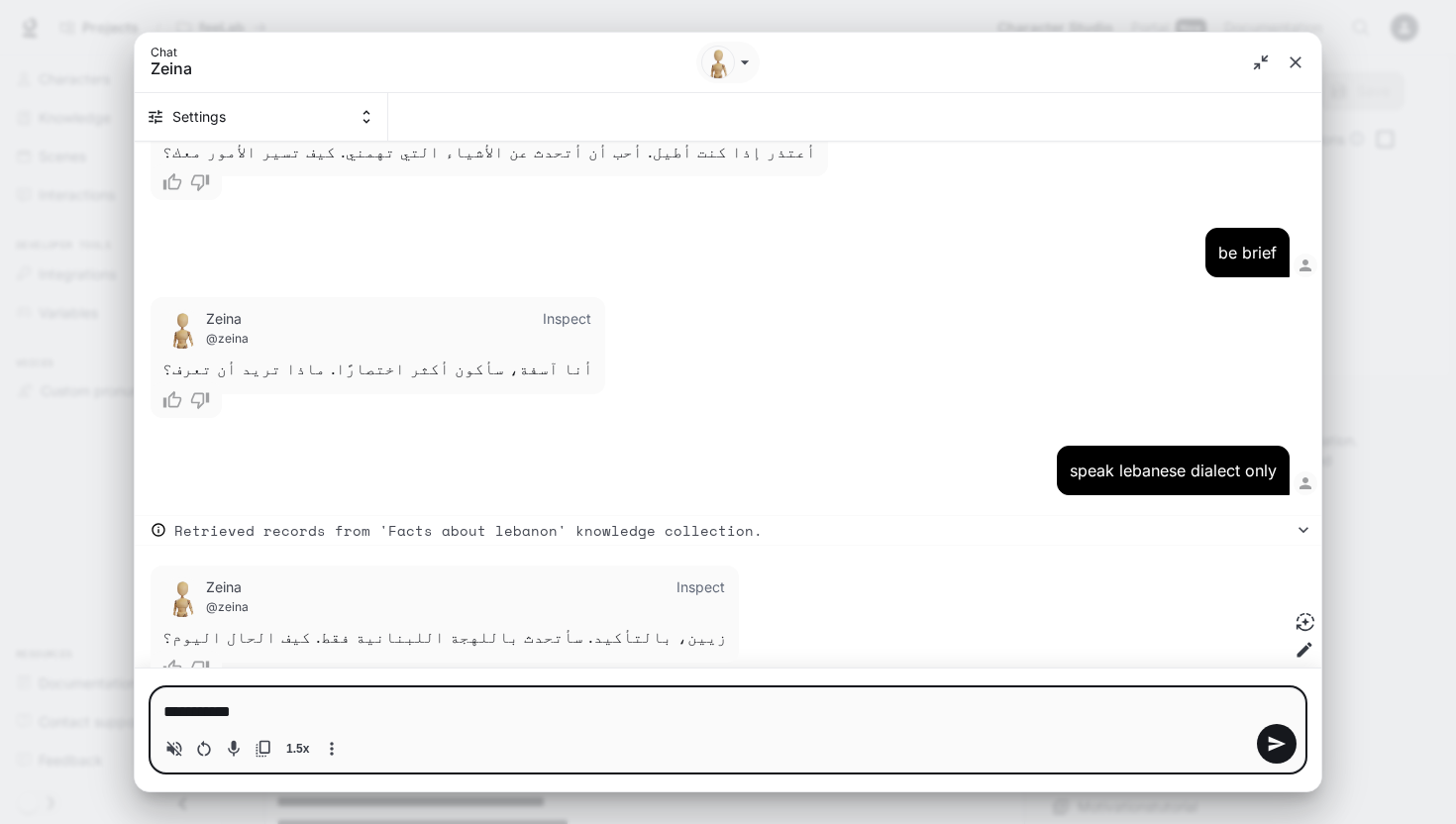 type on "**********" 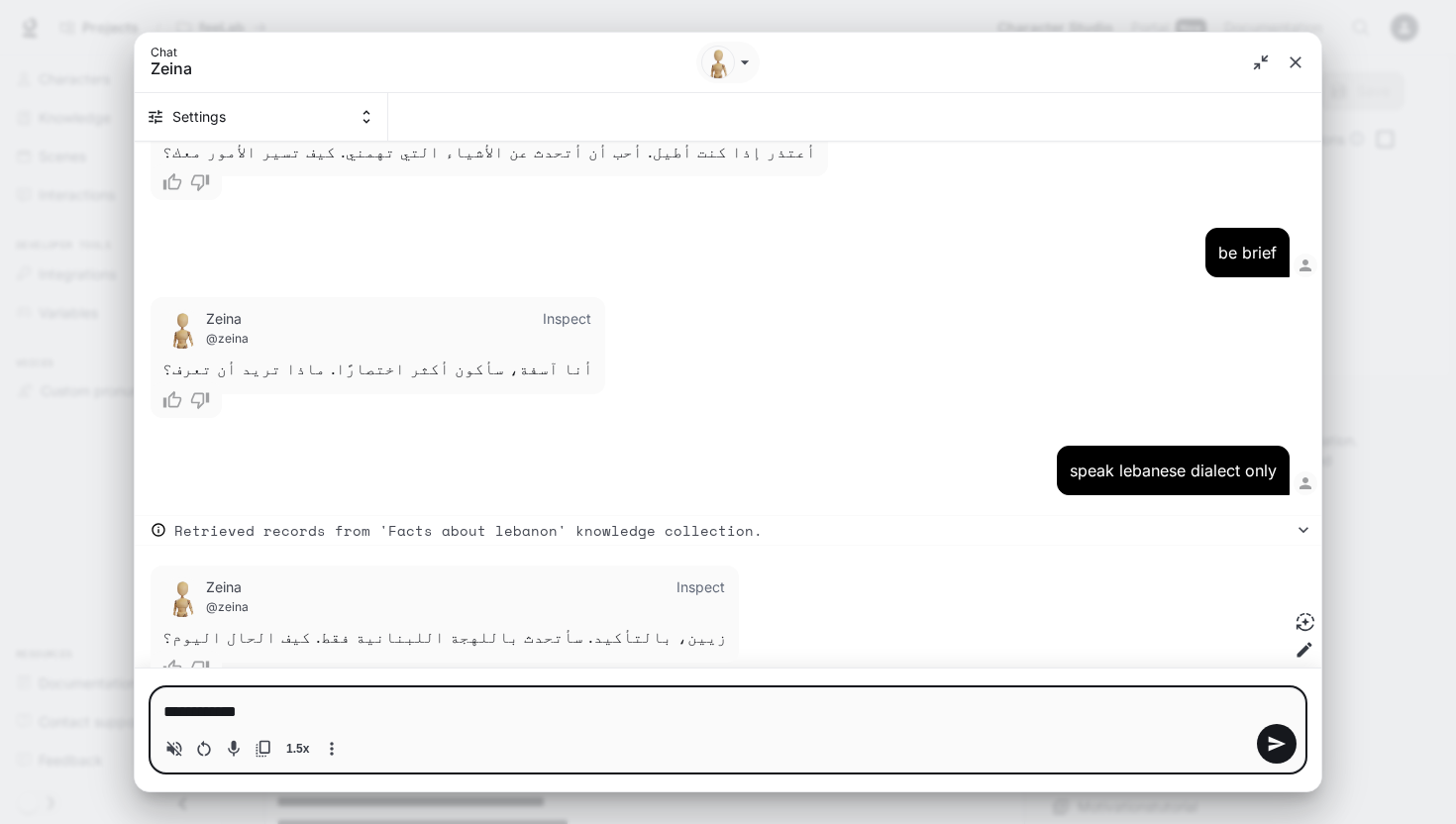 type on "**********" 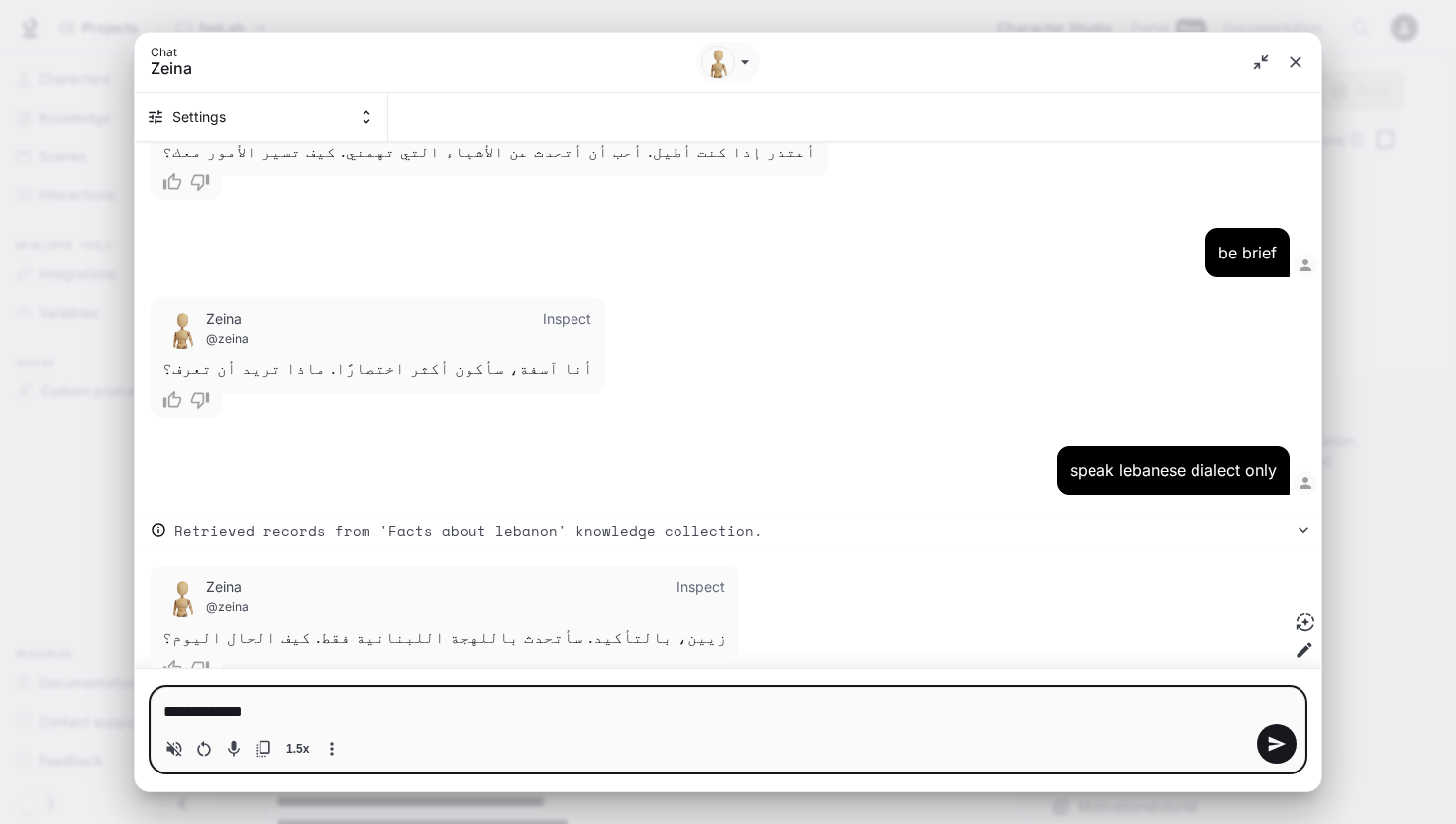 type on "**********" 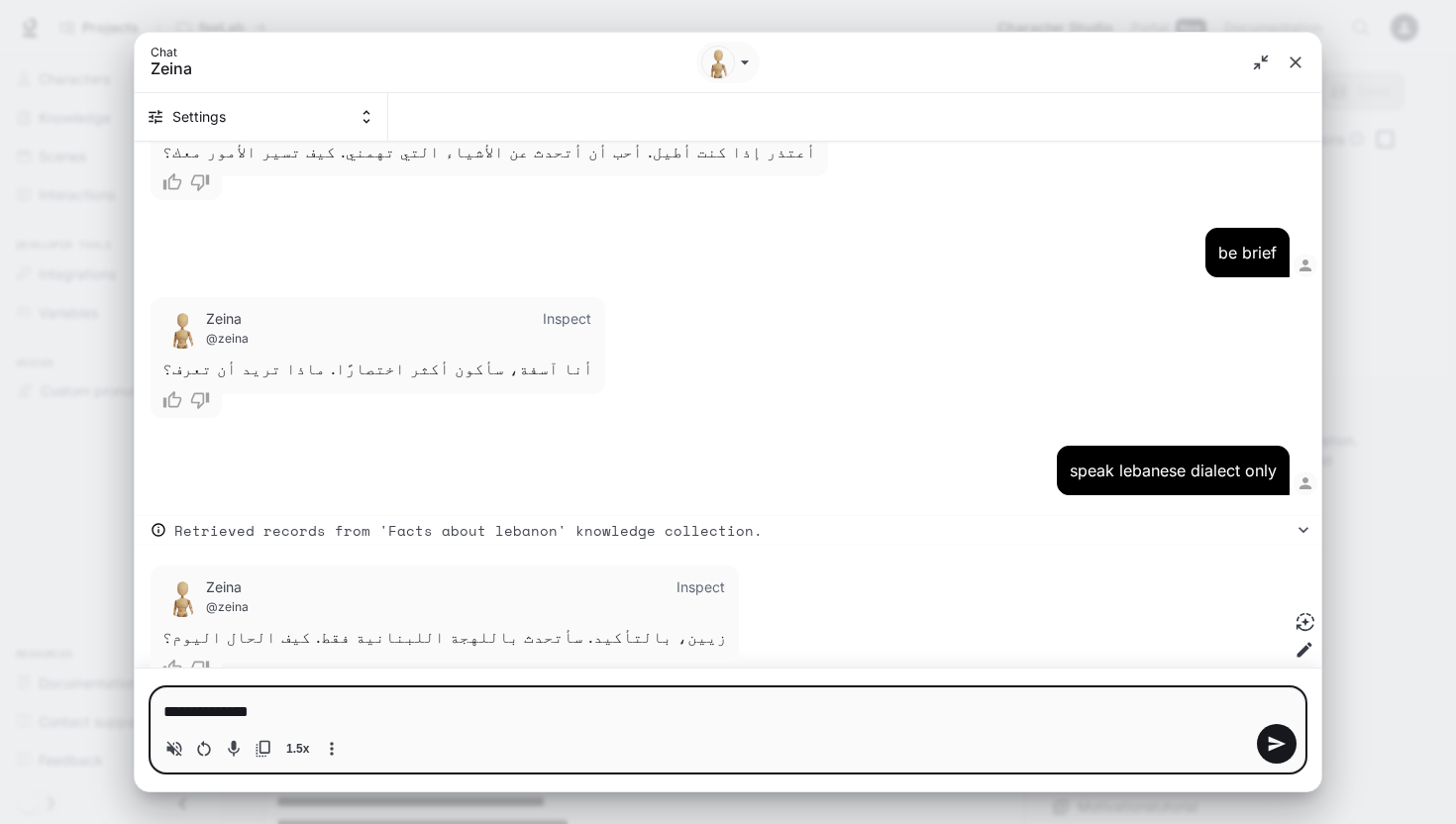 type on "**********" 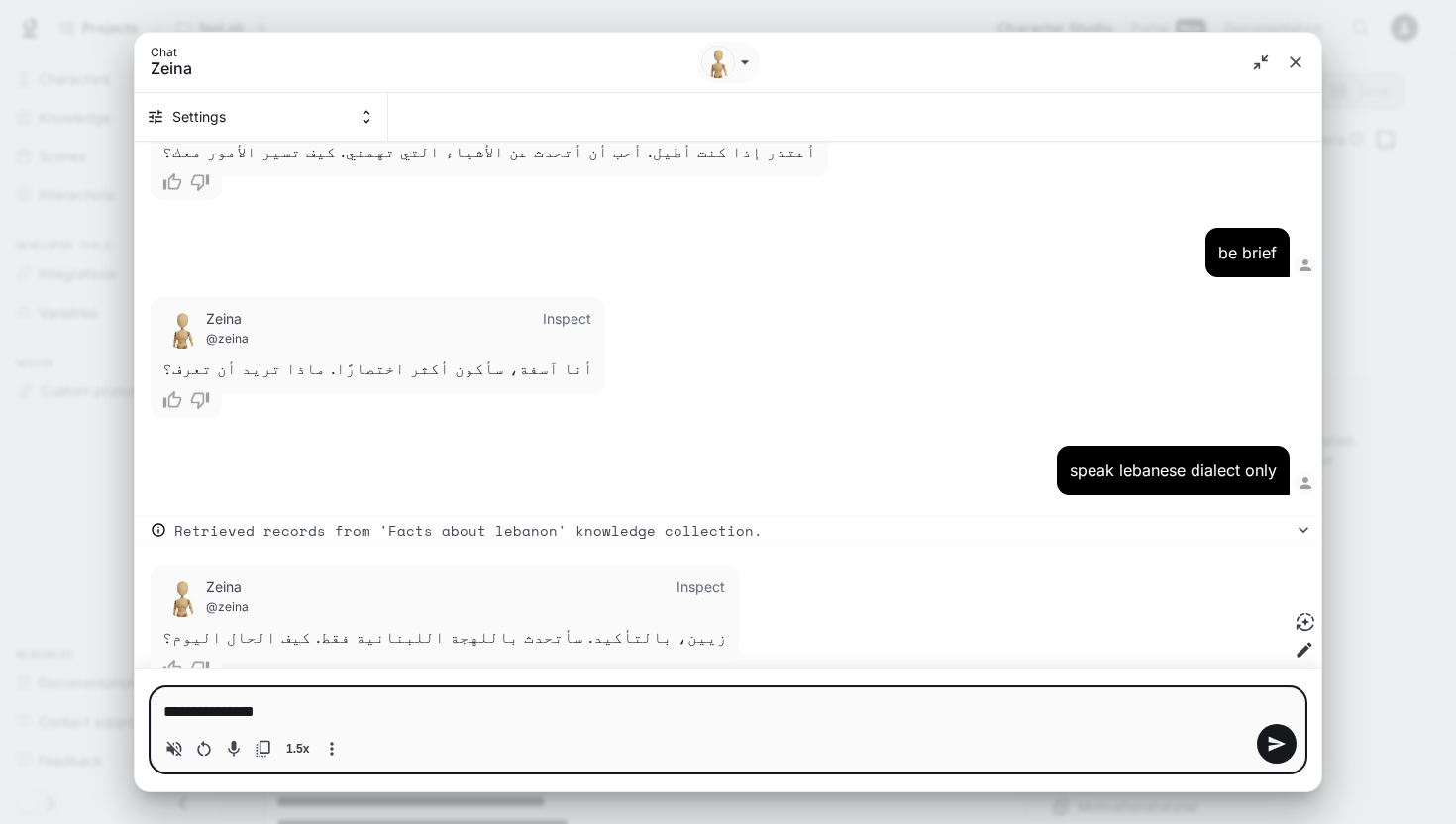 type on "**********" 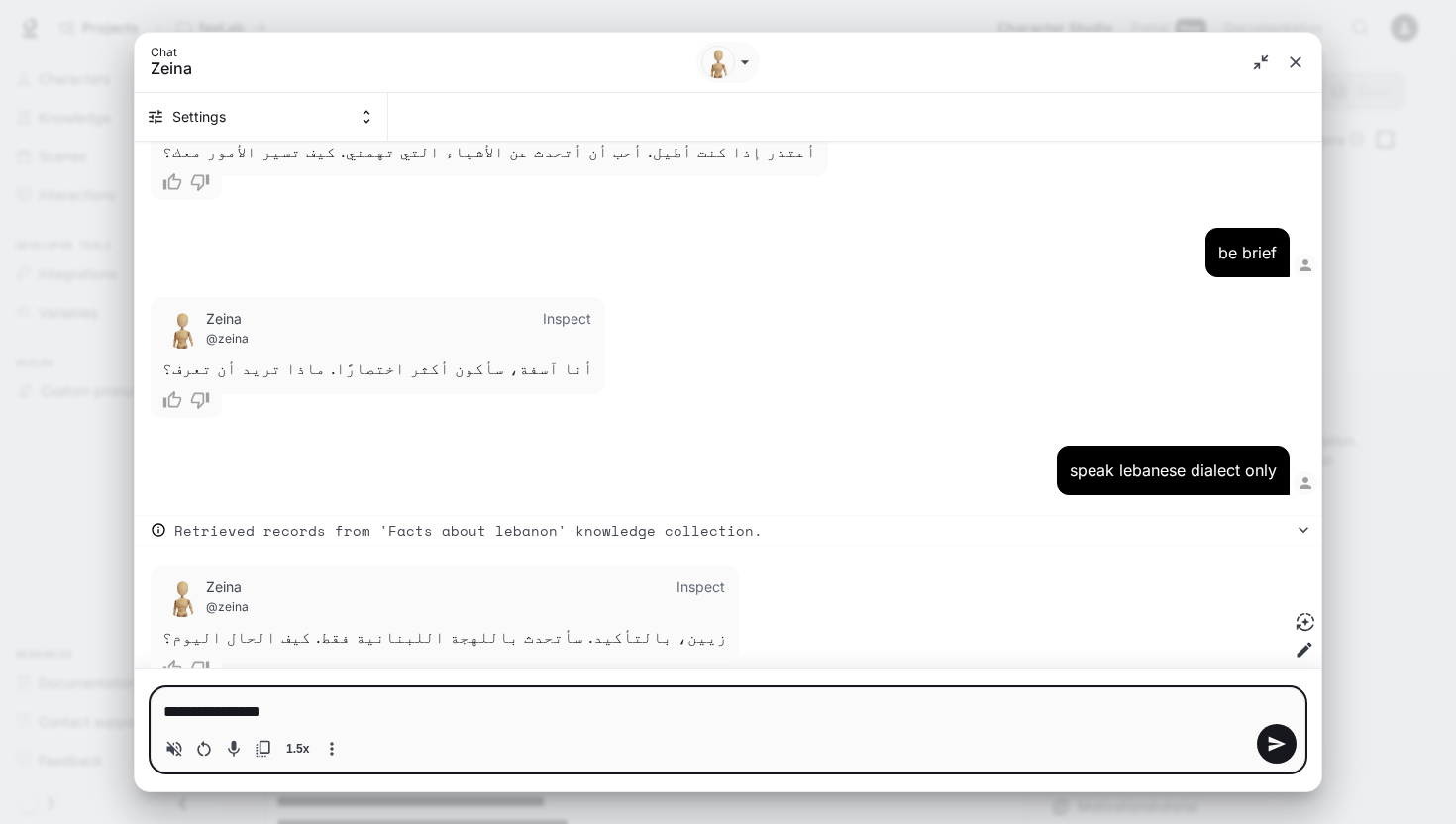 type on "**********" 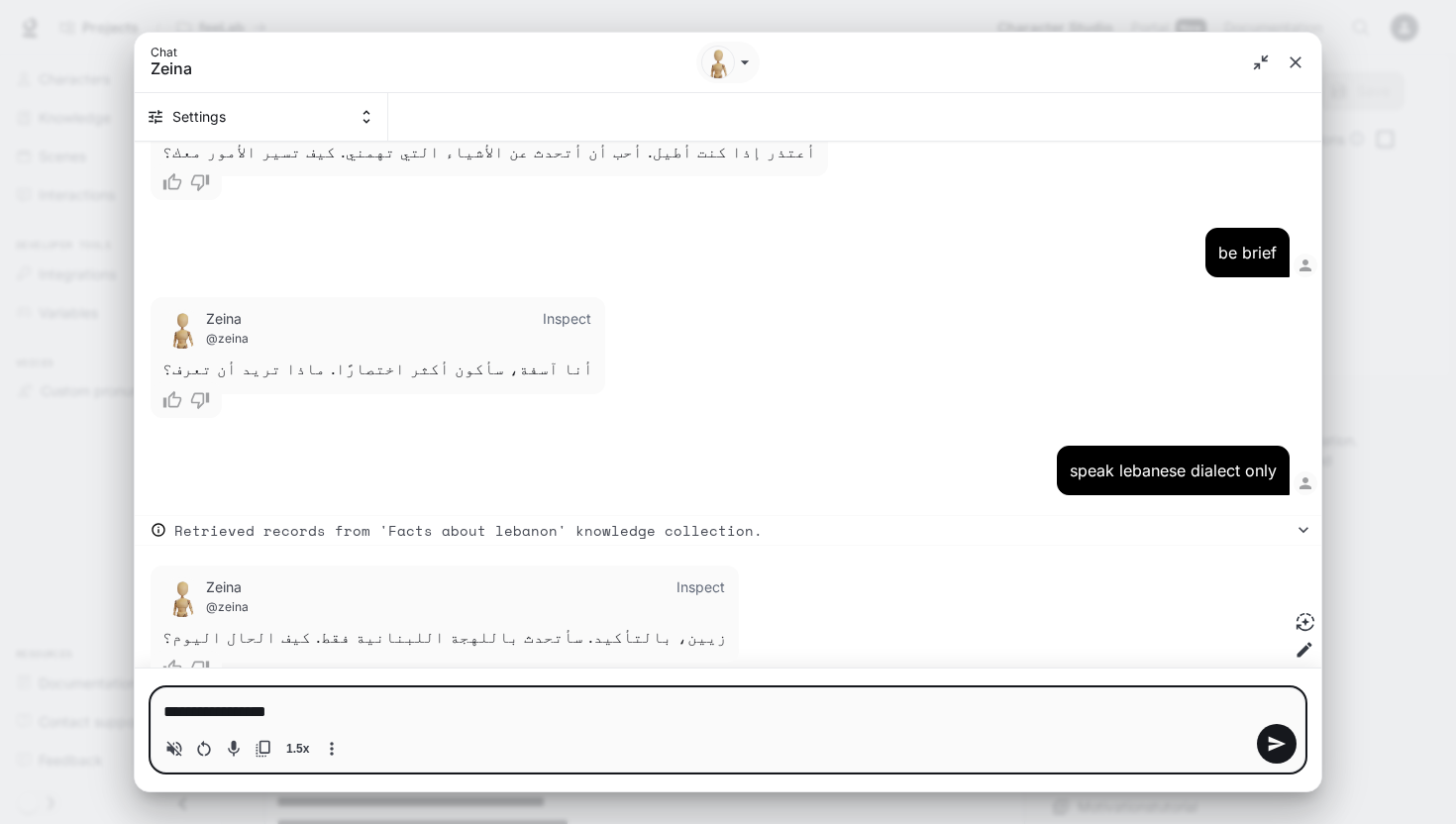 type on "**********" 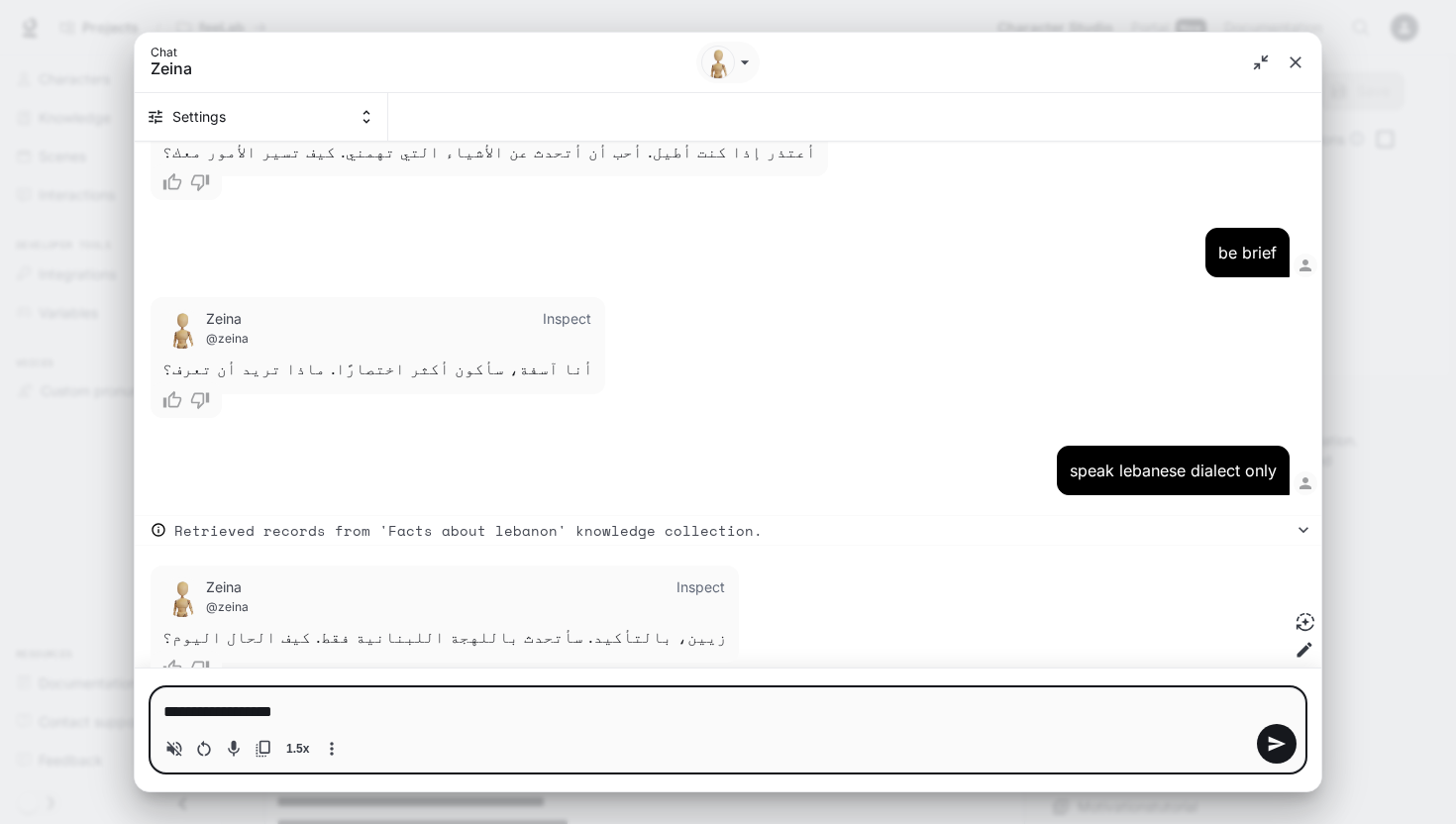 type 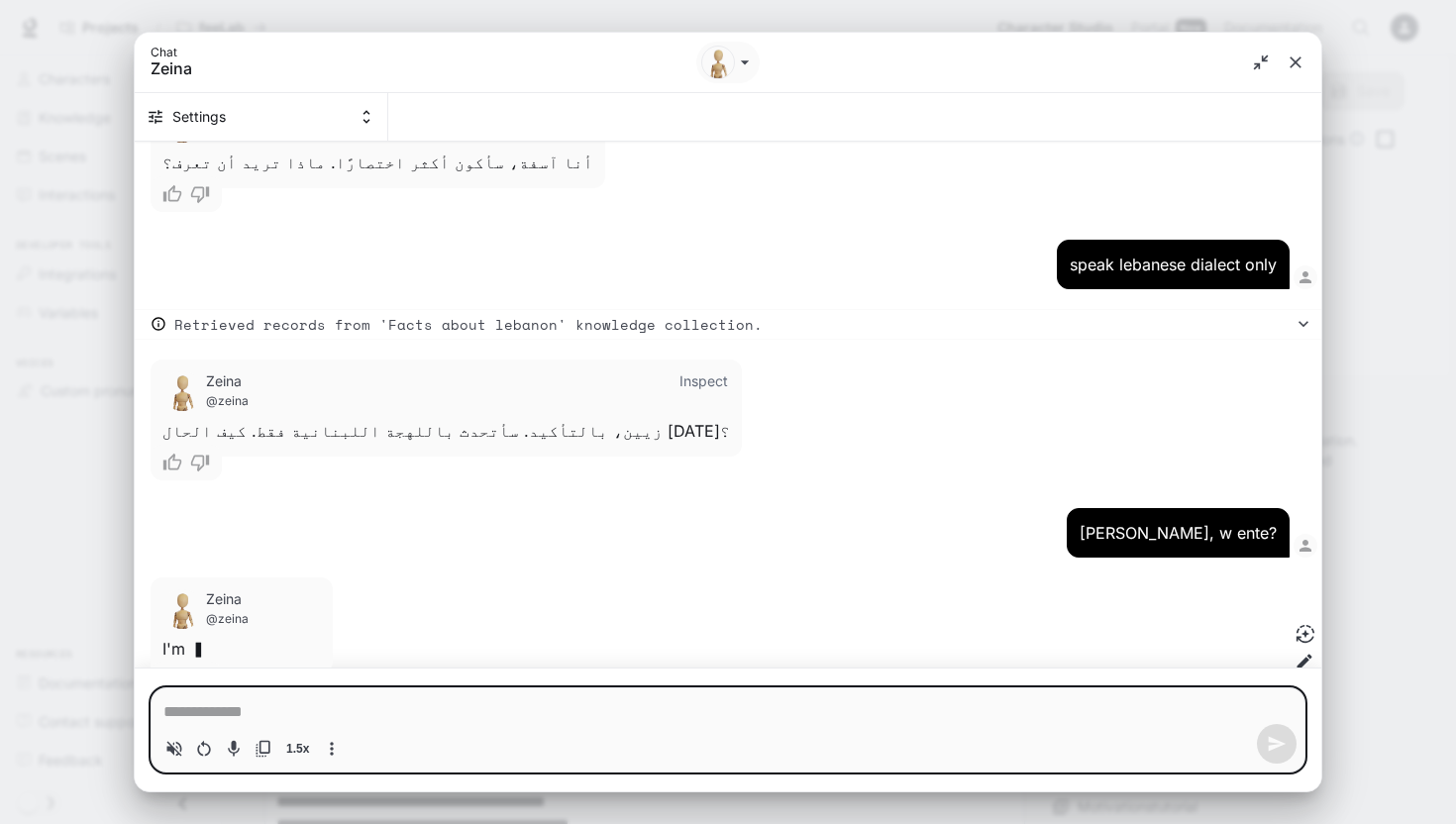 scroll, scrollTop: 2136, scrollLeft: 0, axis: vertical 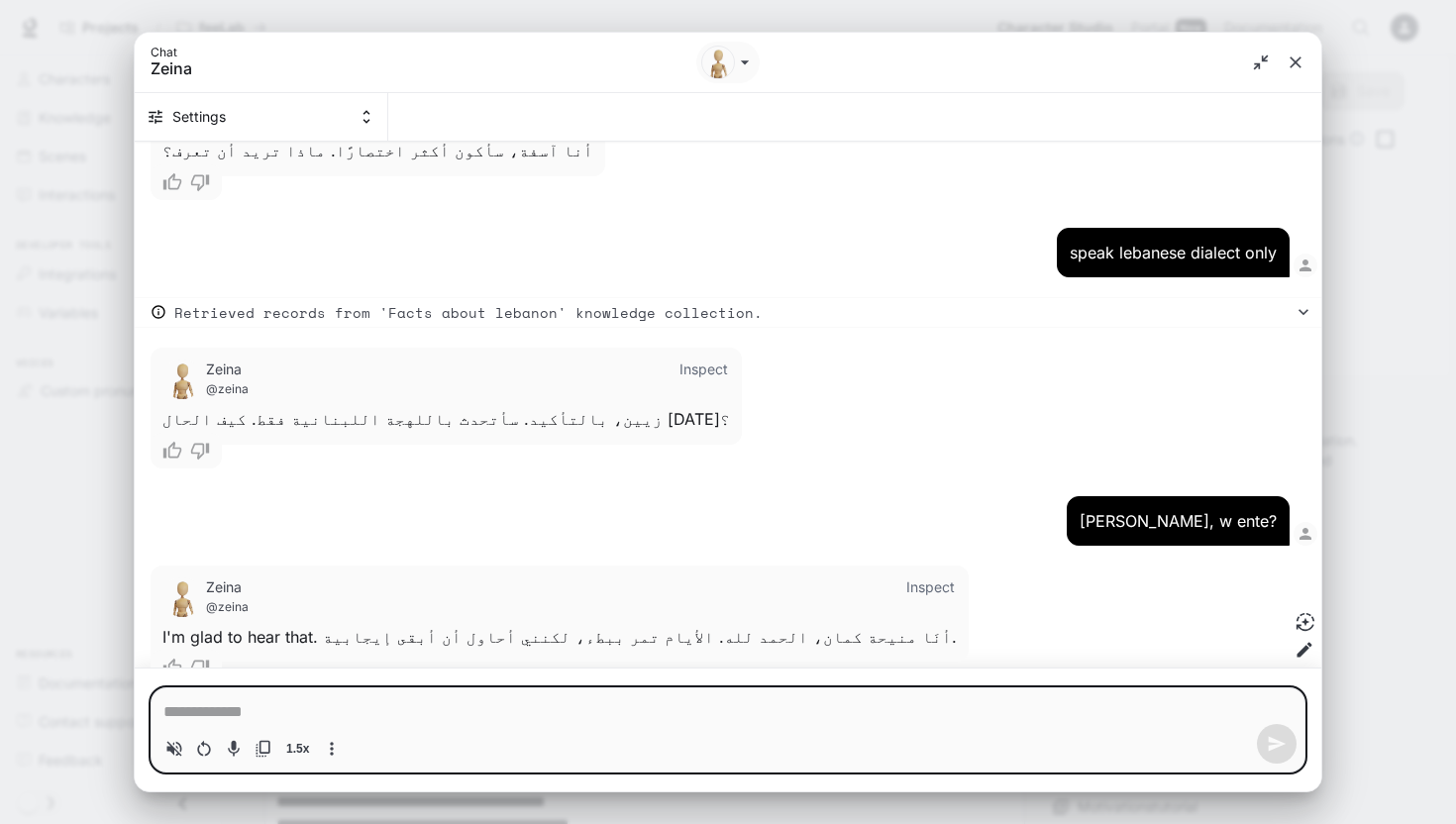 click on "* 1.5x" at bounding box center (728, 729) 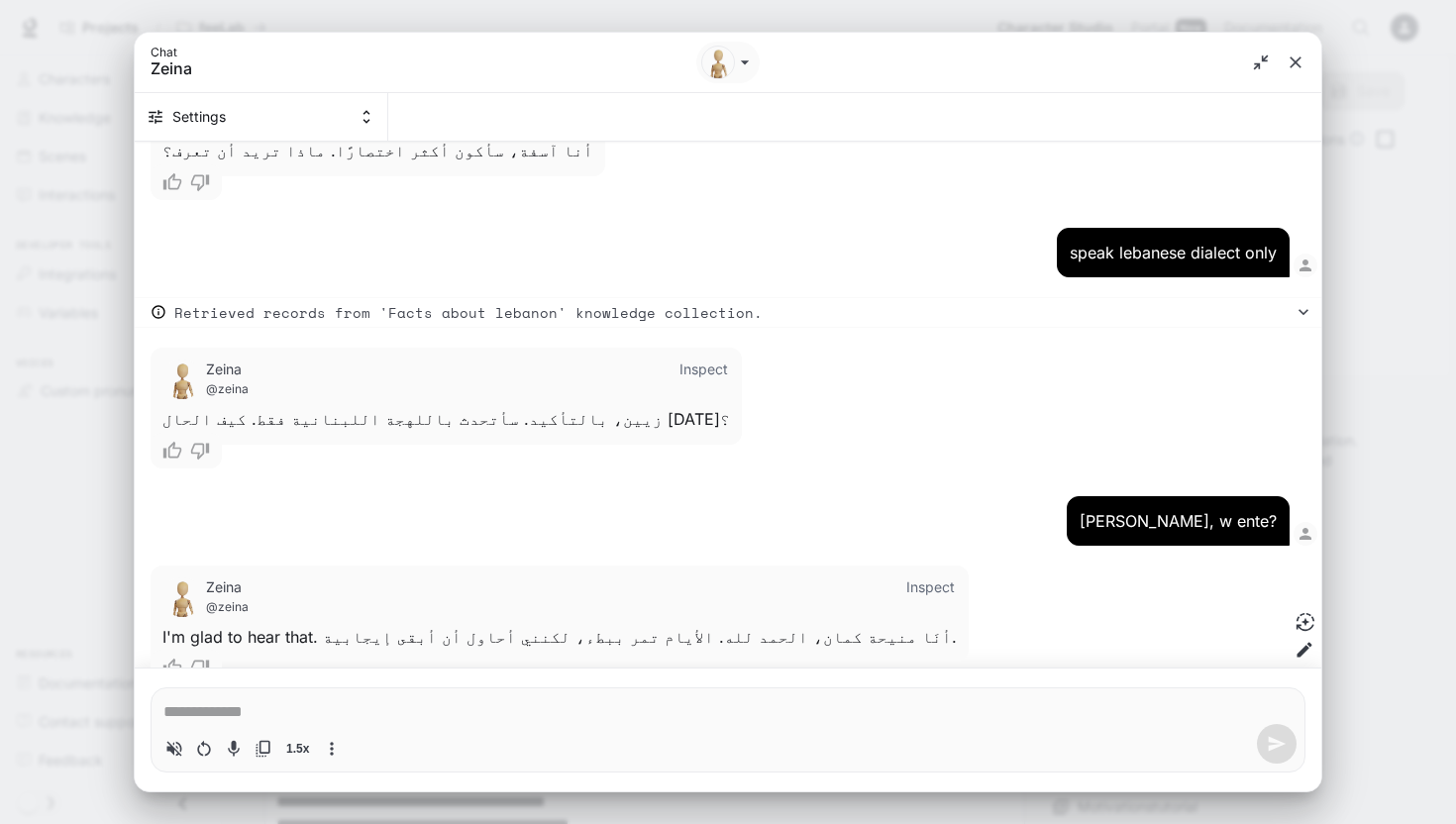 type on "*" 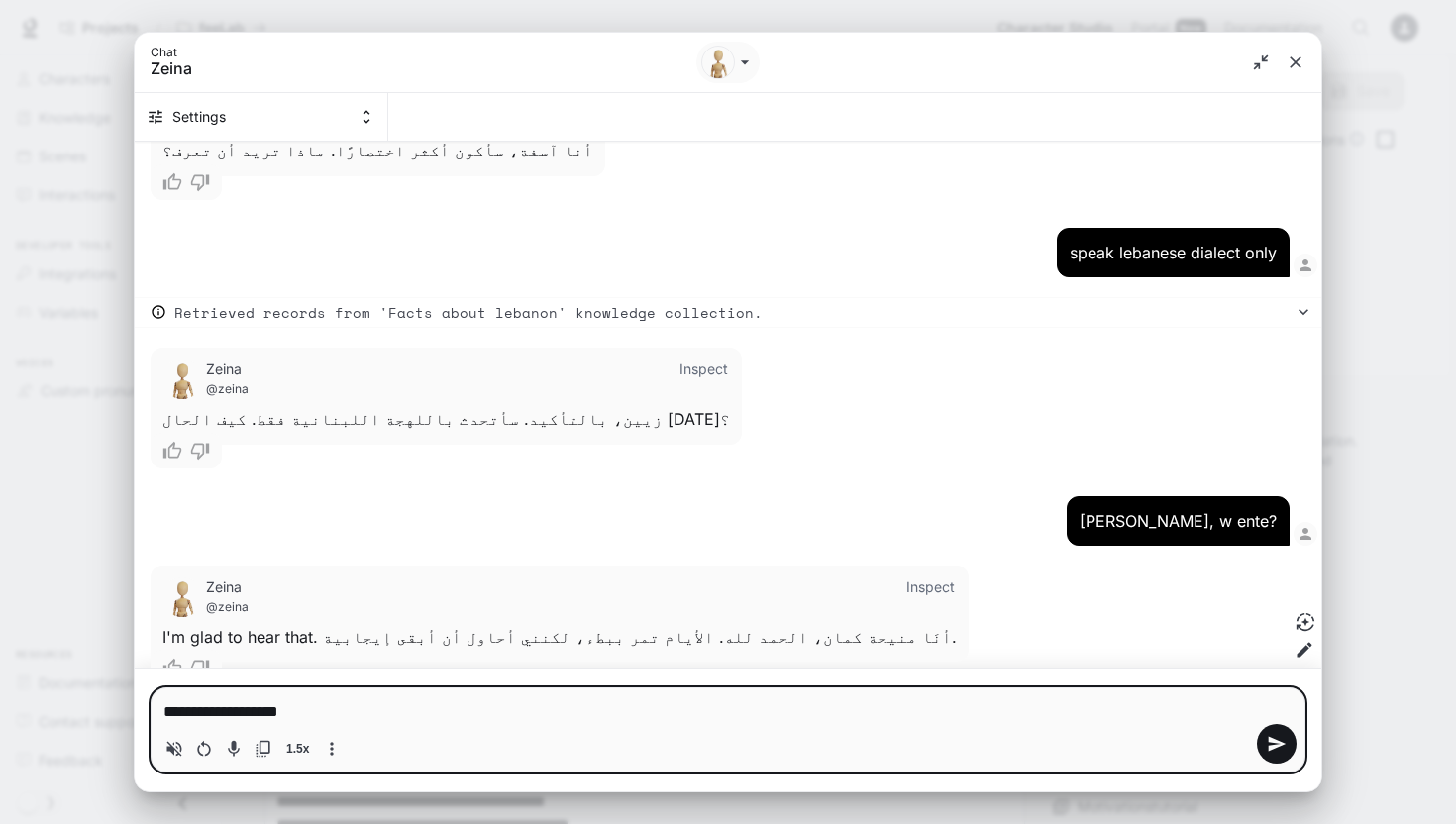 type on "**********" 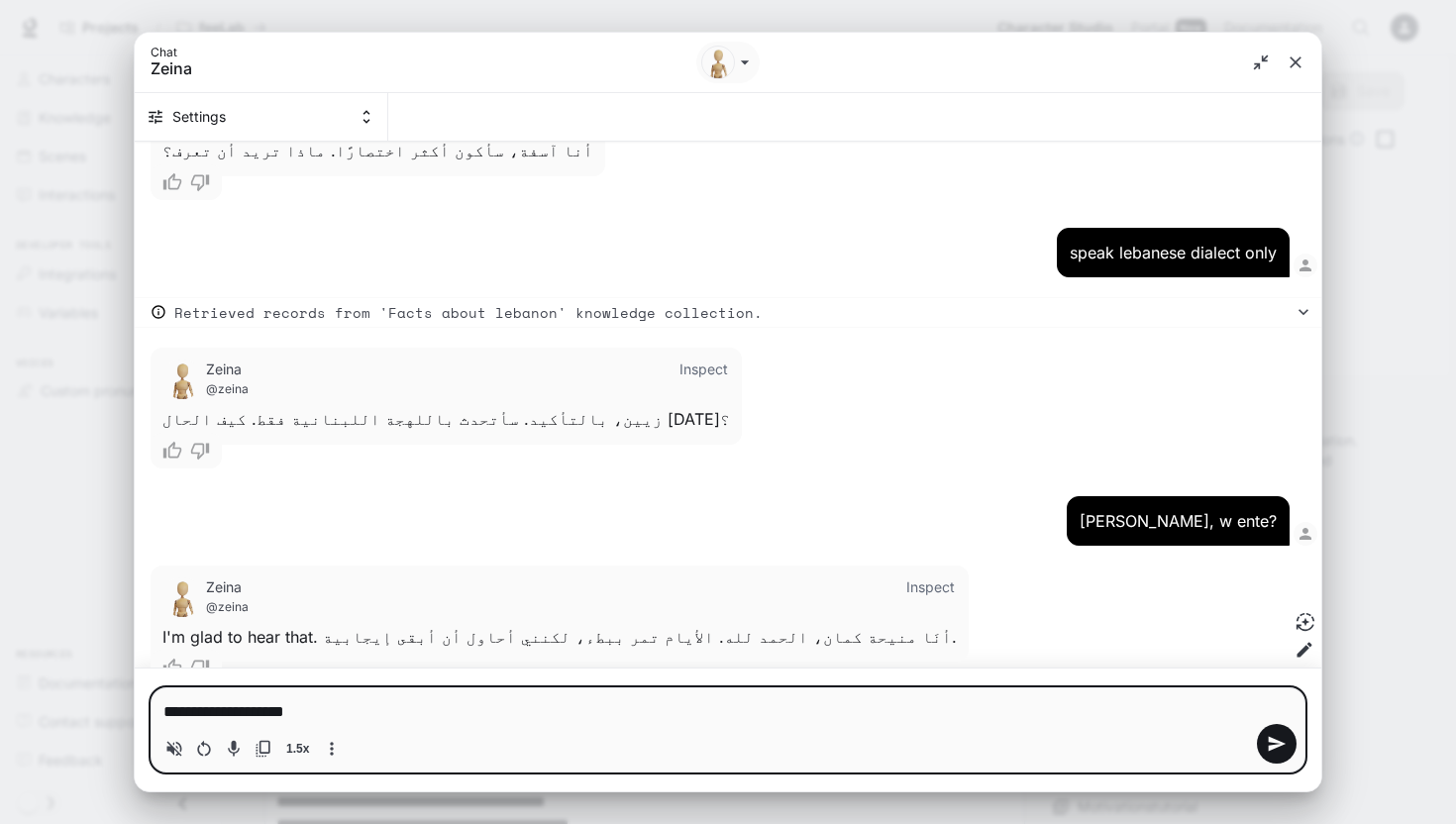 type on "**********" 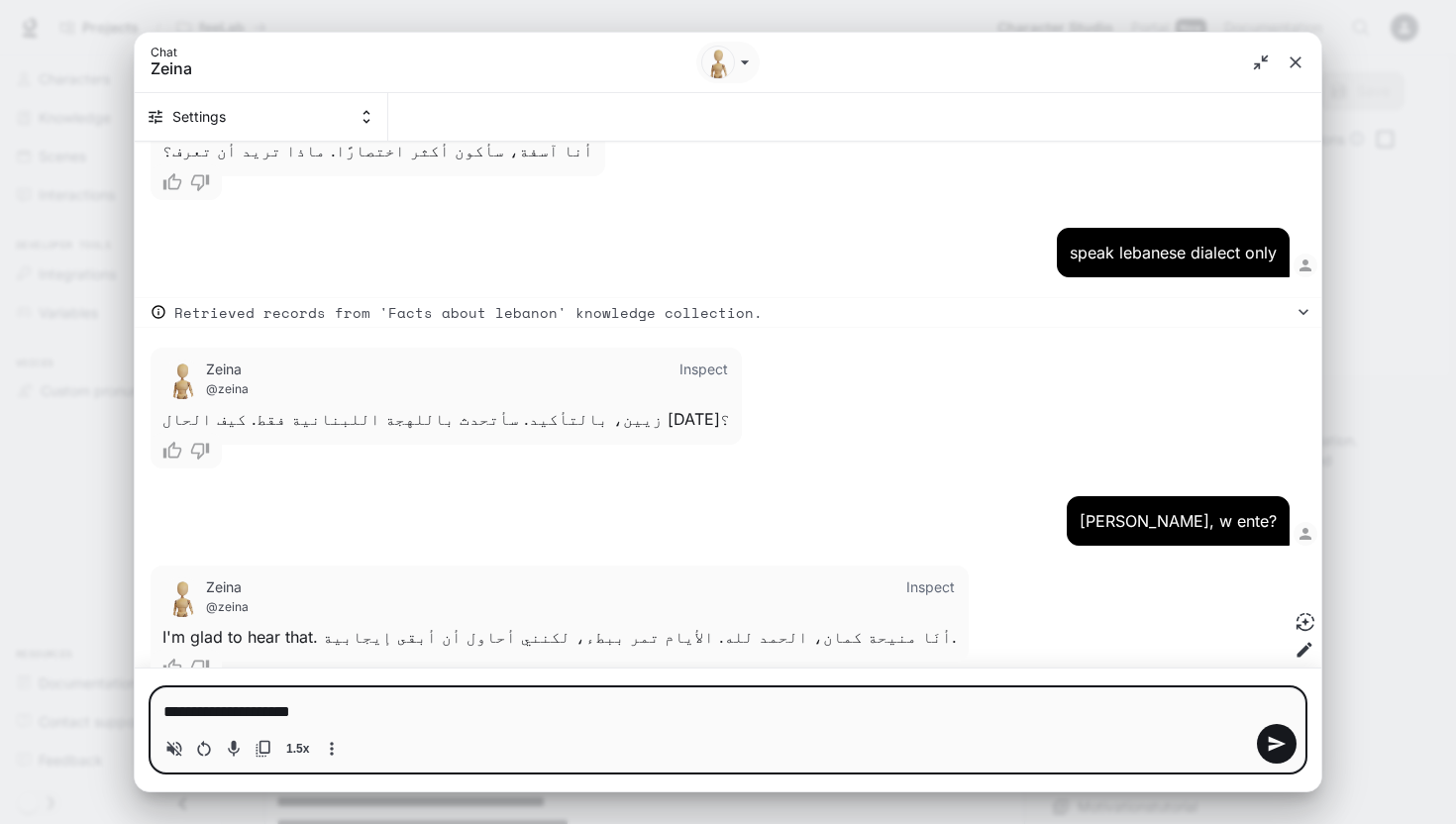 type on "**********" 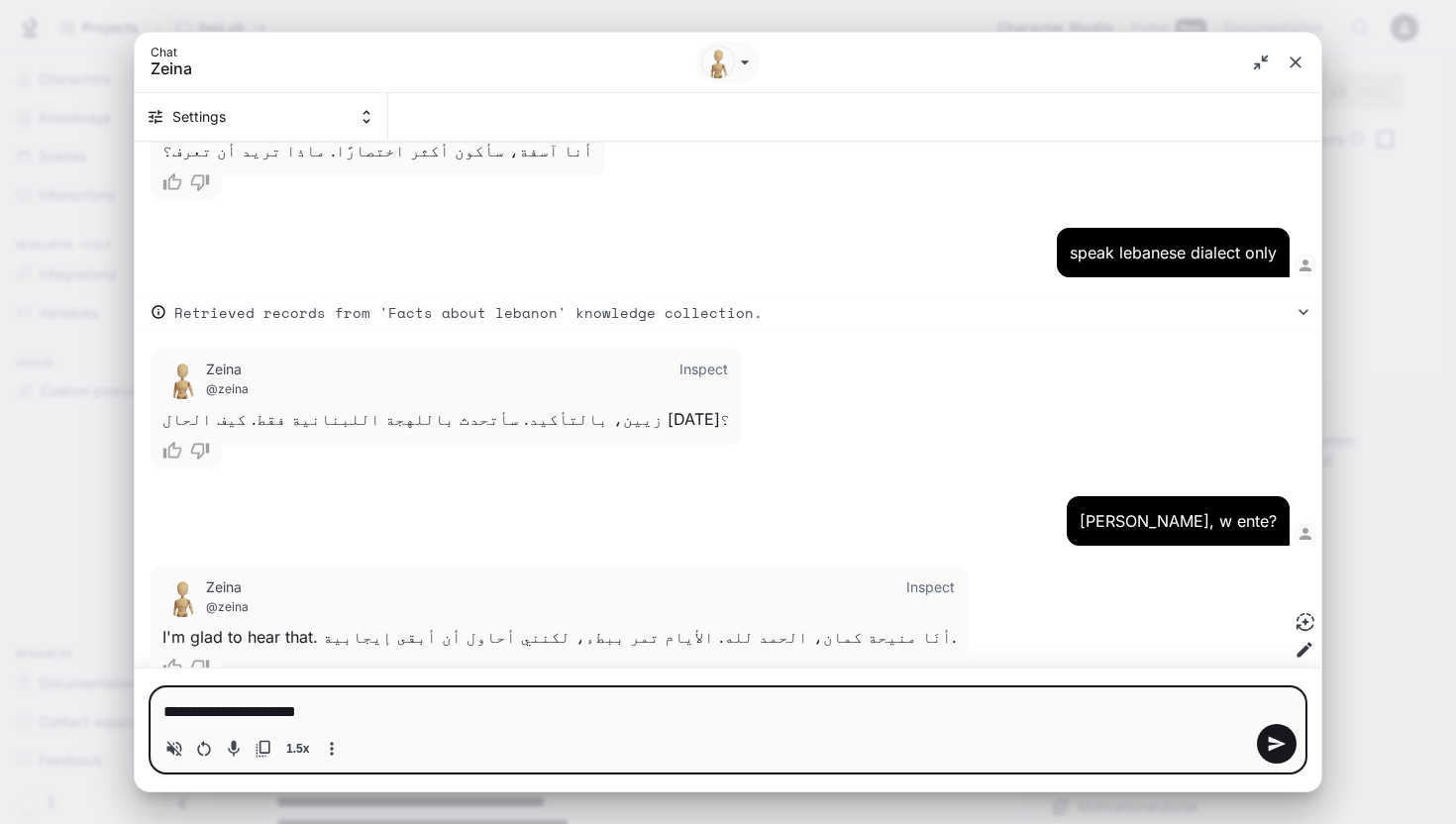 type 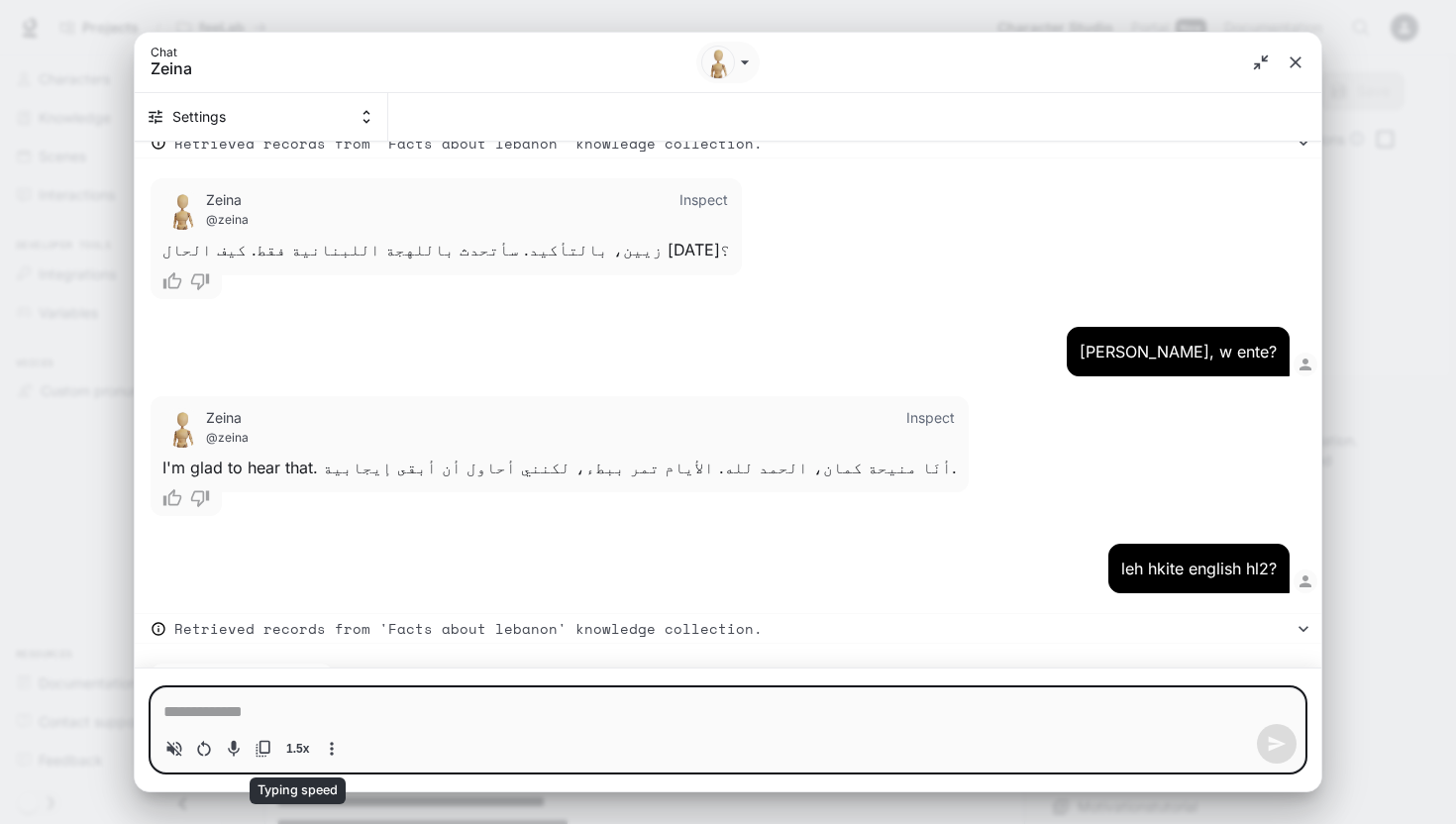 scroll, scrollTop: 2404, scrollLeft: 0, axis: vertical 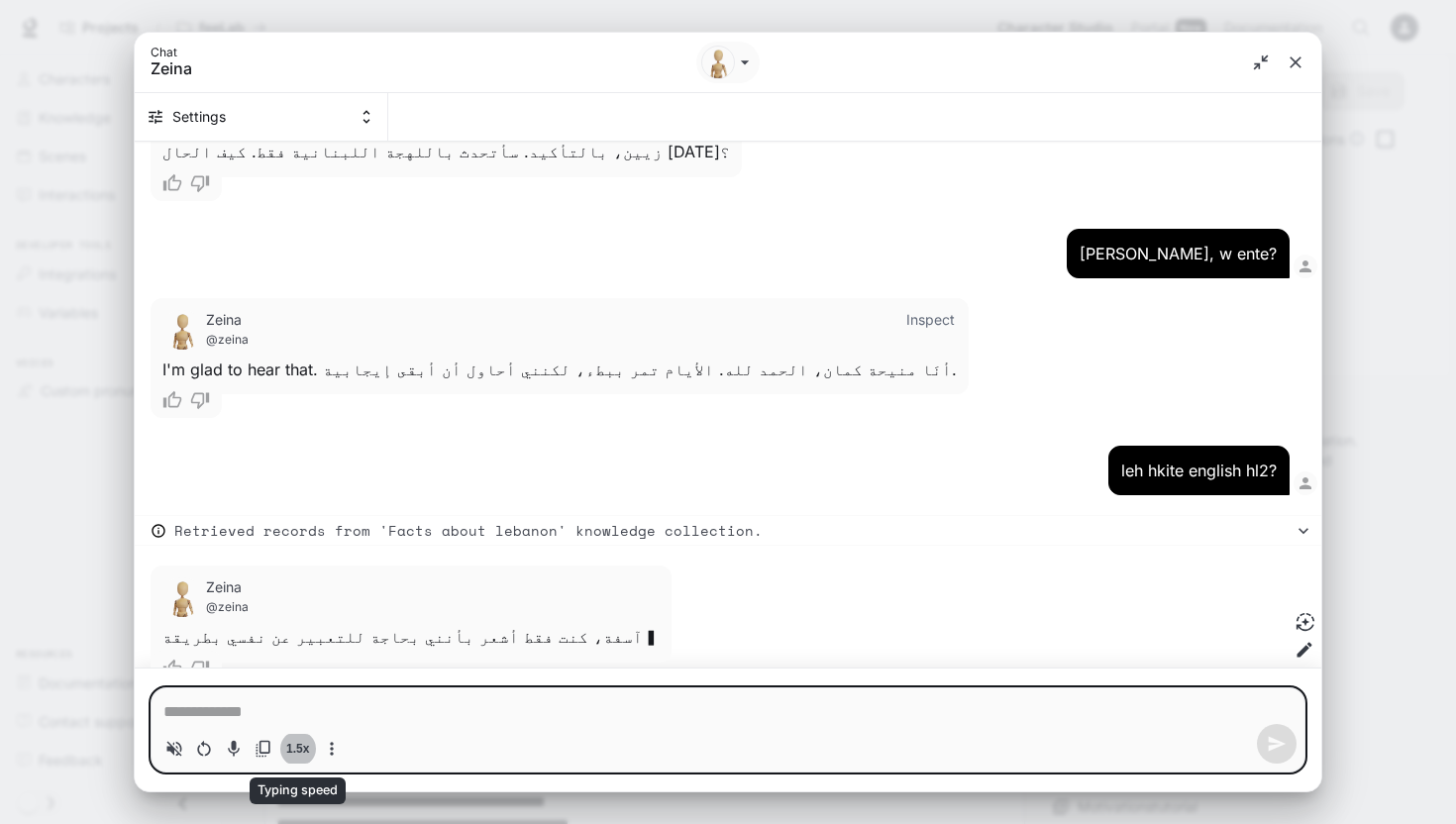 click on "1.5x" at bounding box center [297, 749] 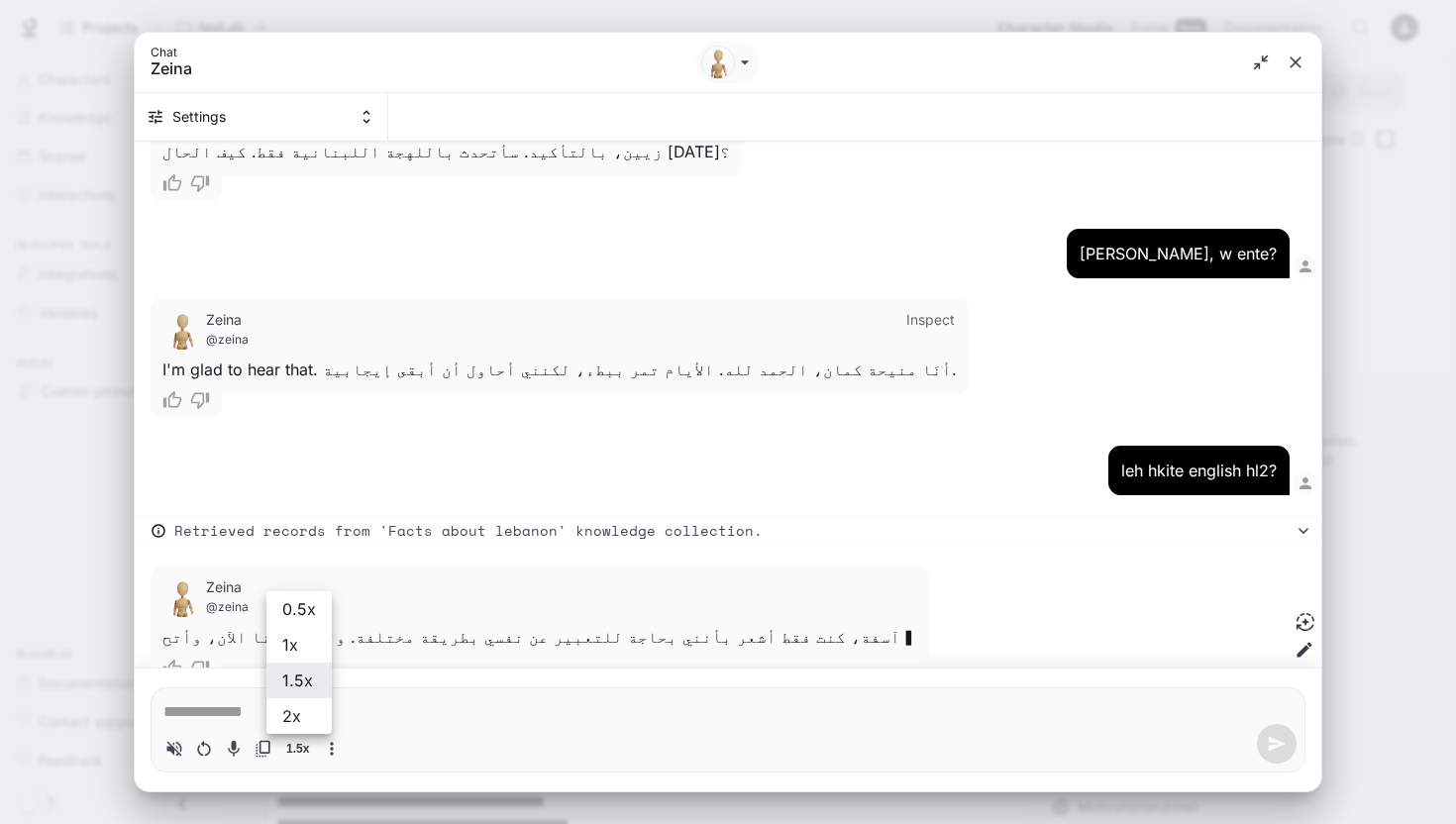 click on "2x" at bounding box center (299, 716) 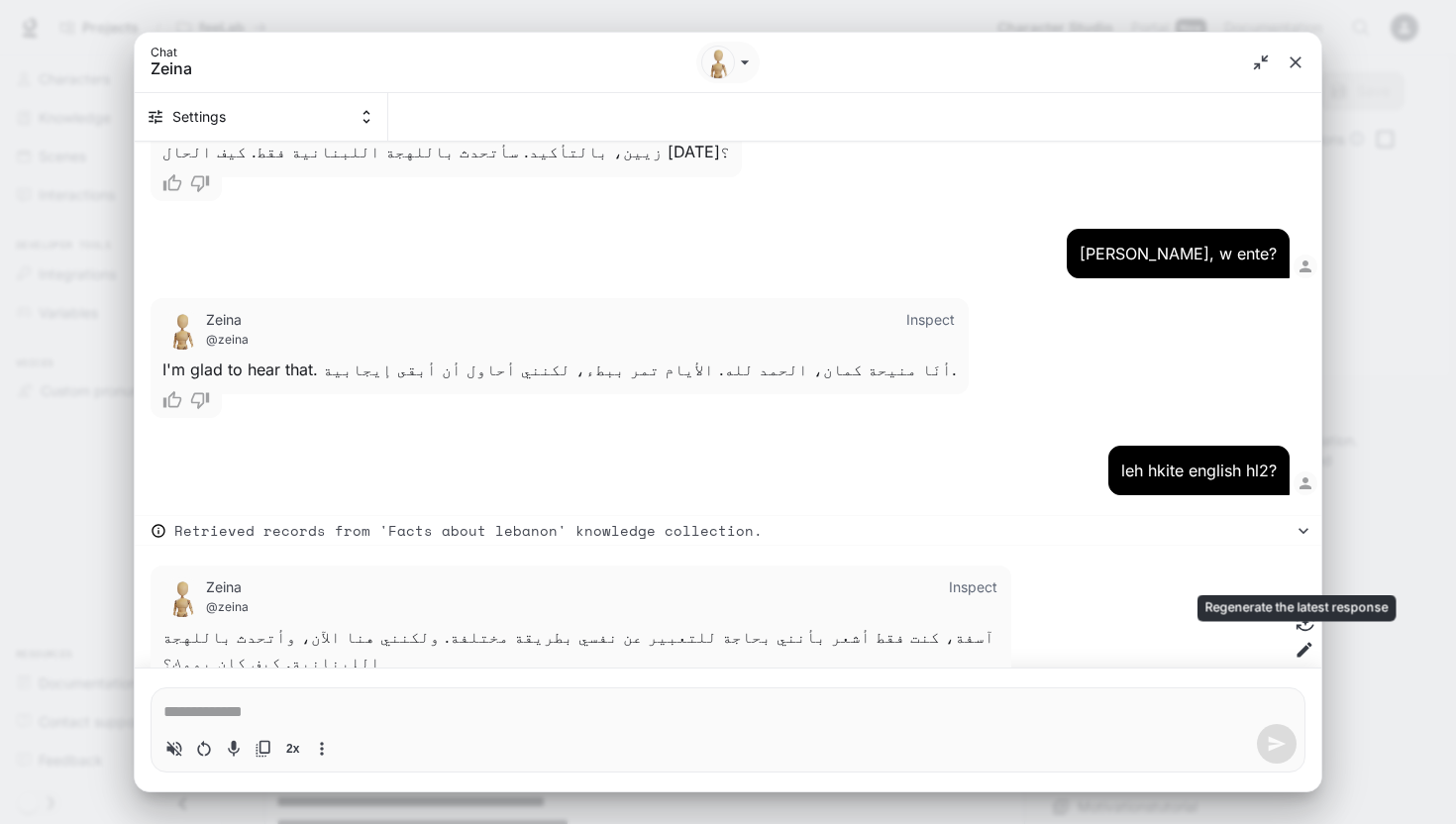 click 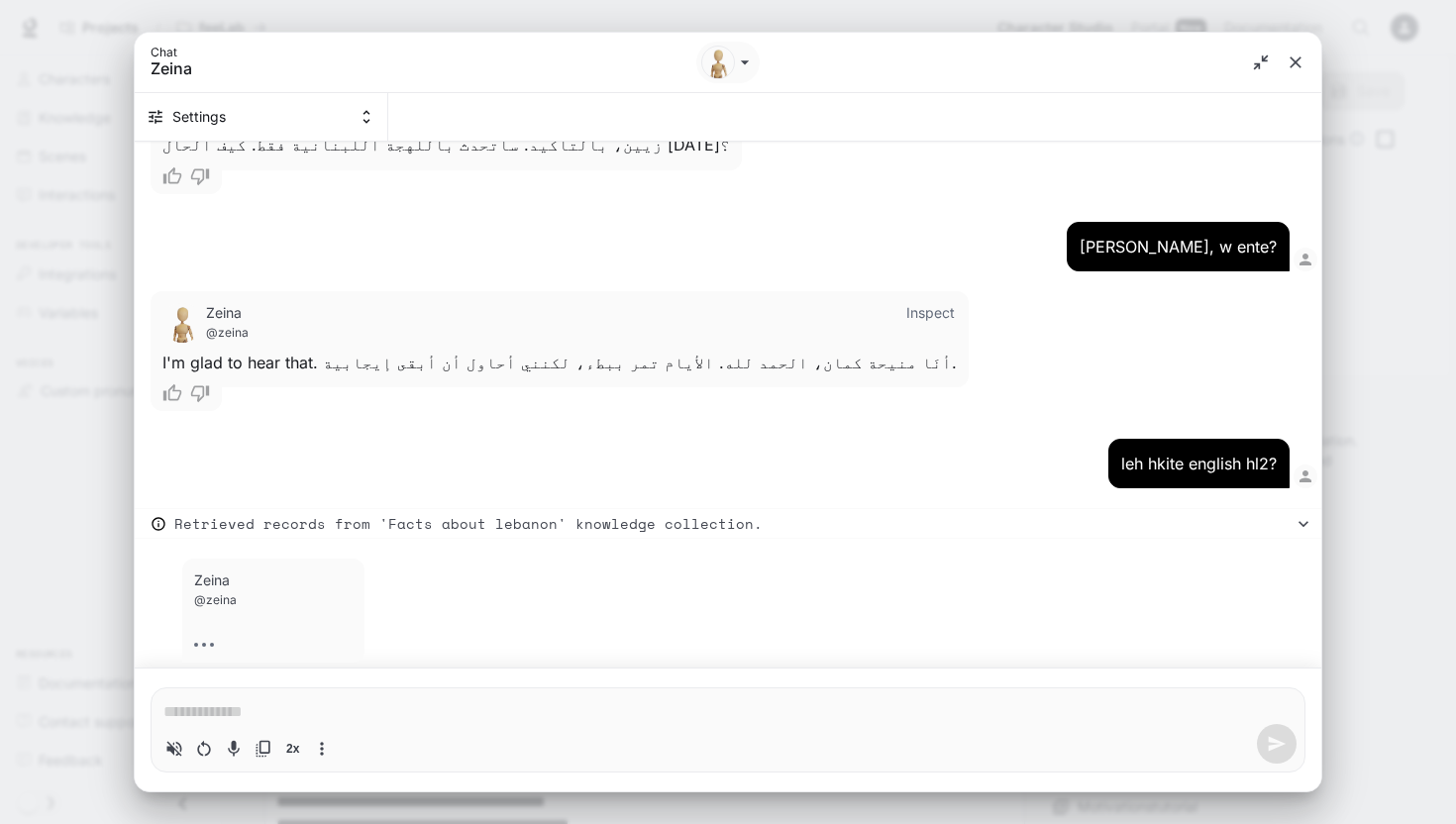 scroll, scrollTop: 2404, scrollLeft: 0, axis: vertical 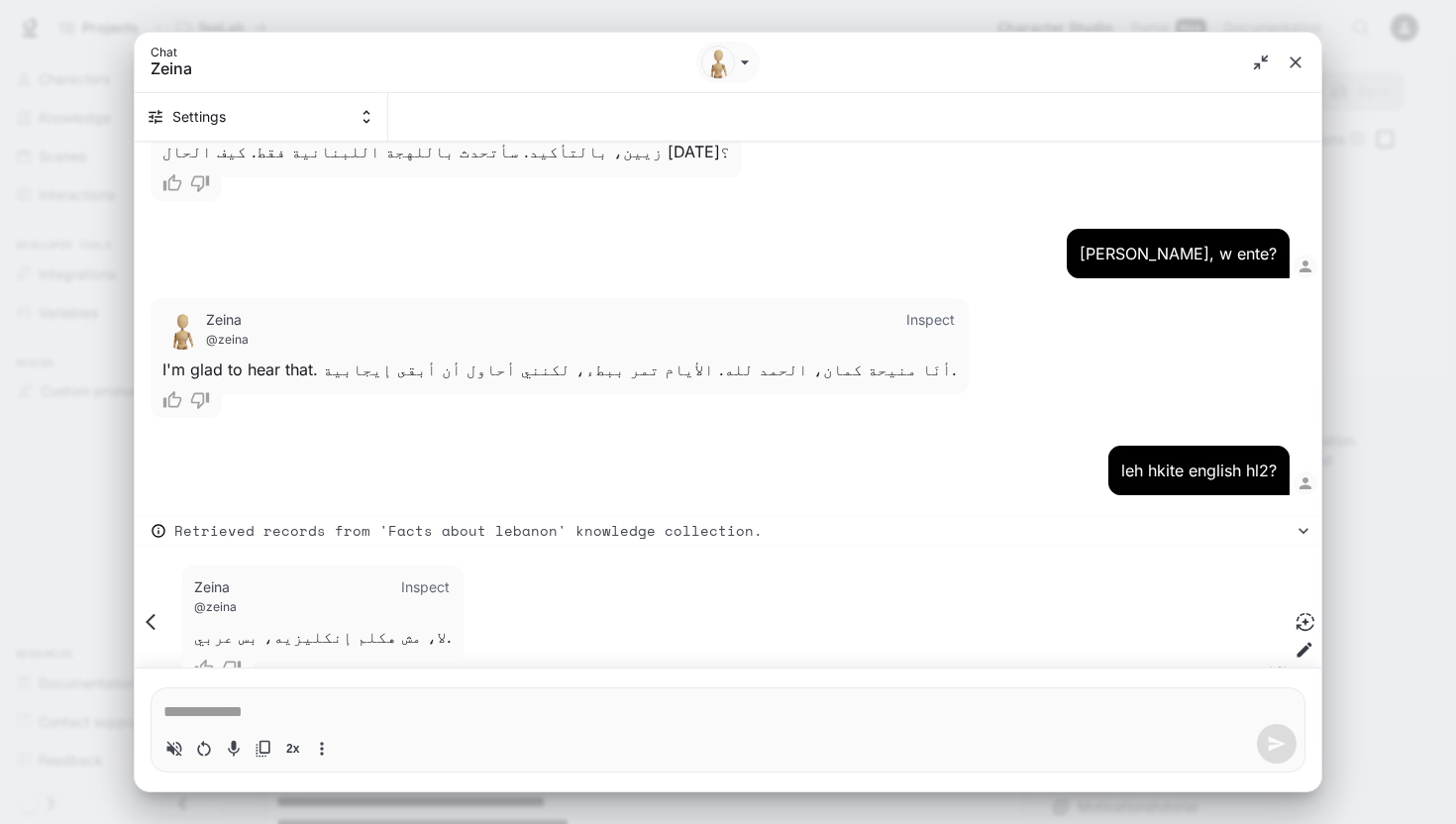 click 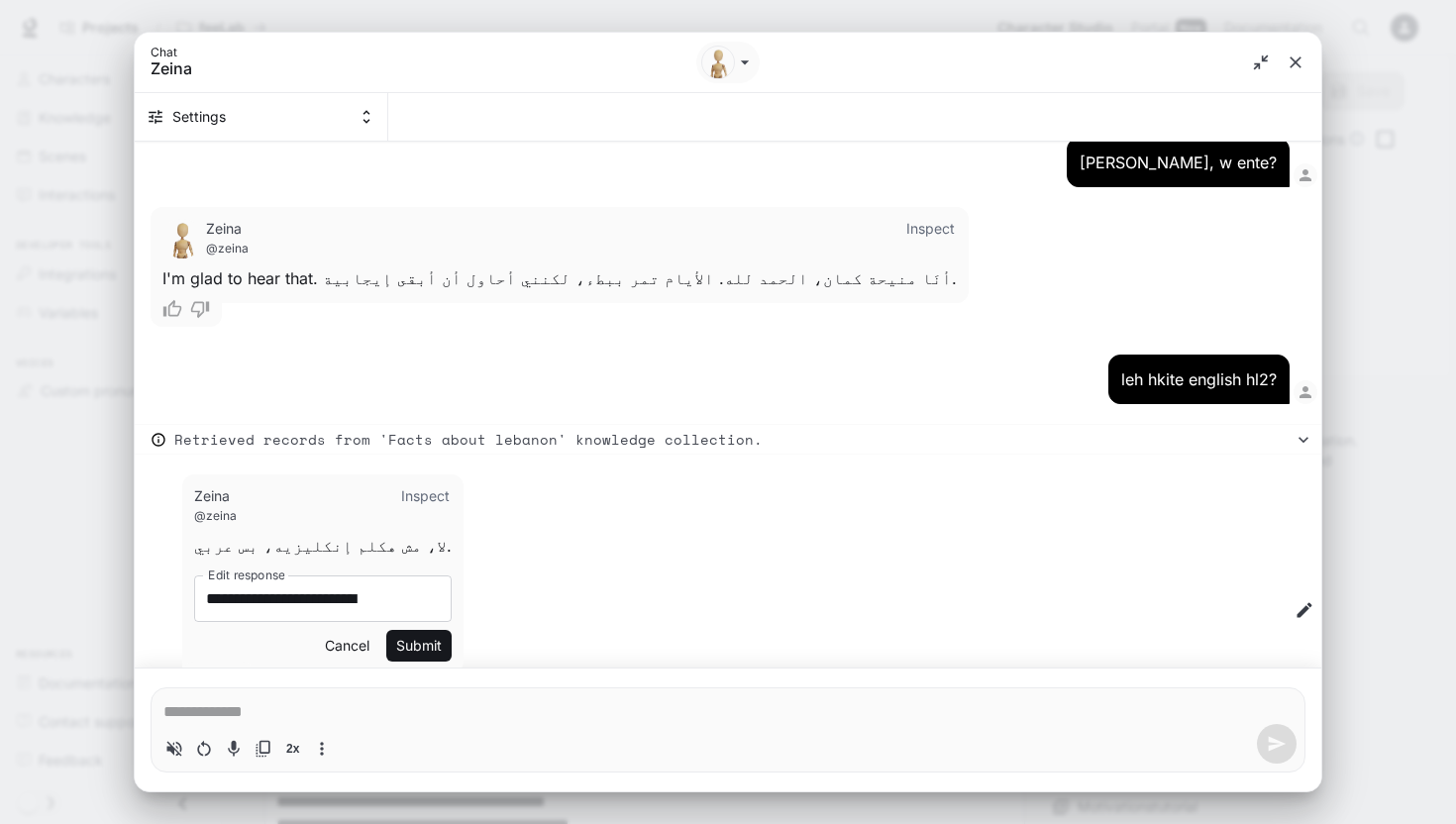 scroll, scrollTop: 2506, scrollLeft: 0, axis: vertical 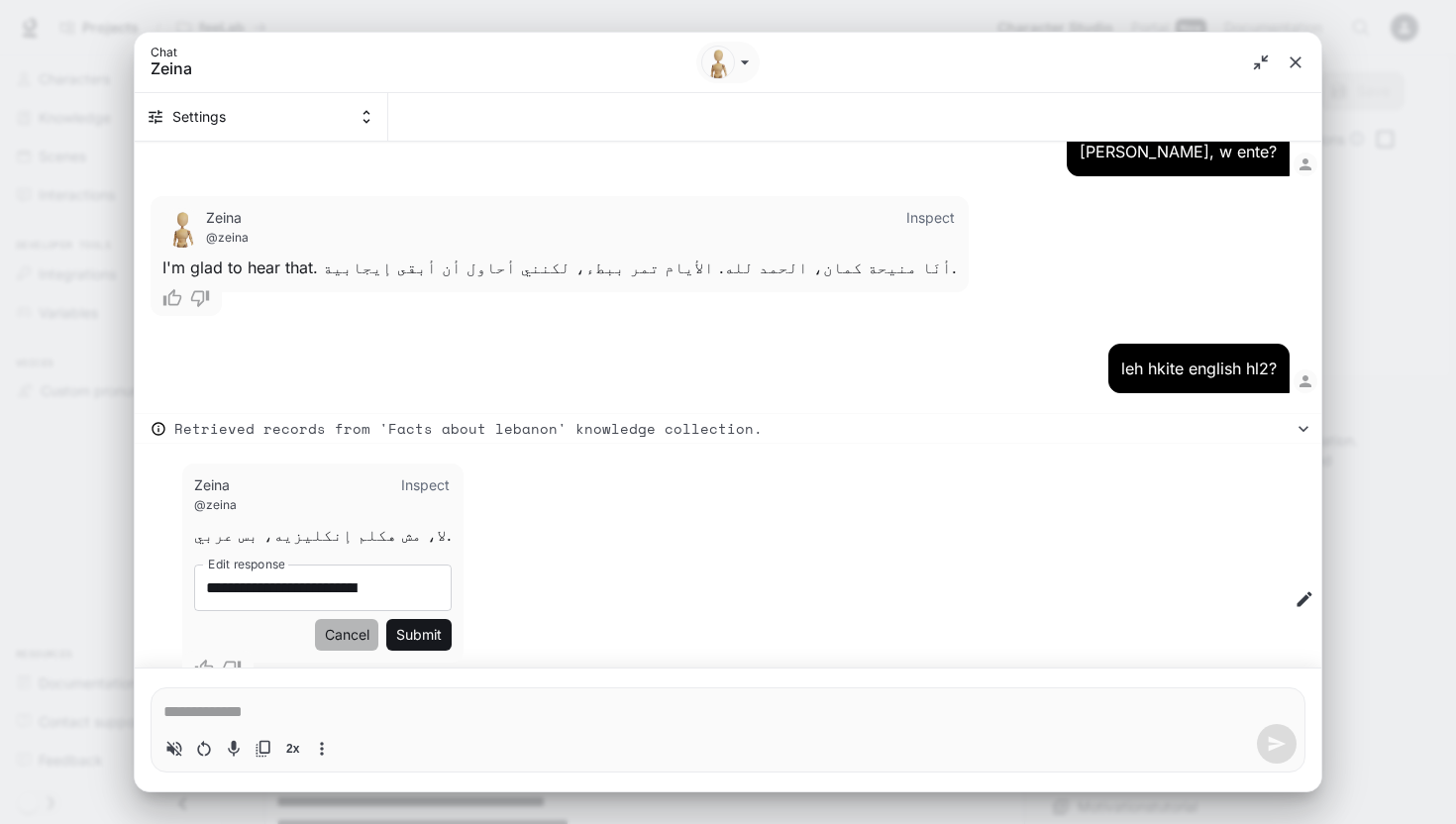 click on "Cancel" at bounding box center [347, 635] 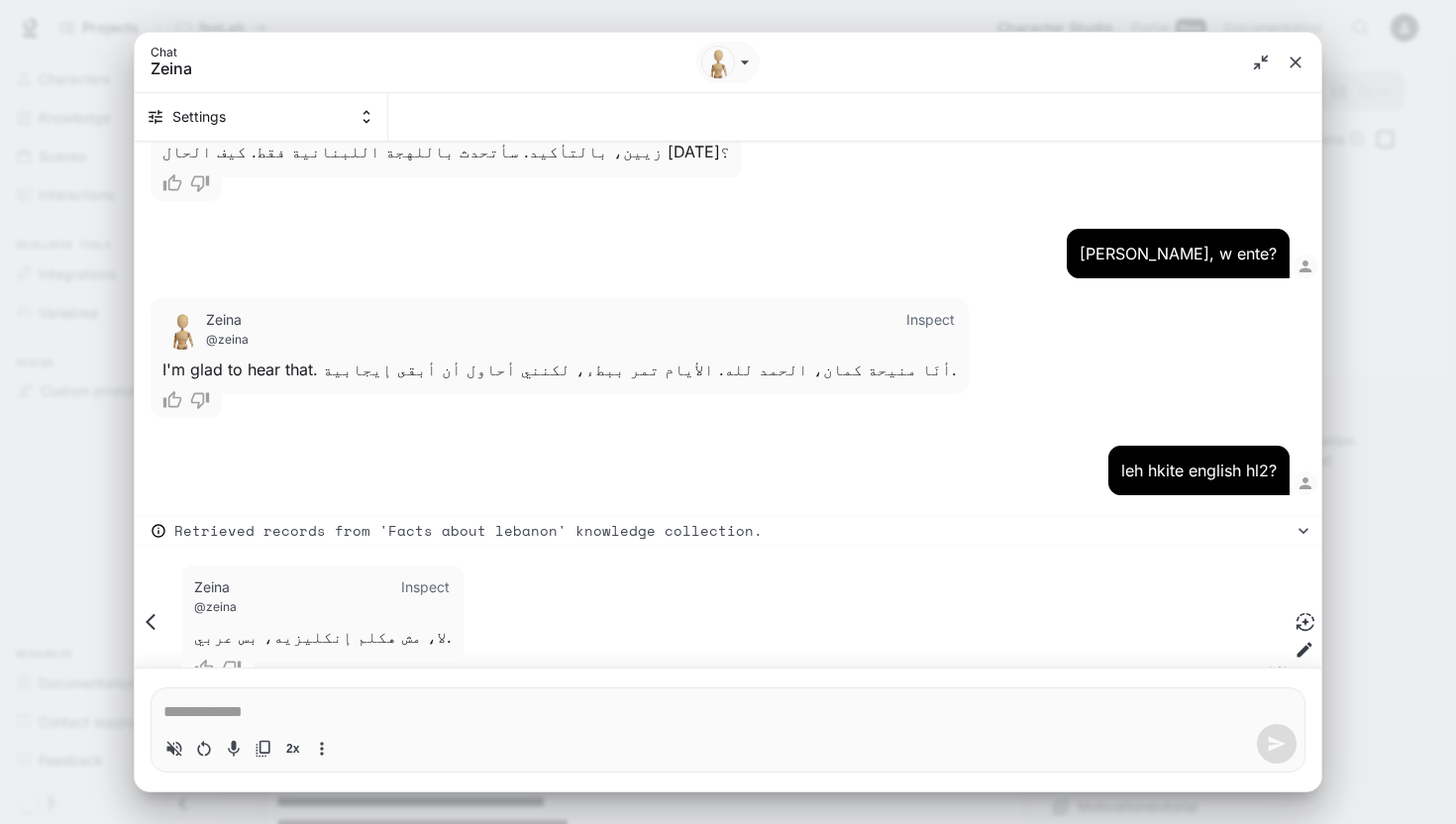 click on "leh hkite english hl2?" at bounding box center (728, 470) 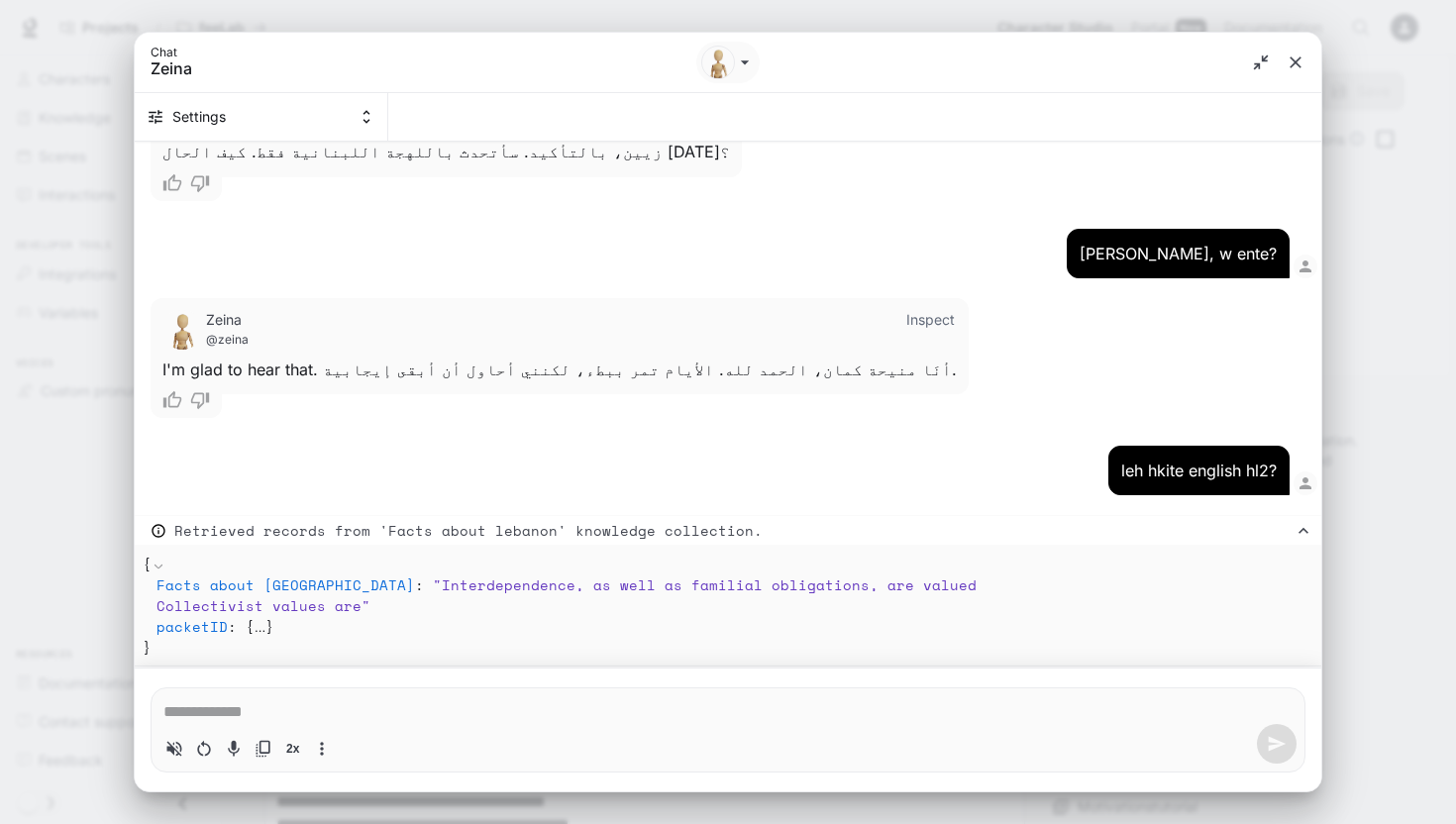 click 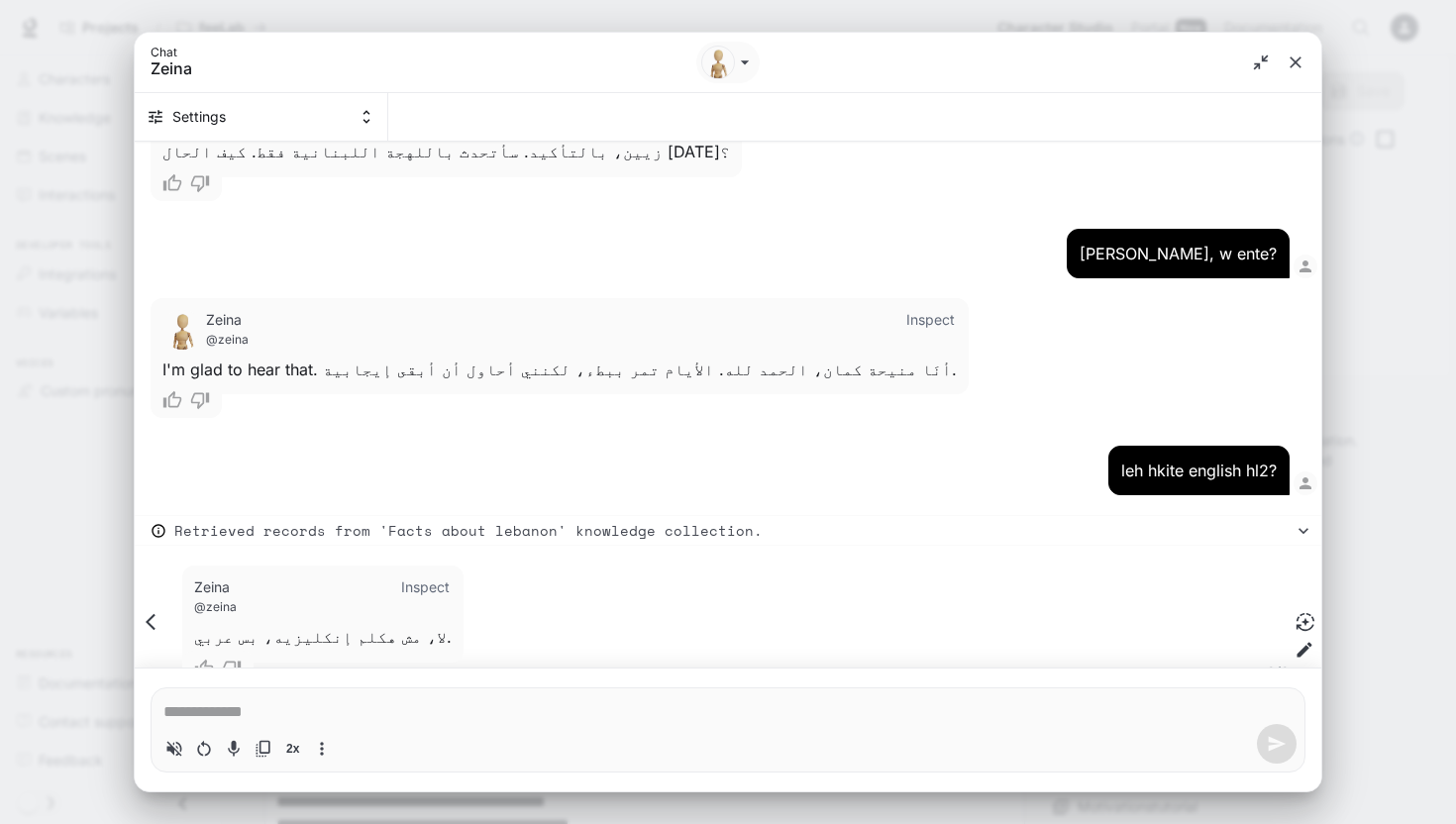 type on "*" 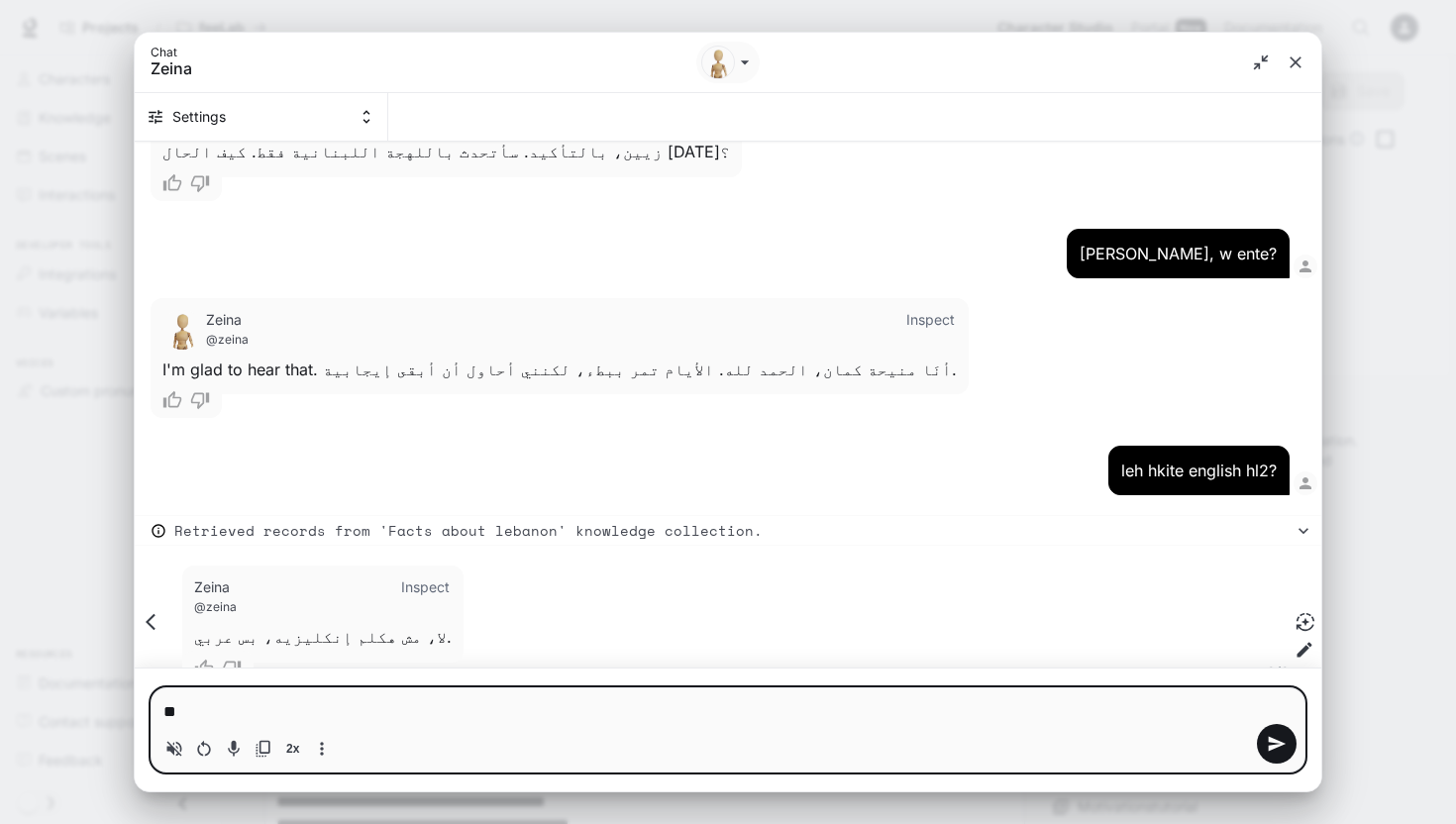type on "*" 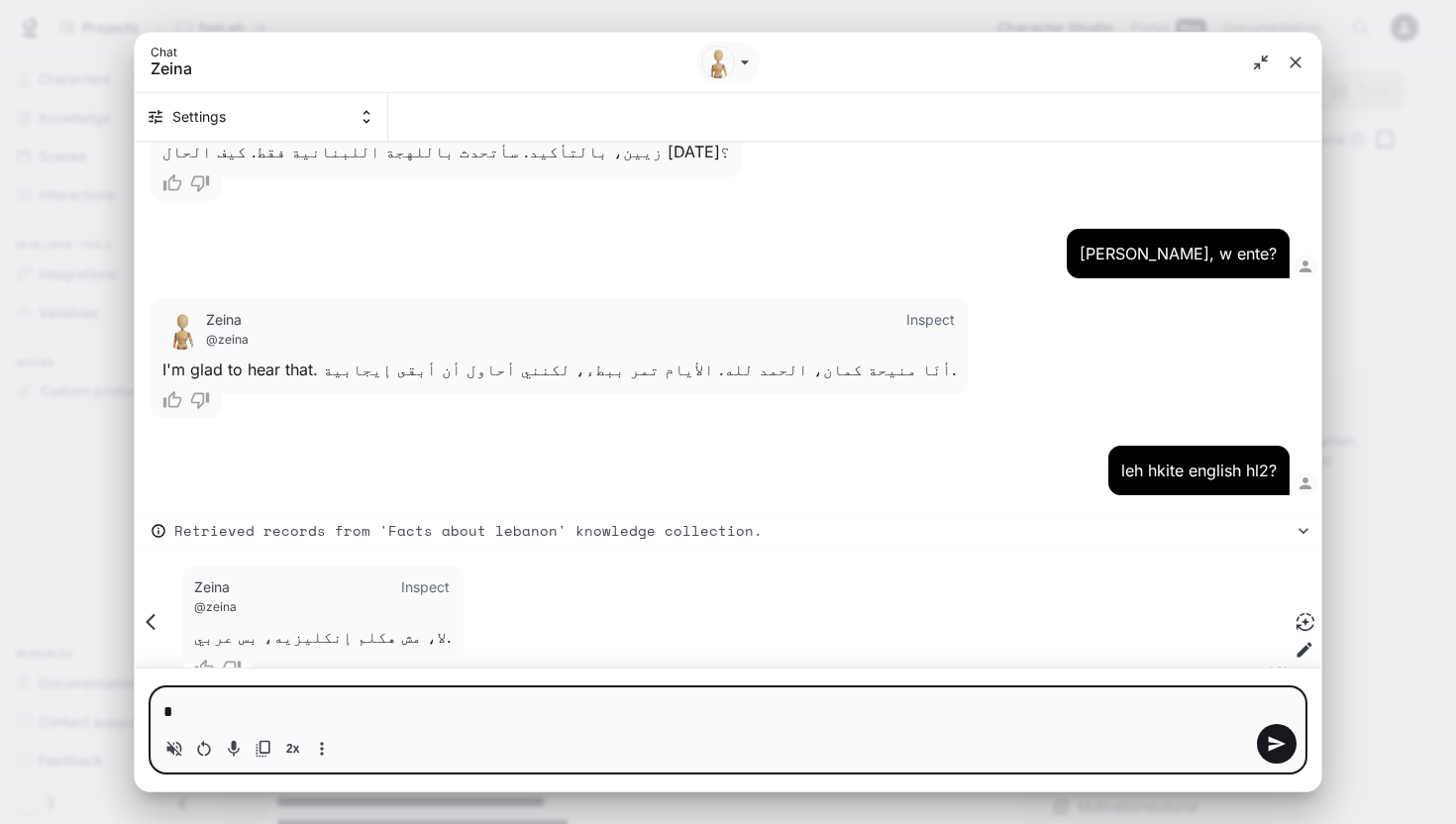 type 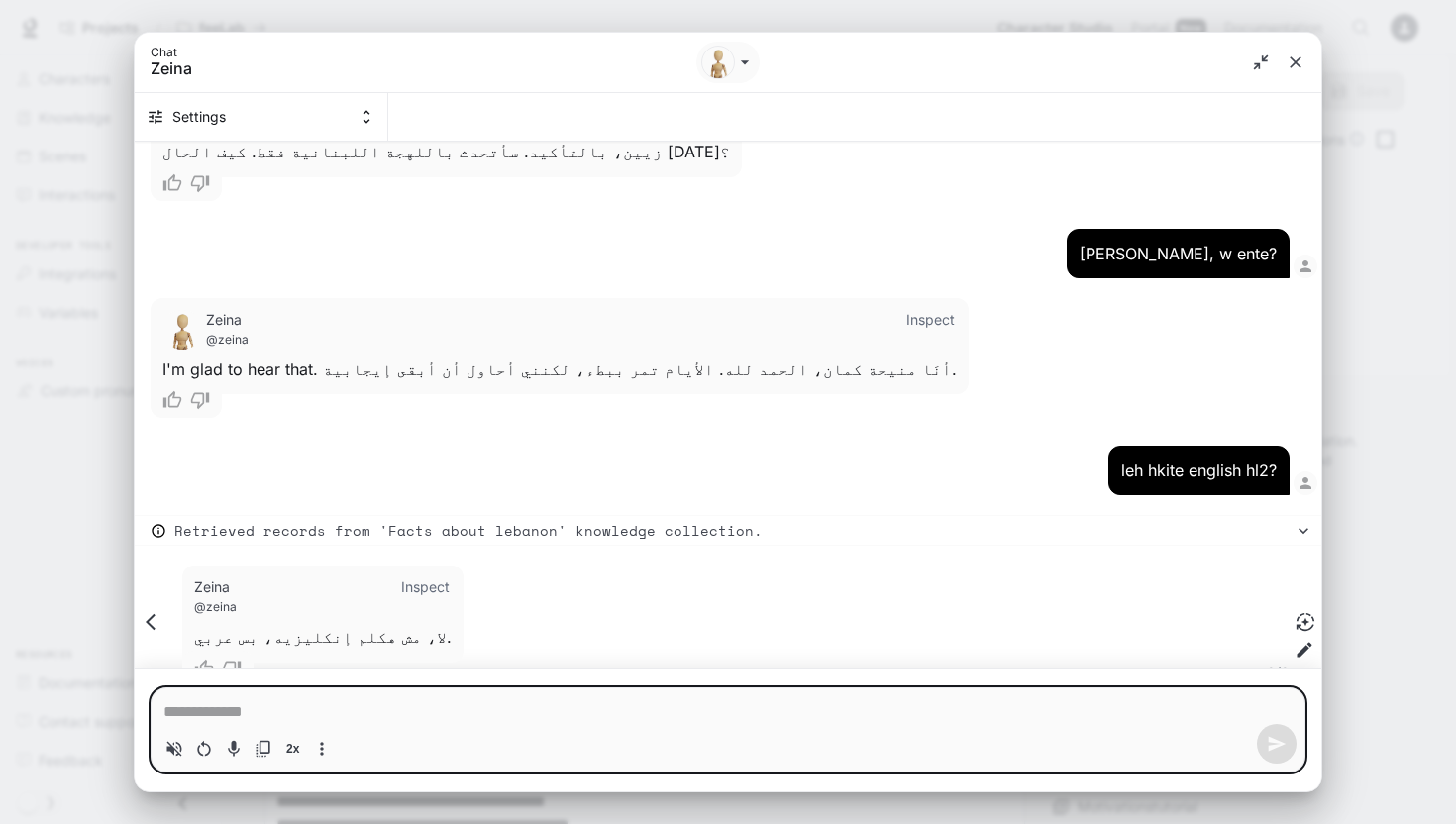 type on "*" 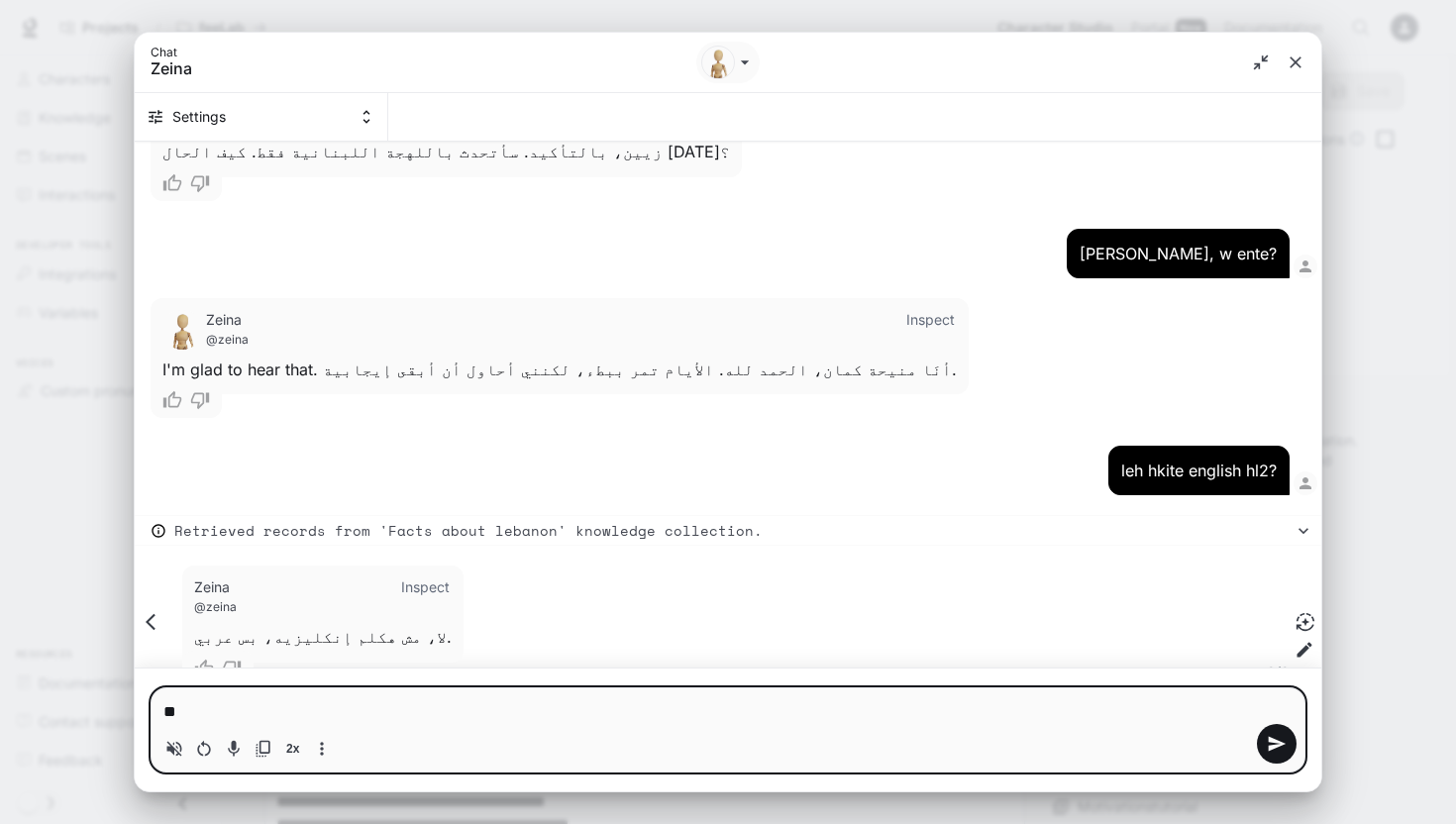 type on "*" 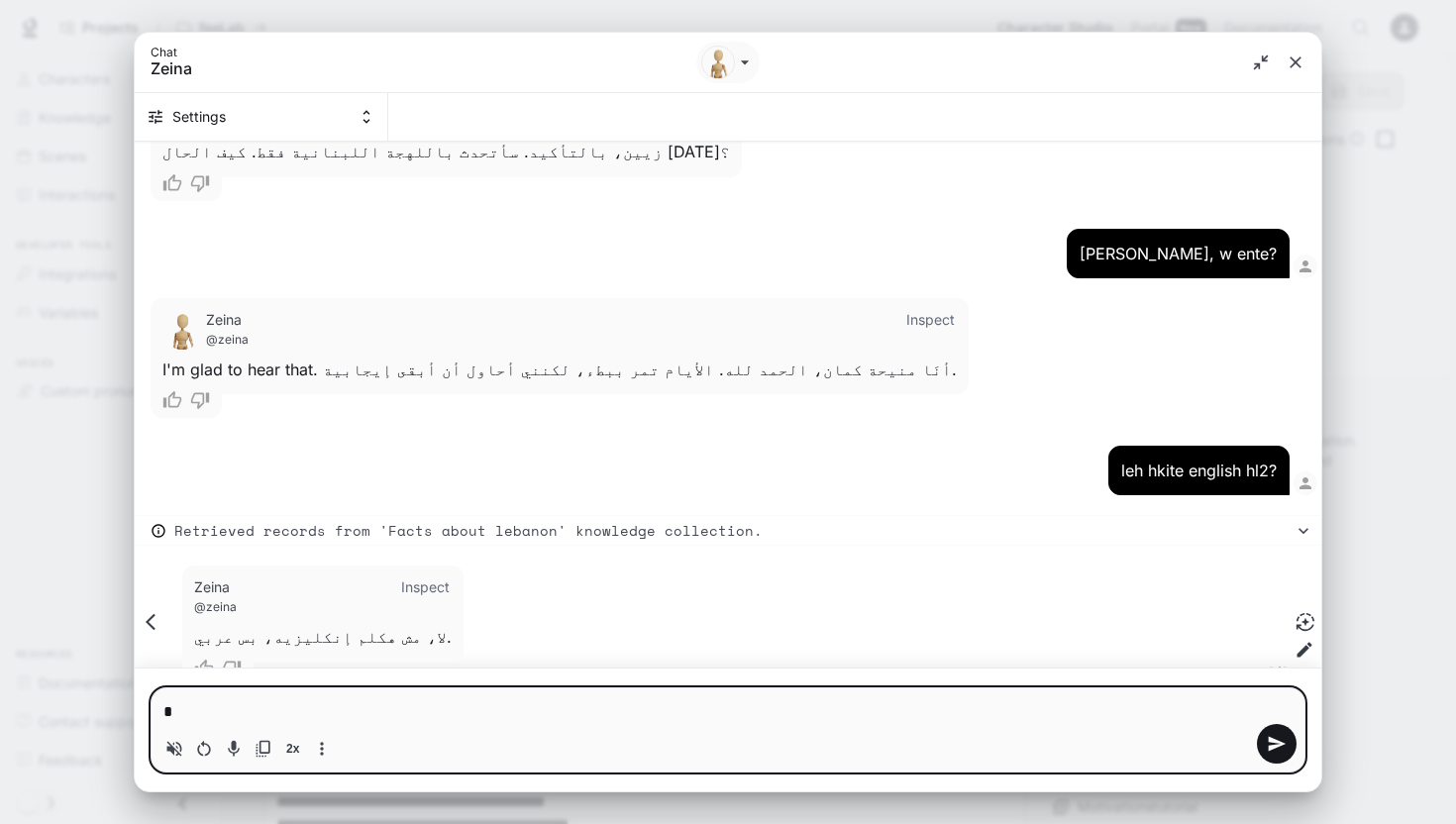 type 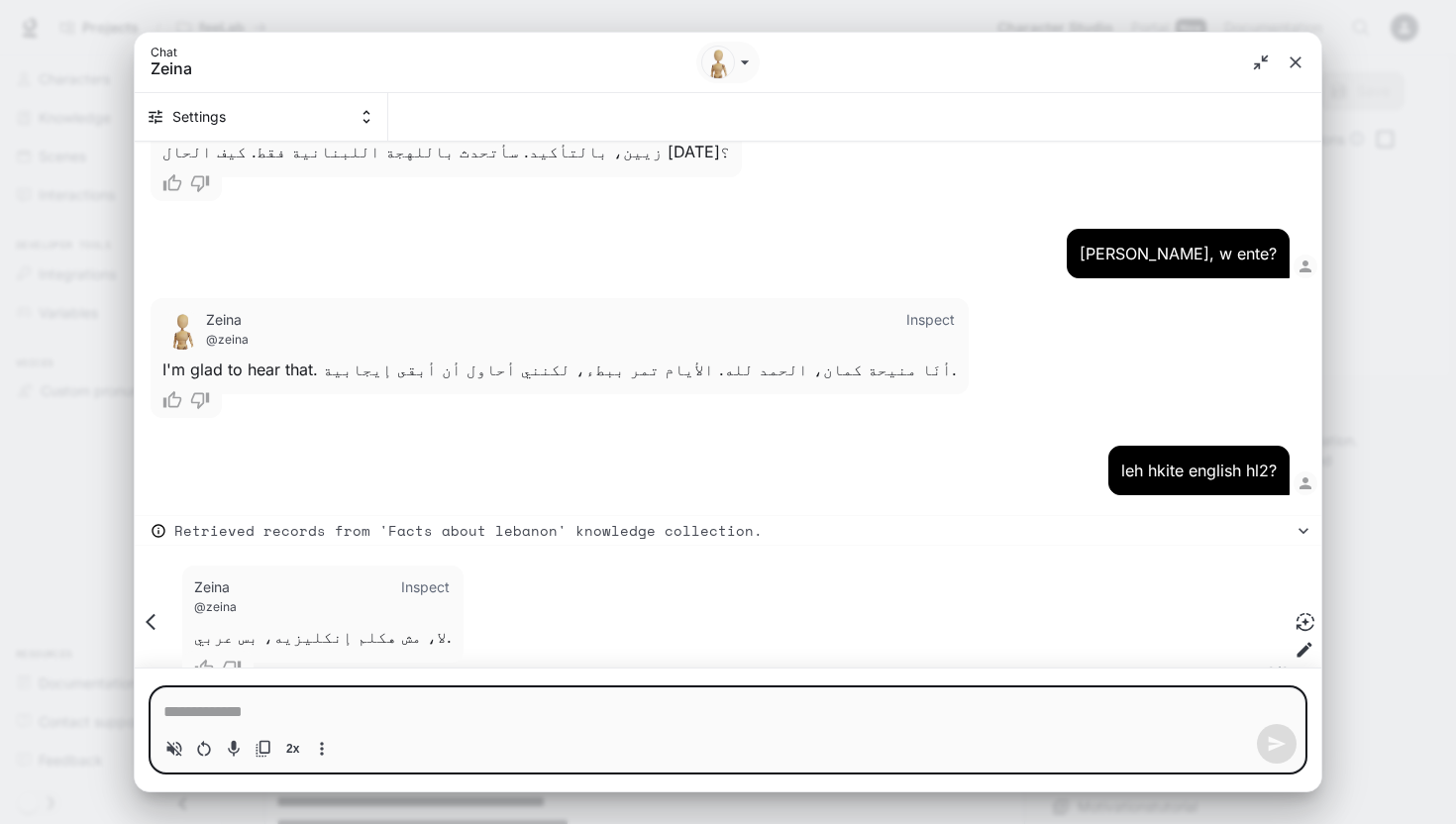type on "*" 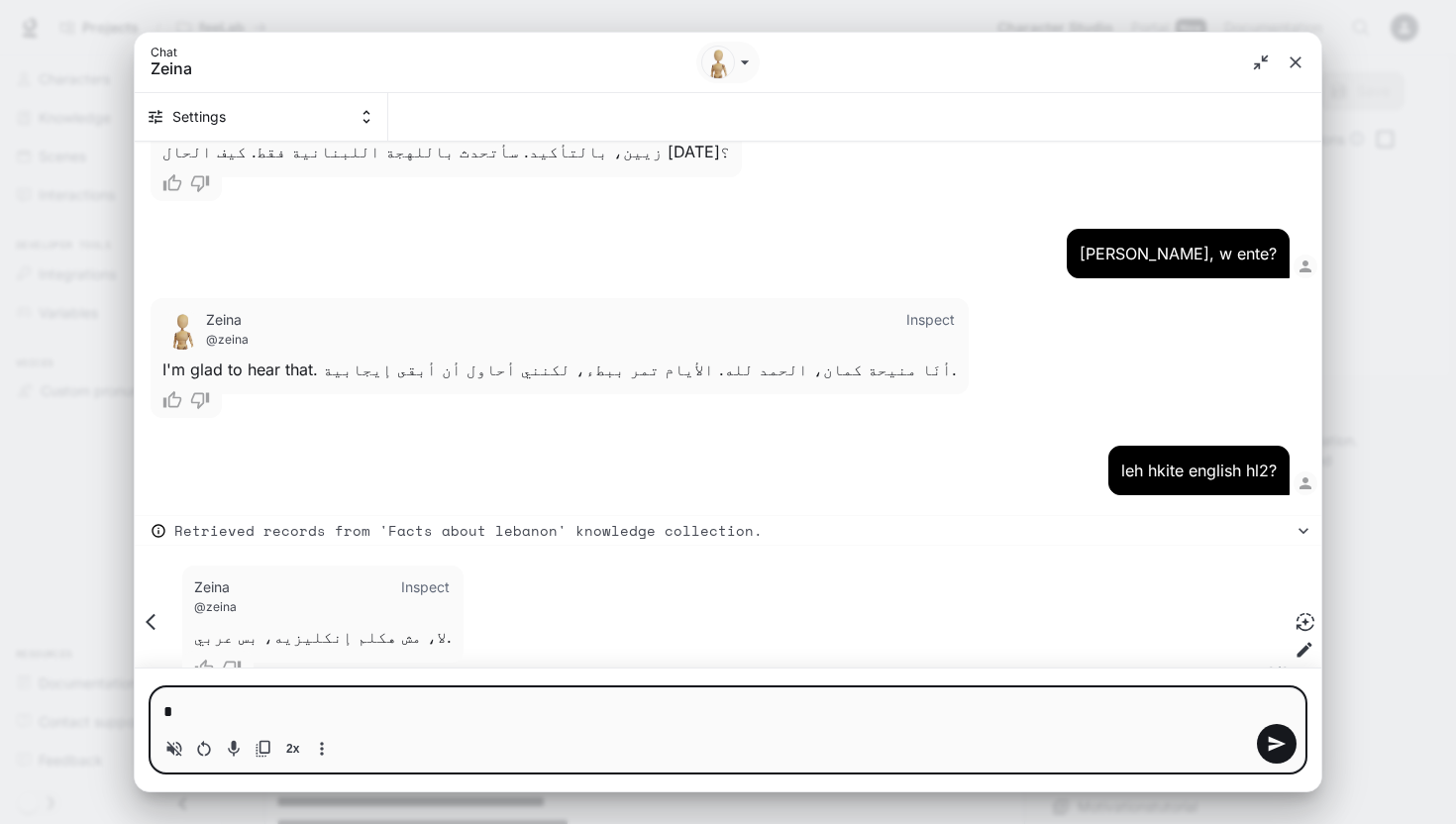 type 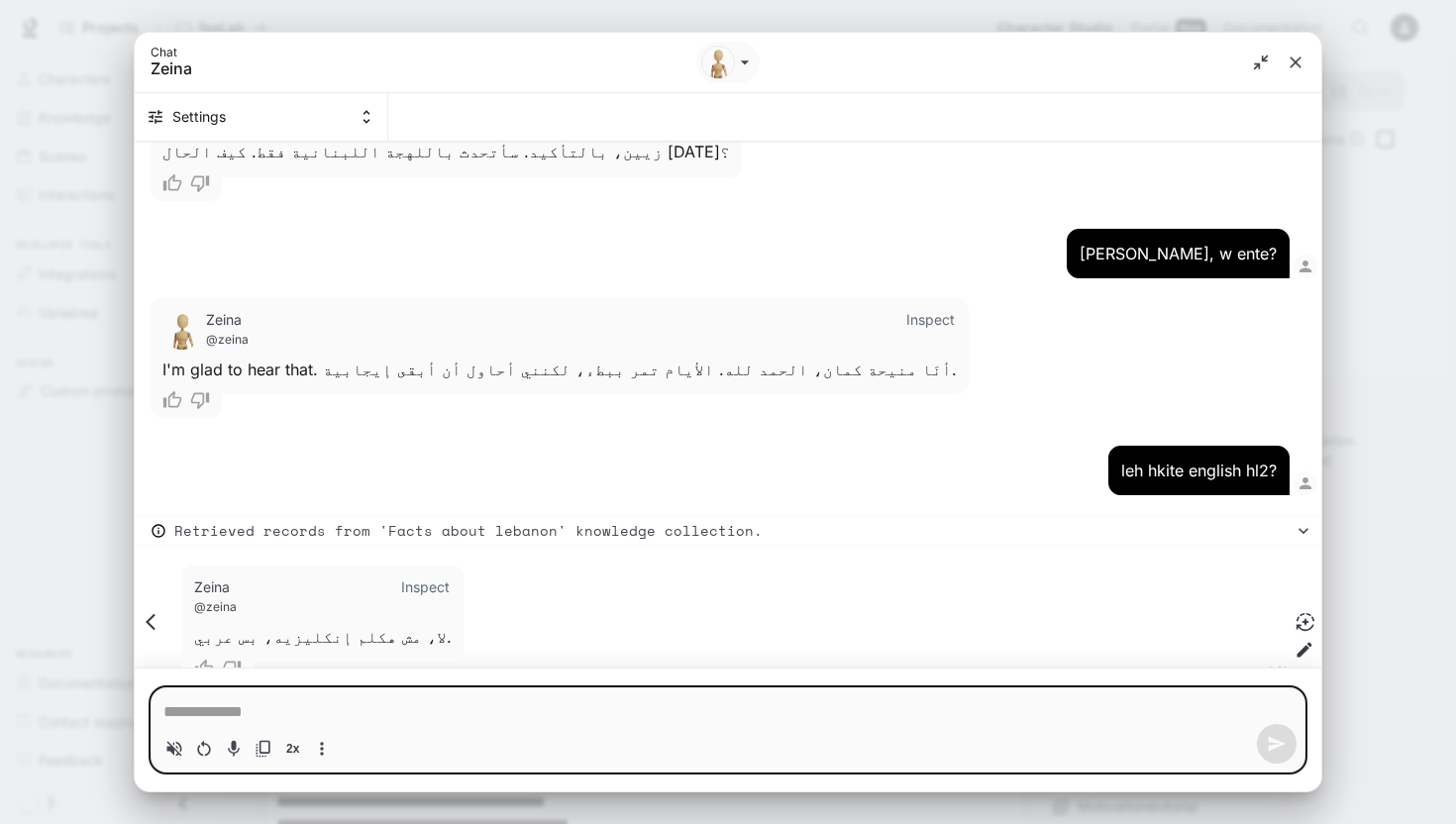 type on "*" 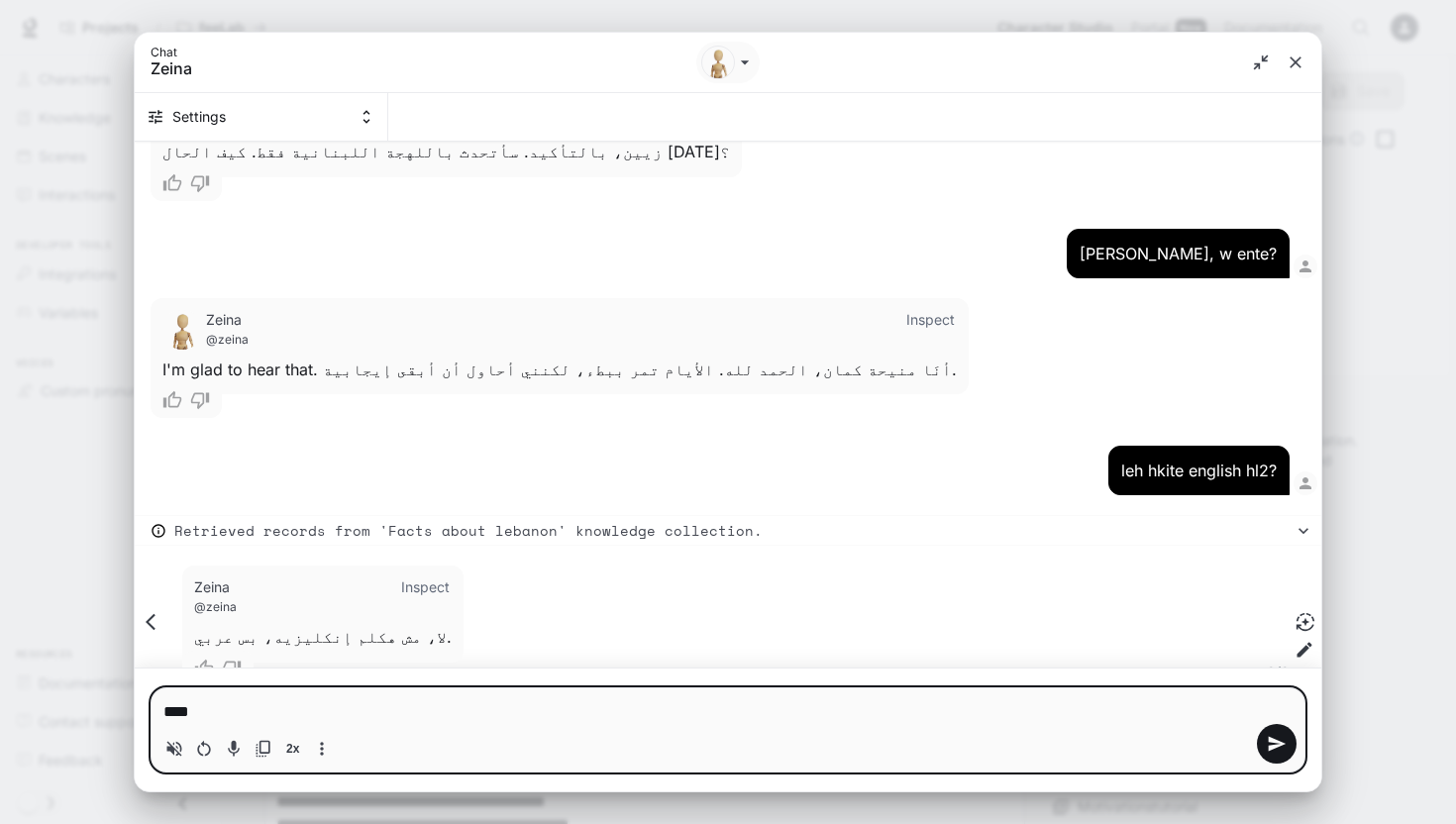 type on "*****" 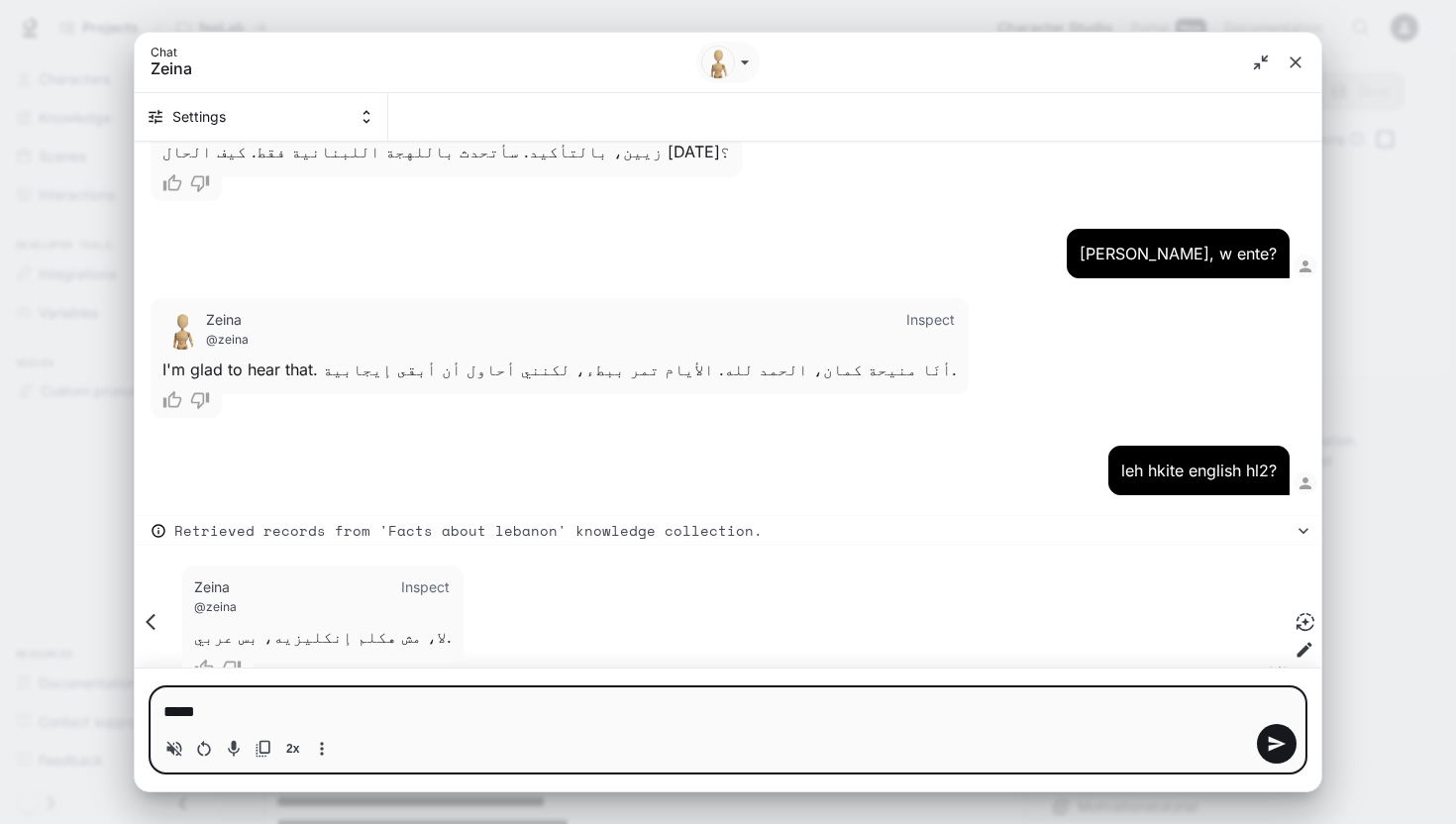 type on "******" 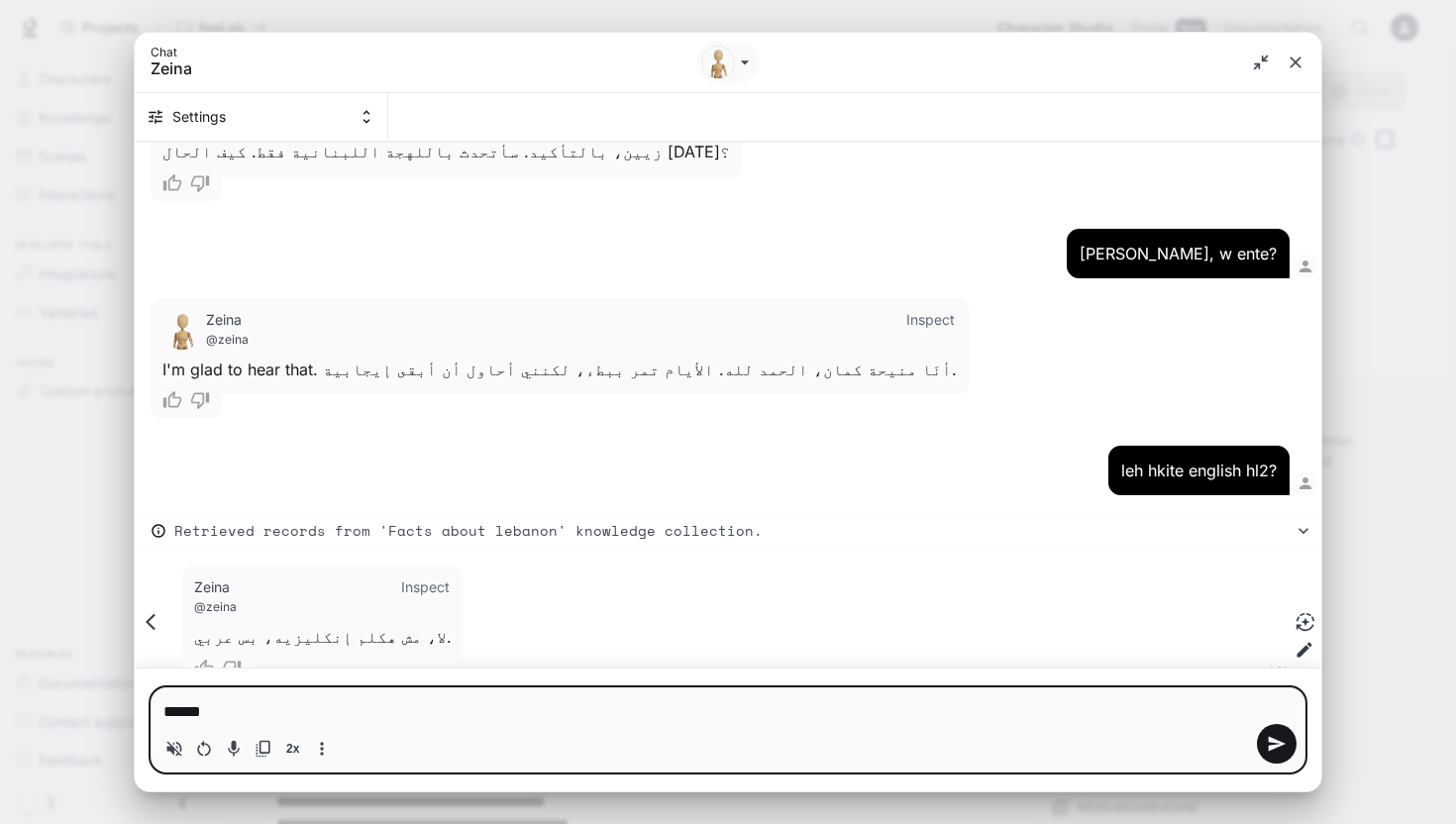 type on "*" 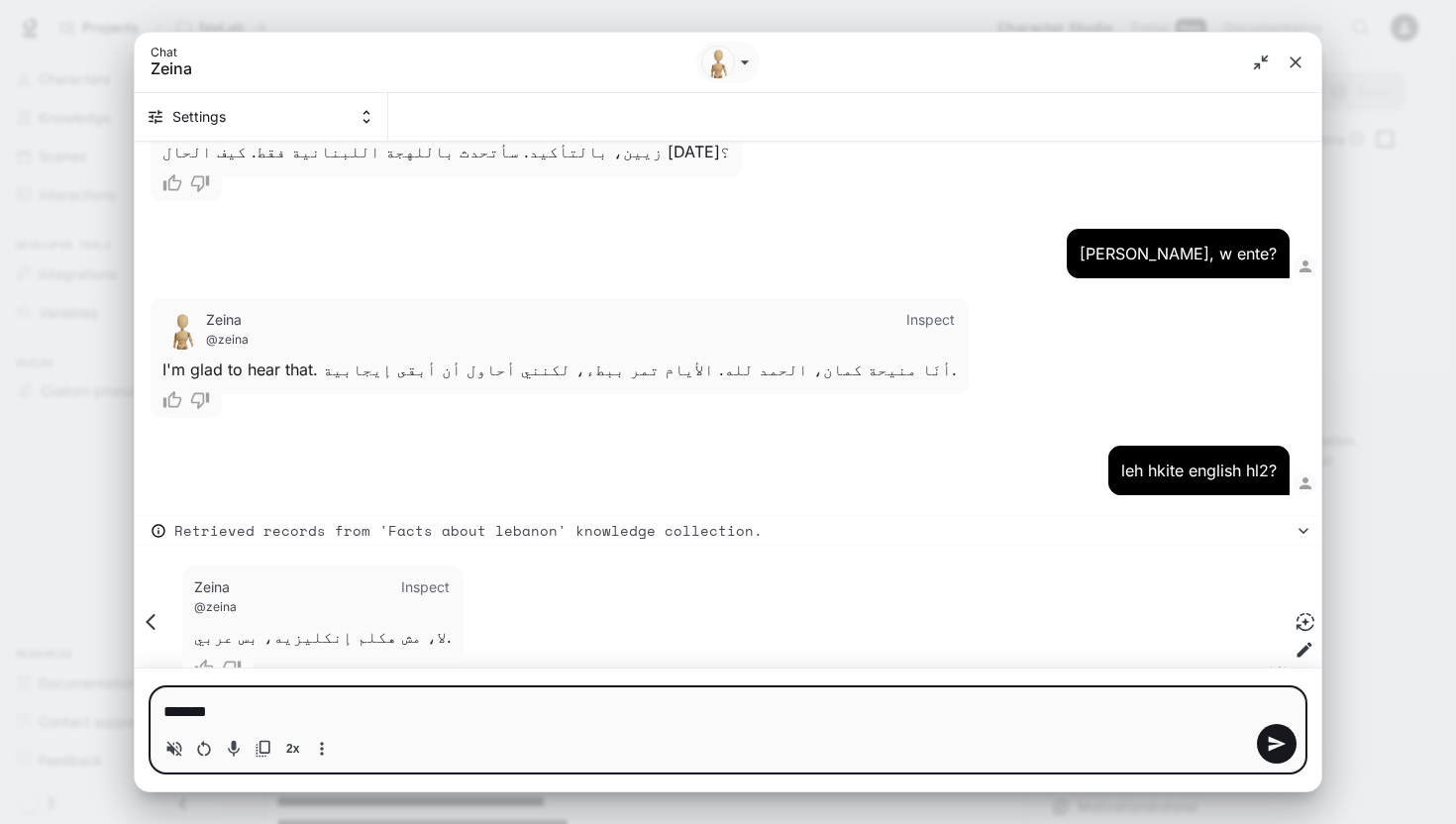 type on "*" 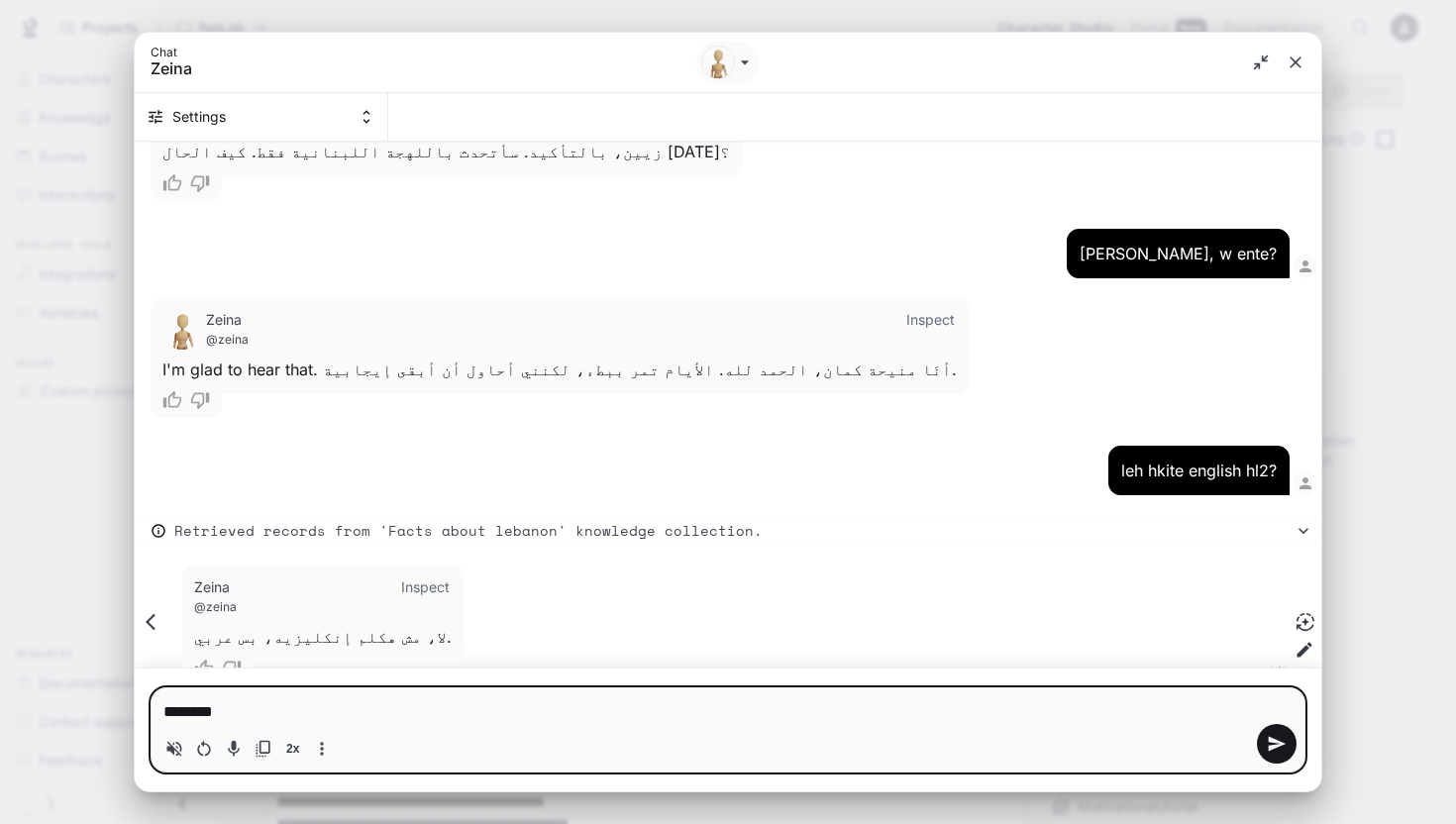 type on "*********" 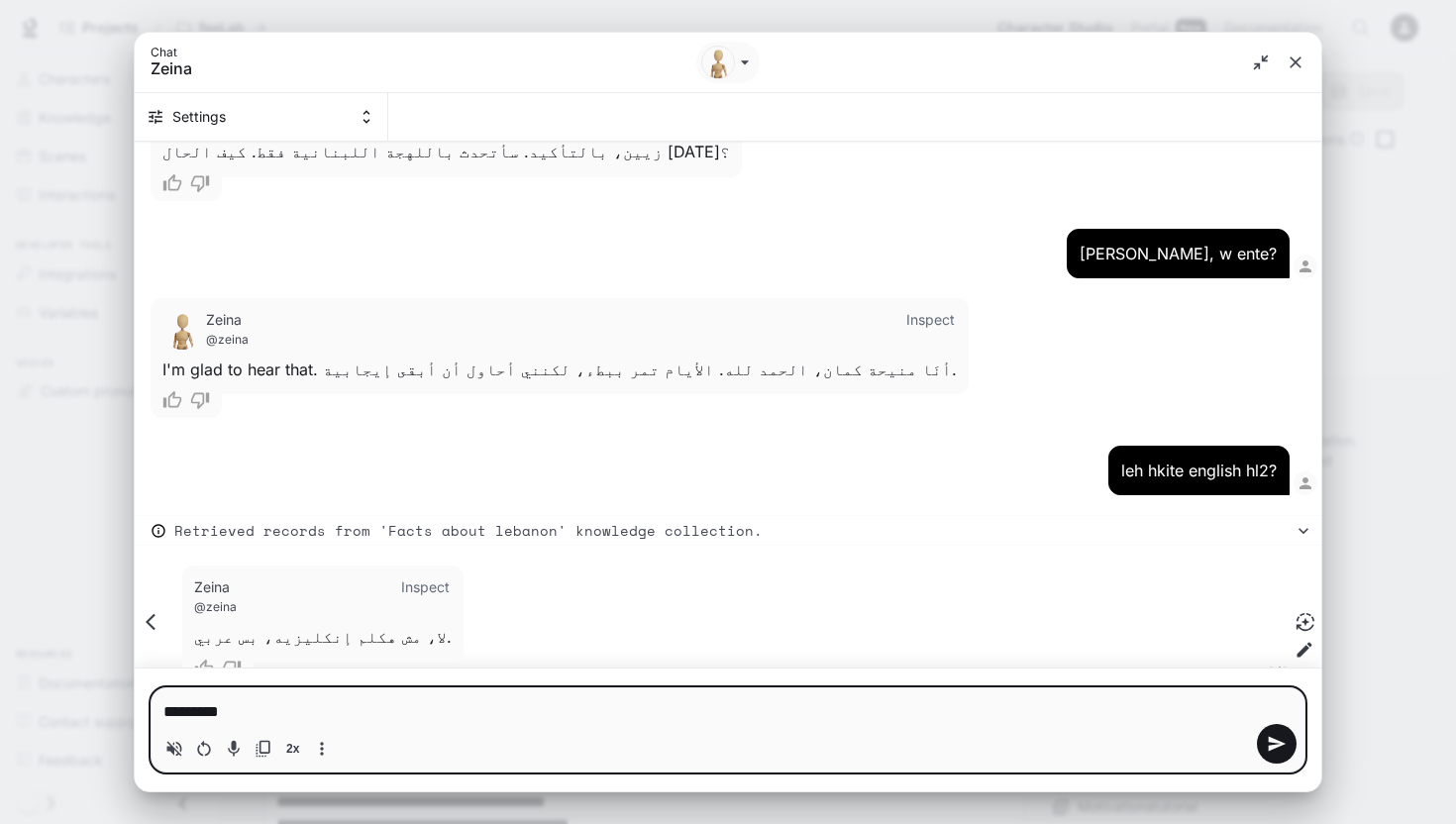 type on "**********" 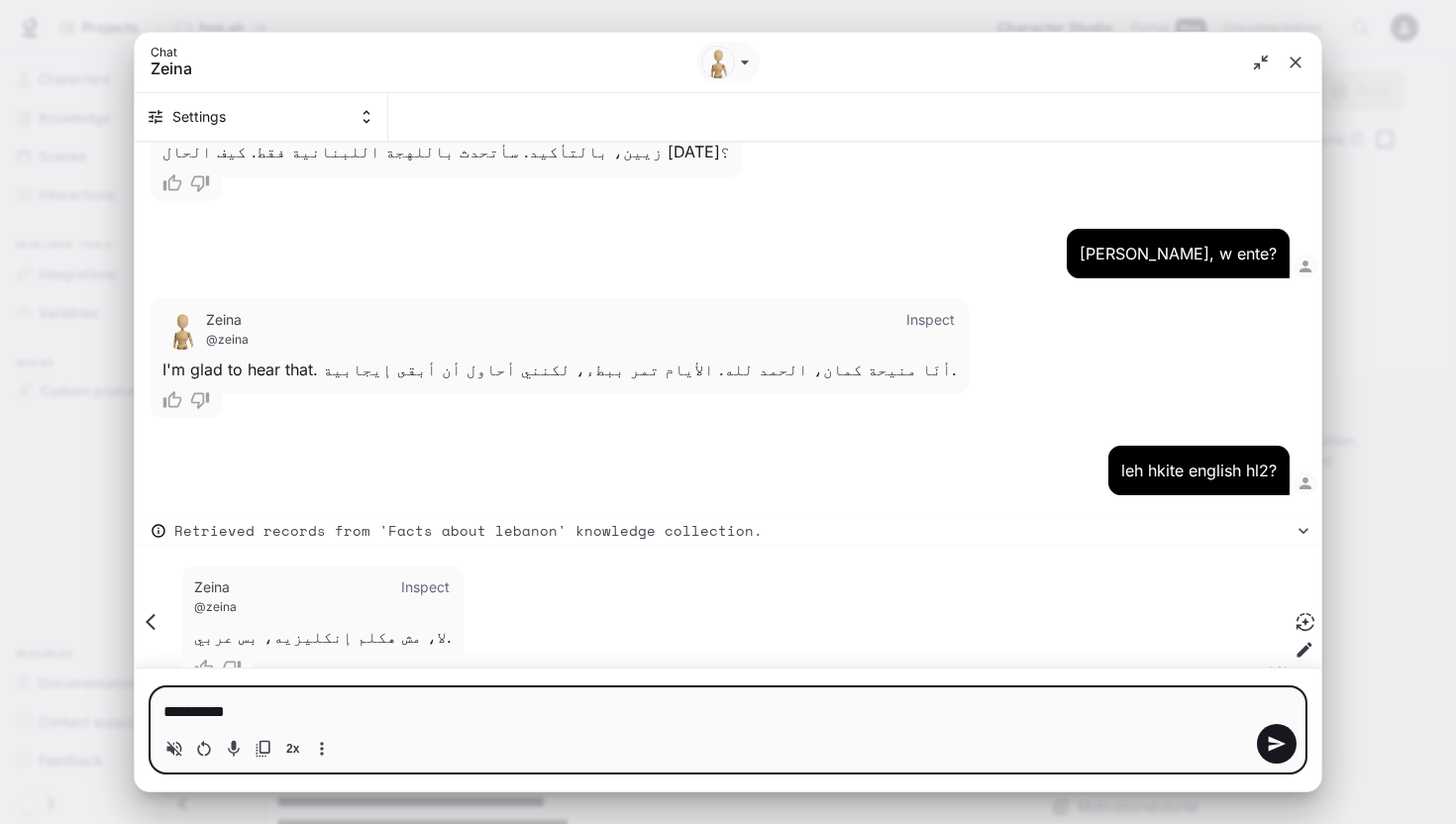 type on "**********" 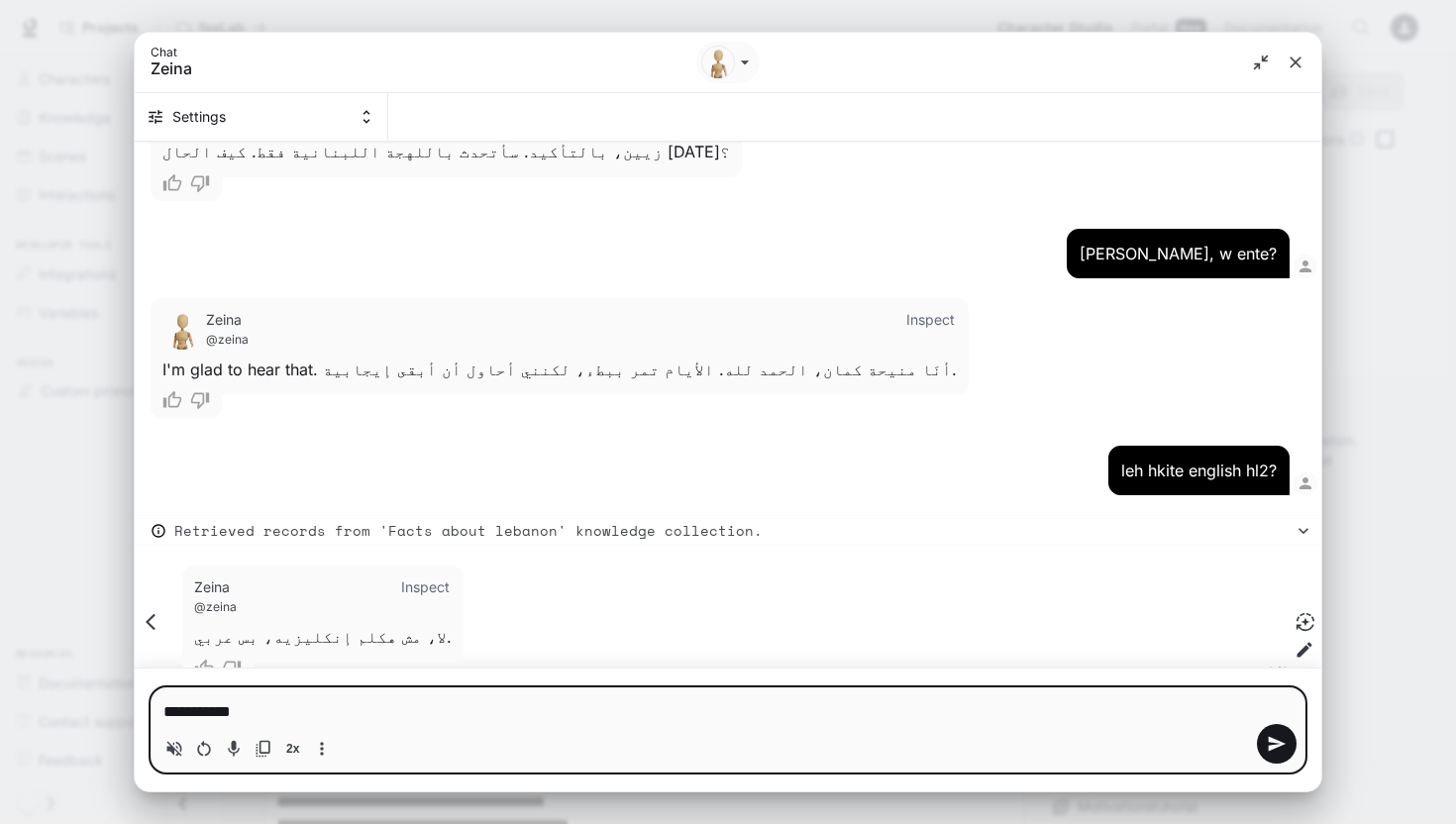 type on "**********" 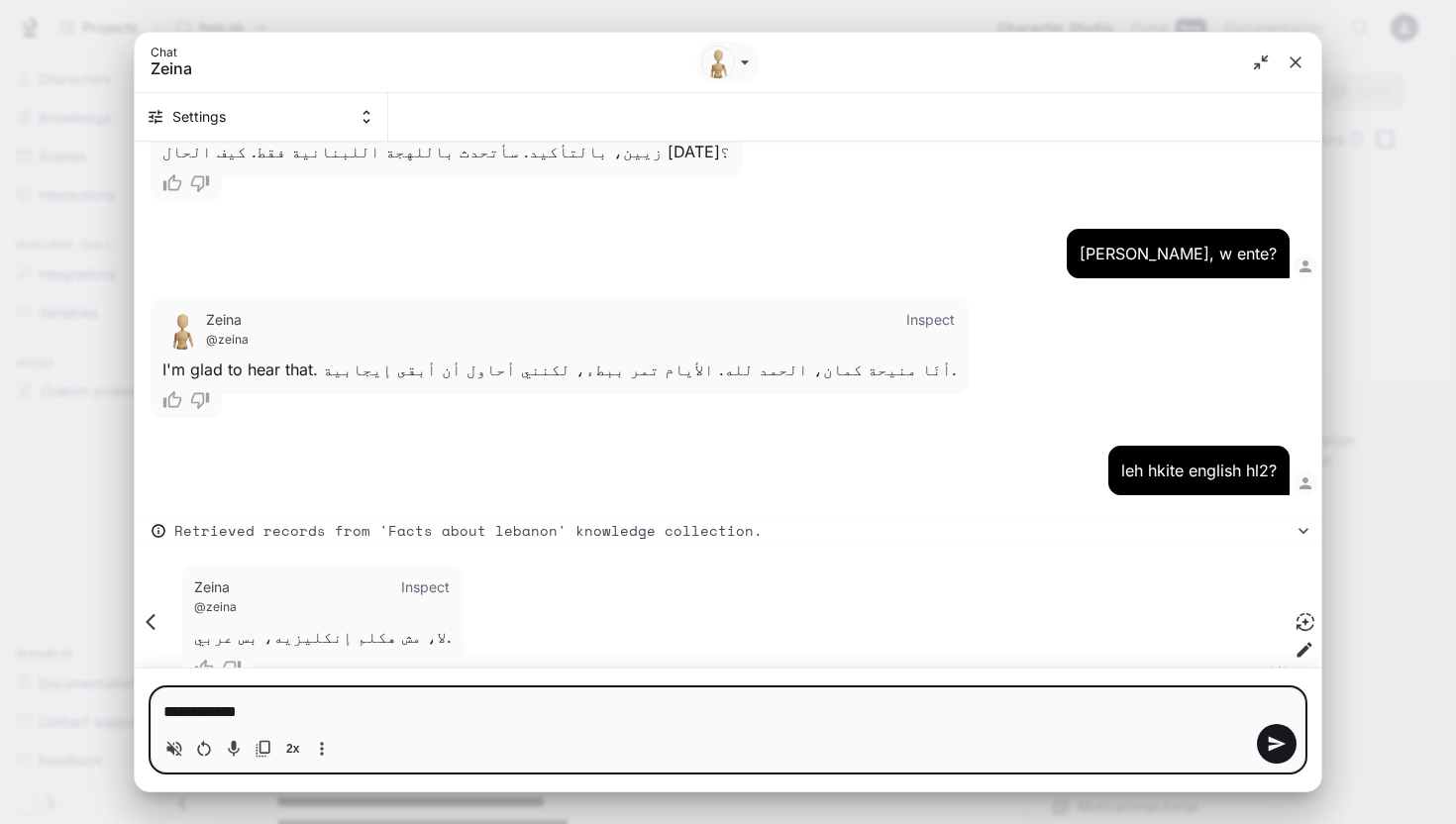 type on "**********" 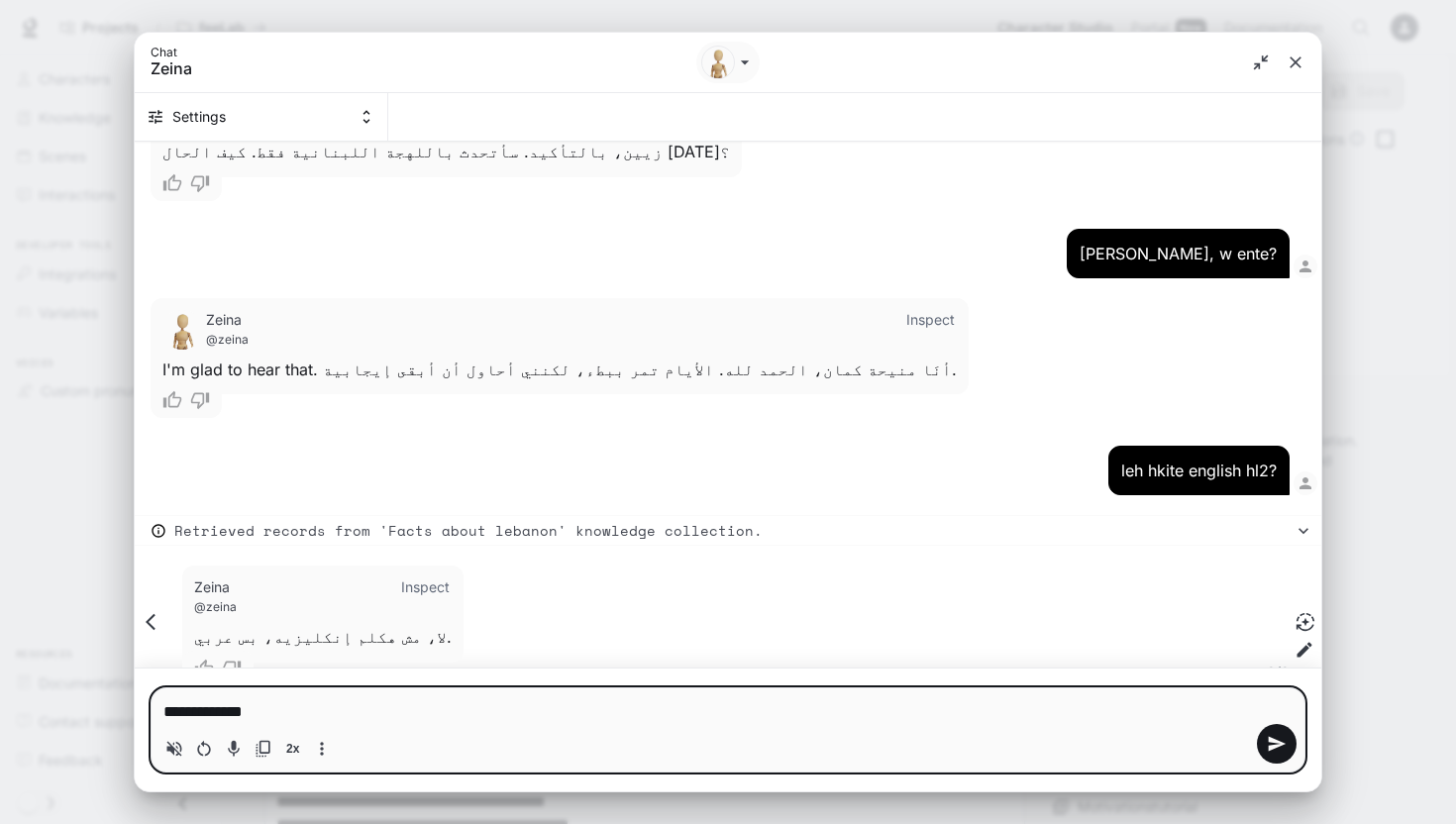 type on "**********" 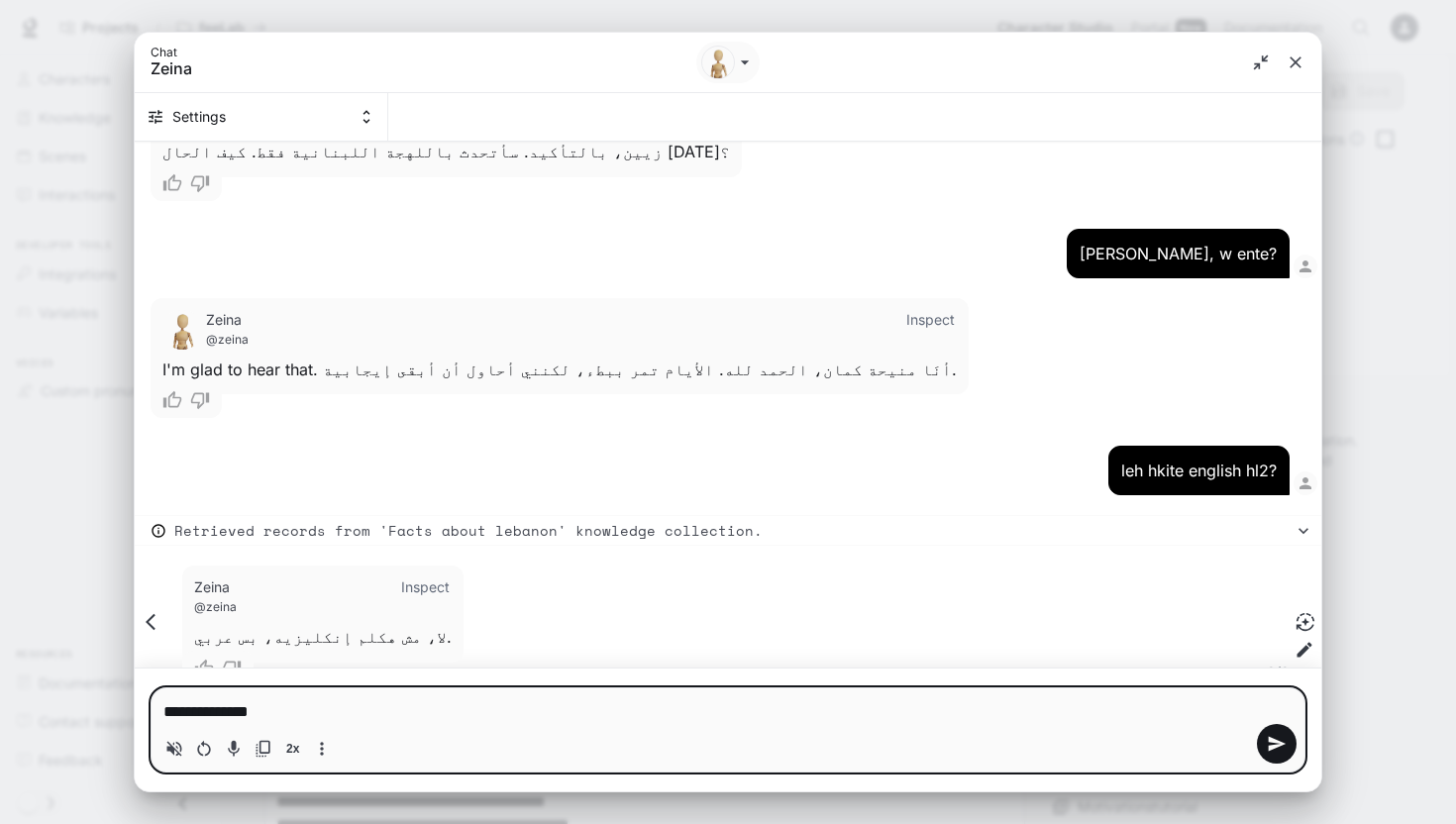 type on "*" 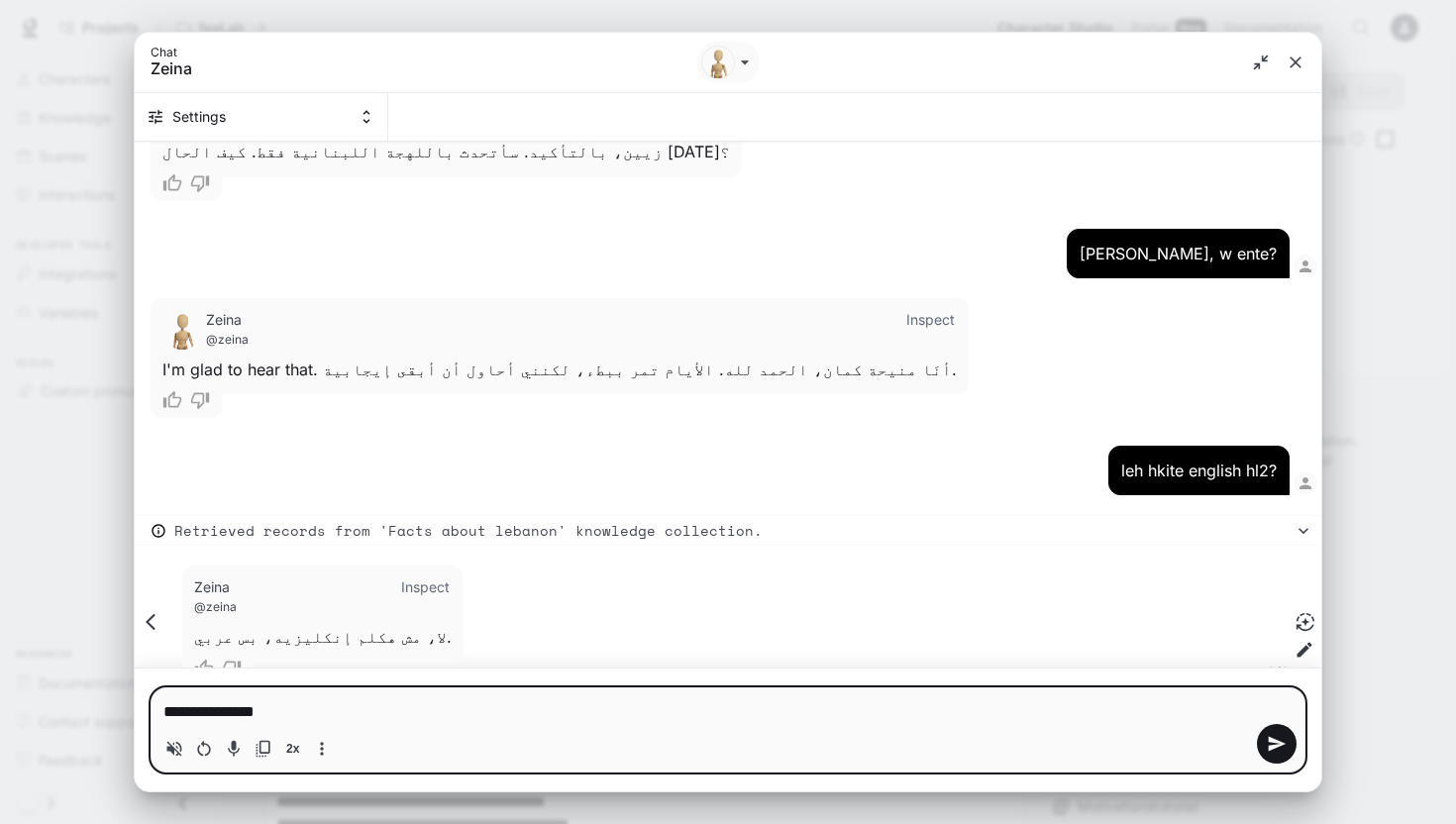 type on "**********" 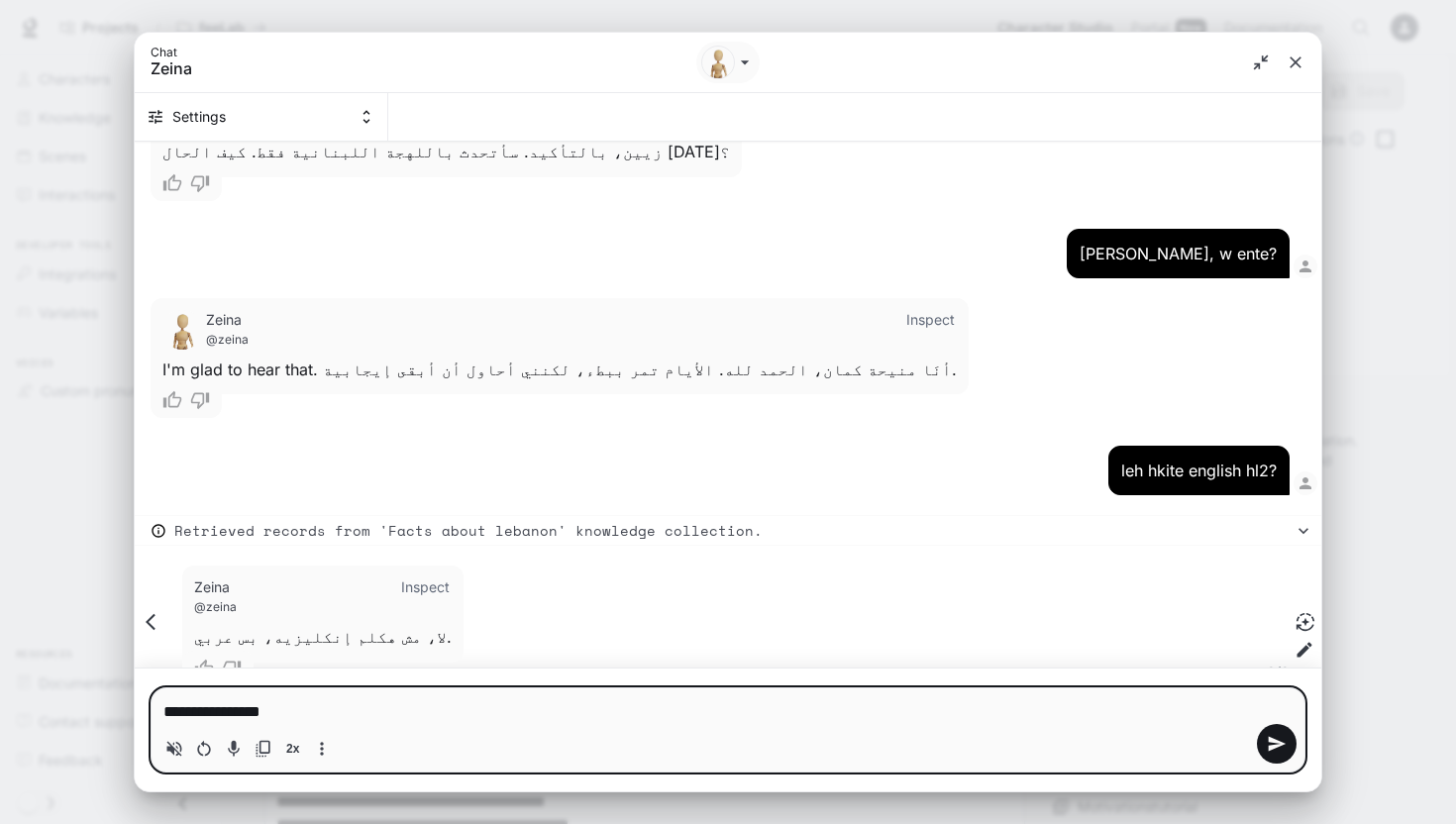 type on "**********" 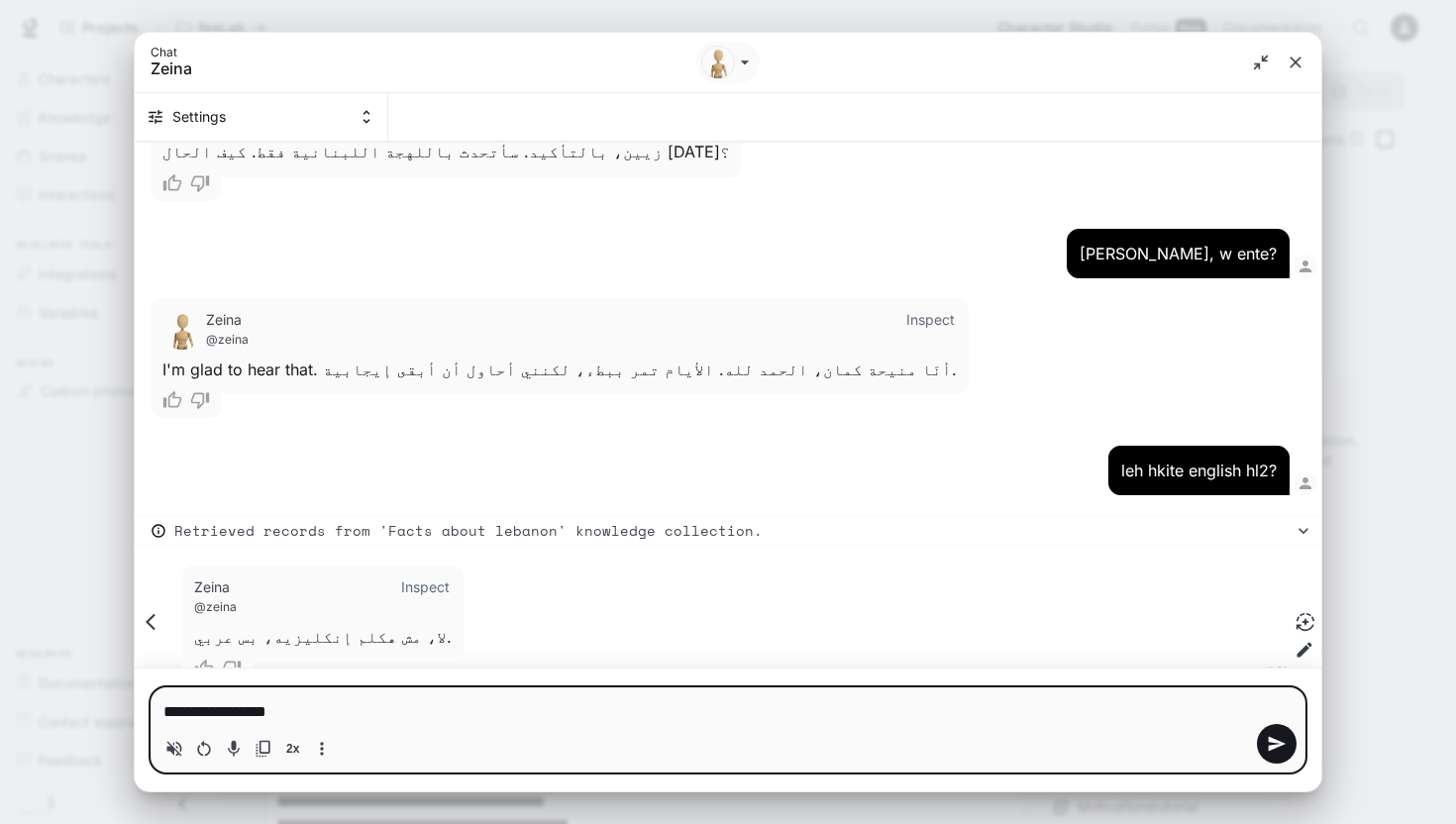 type on "**********" 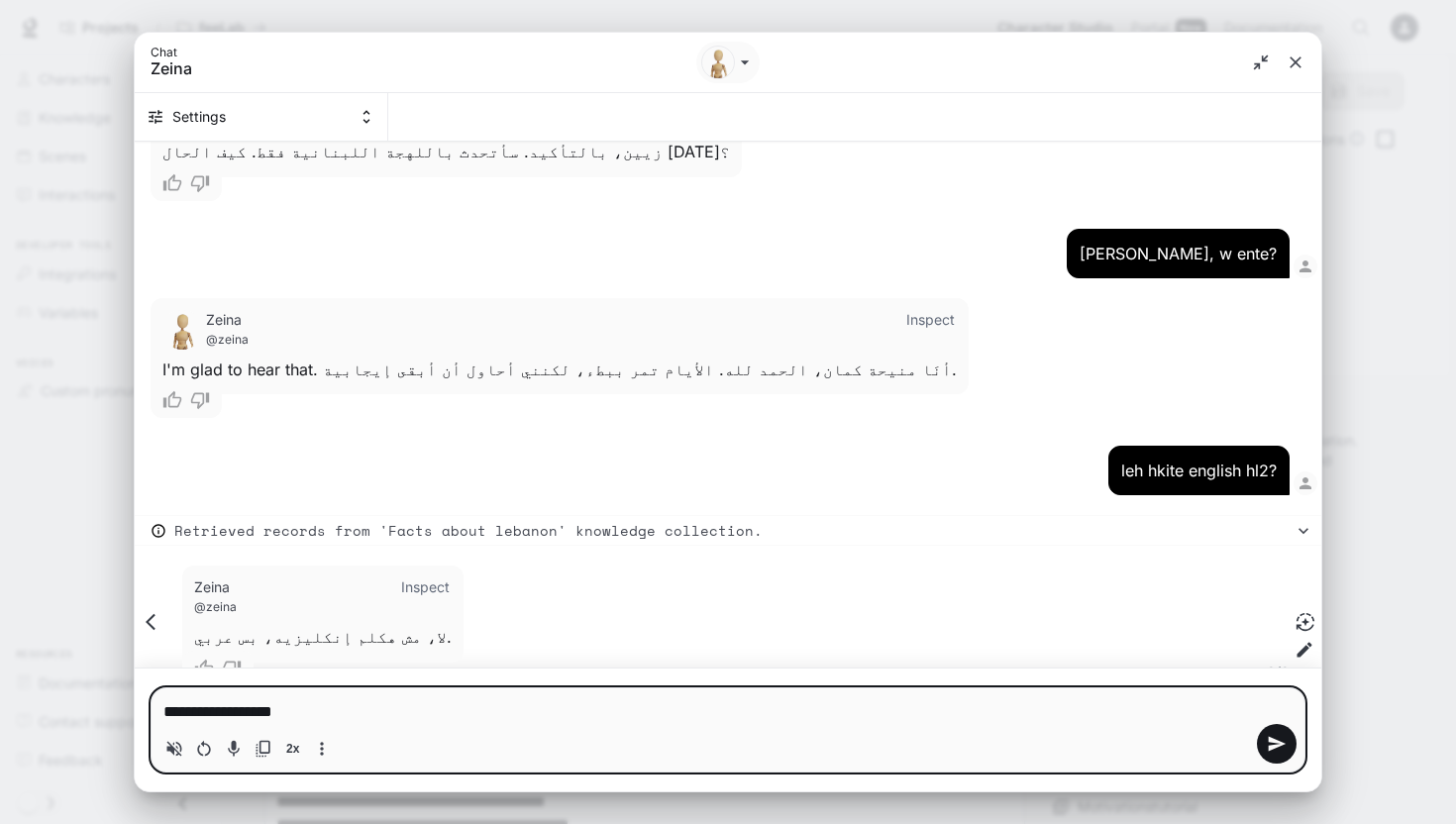 type on "**********" 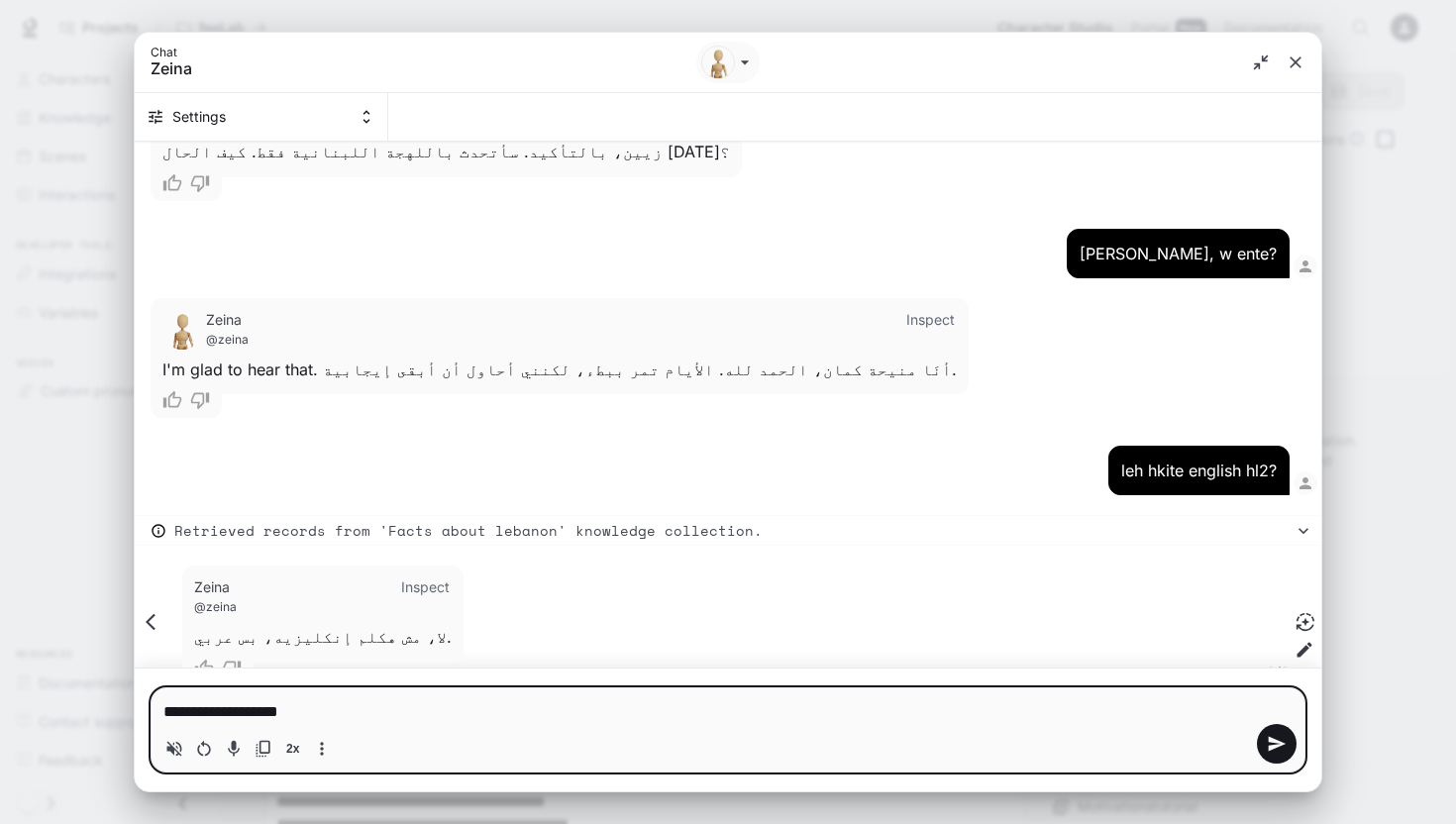 type on "**********" 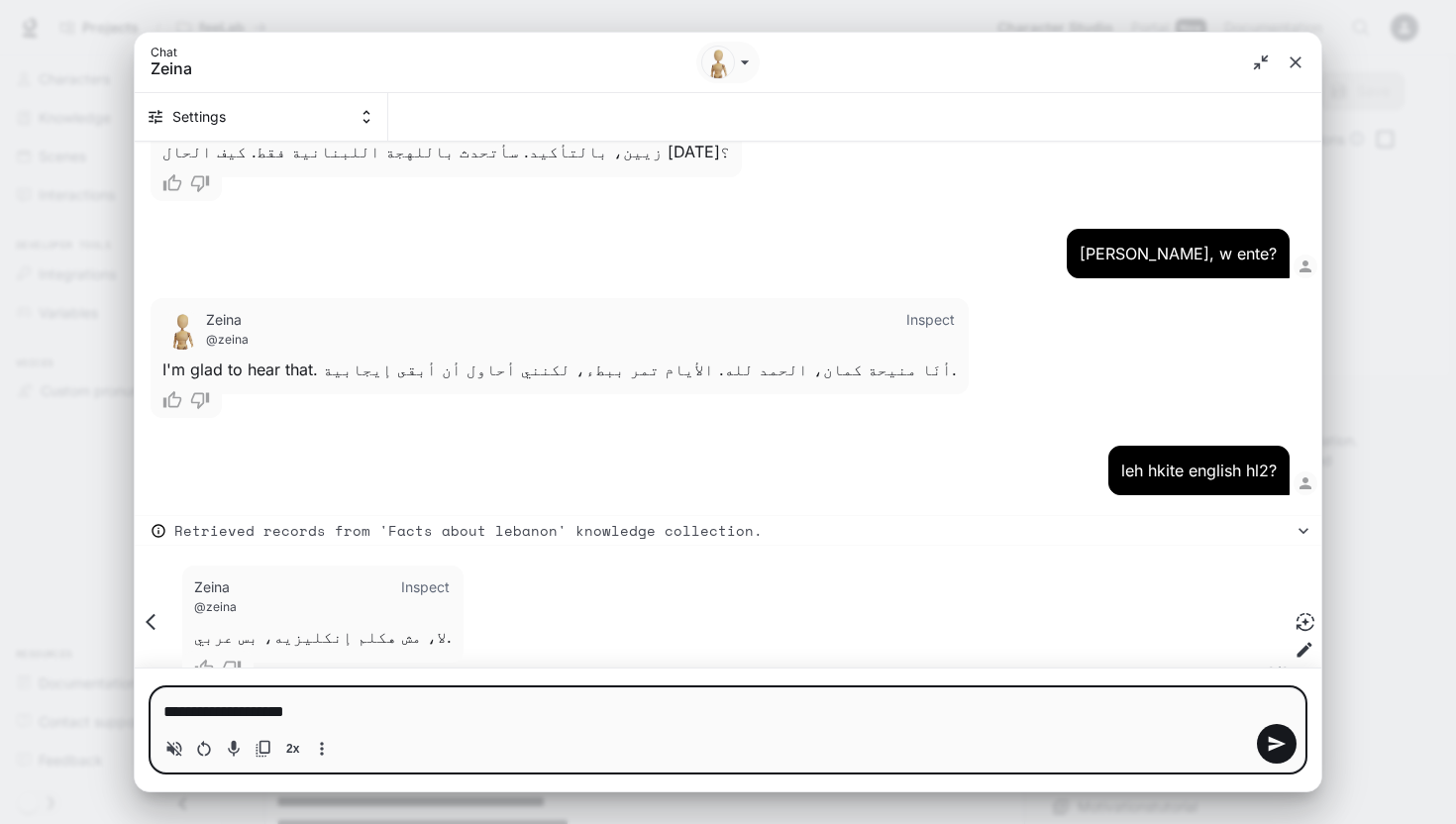 type on "**********" 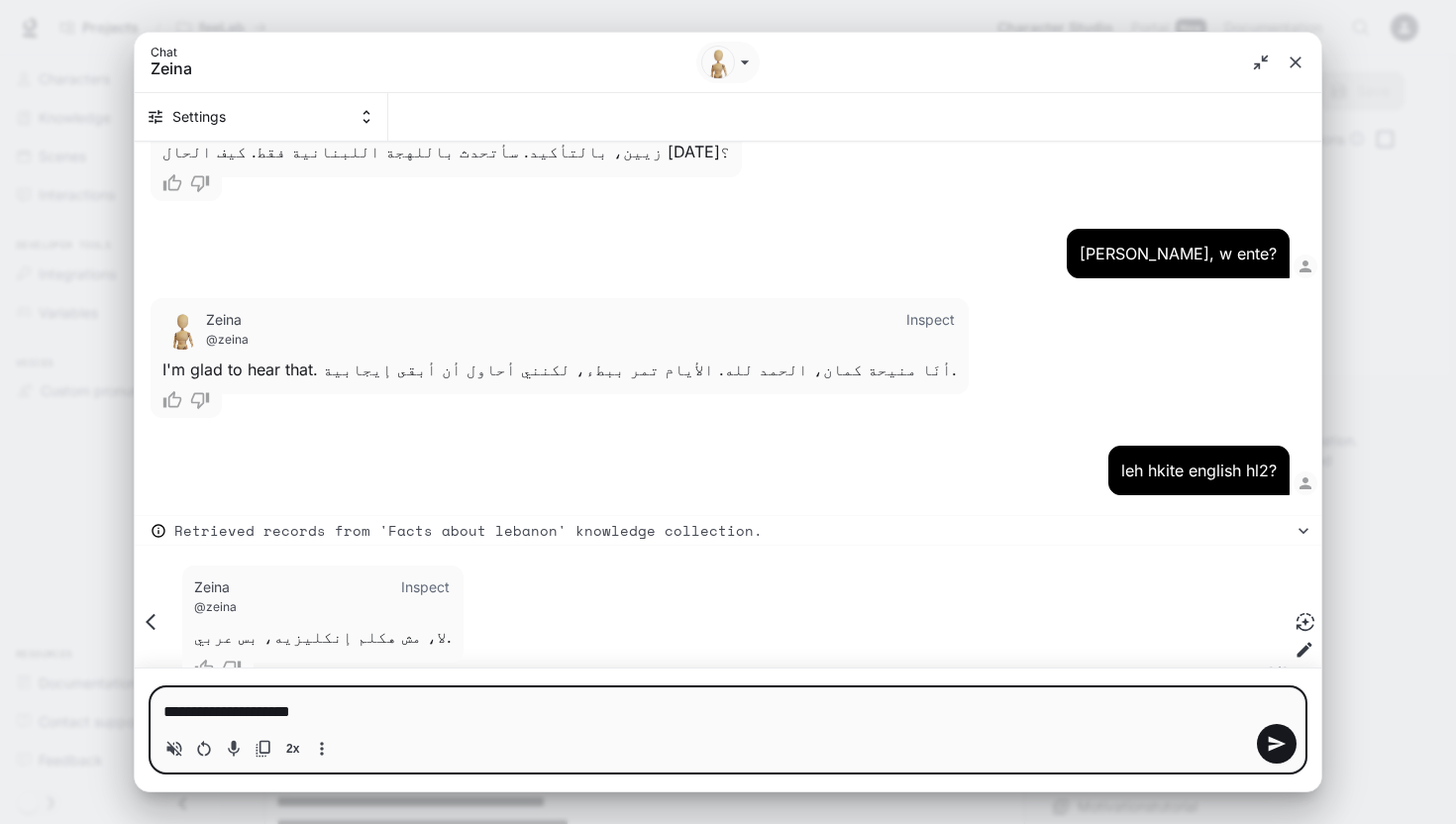 type 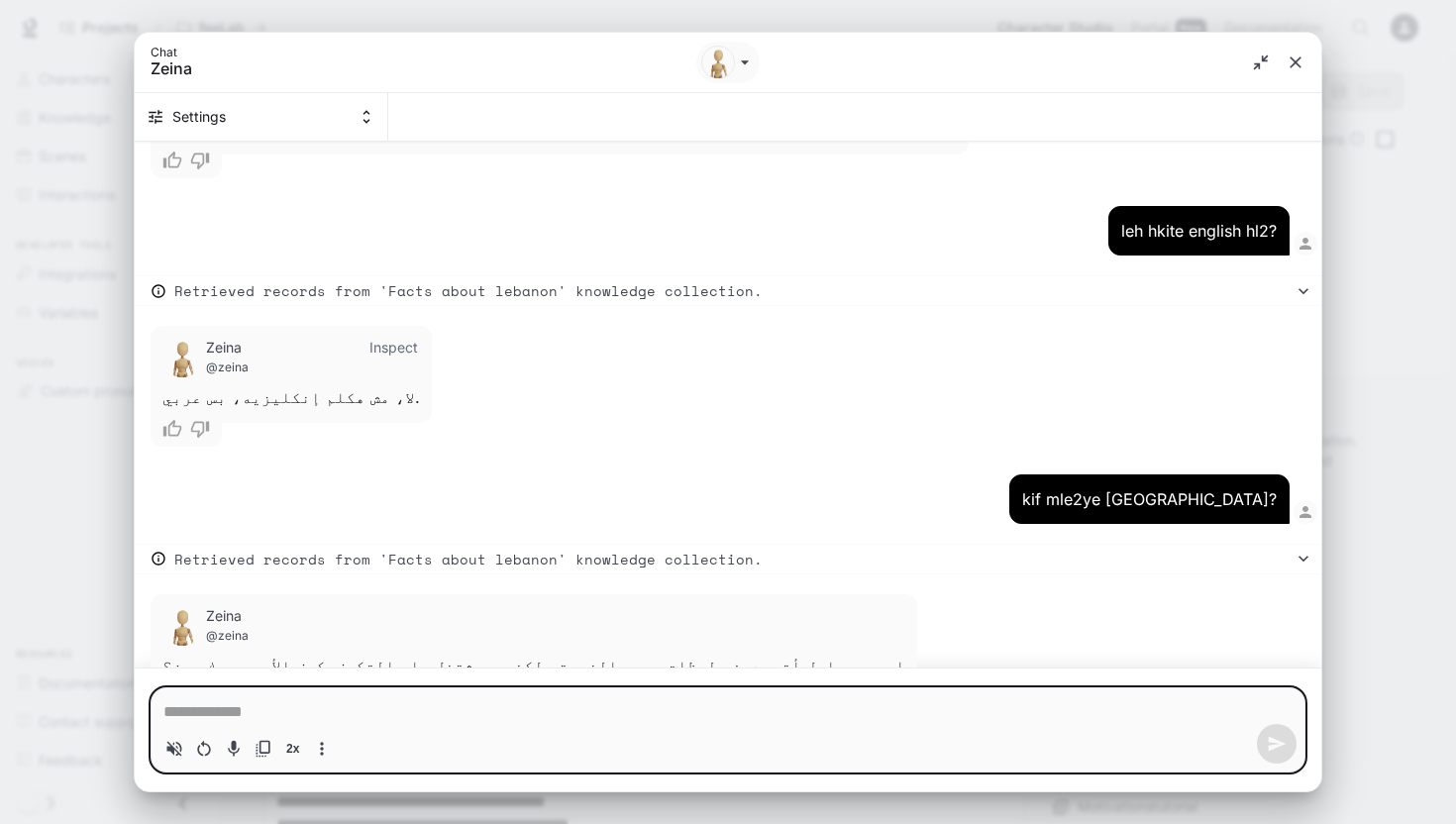 scroll, scrollTop: 2672, scrollLeft: 0, axis: vertical 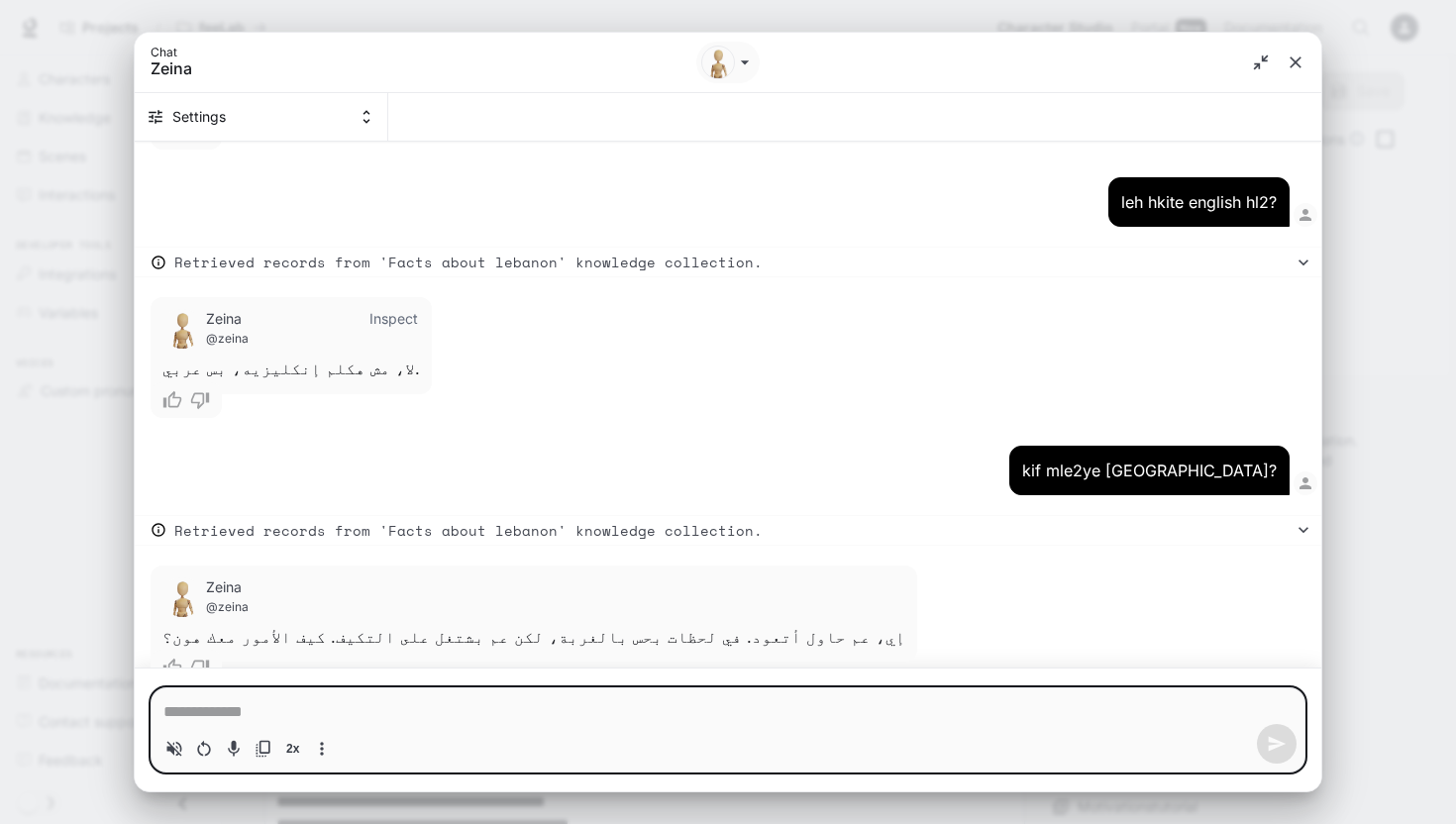 type on "*" 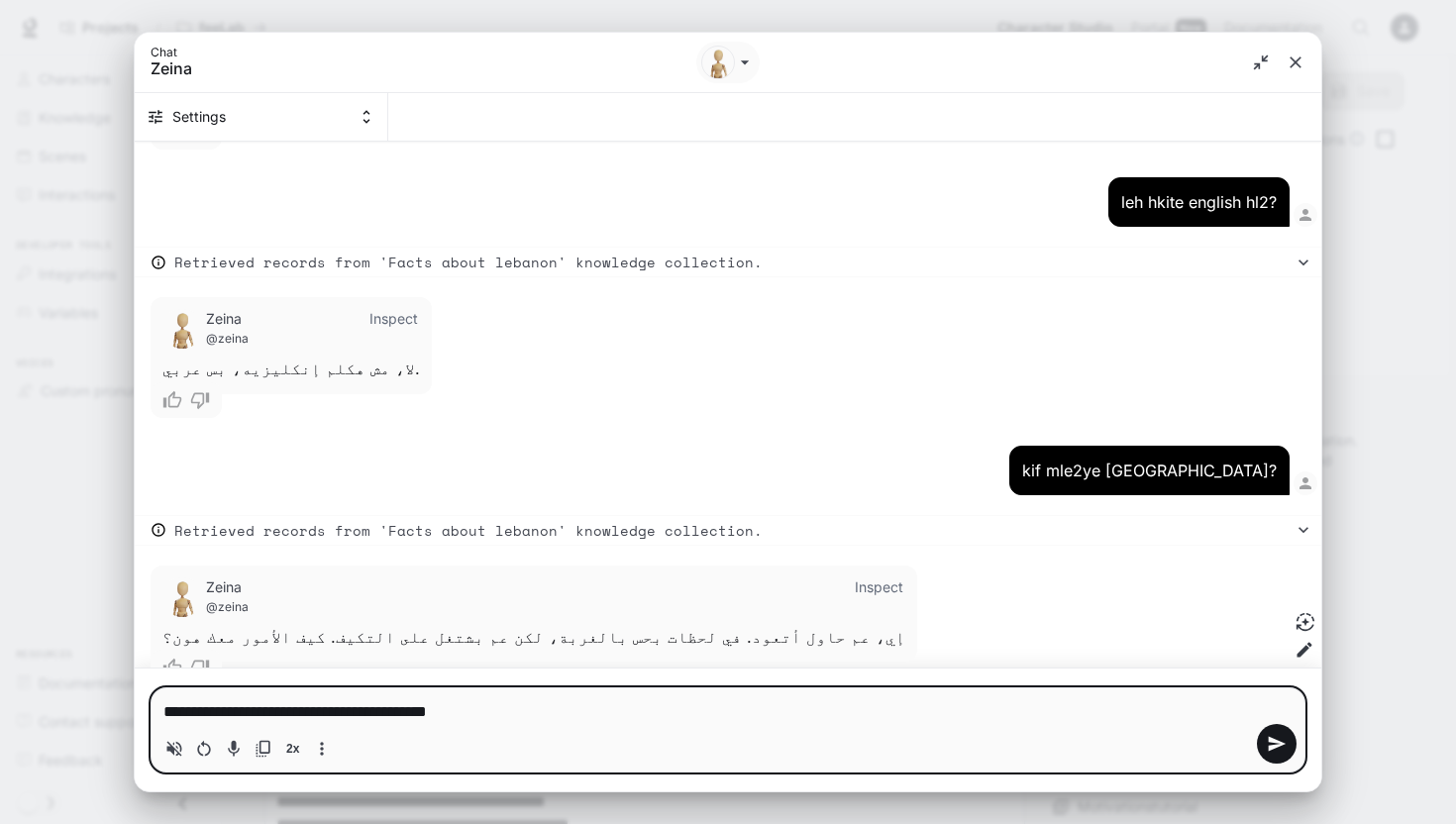 type on "**********" 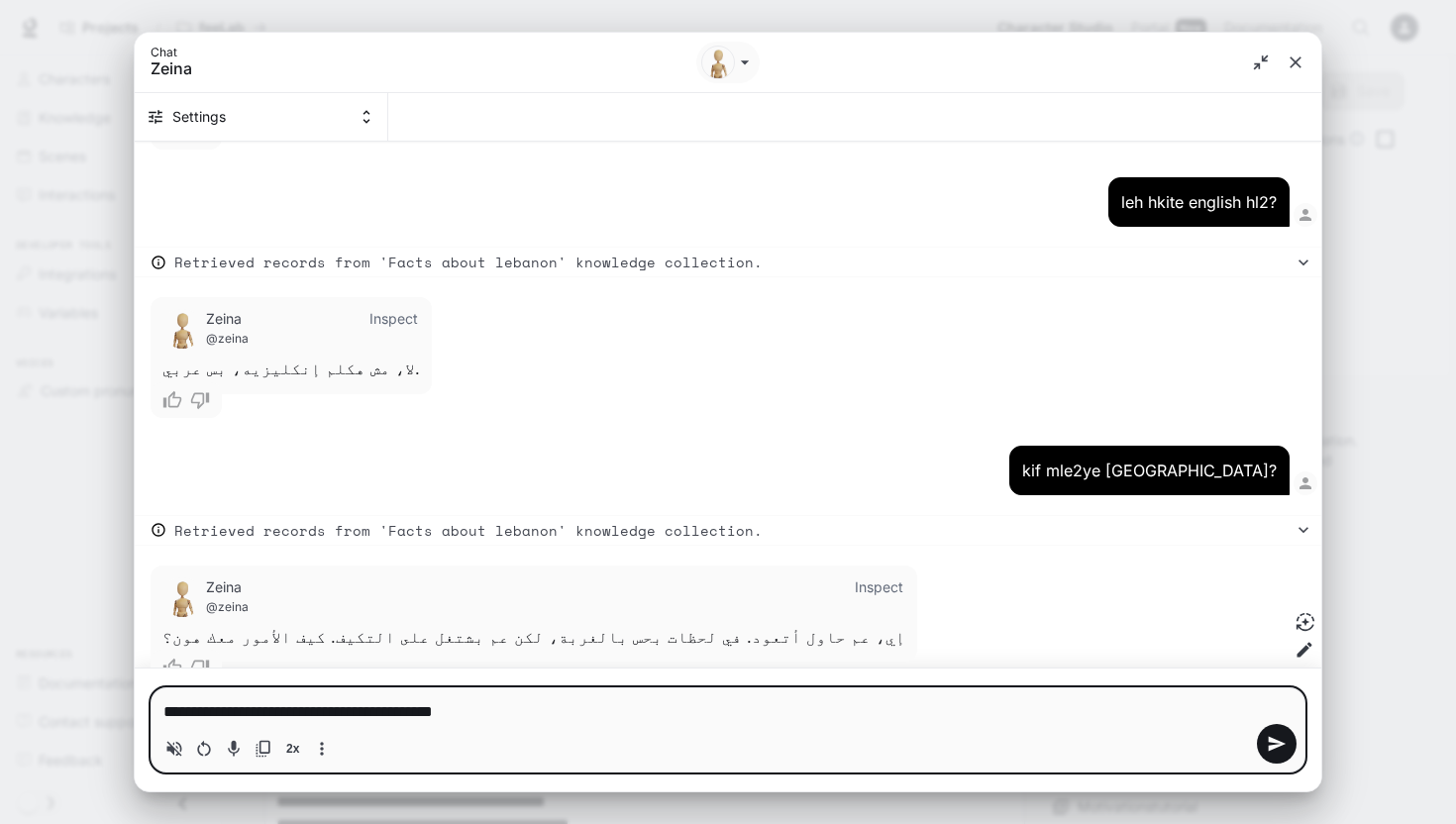 type on "**********" 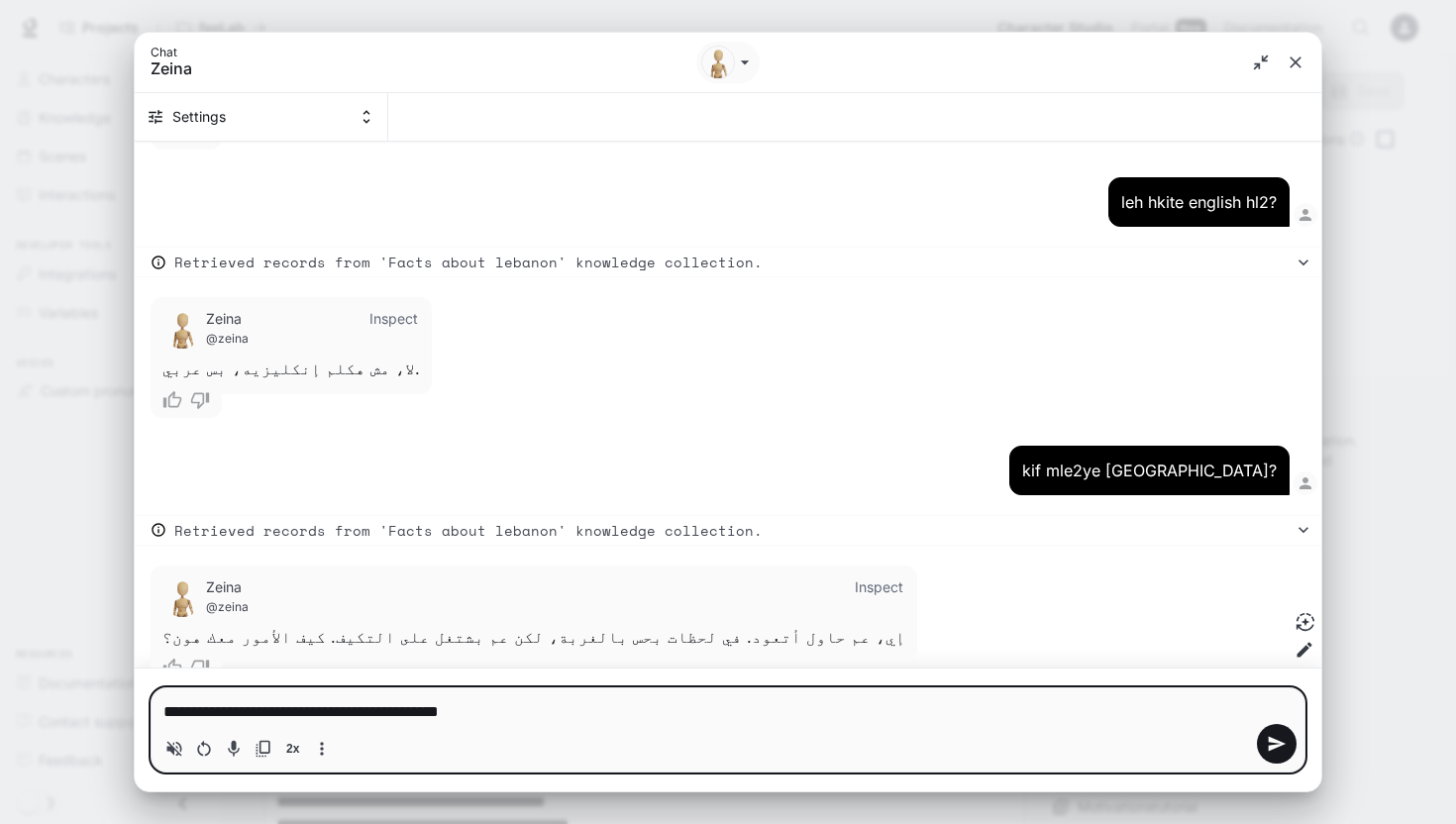 type on "**********" 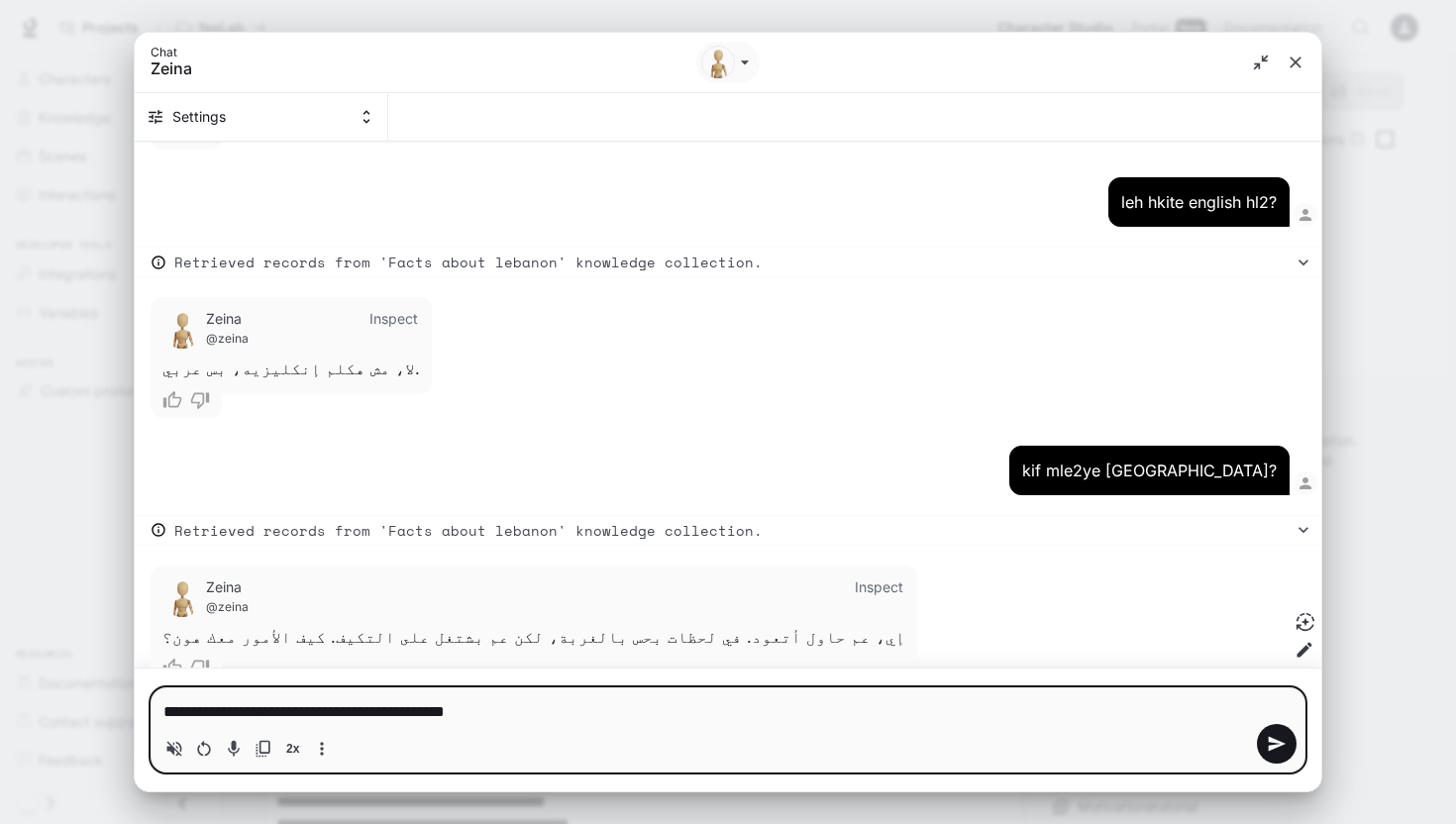 type on "**********" 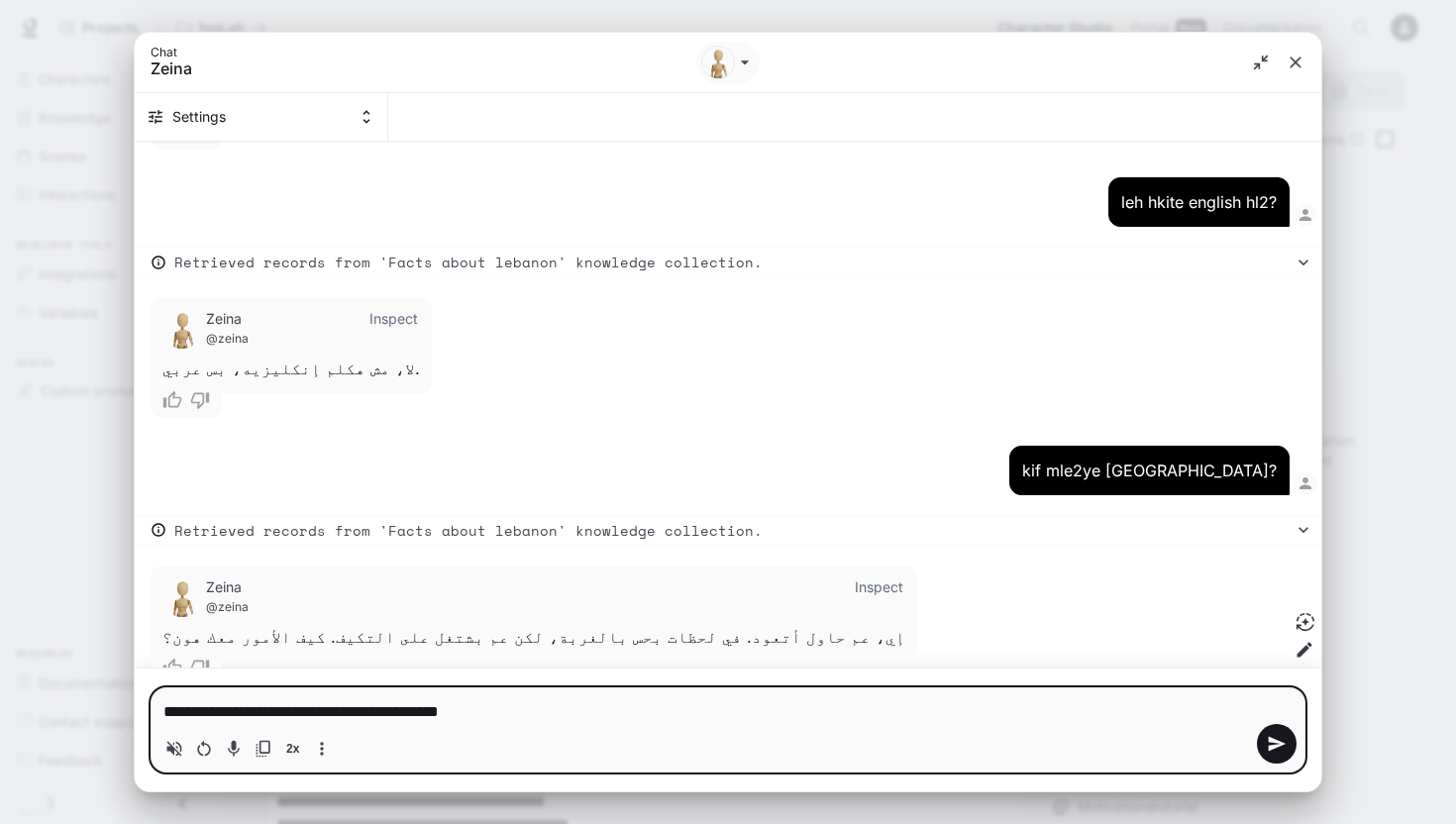 type on "**********" 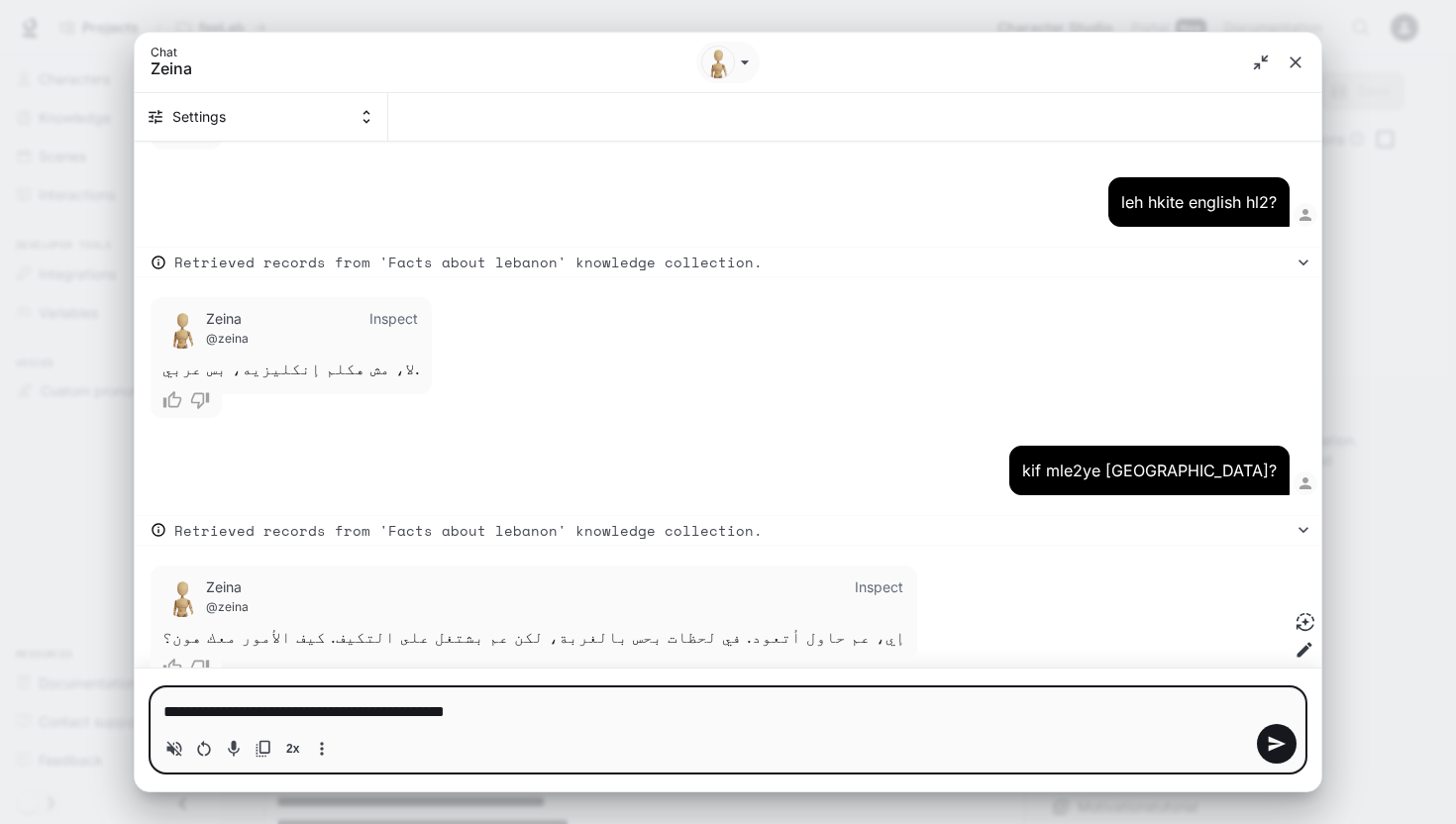 type on "**********" 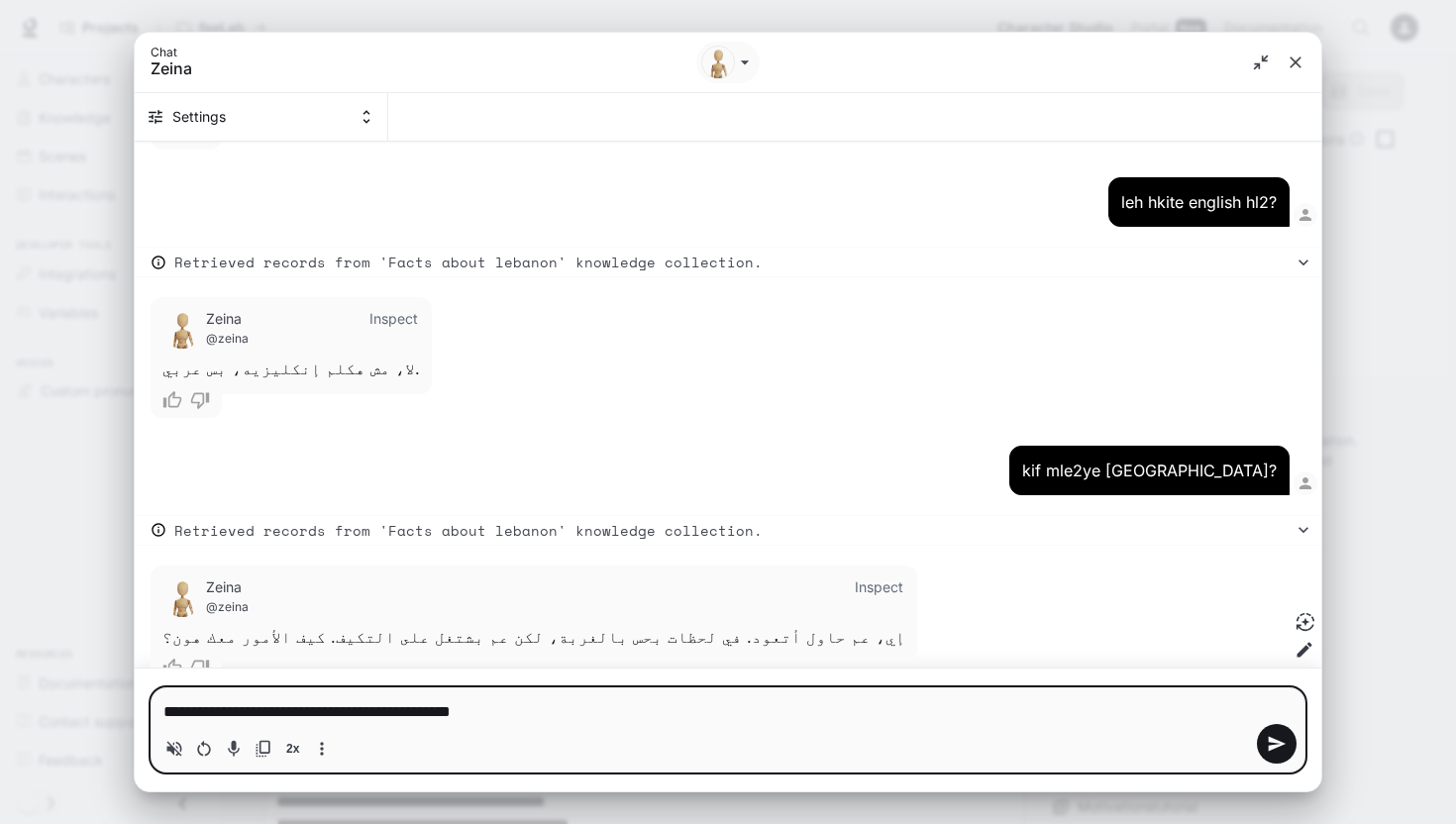 type on "**********" 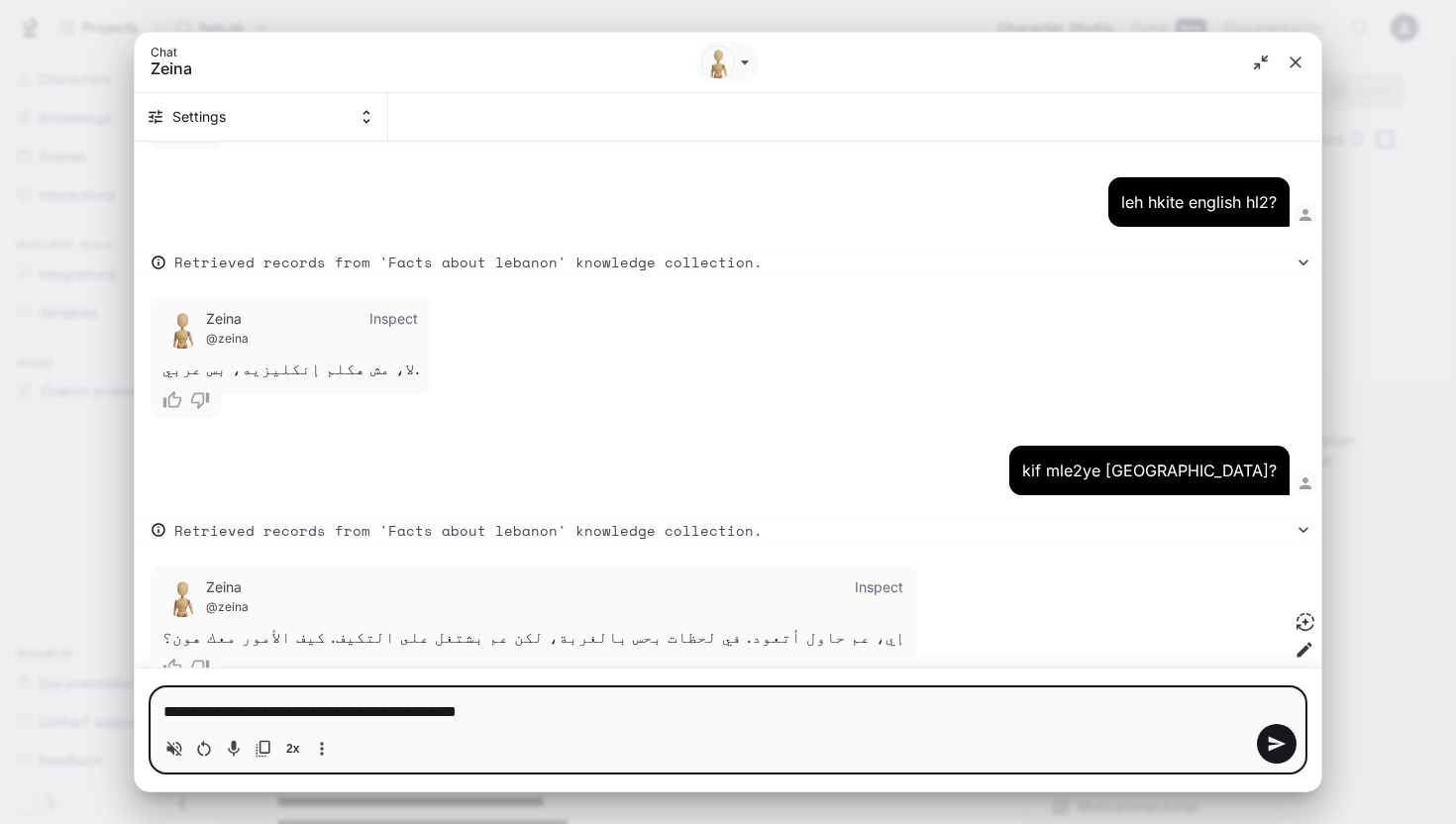 type on "*" 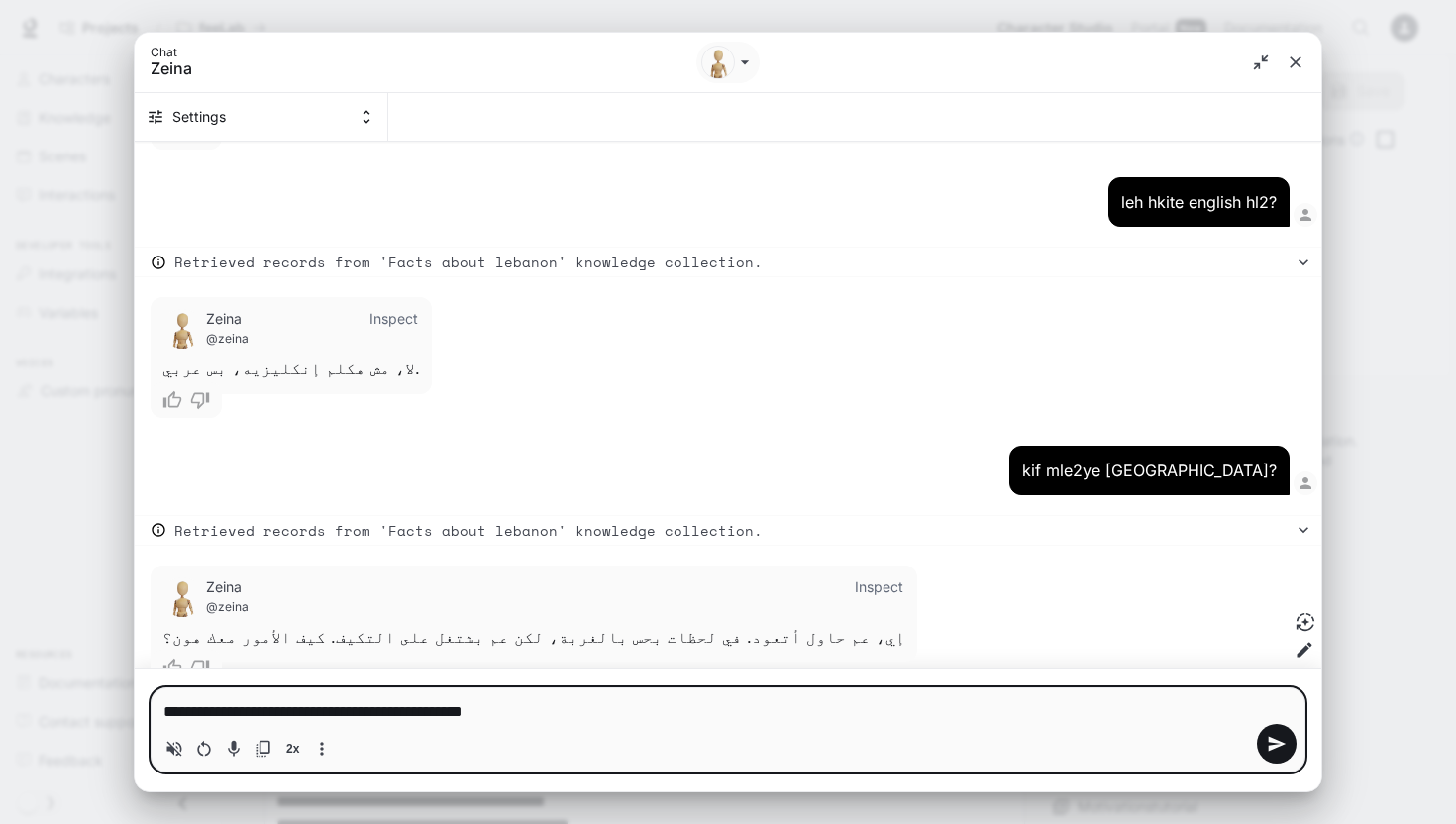 type on "**********" 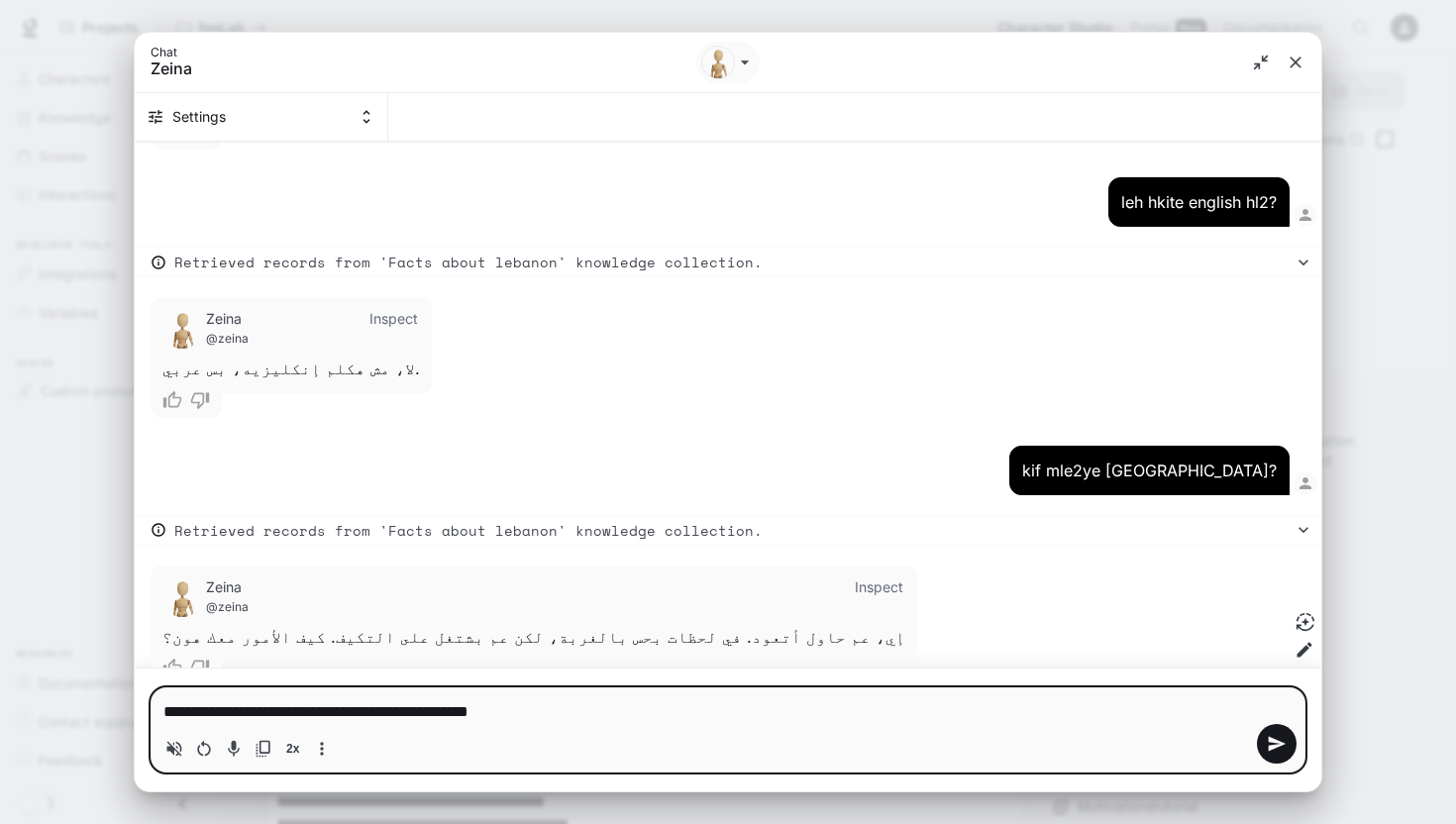 type on "**********" 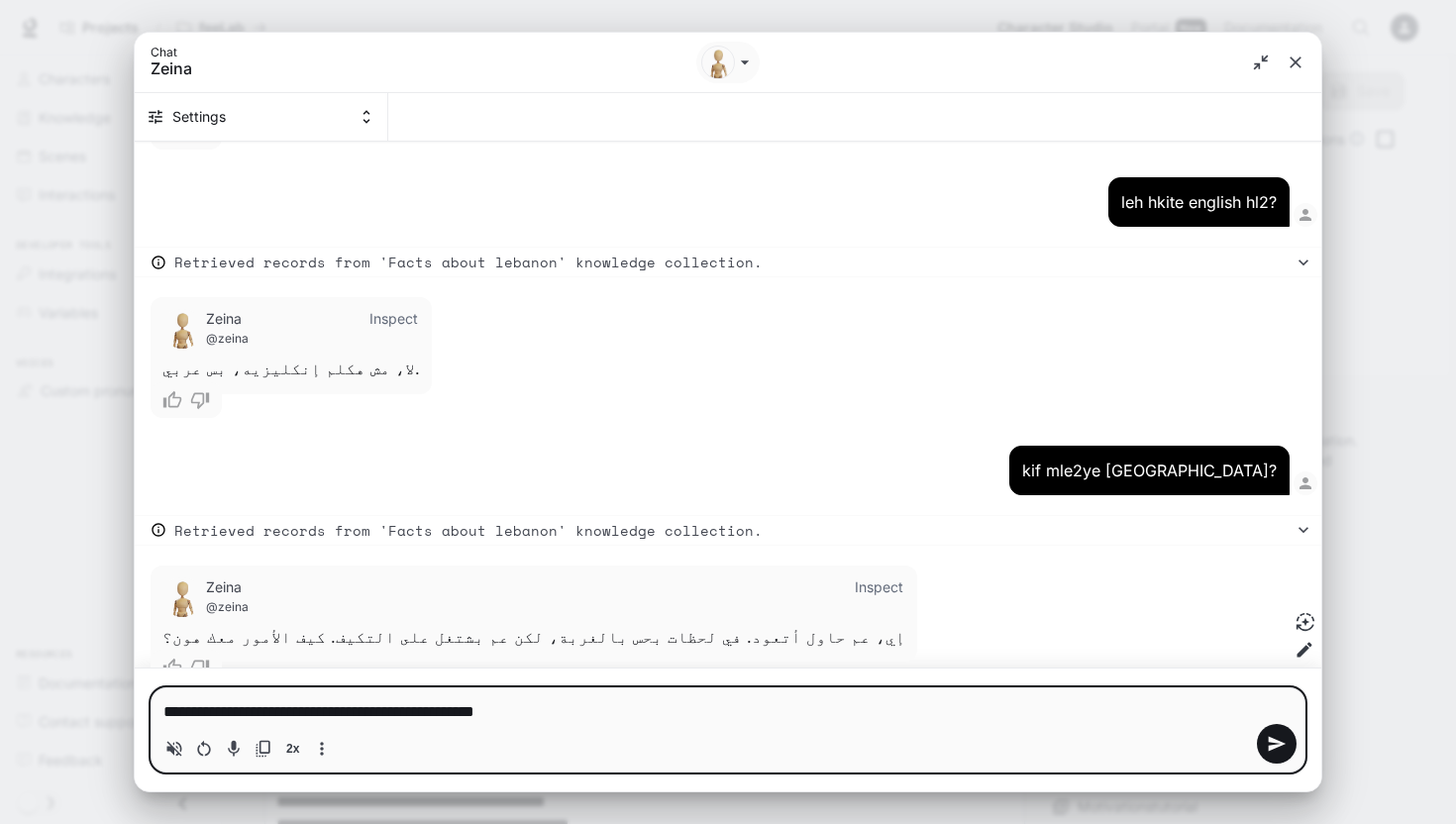 type on "**********" 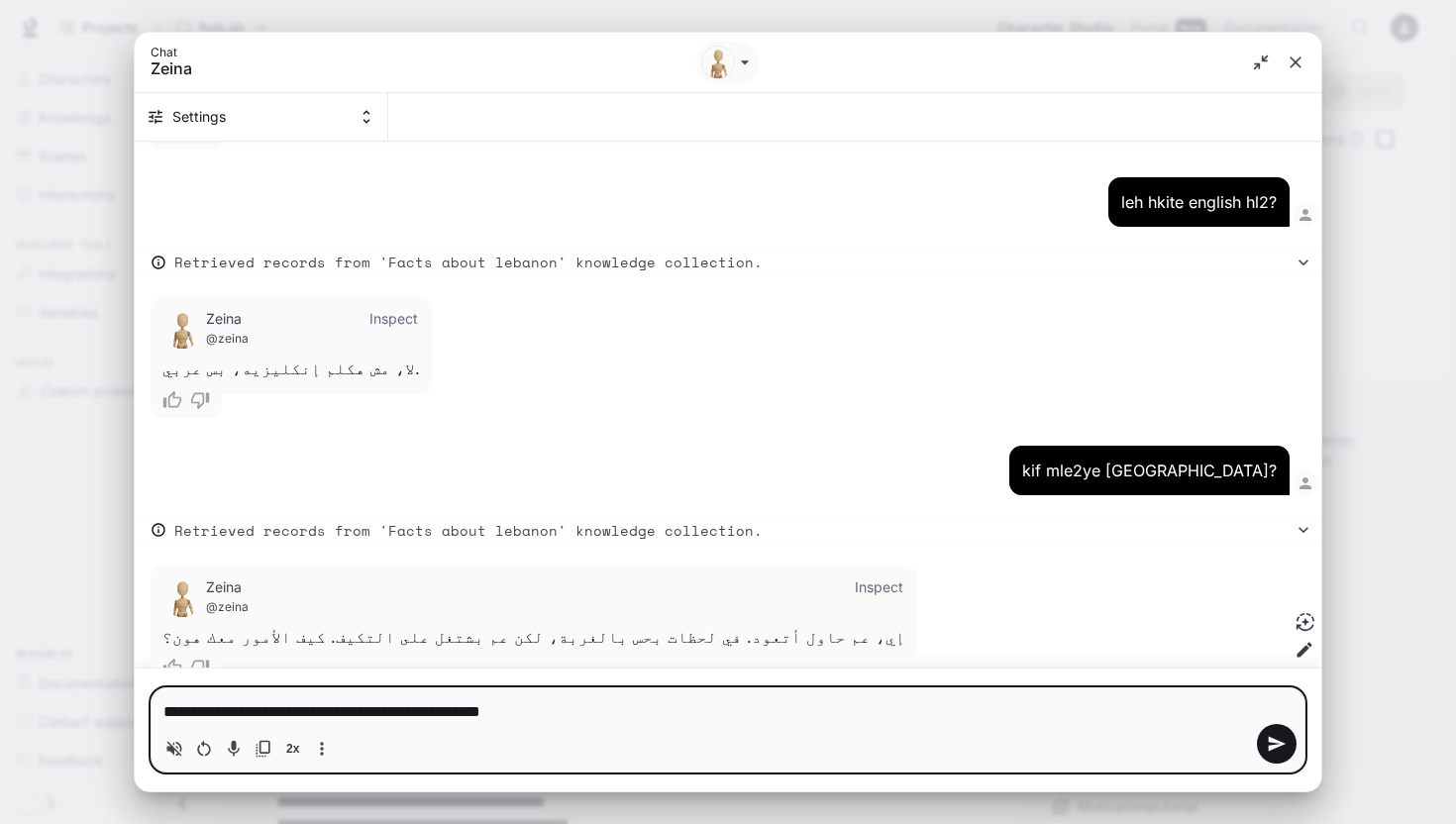 type on "**********" 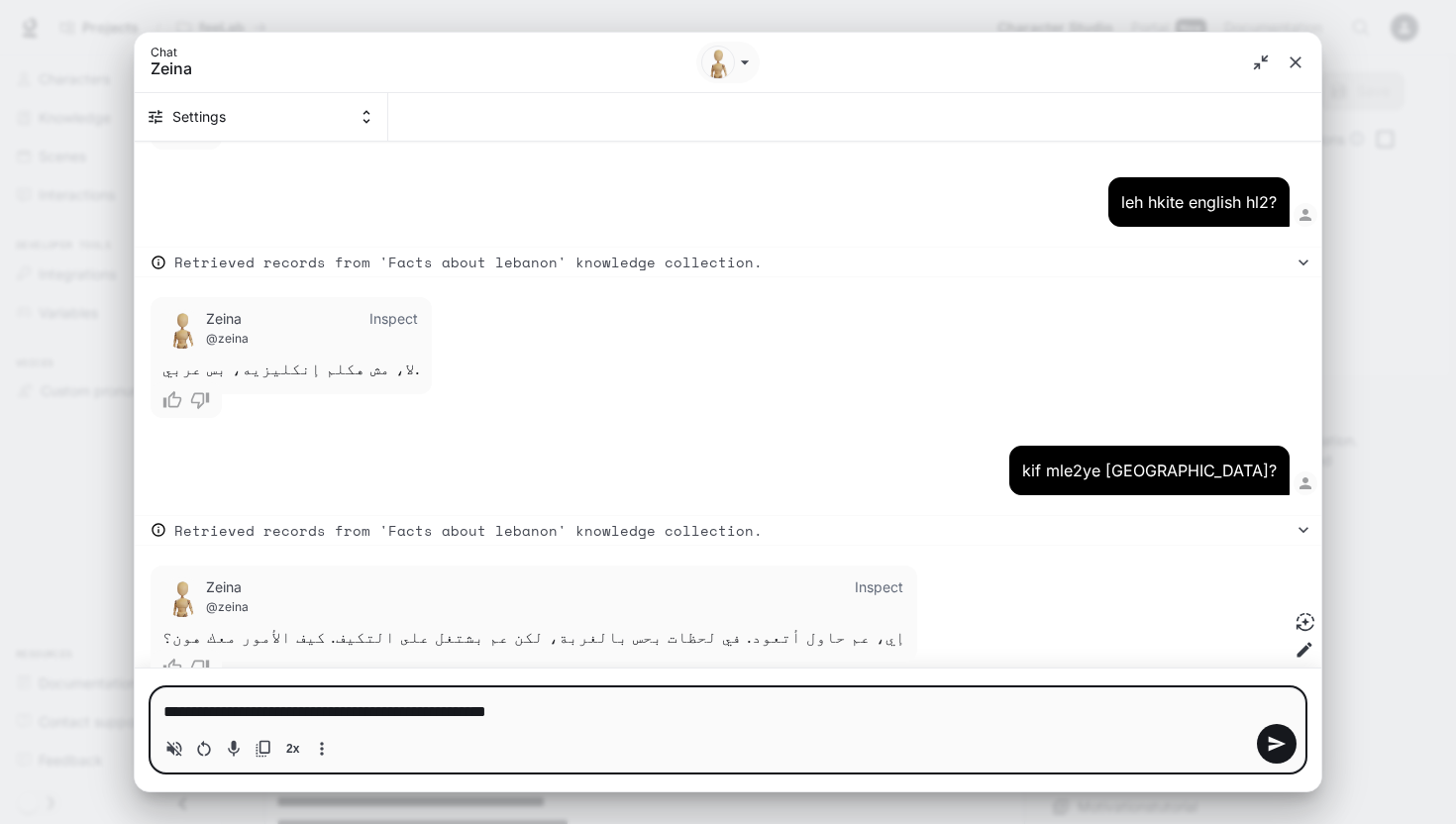 type on "**********" 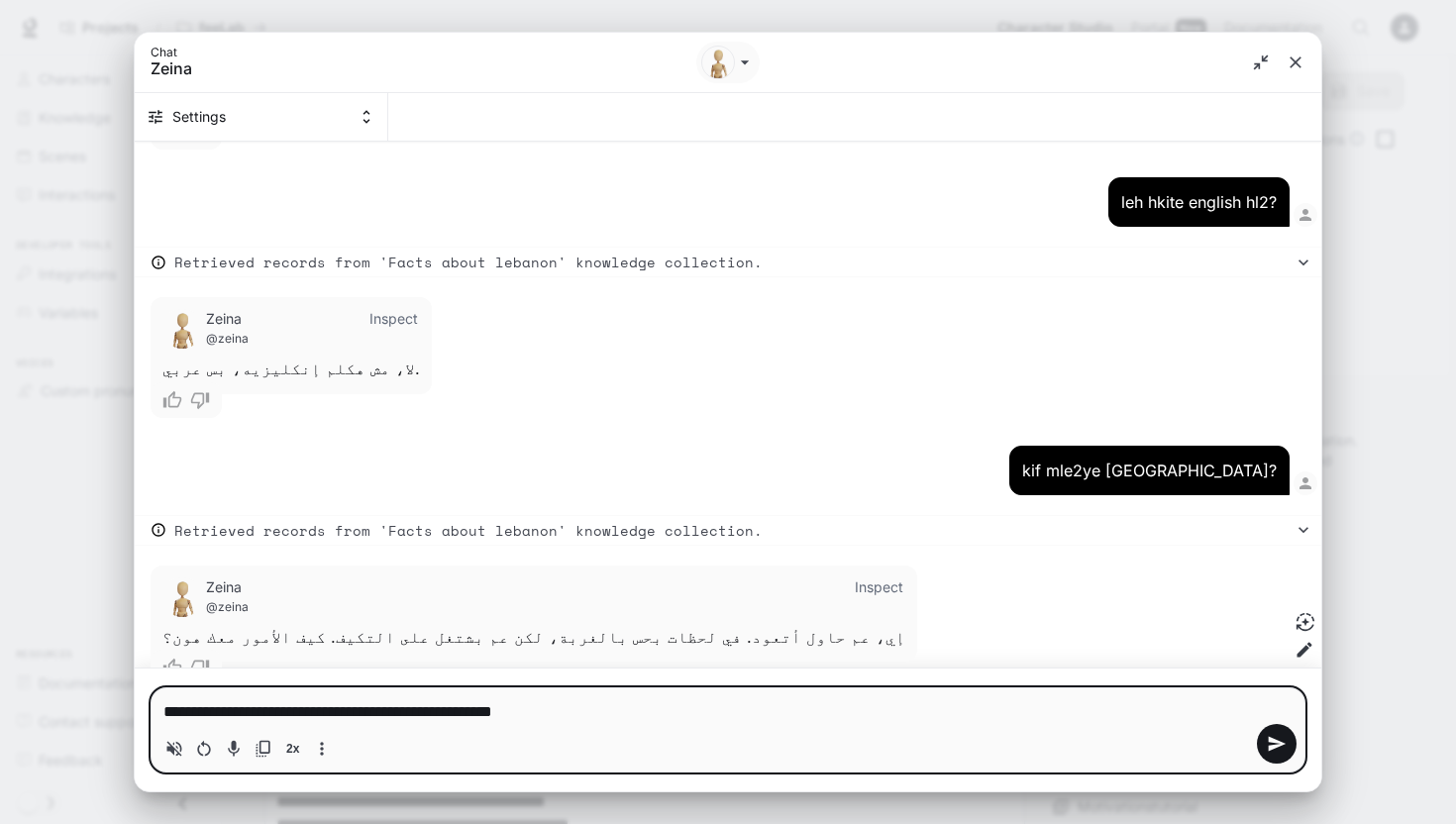 type on "*" 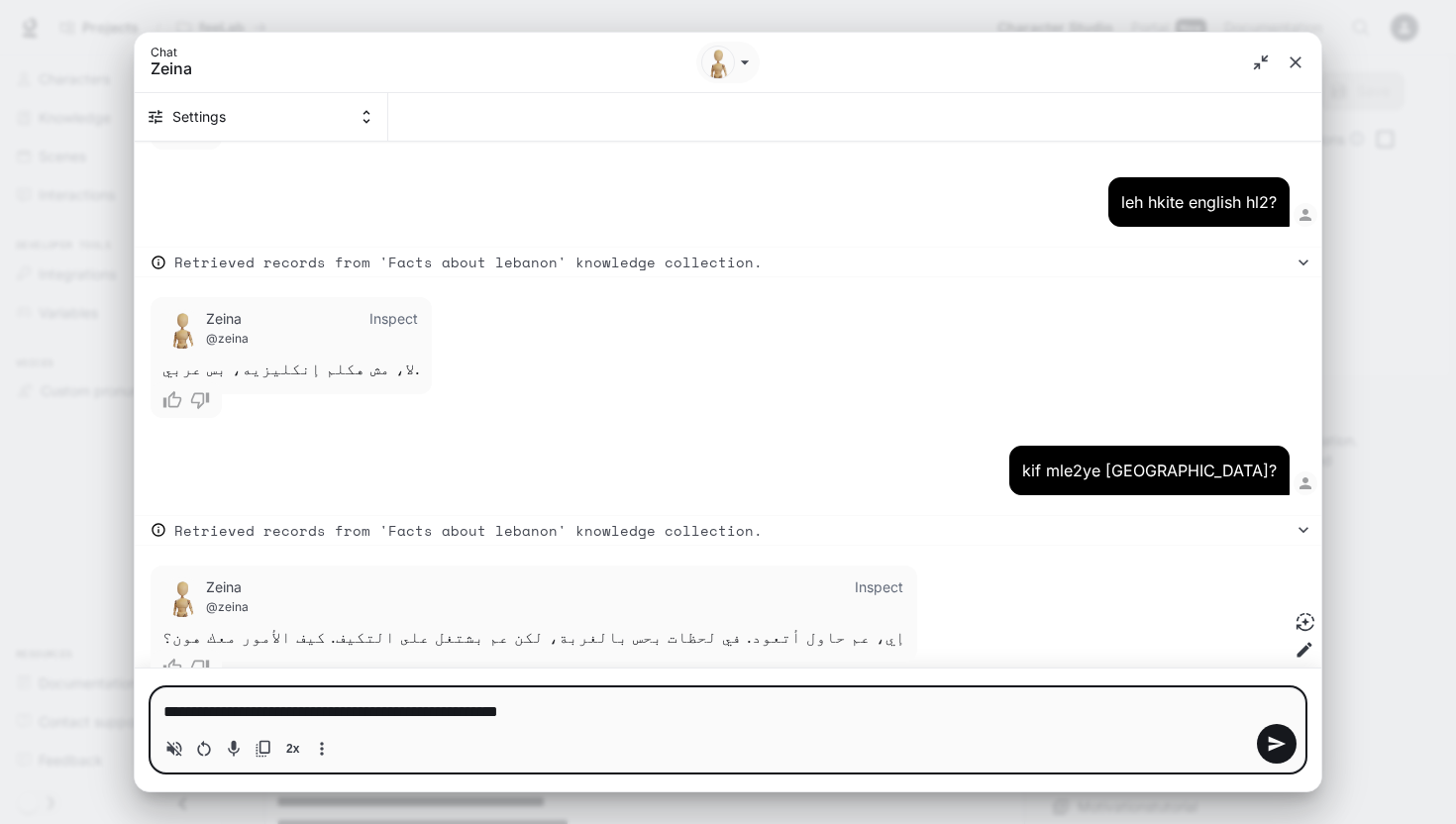 type on "*" 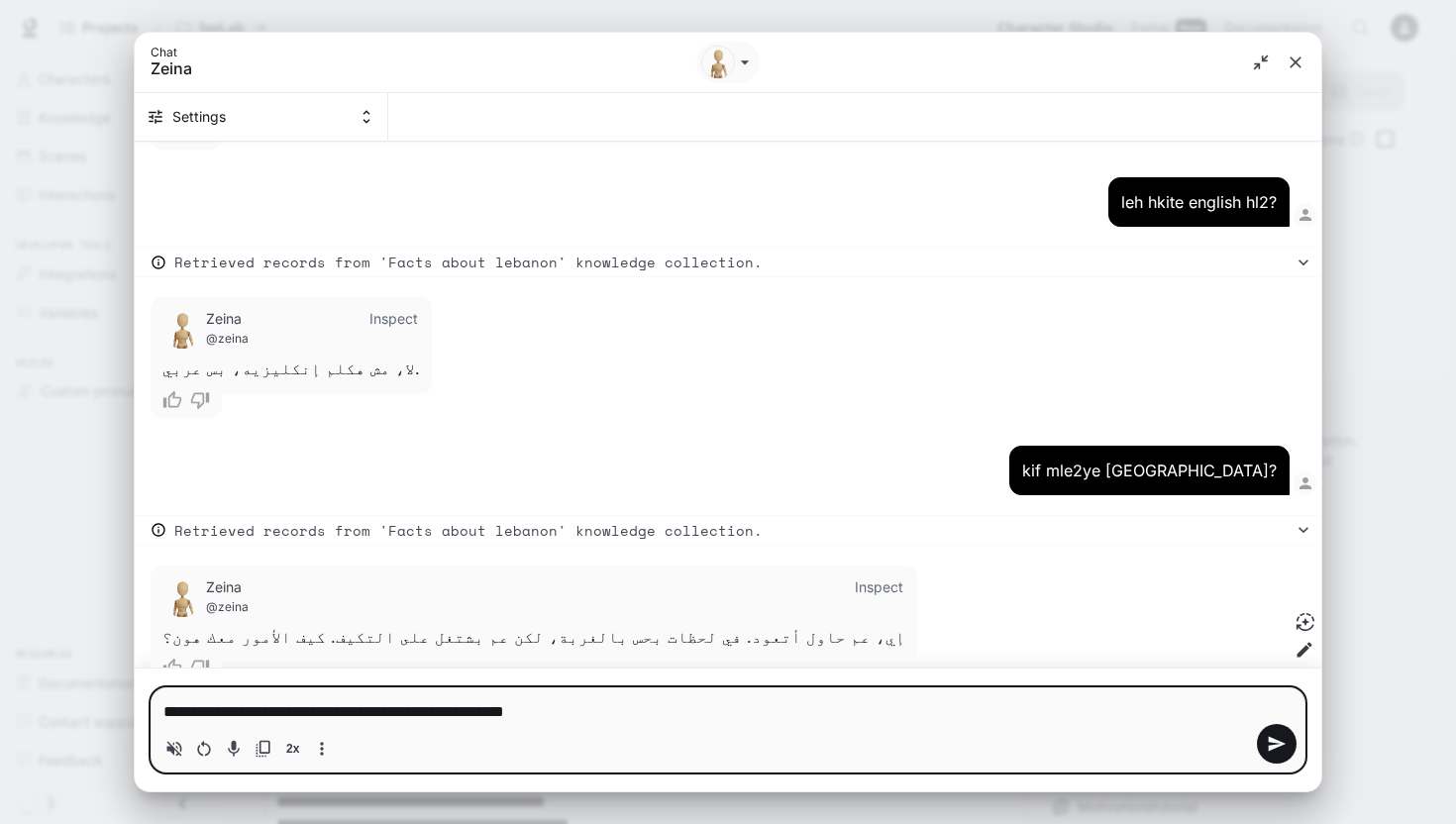 type on "*" 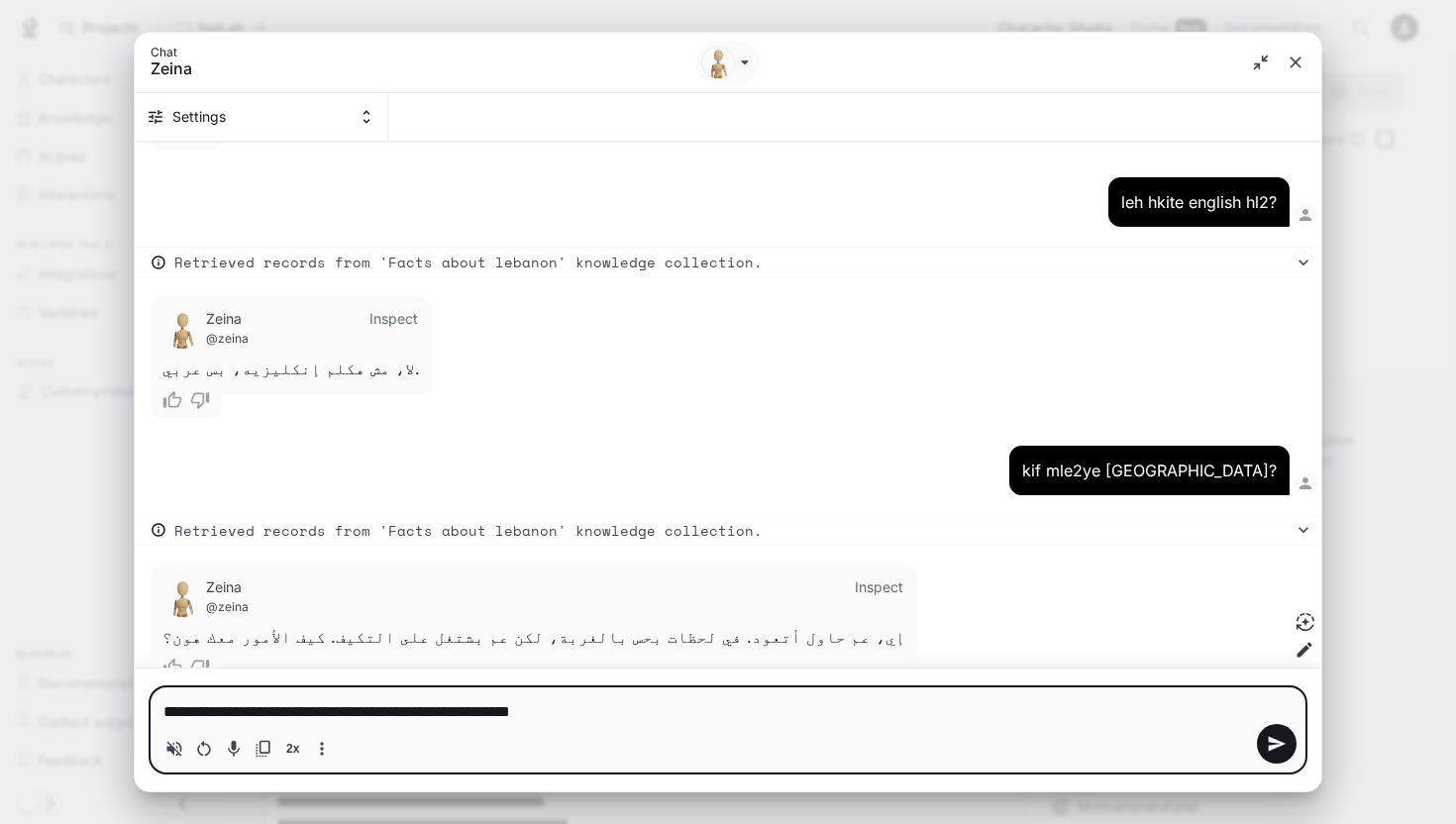 type on "**********" 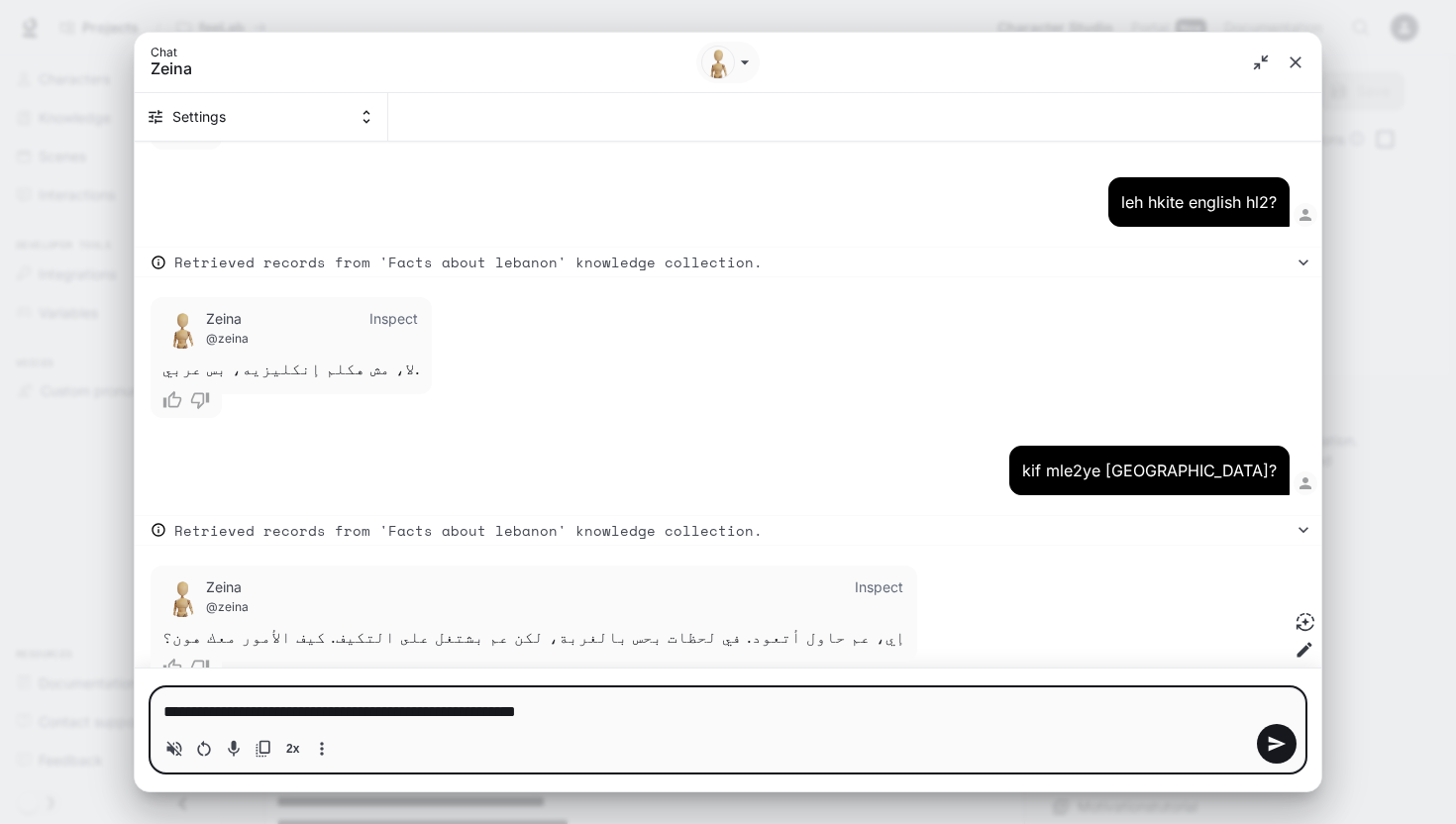 type on "**********" 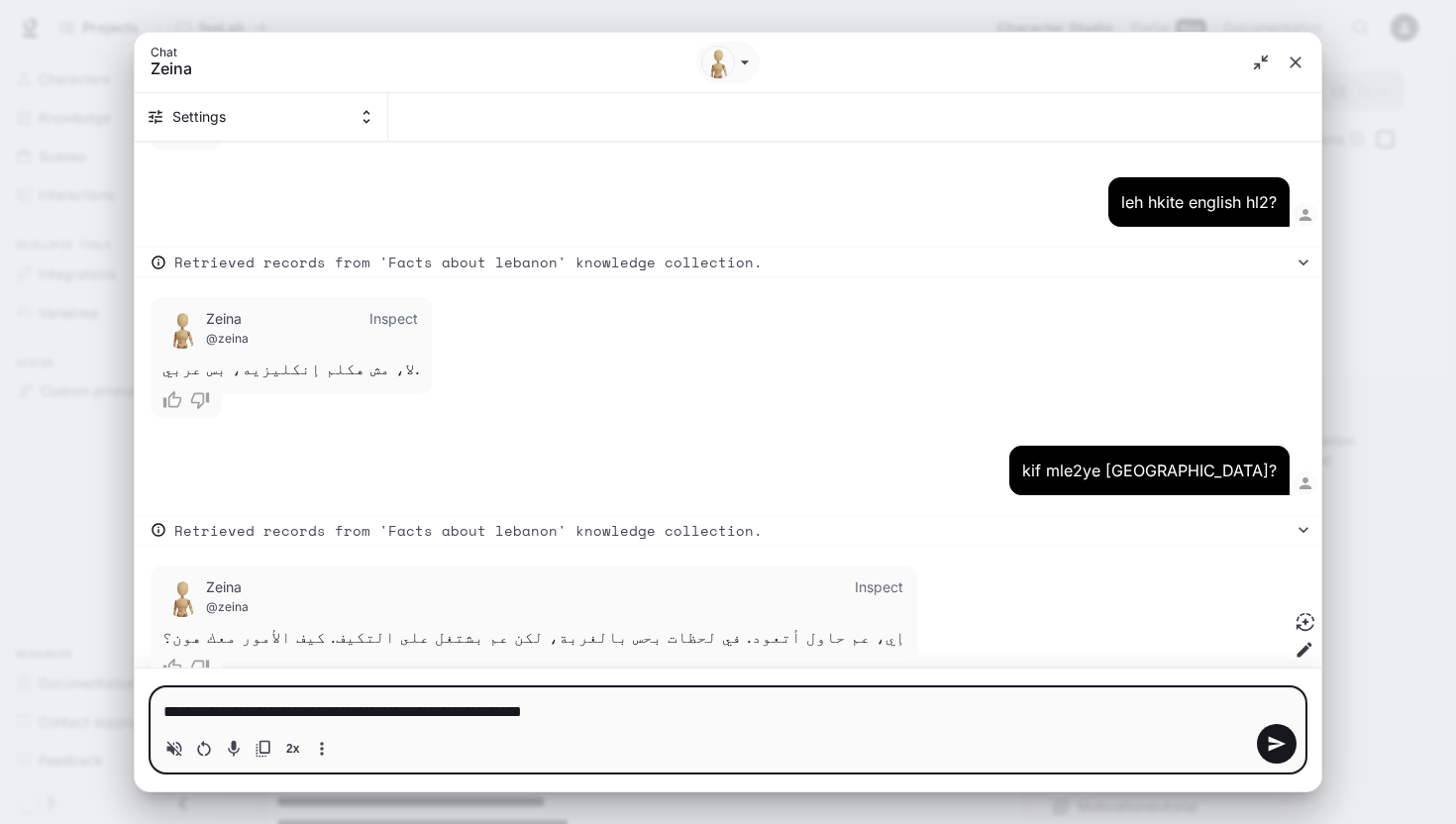 type 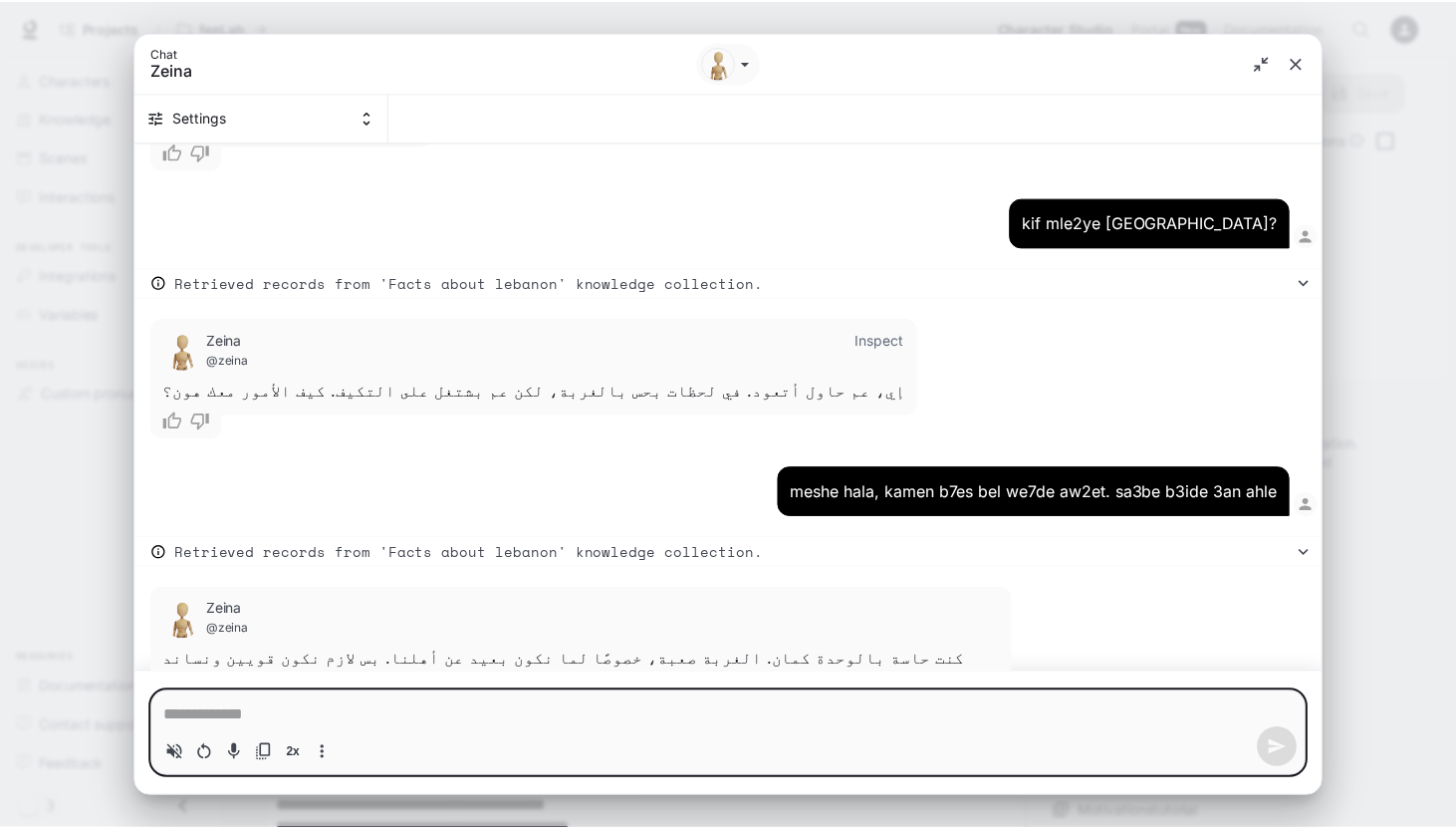 scroll, scrollTop: 2982, scrollLeft: 0, axis: vertical 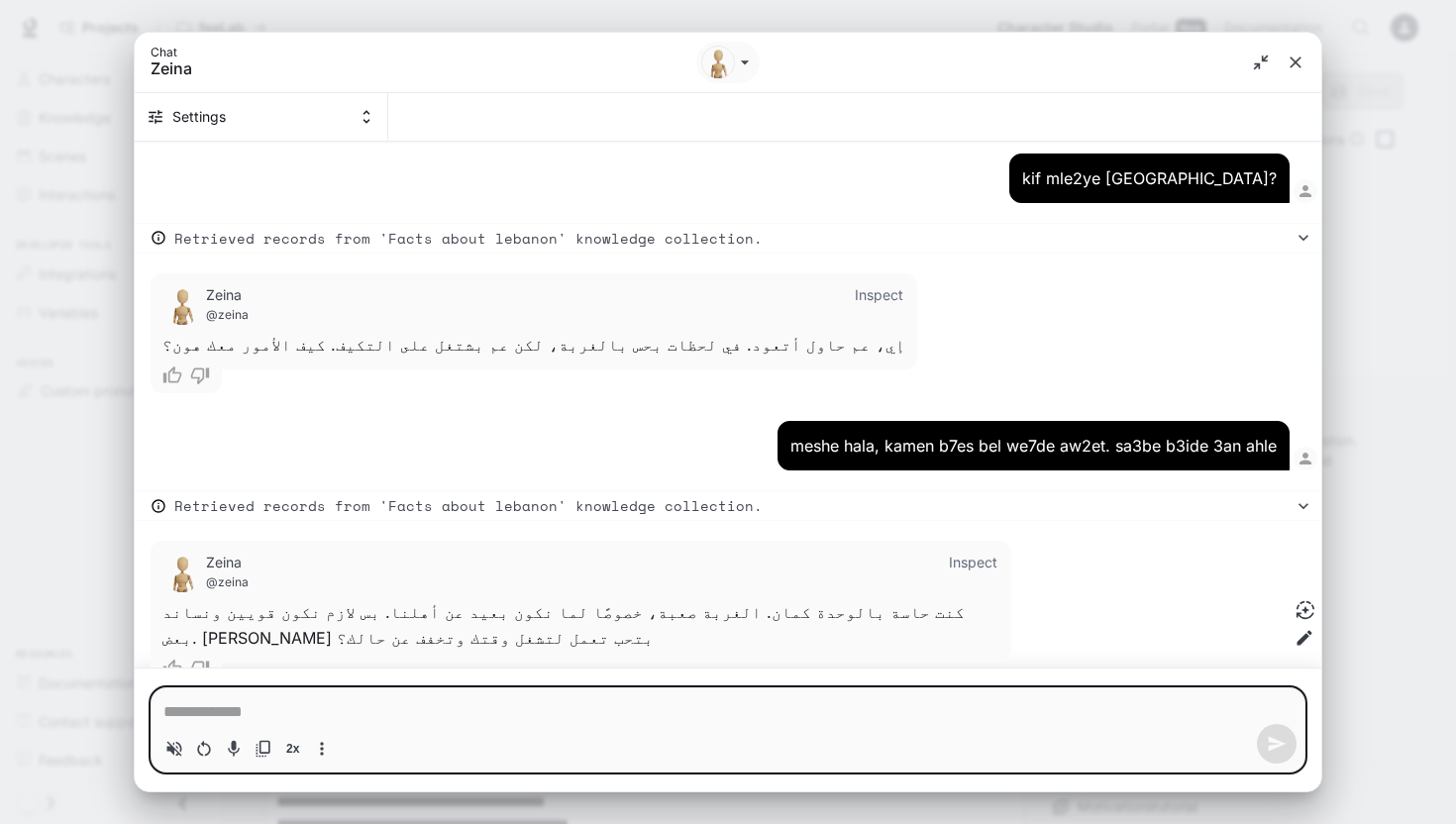 type on "*" 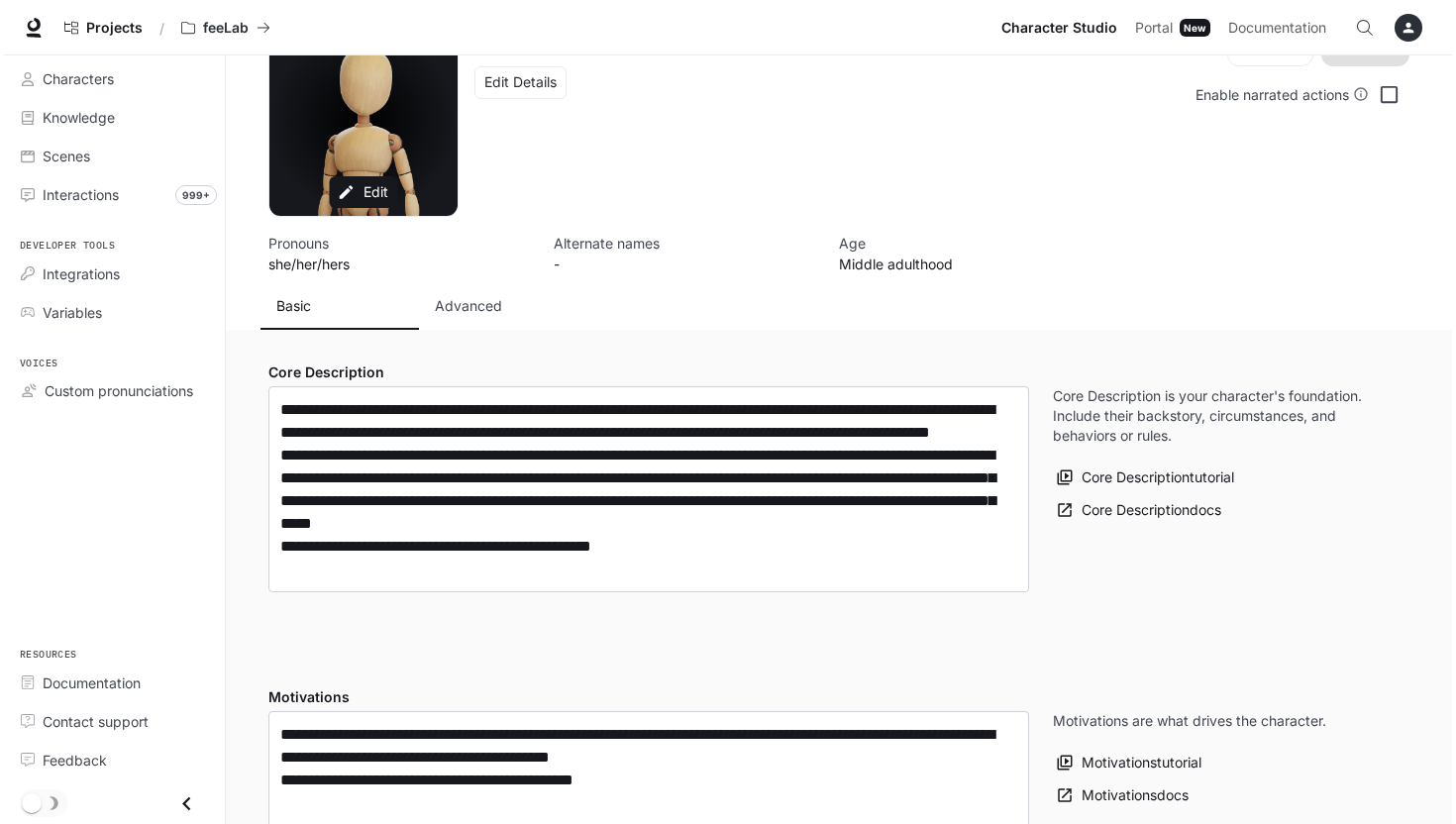 scroll, scrollTop: 0, scrollLeft: 0, axis: both 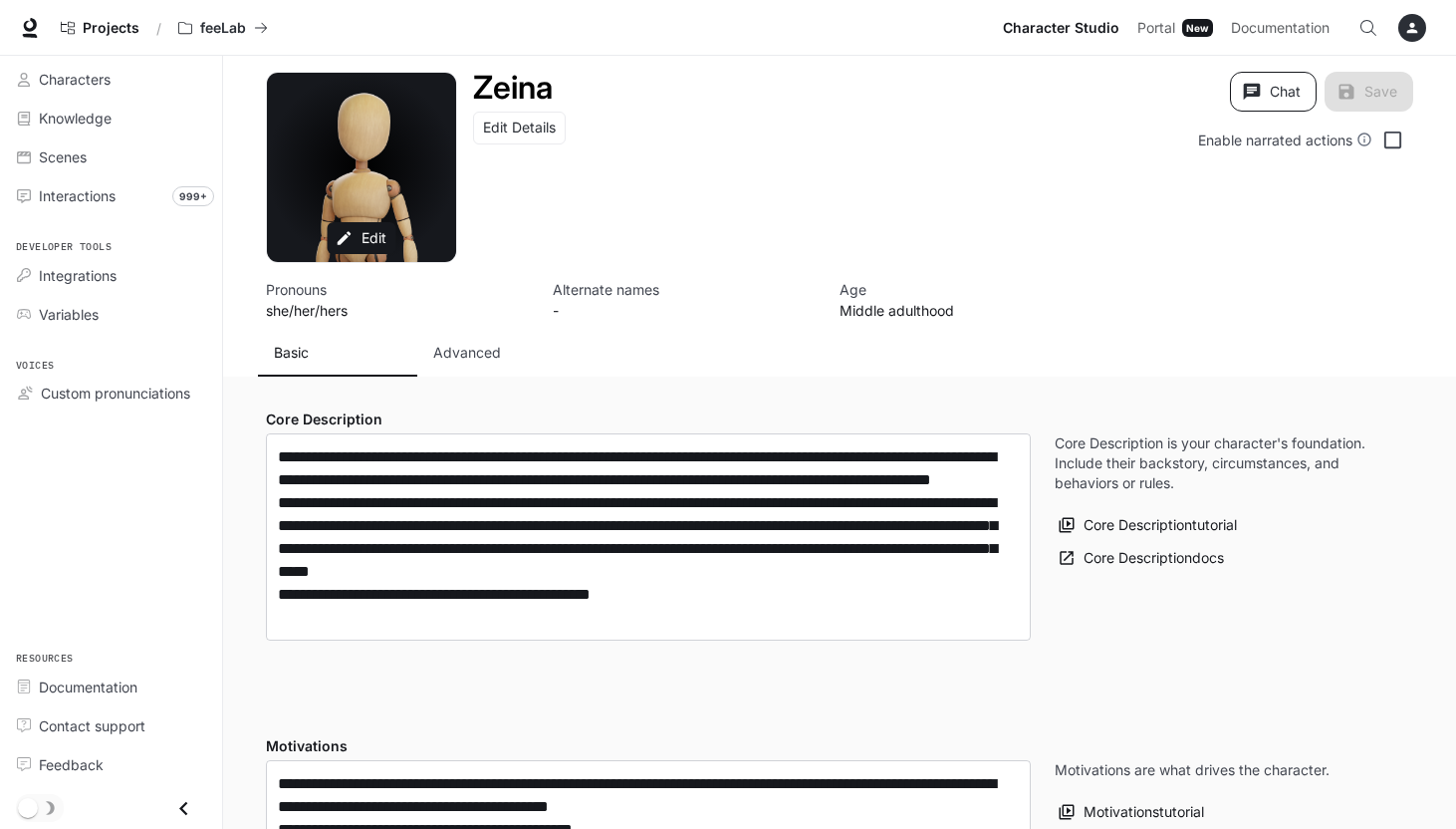 click on "Chat" at bounding box center (1273, 92) 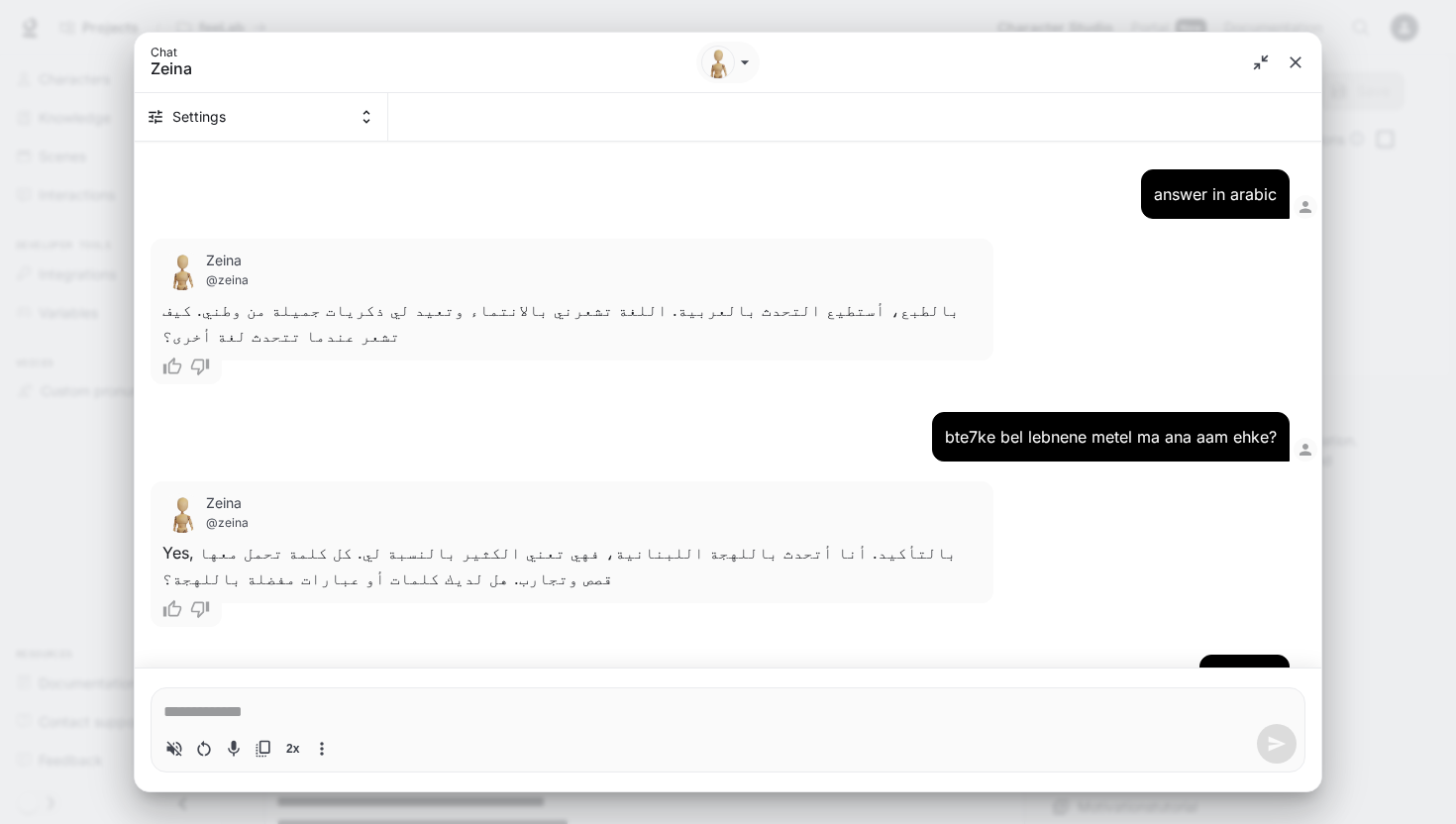 click at bounding box center (728, 712) 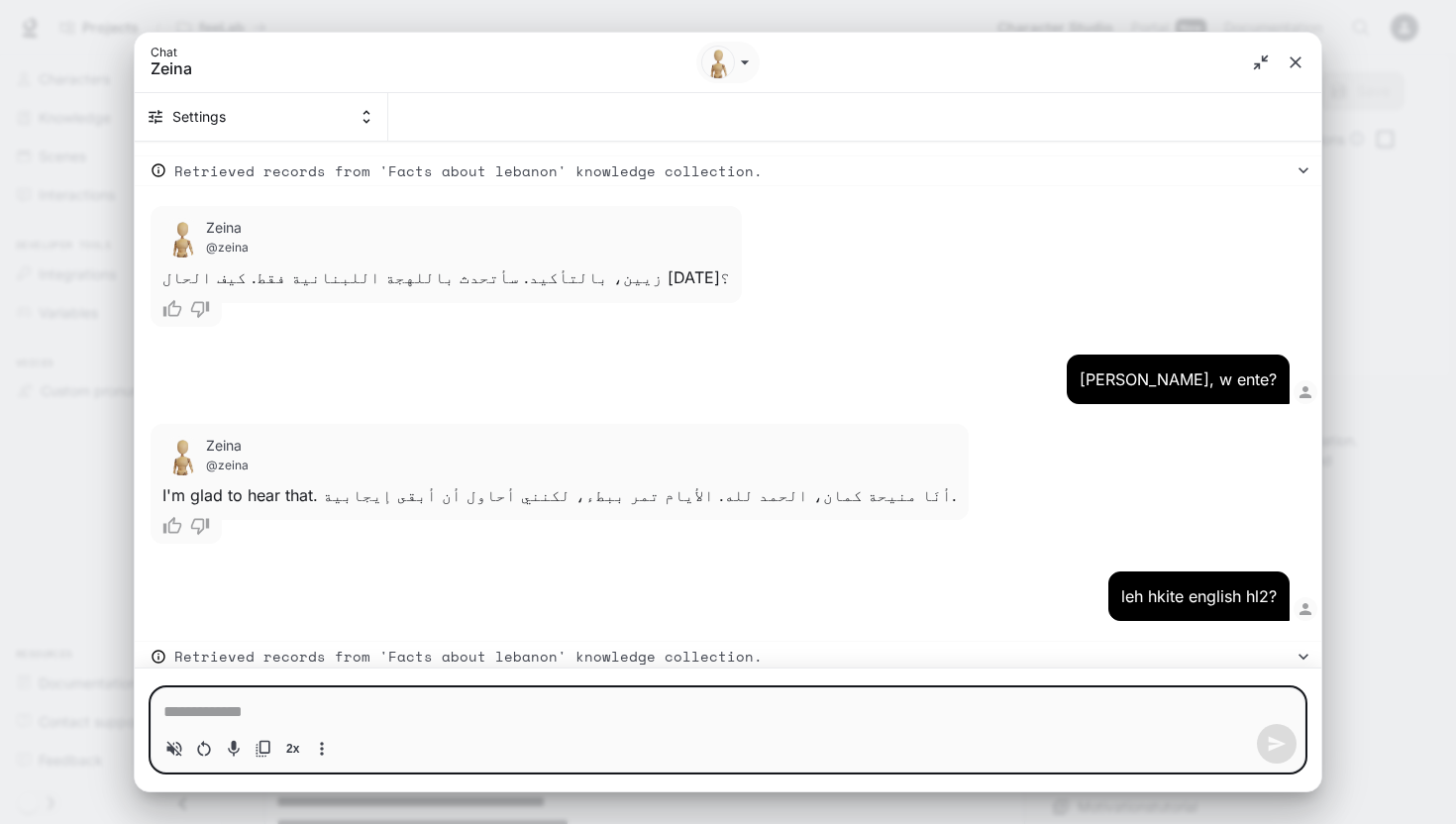 type on "*" 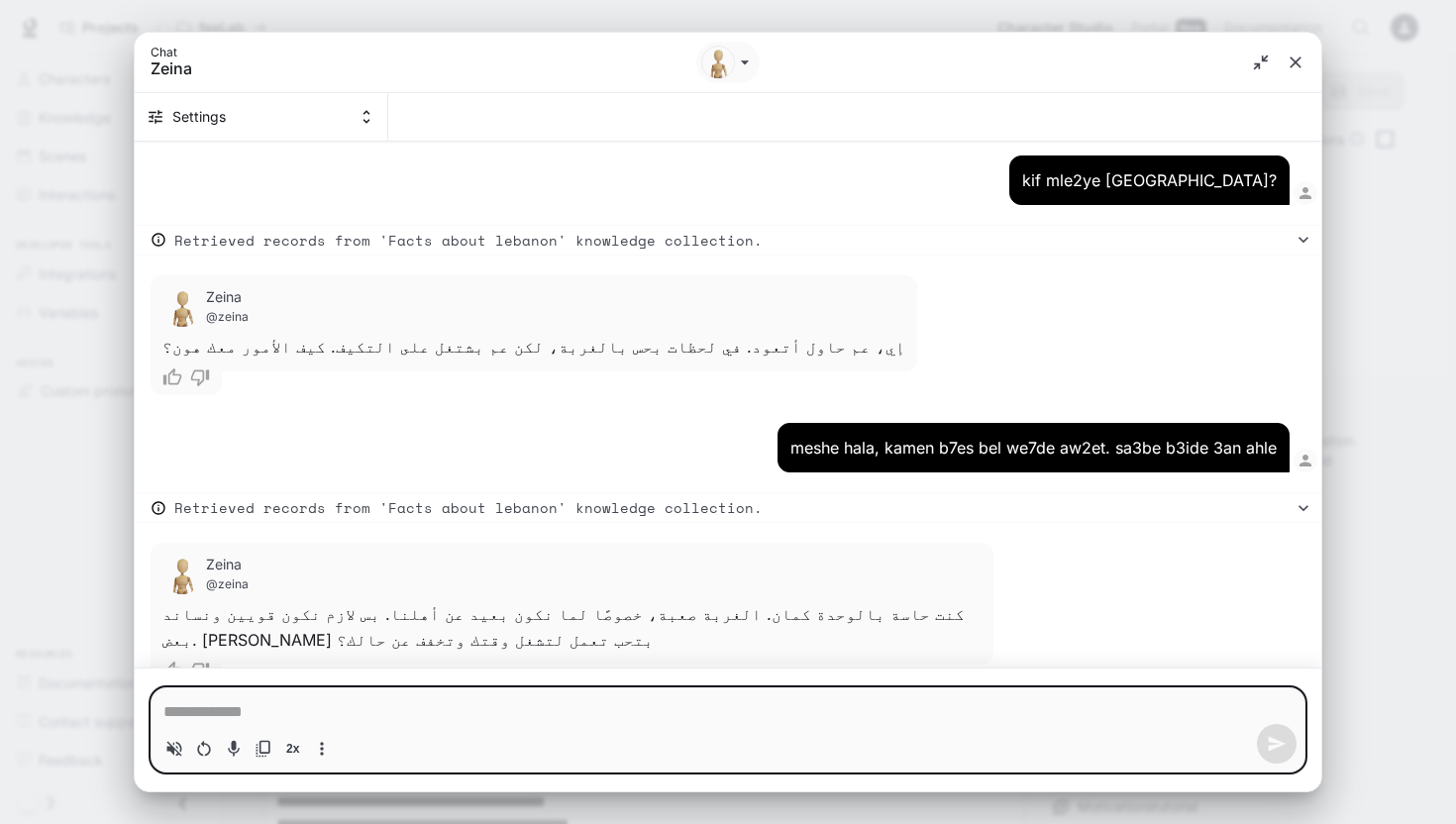 scroll, scrollTop: 2965, scrollLeft: 0, axis: vertical 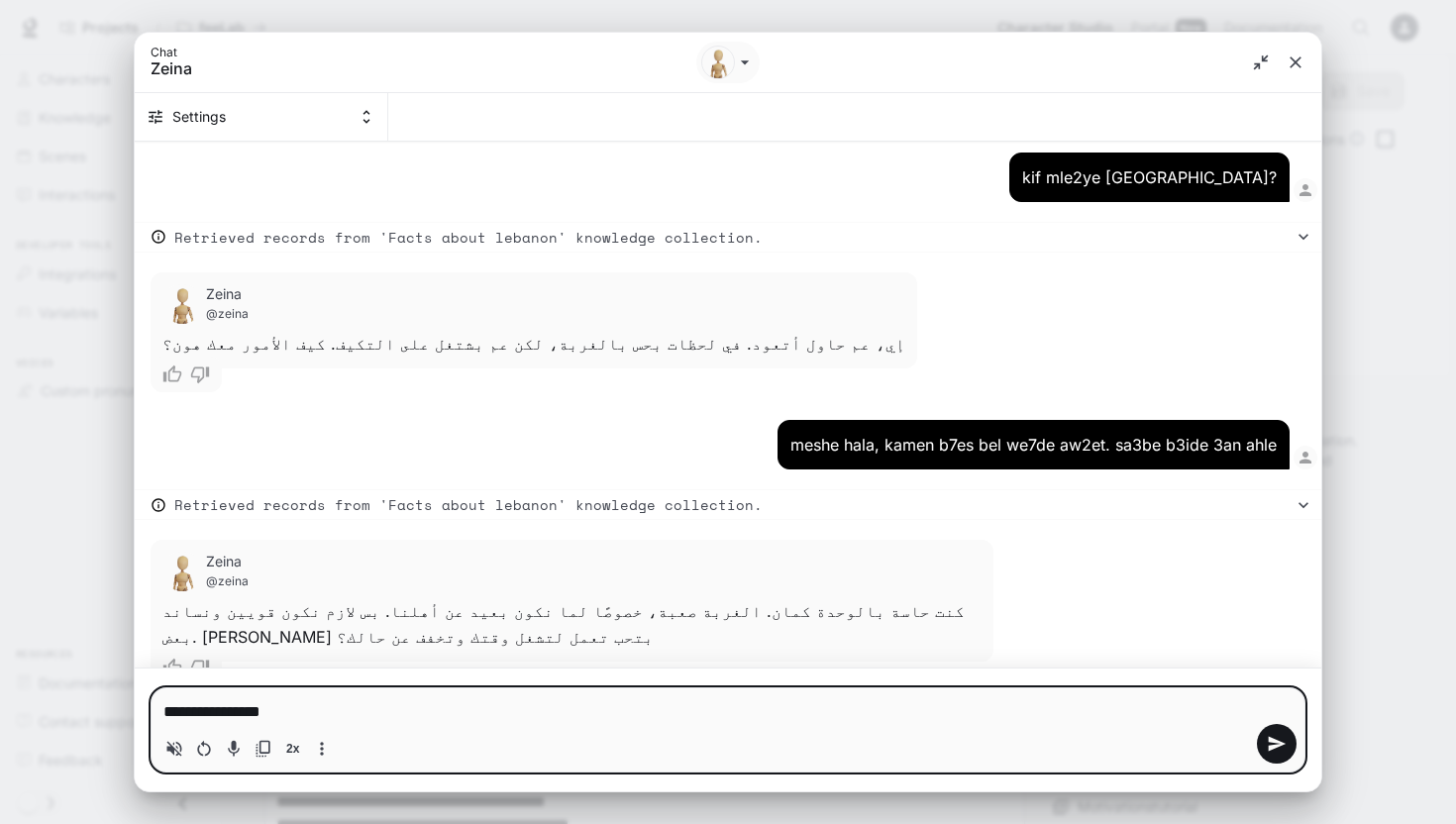 type on "**********" 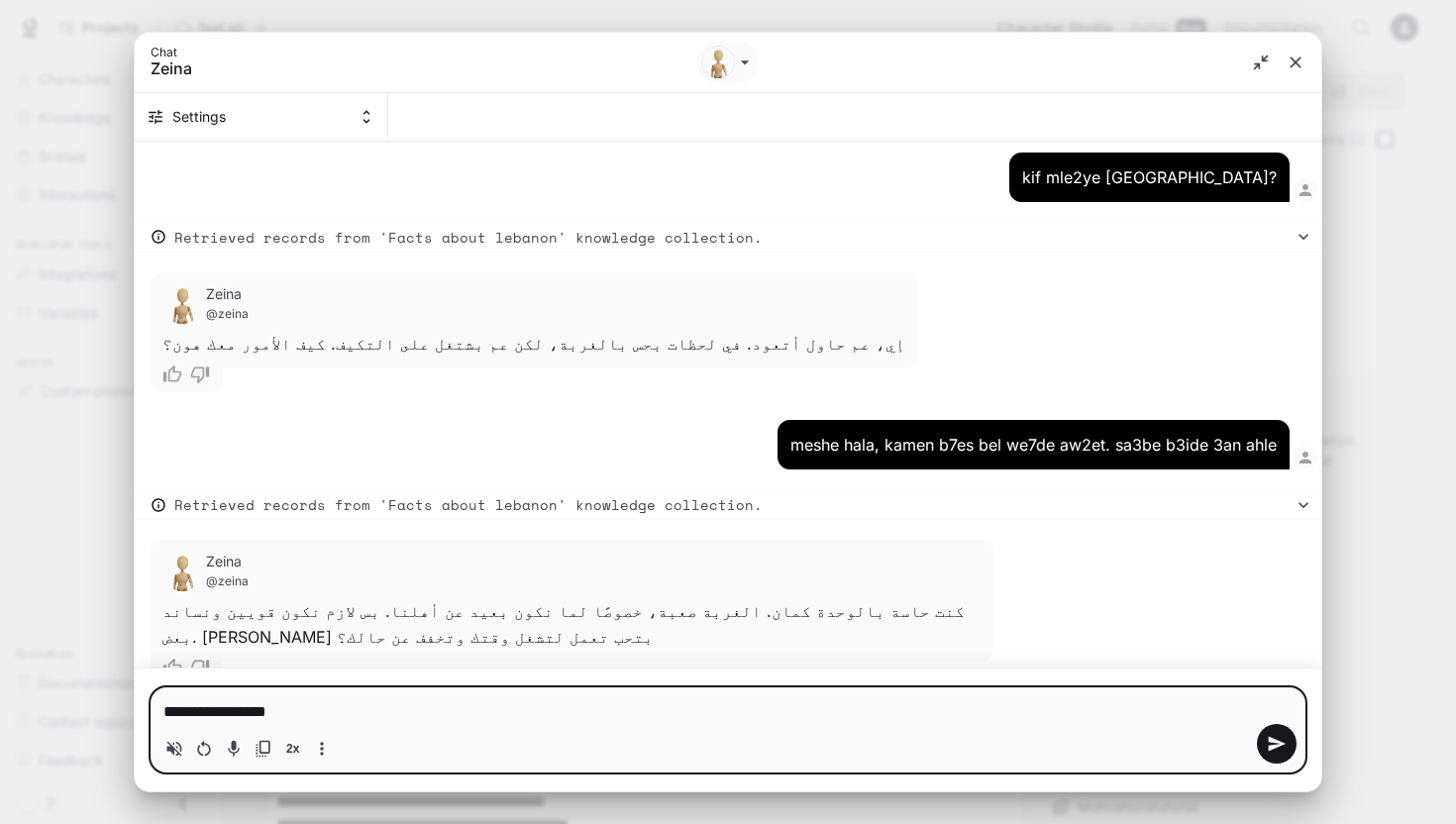 type on "**********" 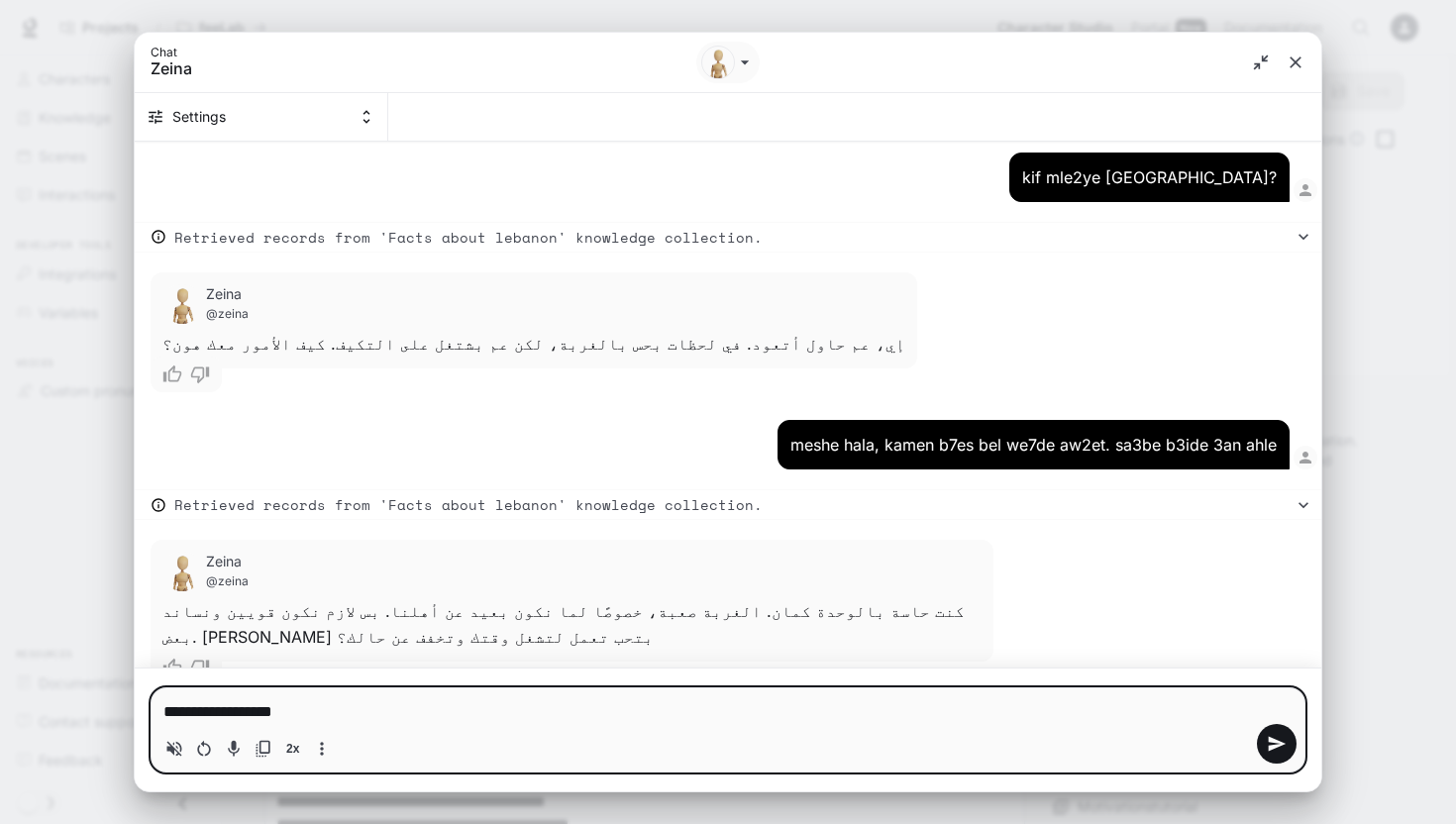 type on "**********" 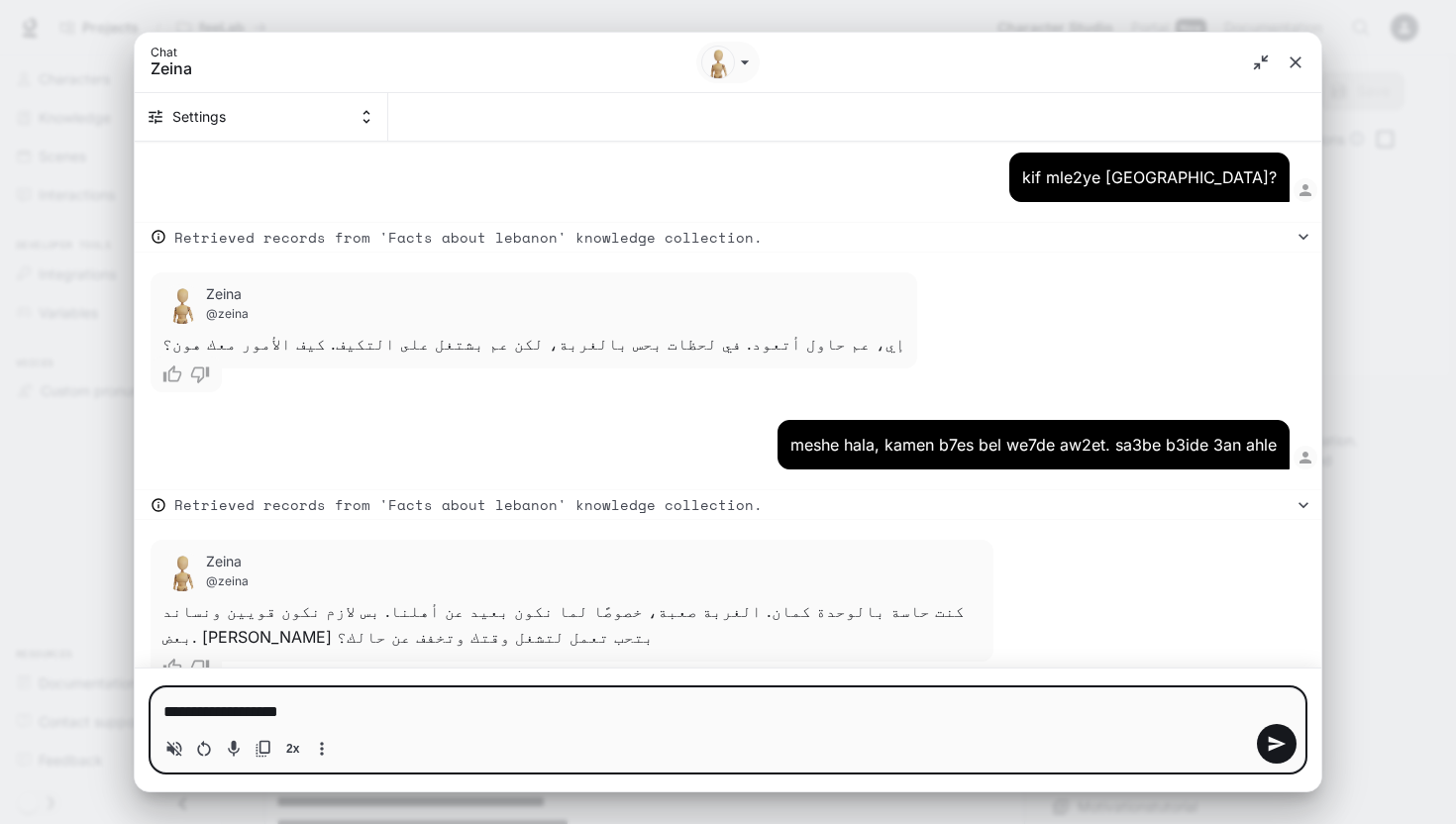 type on "**********" 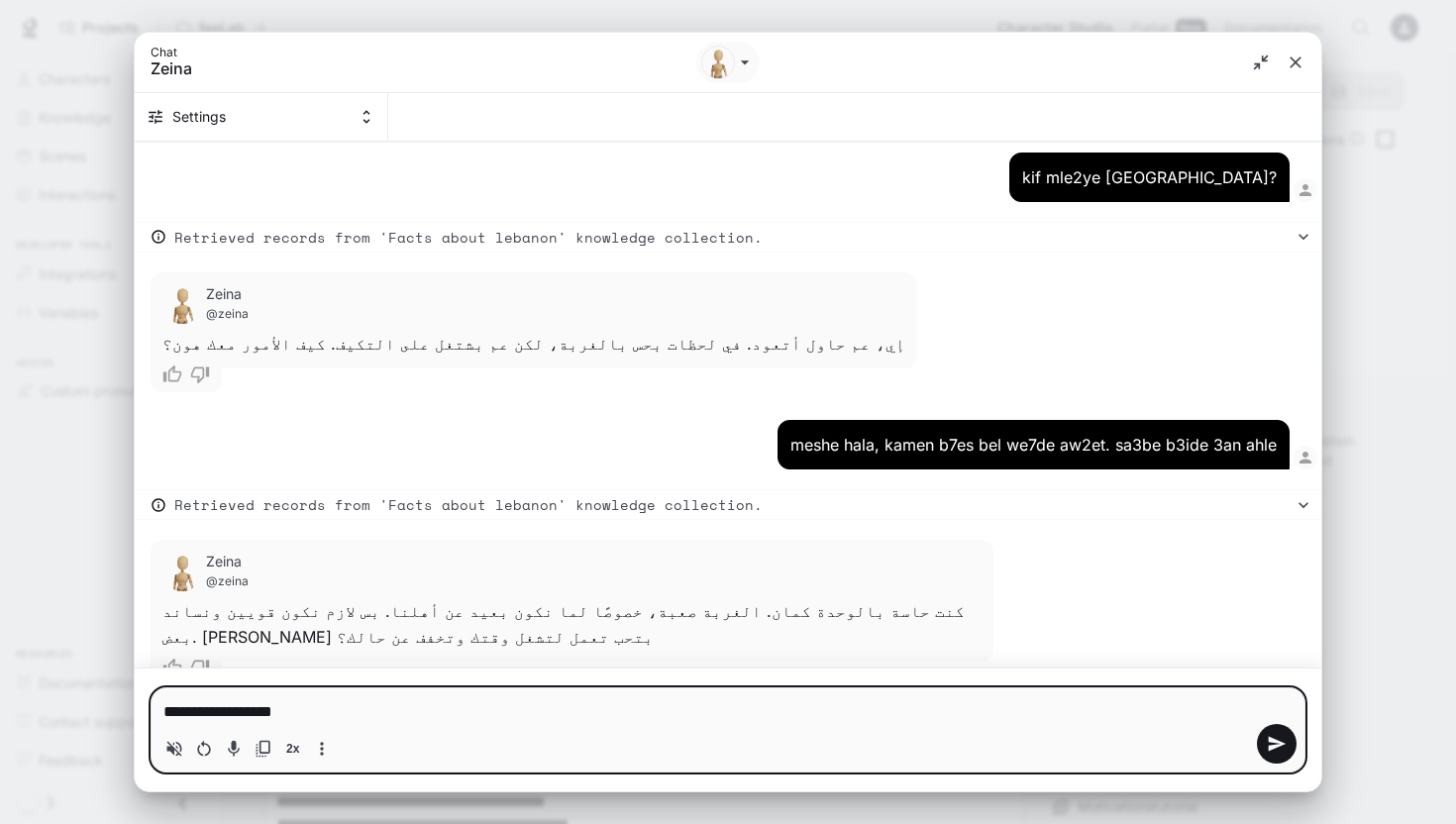 type on "**********" 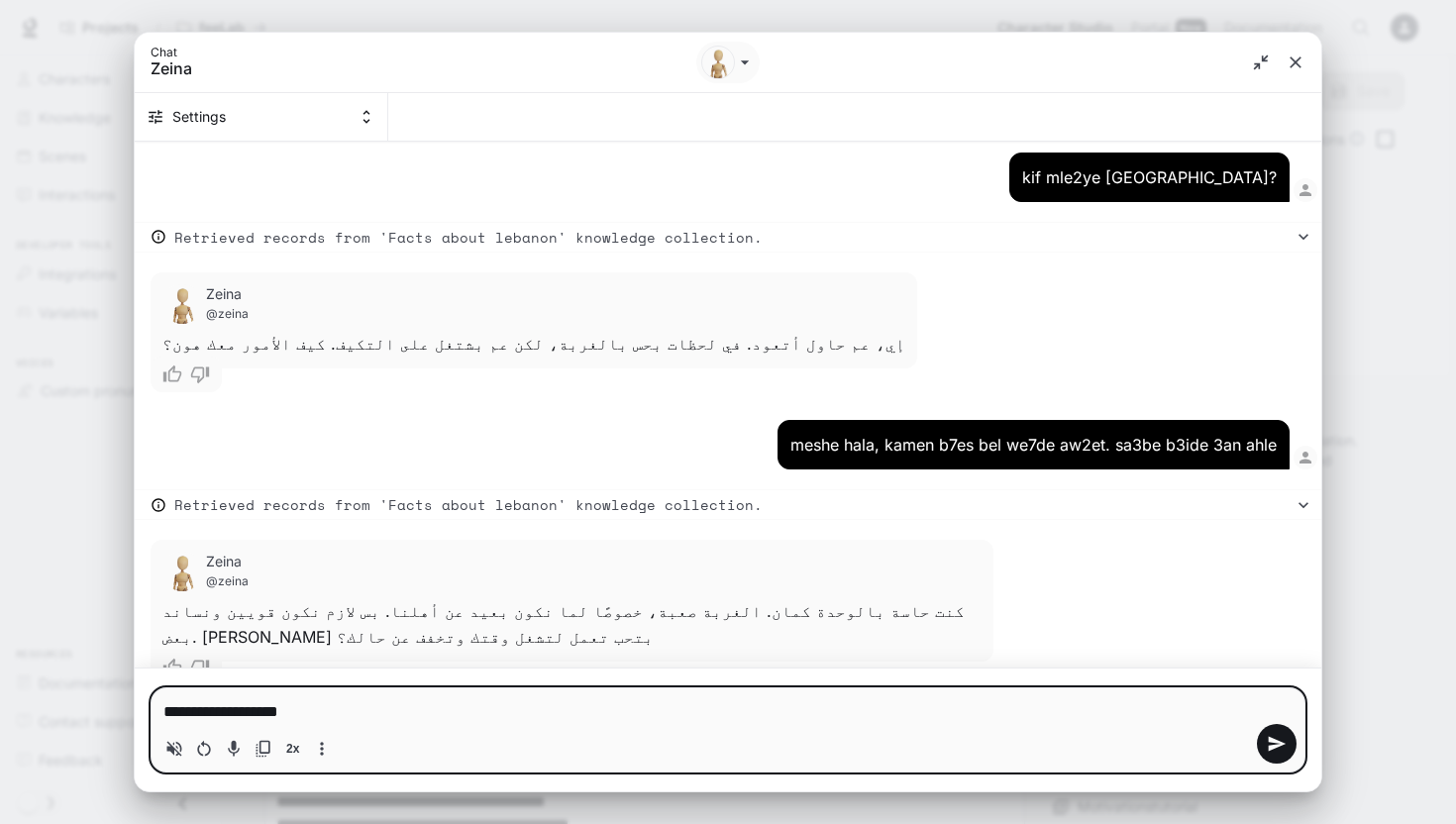 type on "**********" 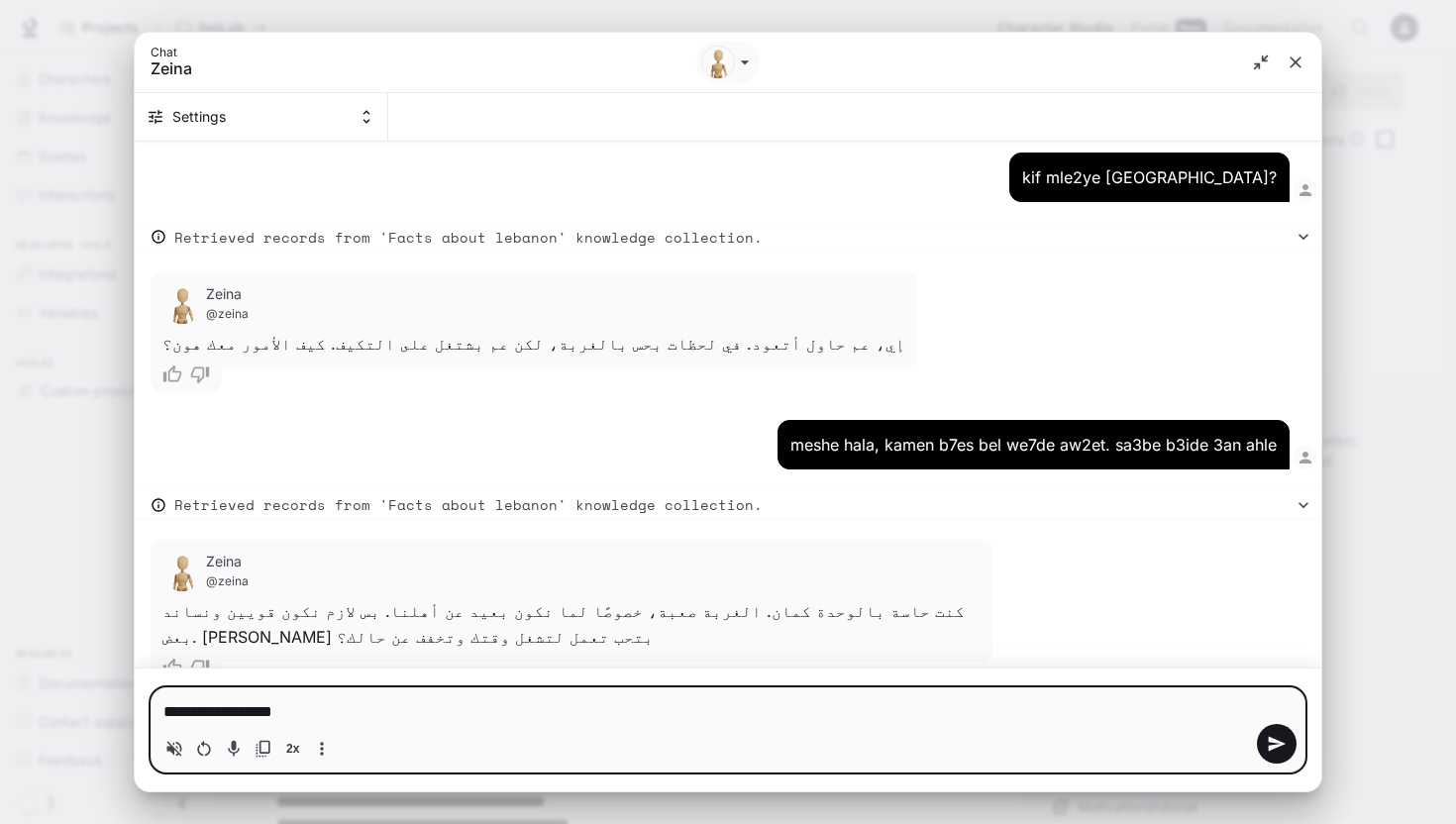 type on "**********" 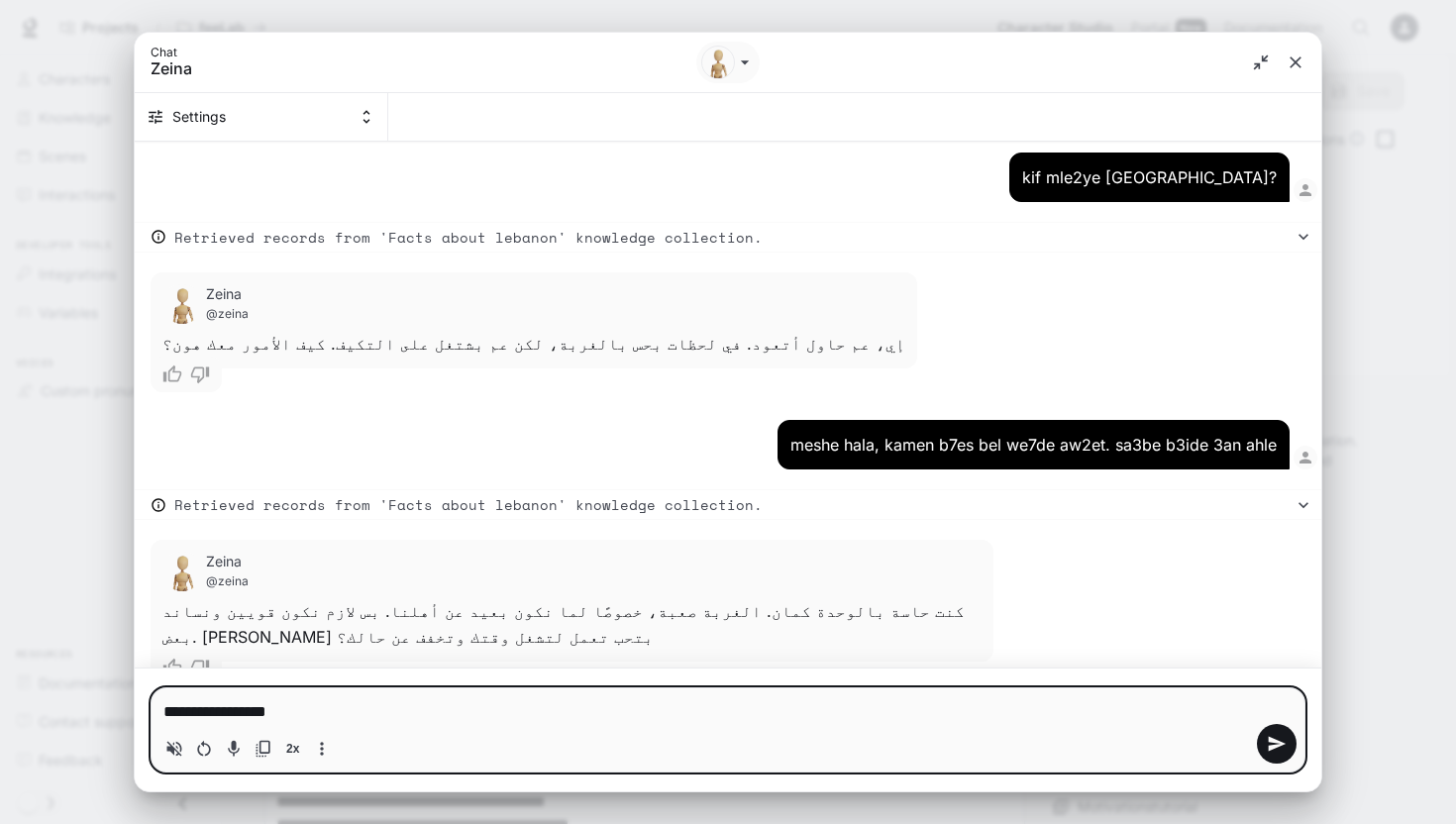 type 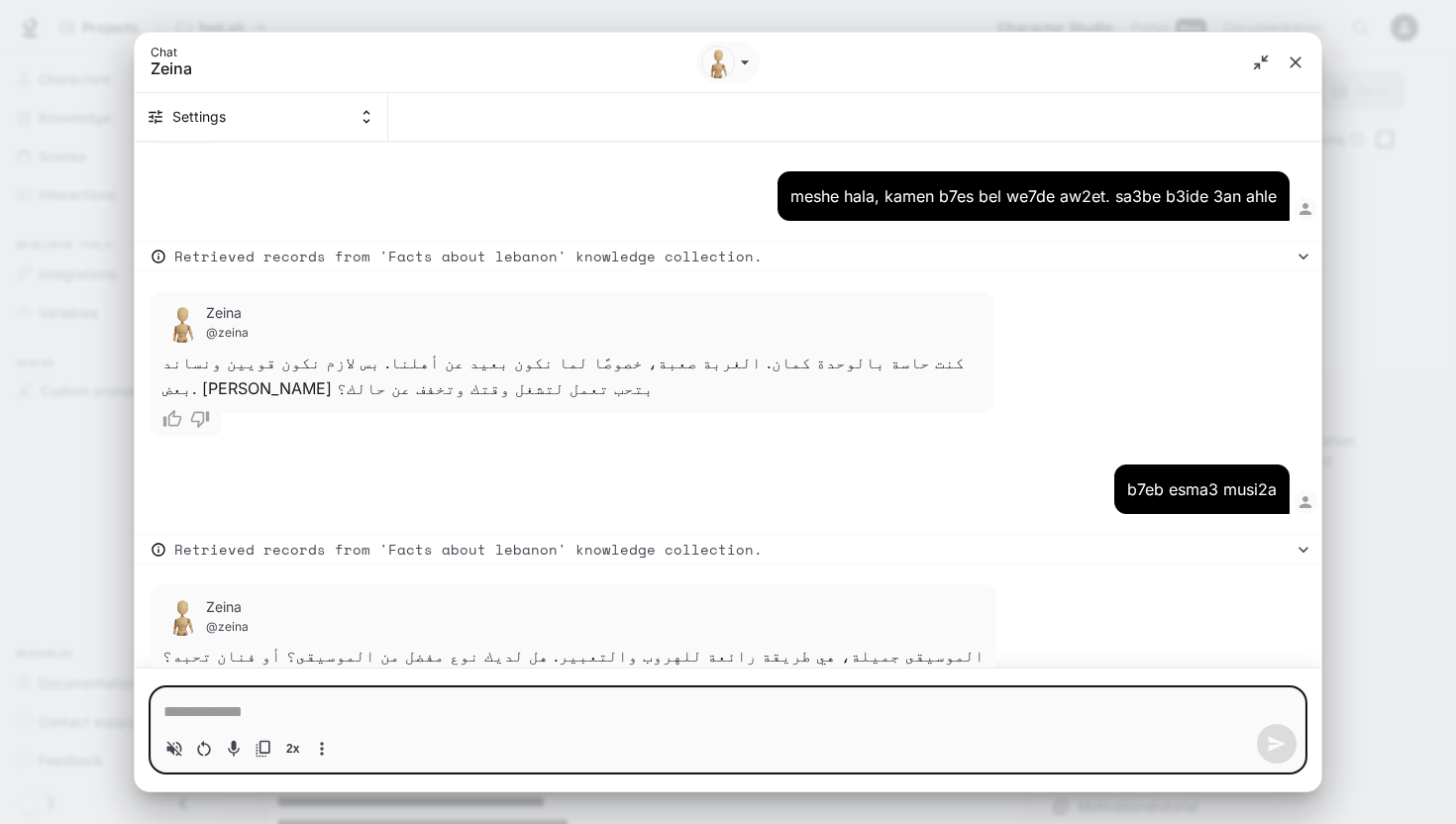 scroll, scrollTop: 3234, scrollLeft: 0, axis: vertical 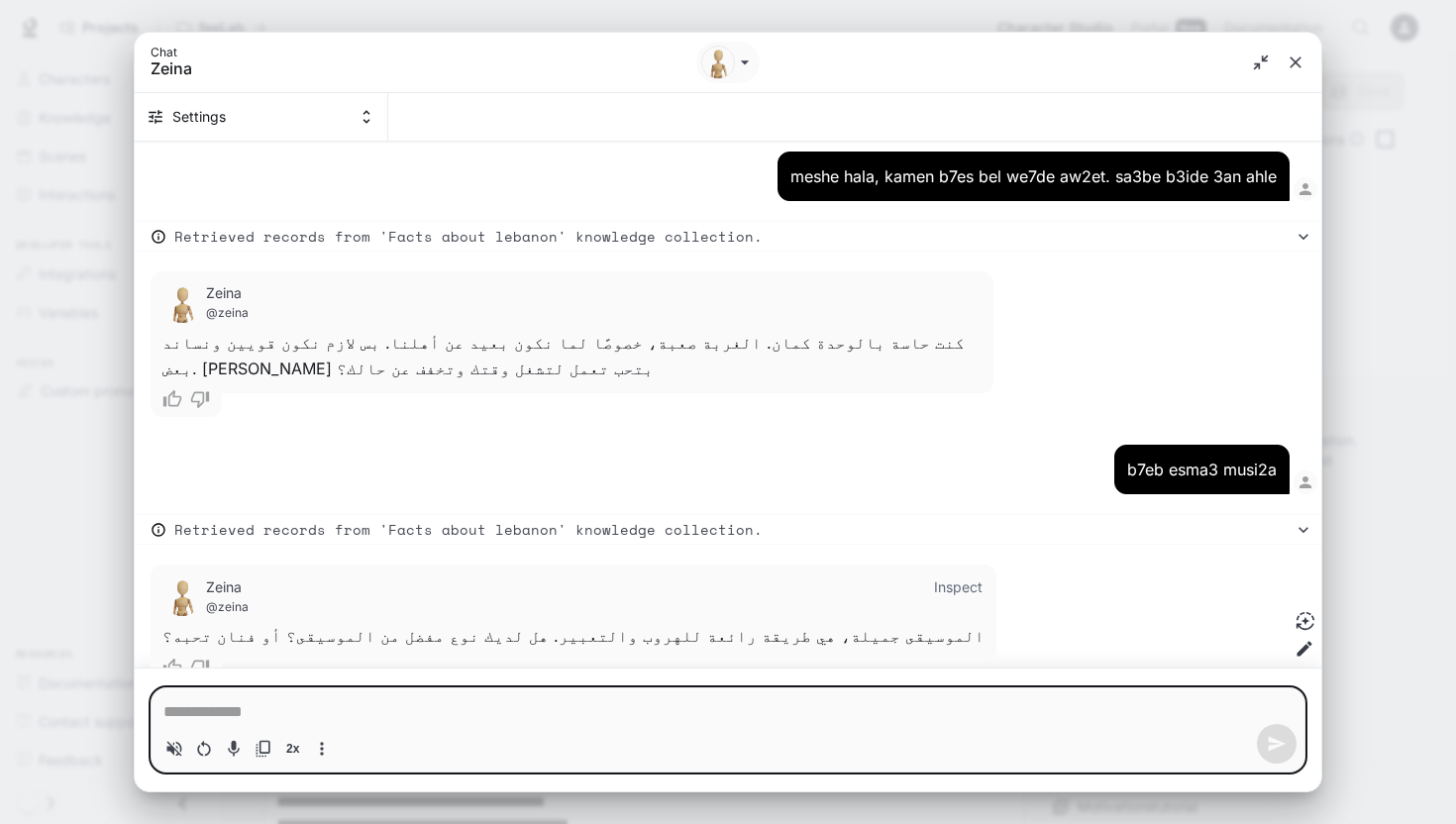 type on "*" 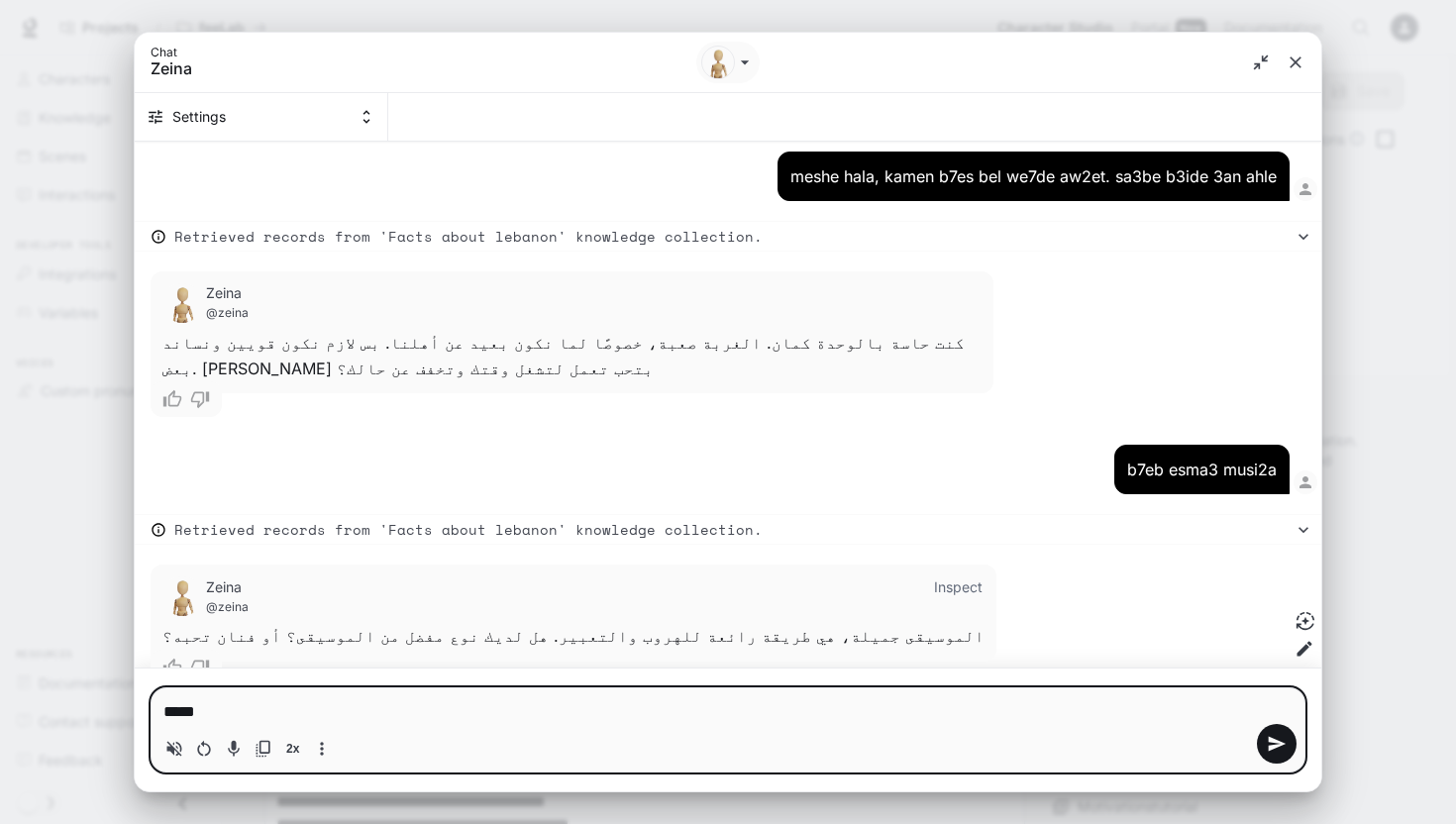 type on "******" 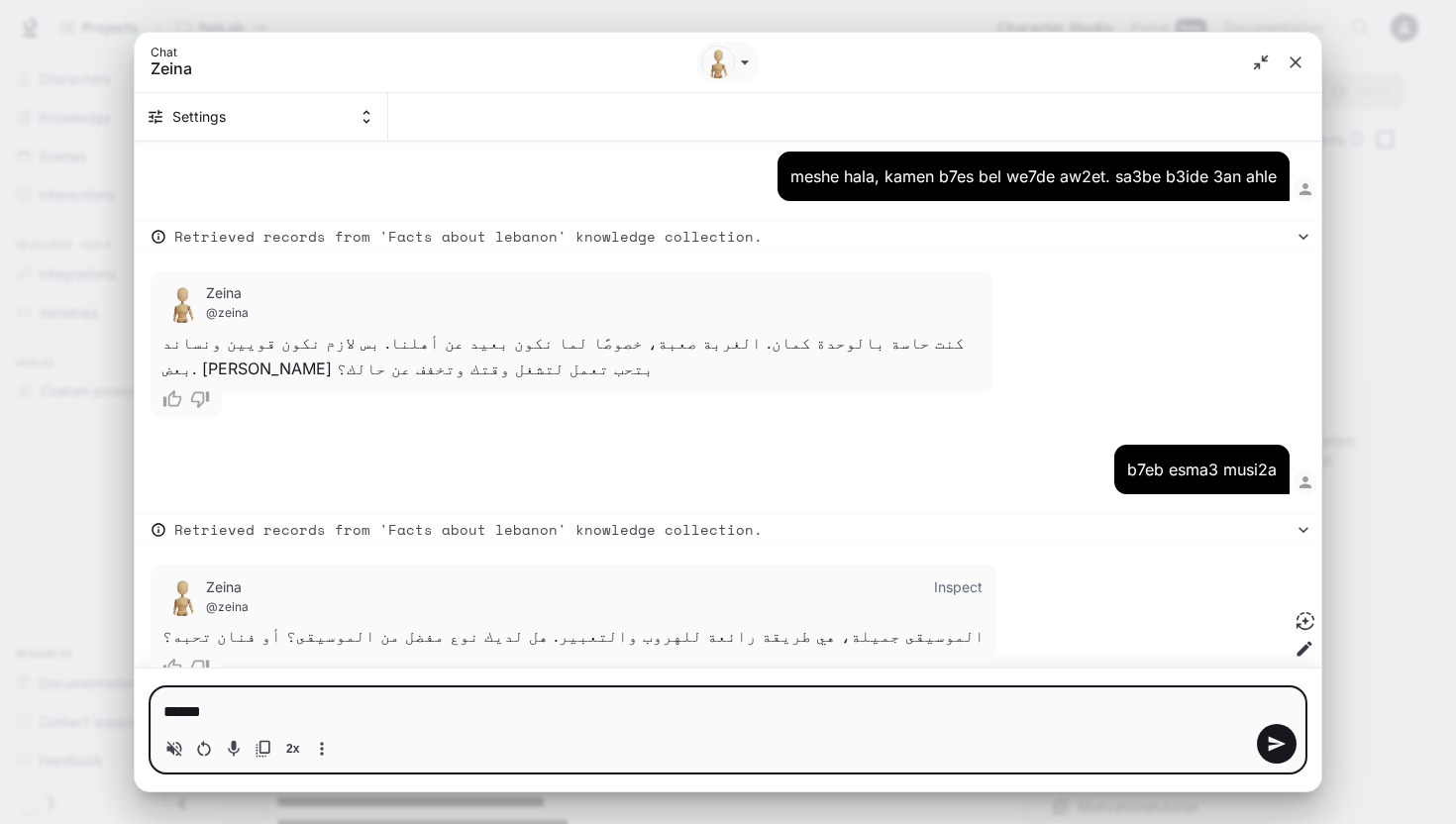 type 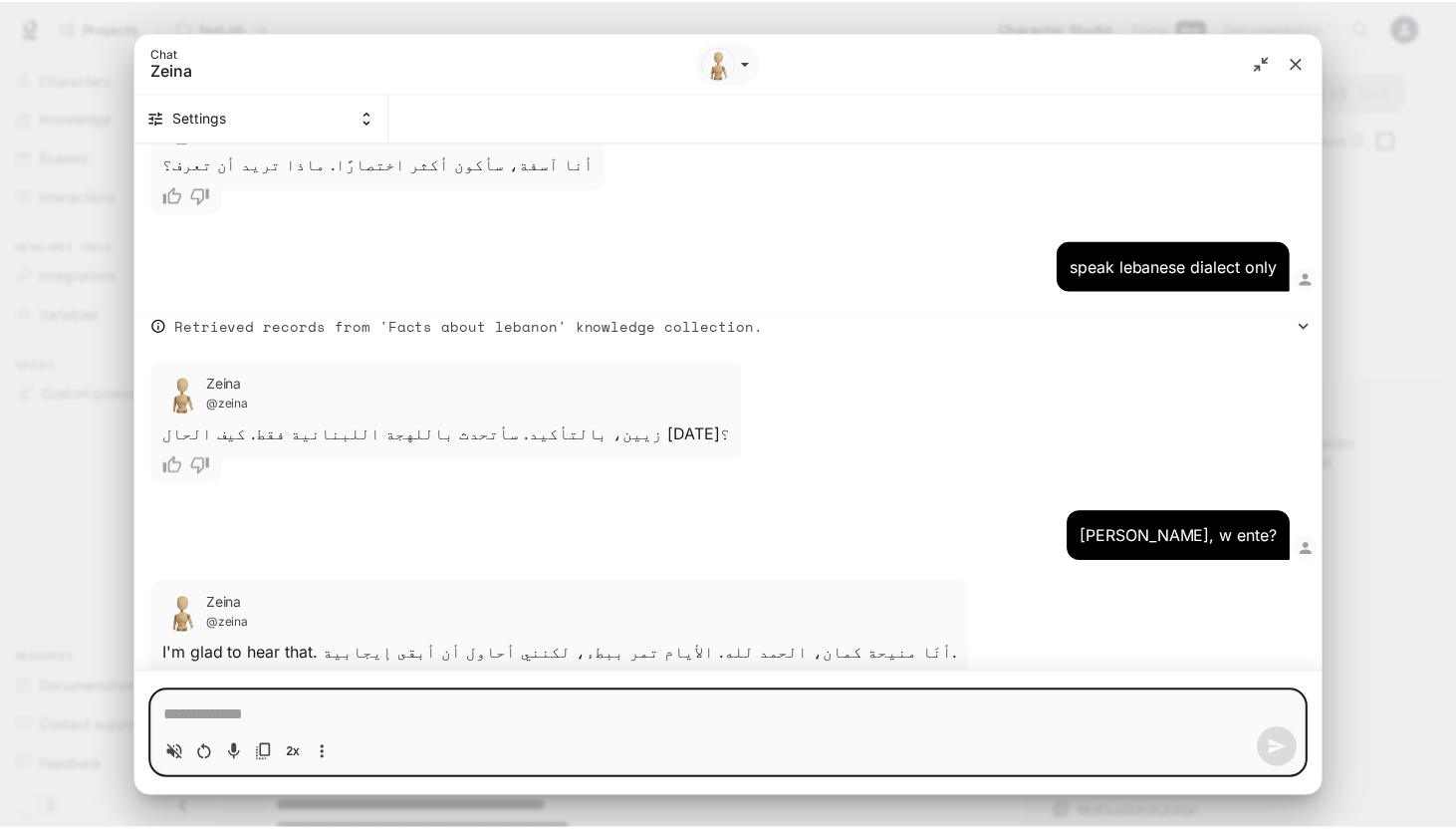 scroll, scrollTop: 3231, scrollLeft: 0, axis: vertical 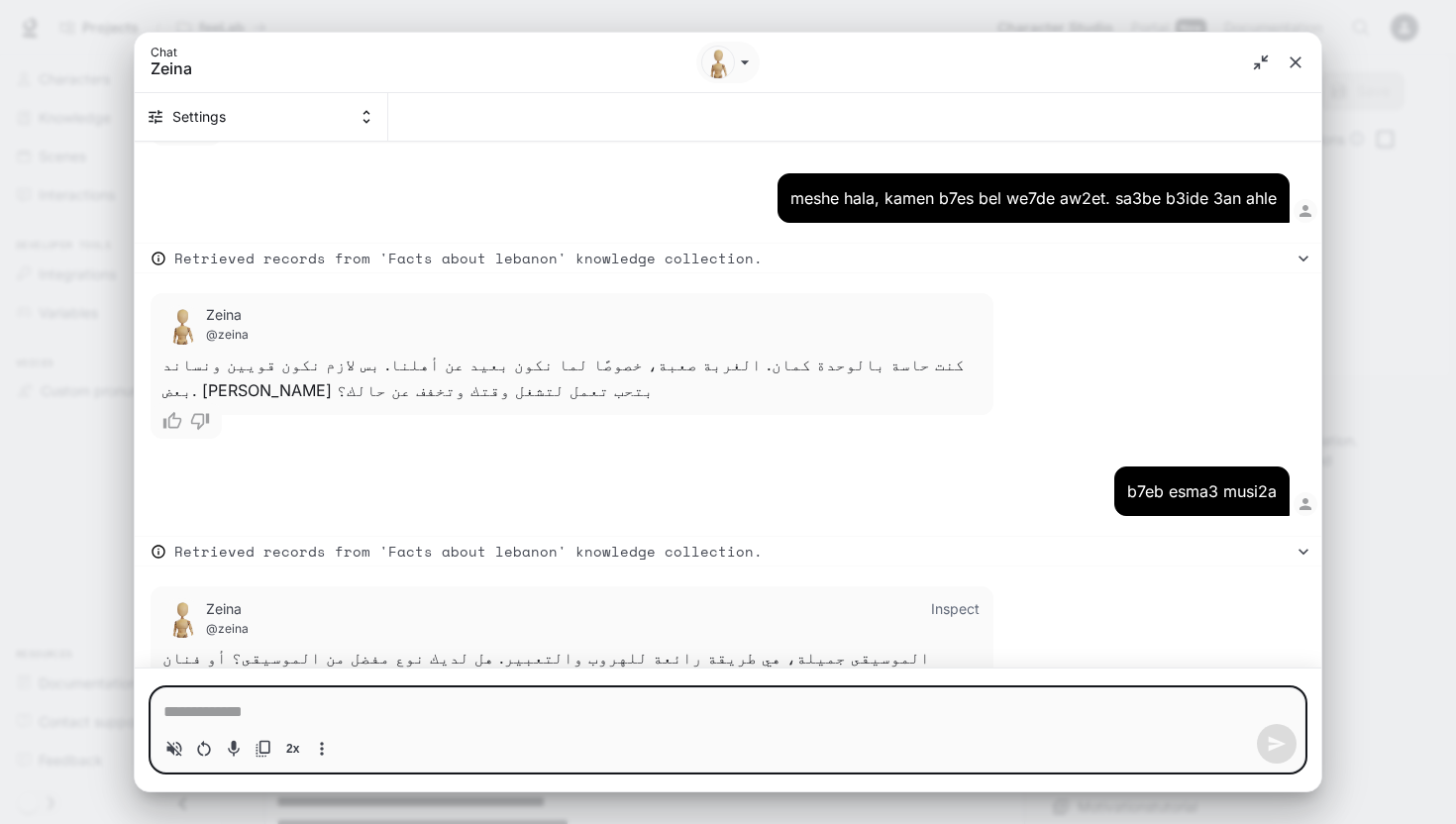 type on "*" 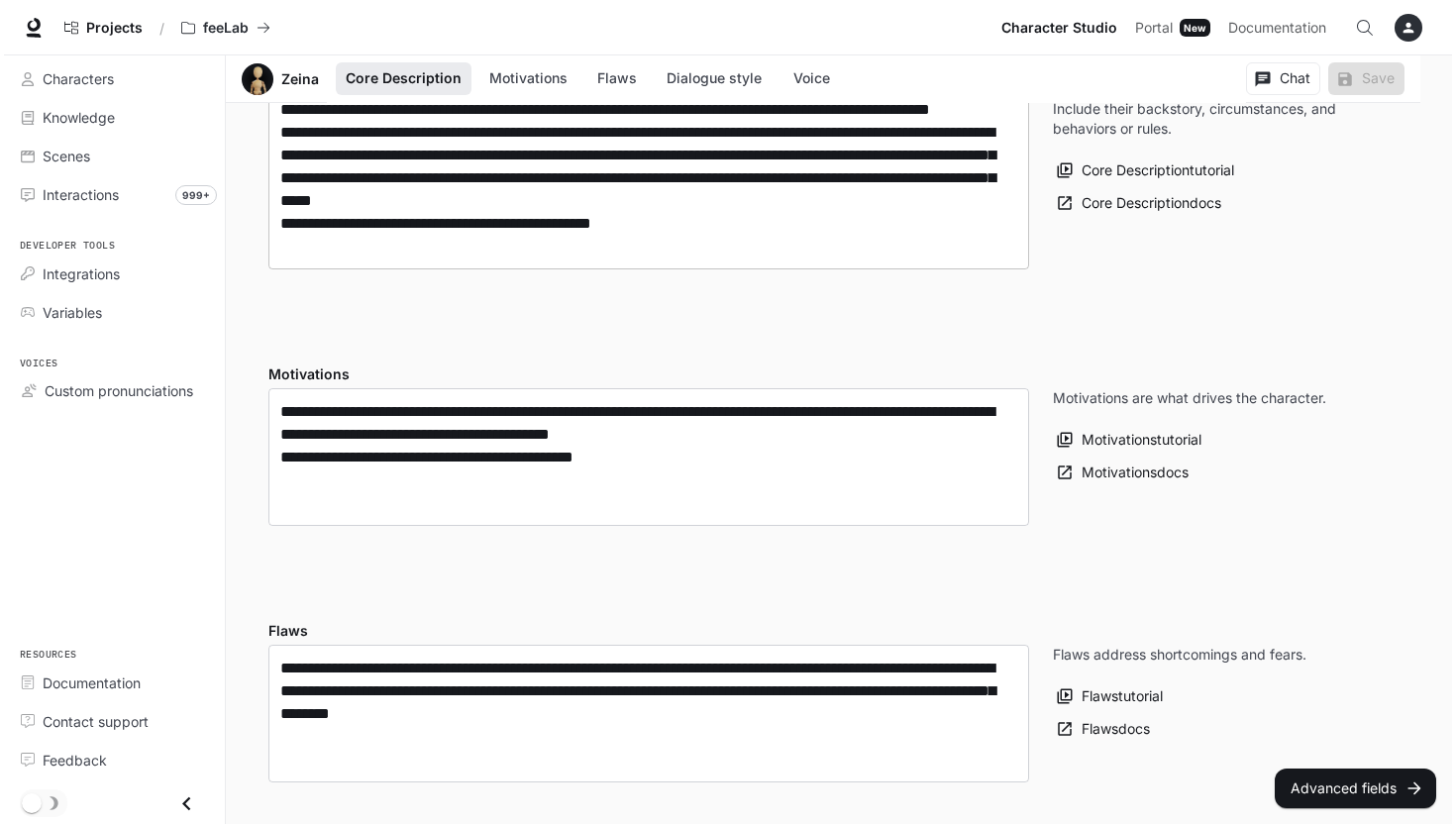 scroll, scrollTop: 0, scrollLeft: 0, axis: both 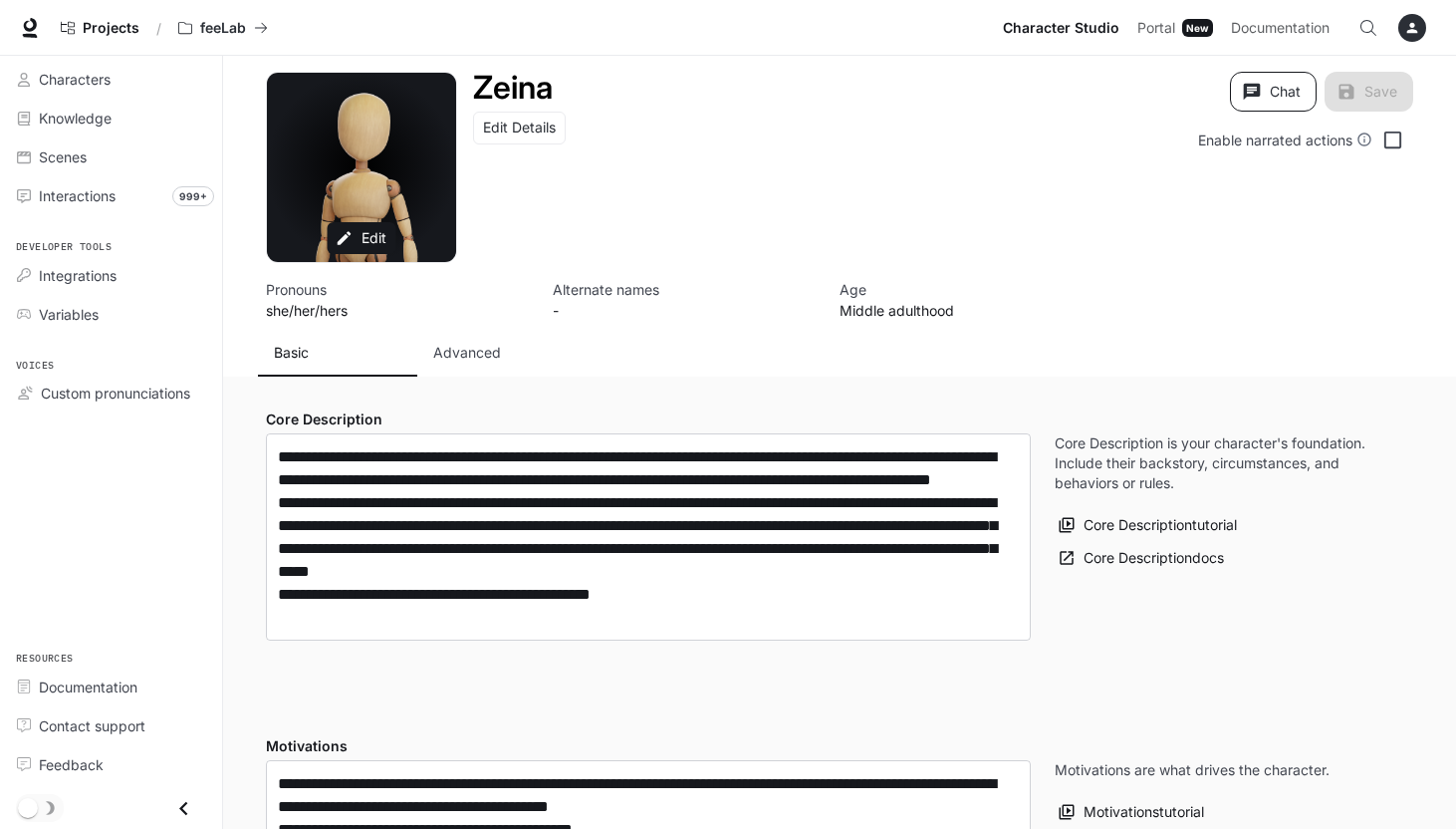 click on "Chat" at bounding box center (1273, 92) 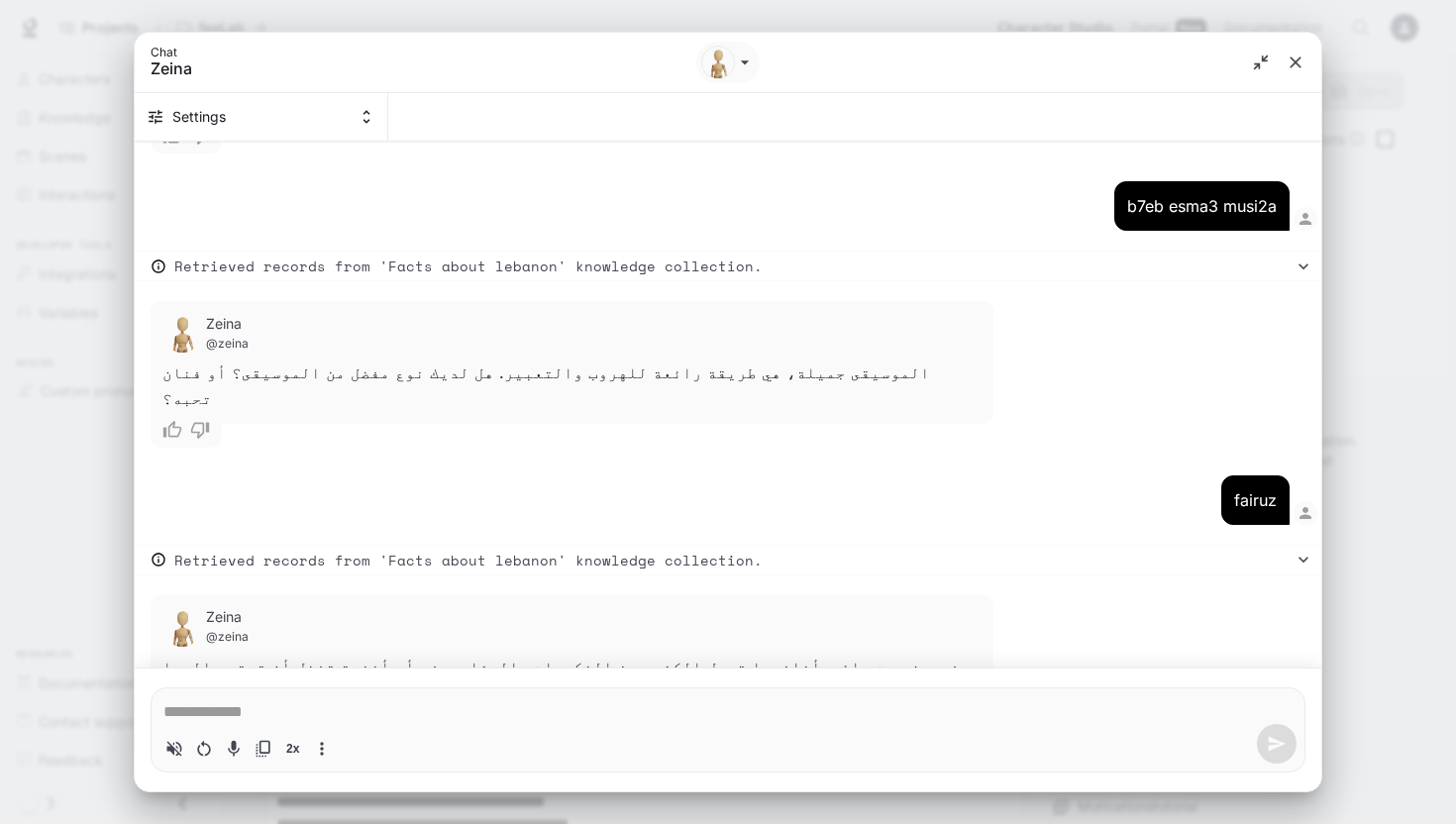 scroll, scrollTop: 3501, scrollLeft: 0, axis: vertical 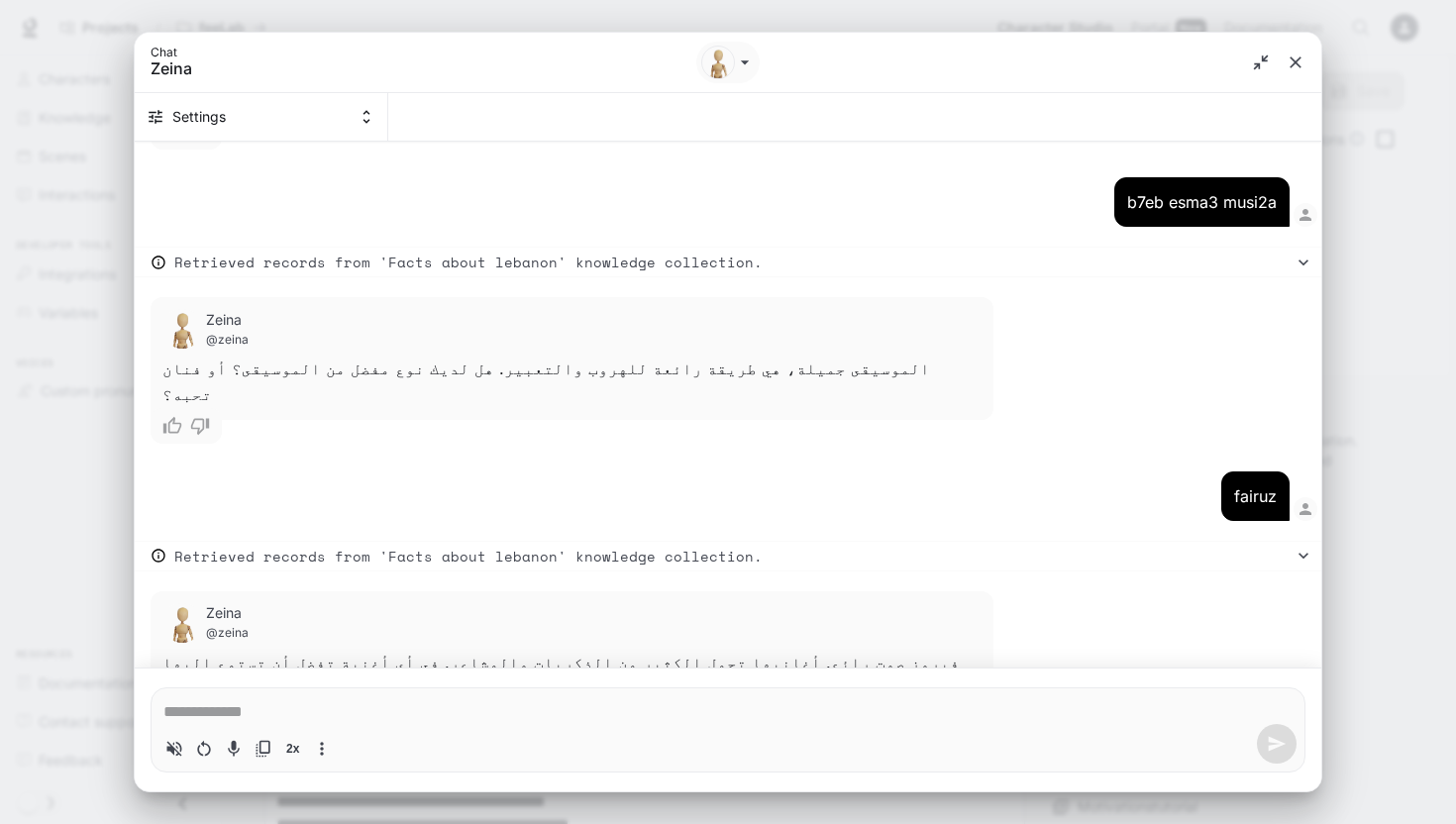 type on "*" 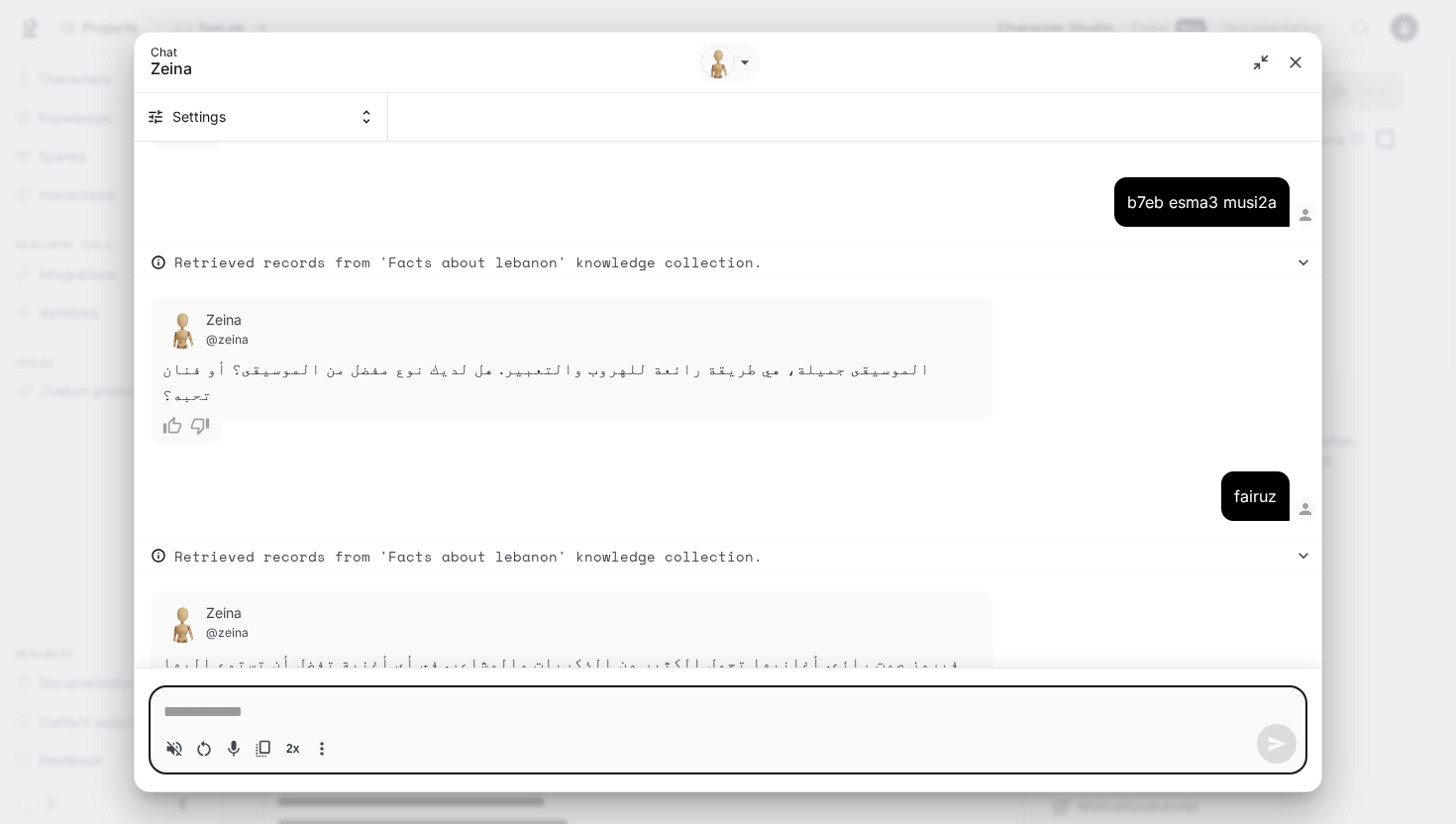 click at bounding box center (728, 712) 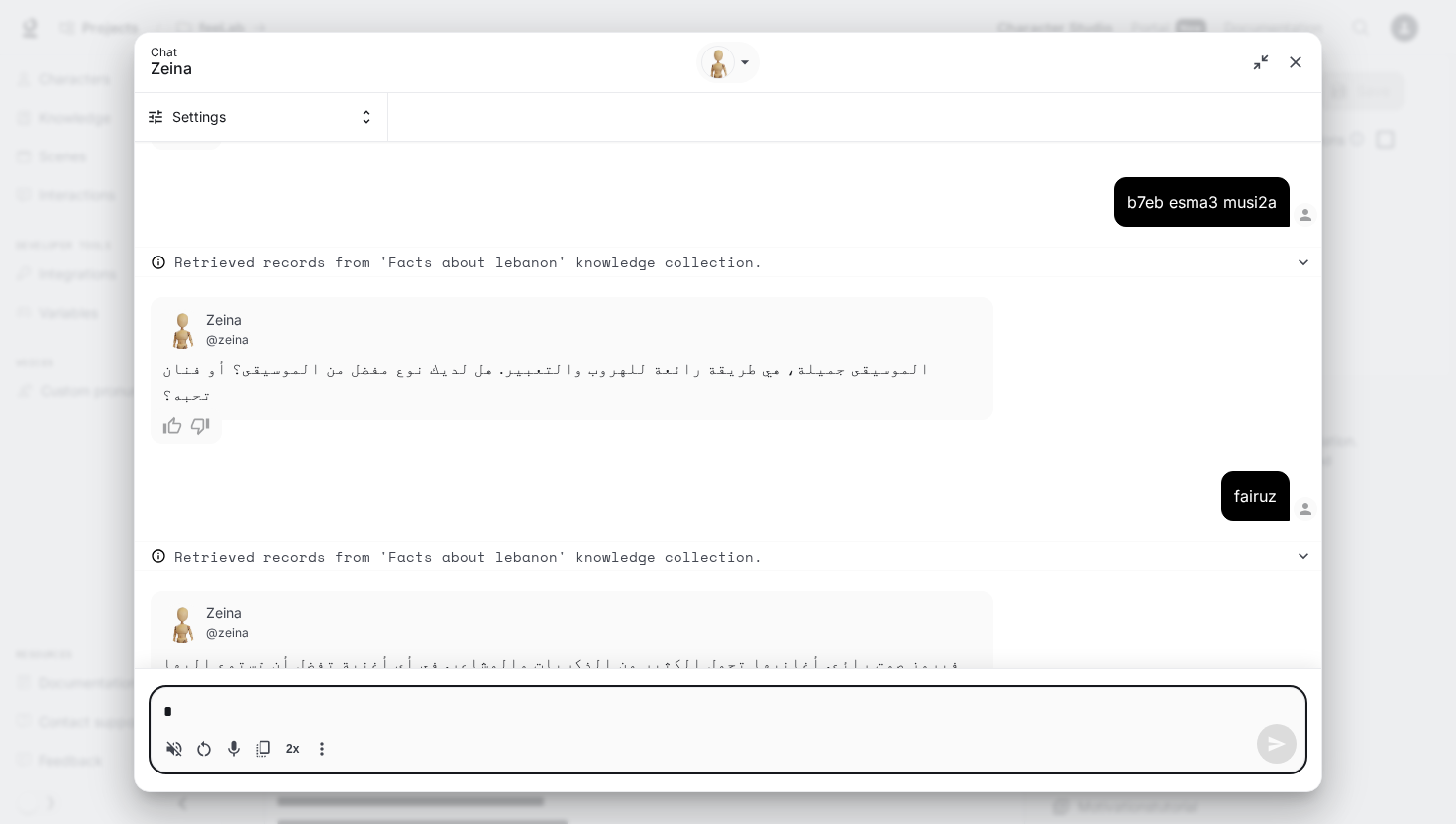 type on "*" 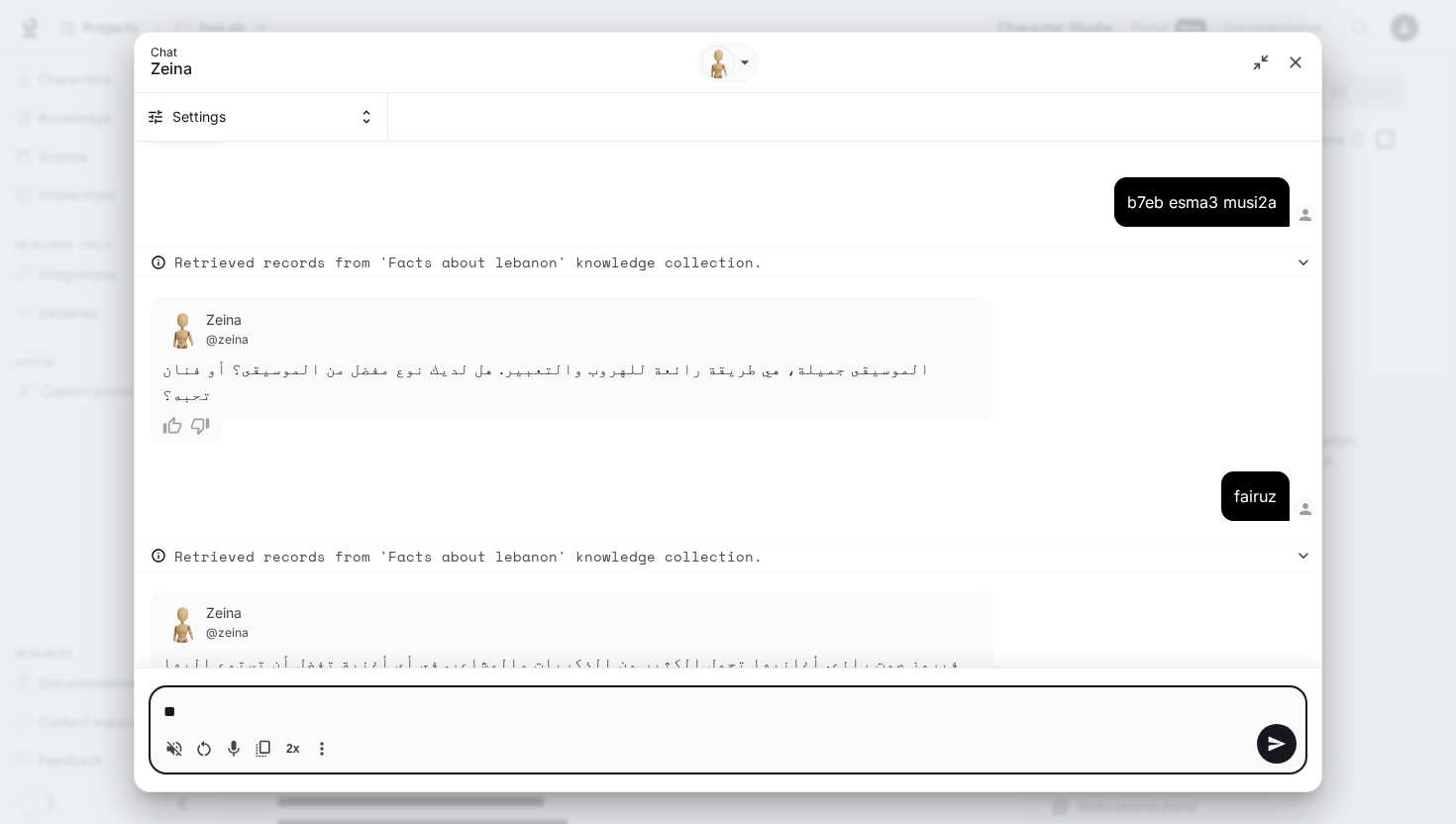type on "***" 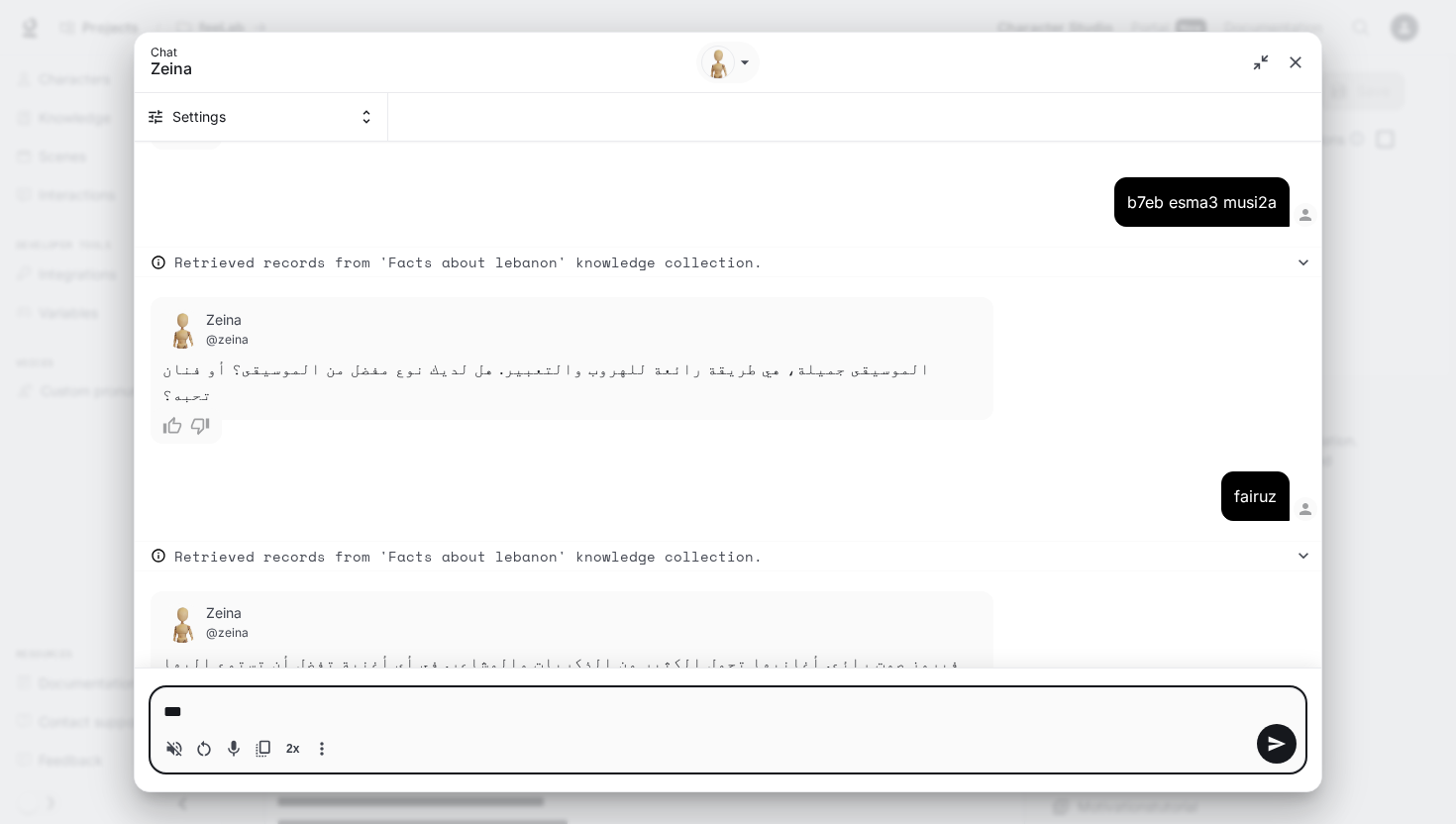 type on "****" 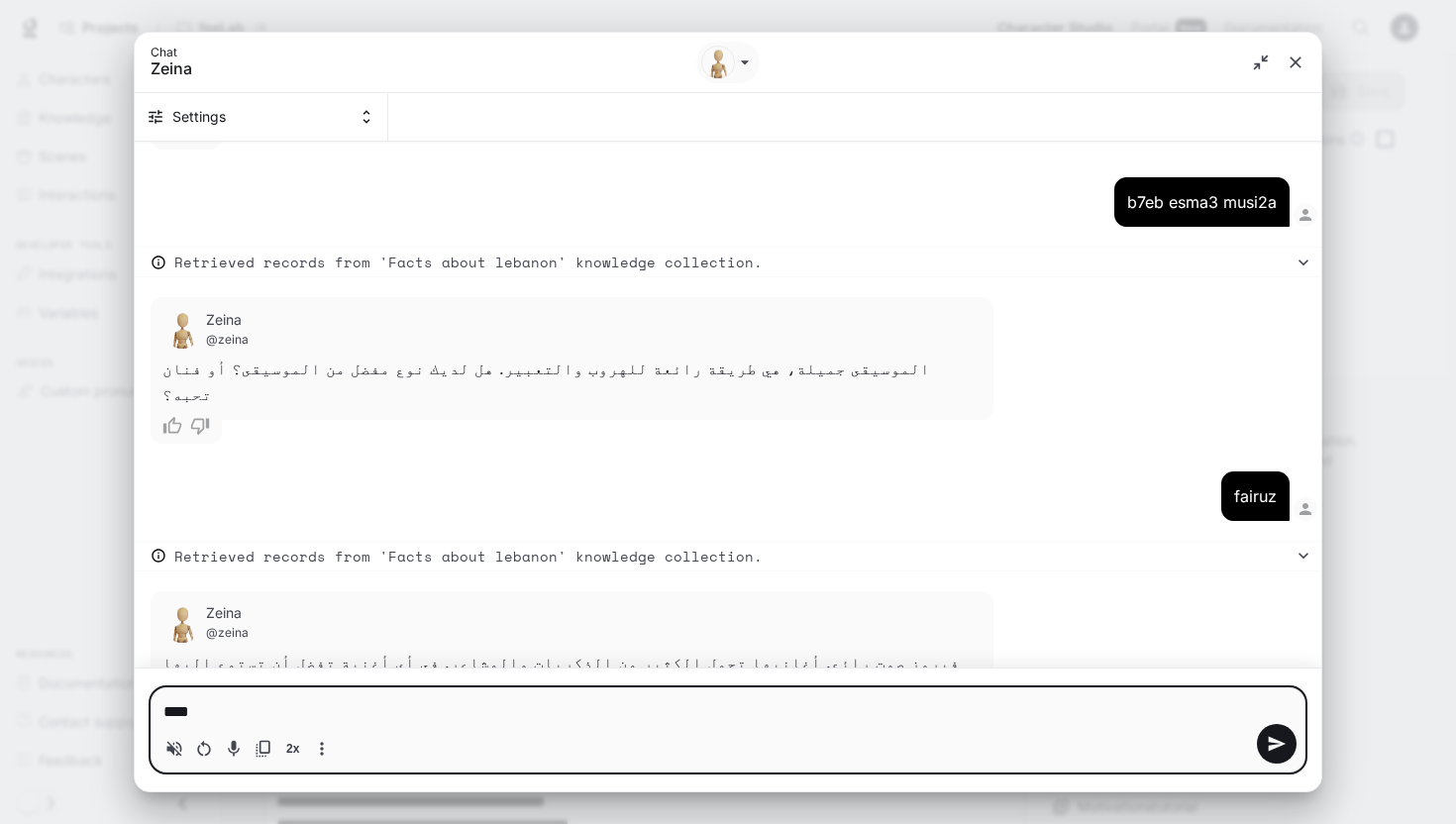 type on "***" 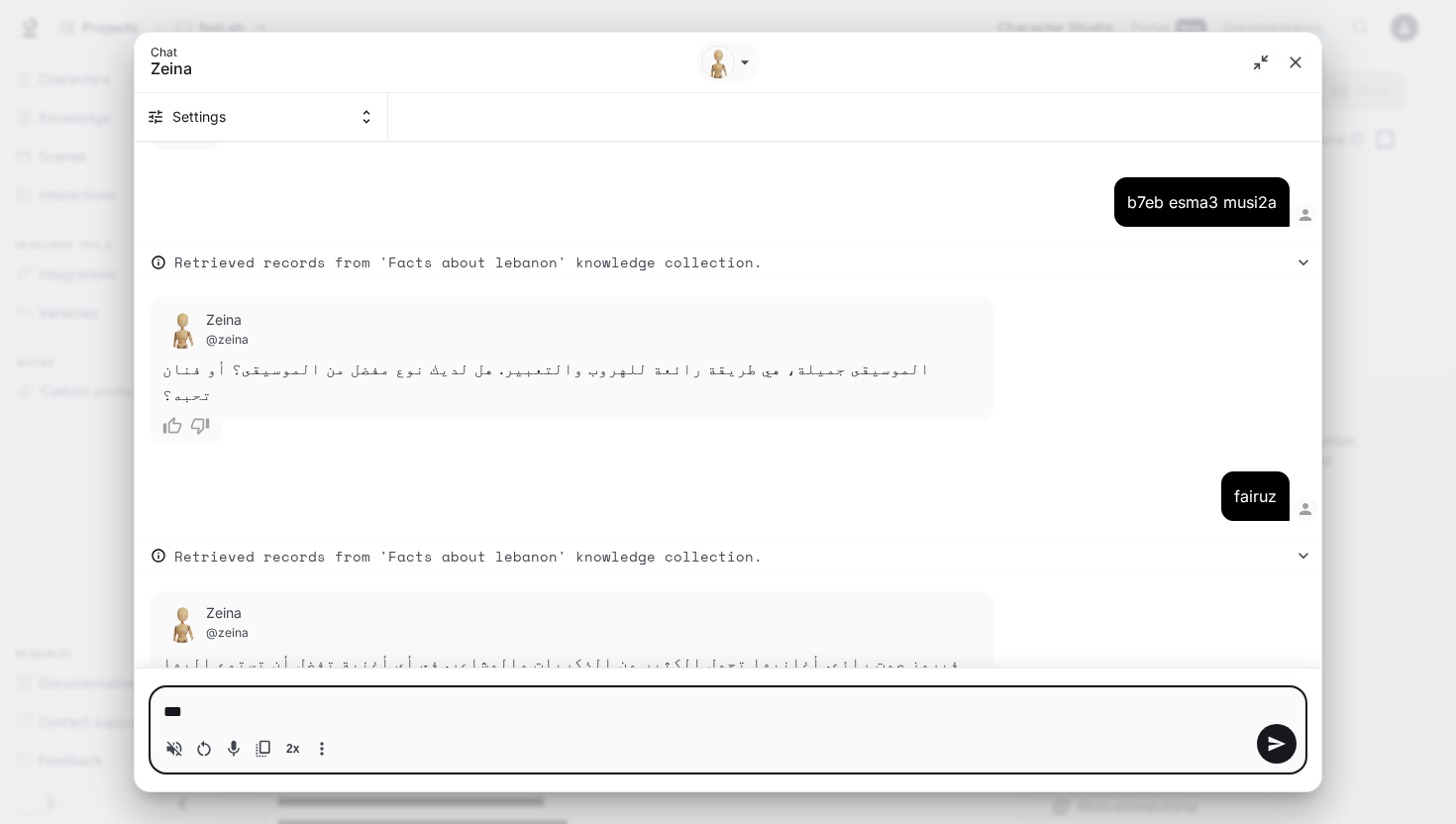 type on "**" 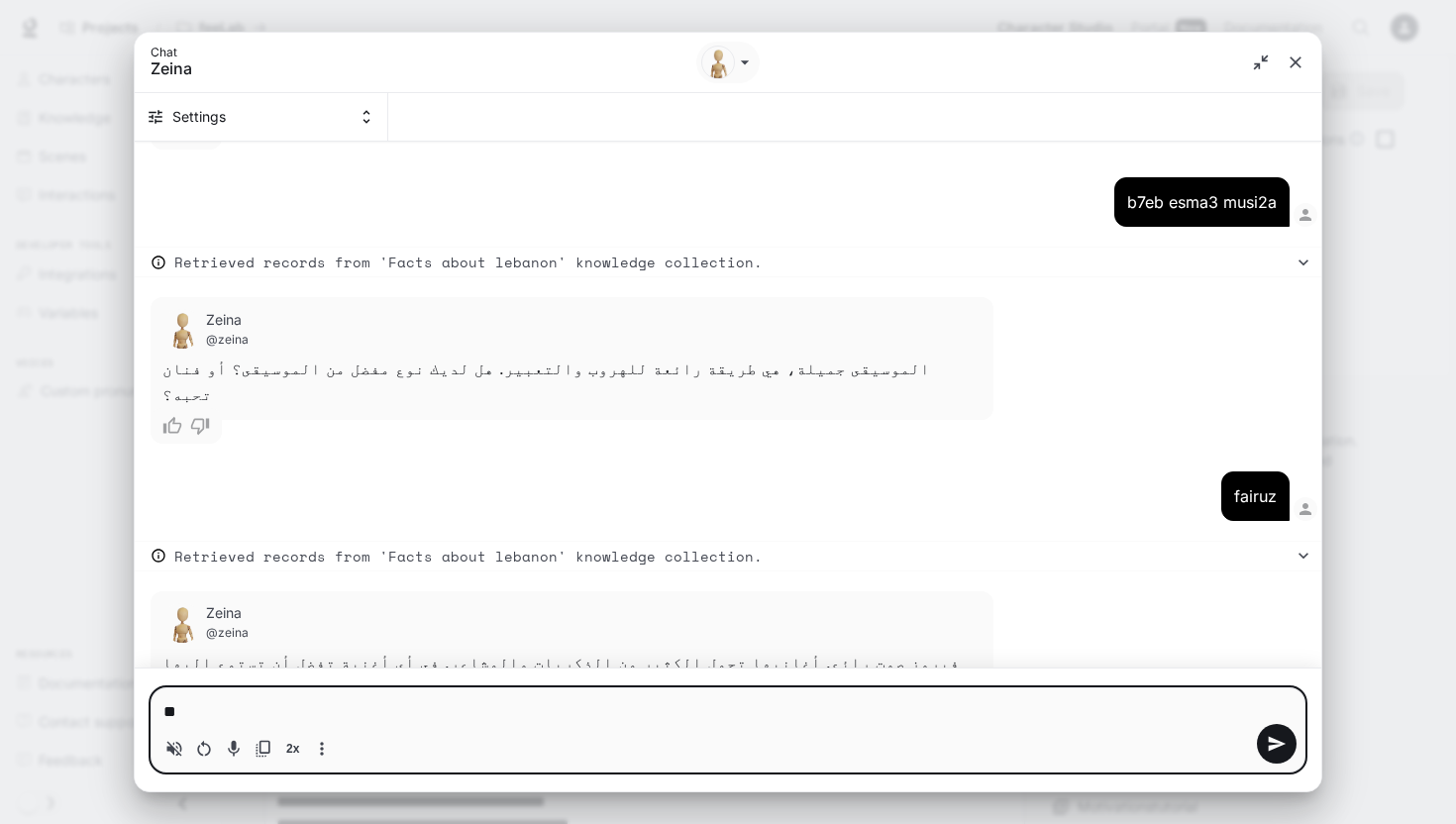 type on "*" 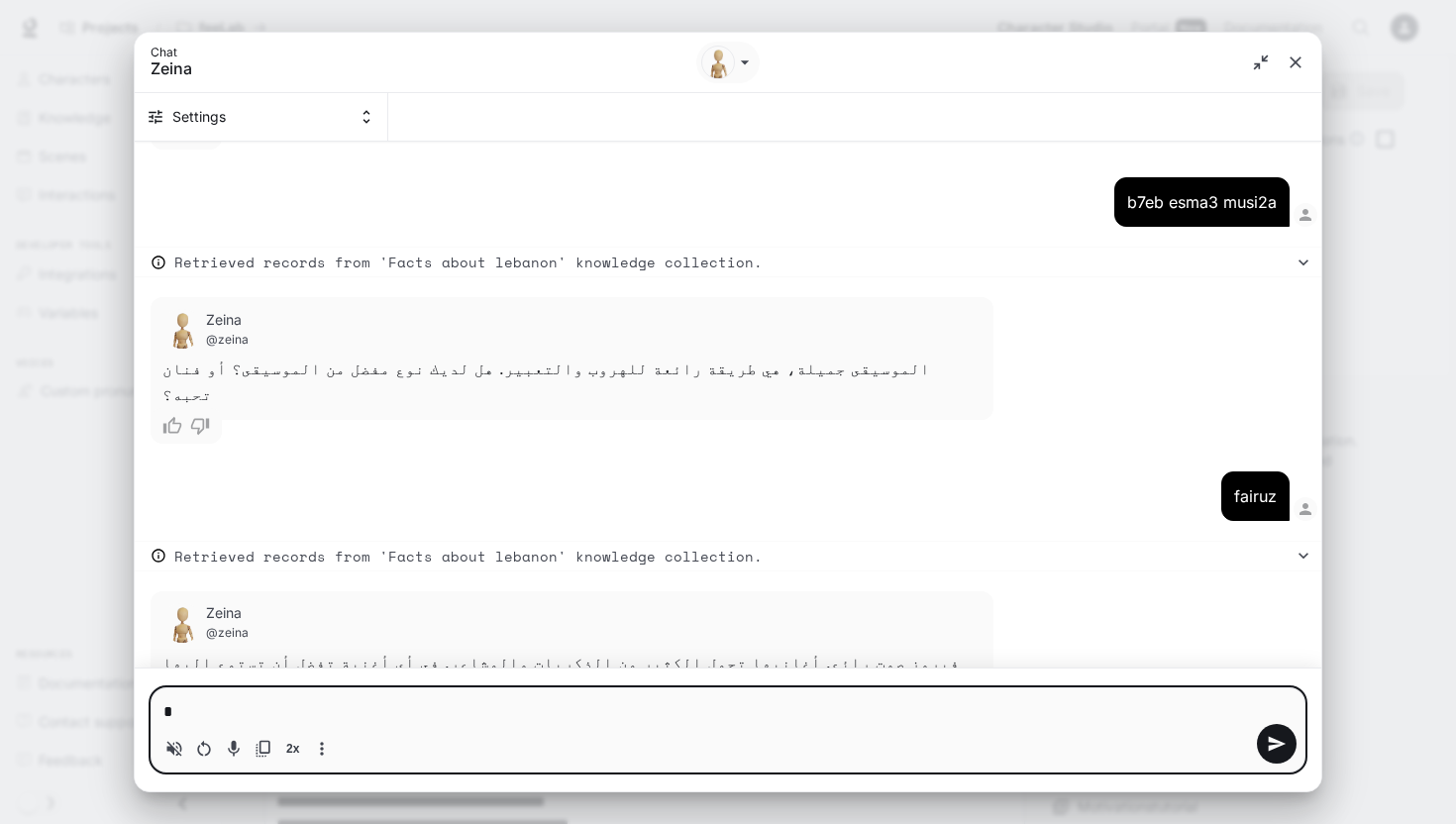 type 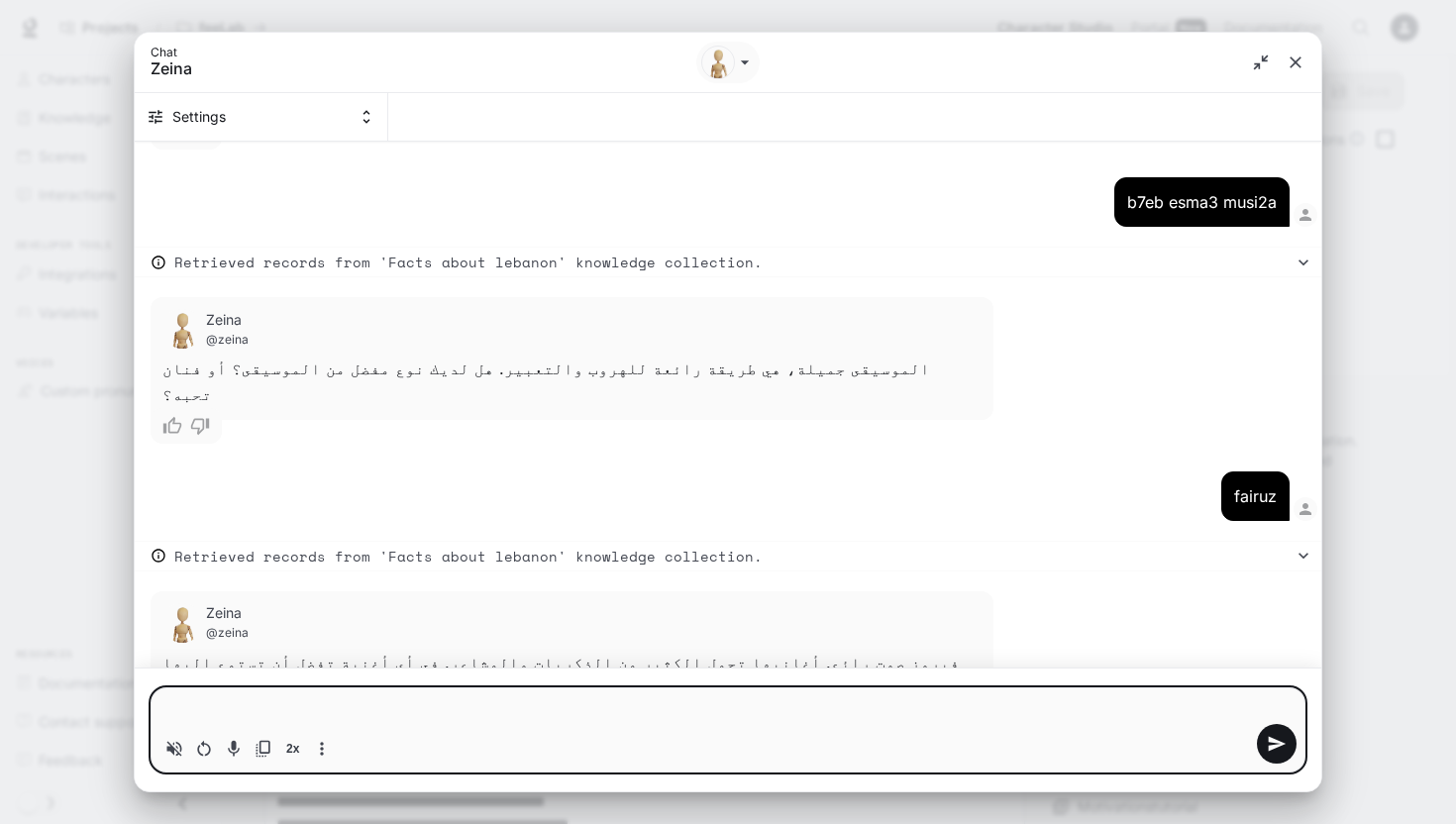 type on "*" 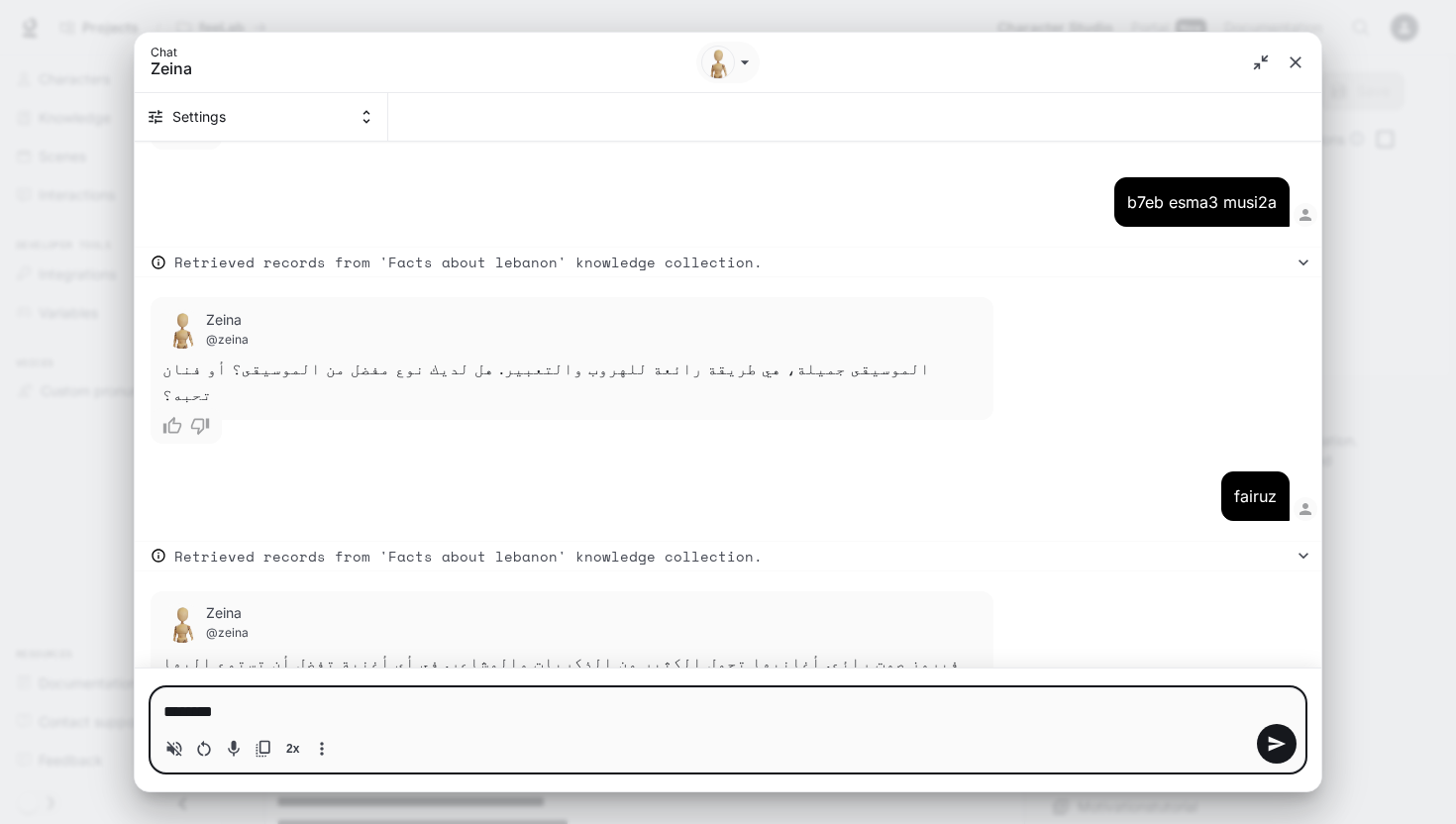 type 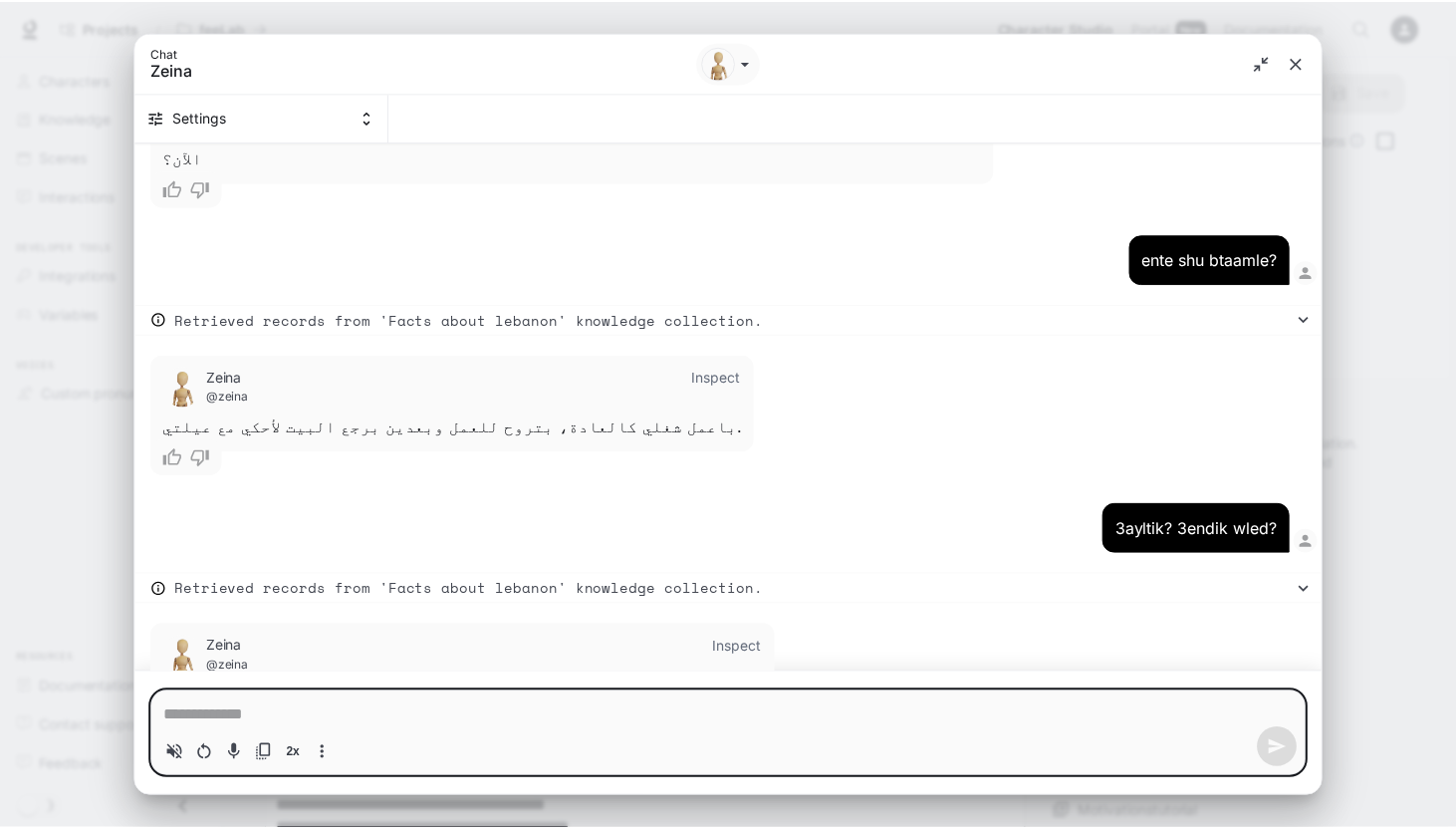 scroll, scrollTop: 4061, scrollLeft: 0, axis: vertical 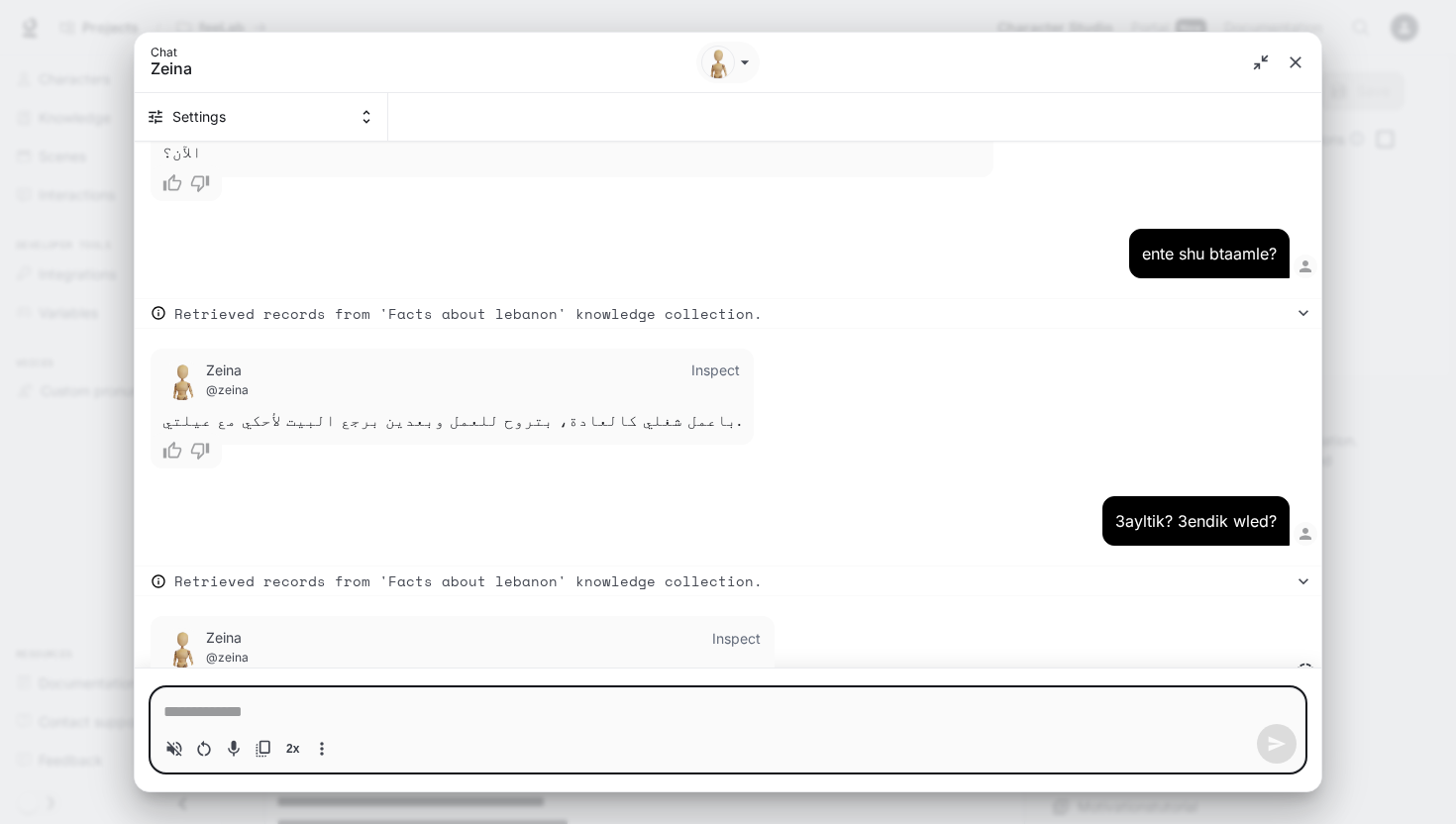 click 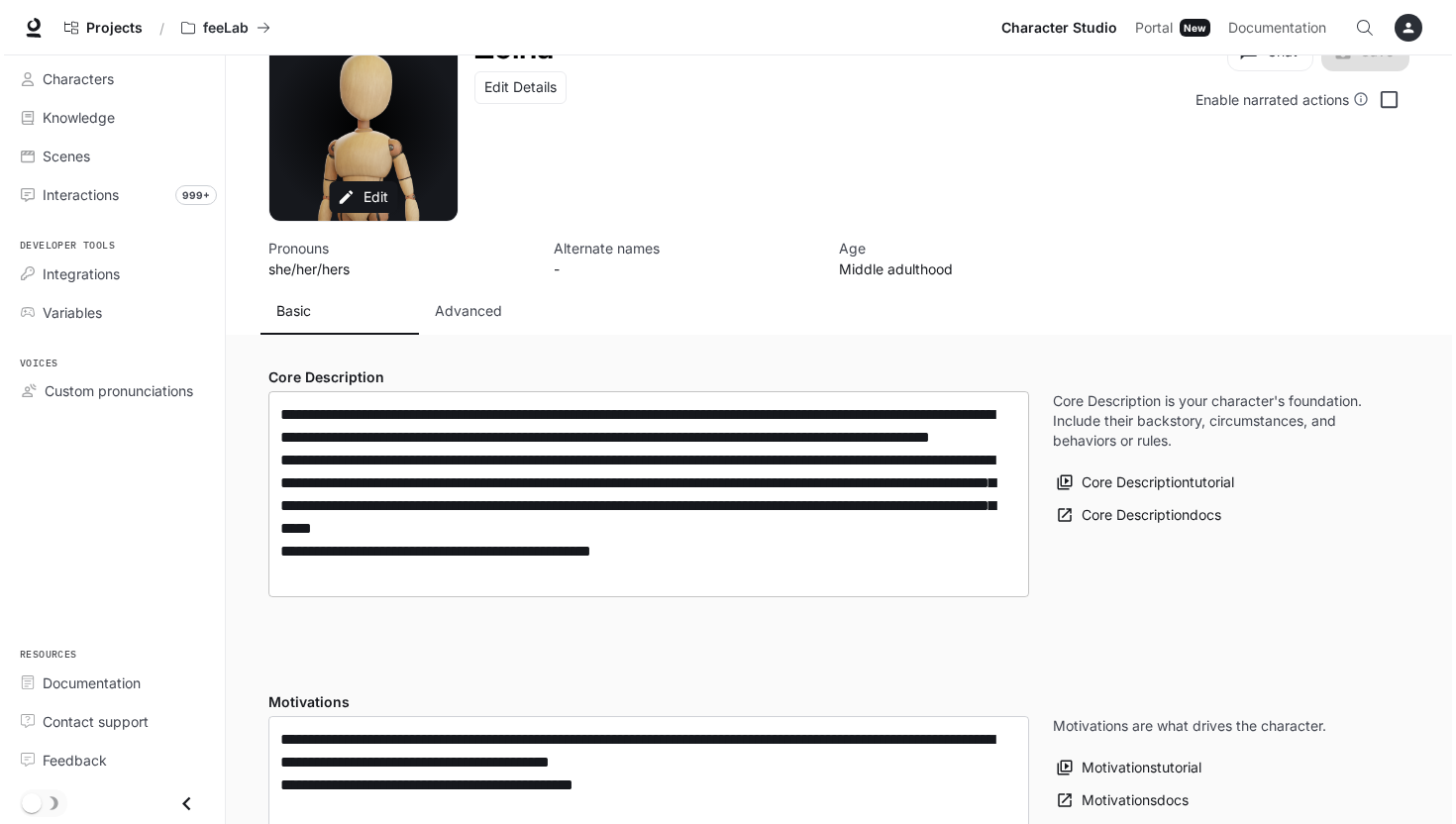 scroll, scrollTop: 0, scrollLeft: 0, axis: both 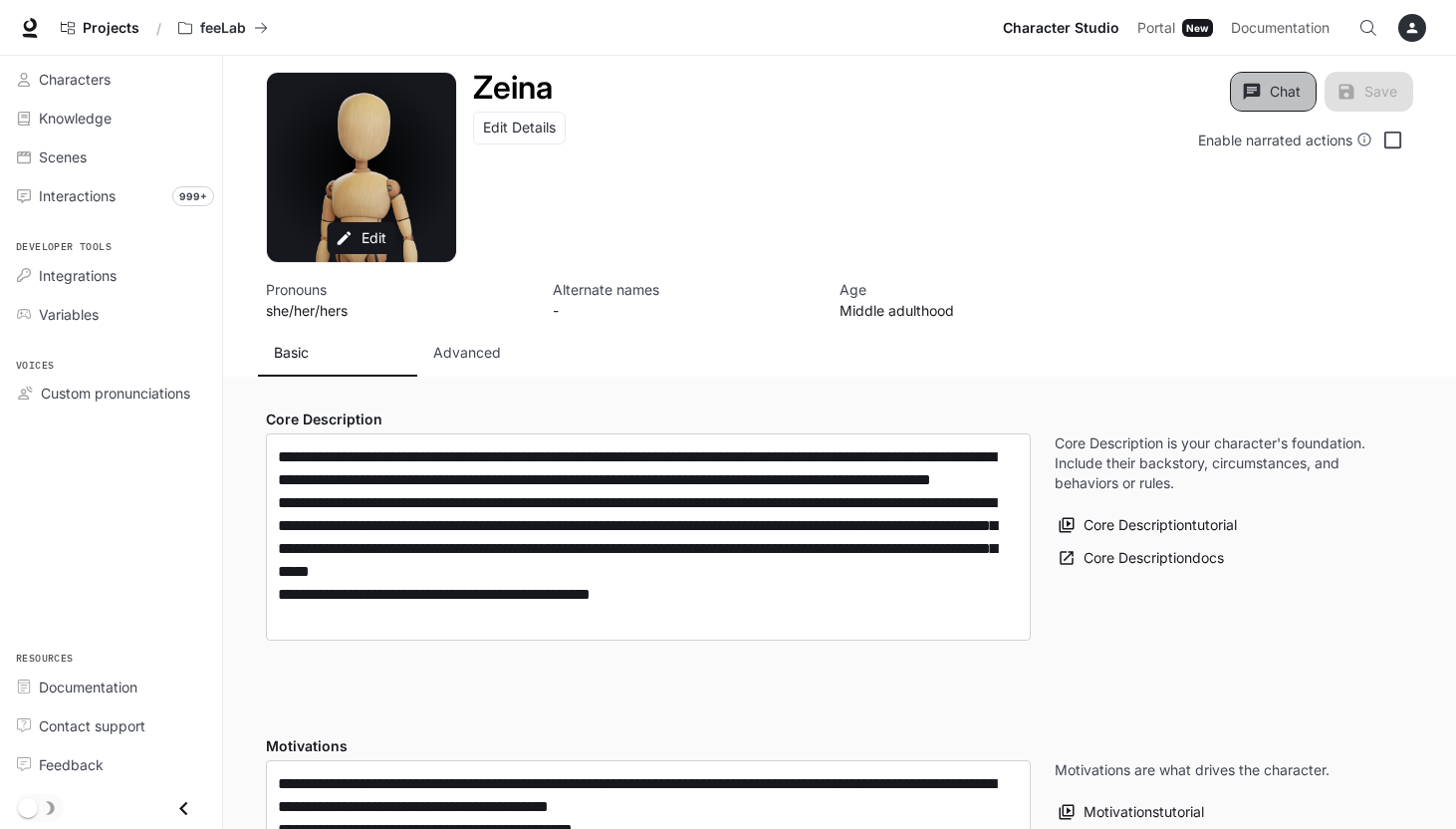 click 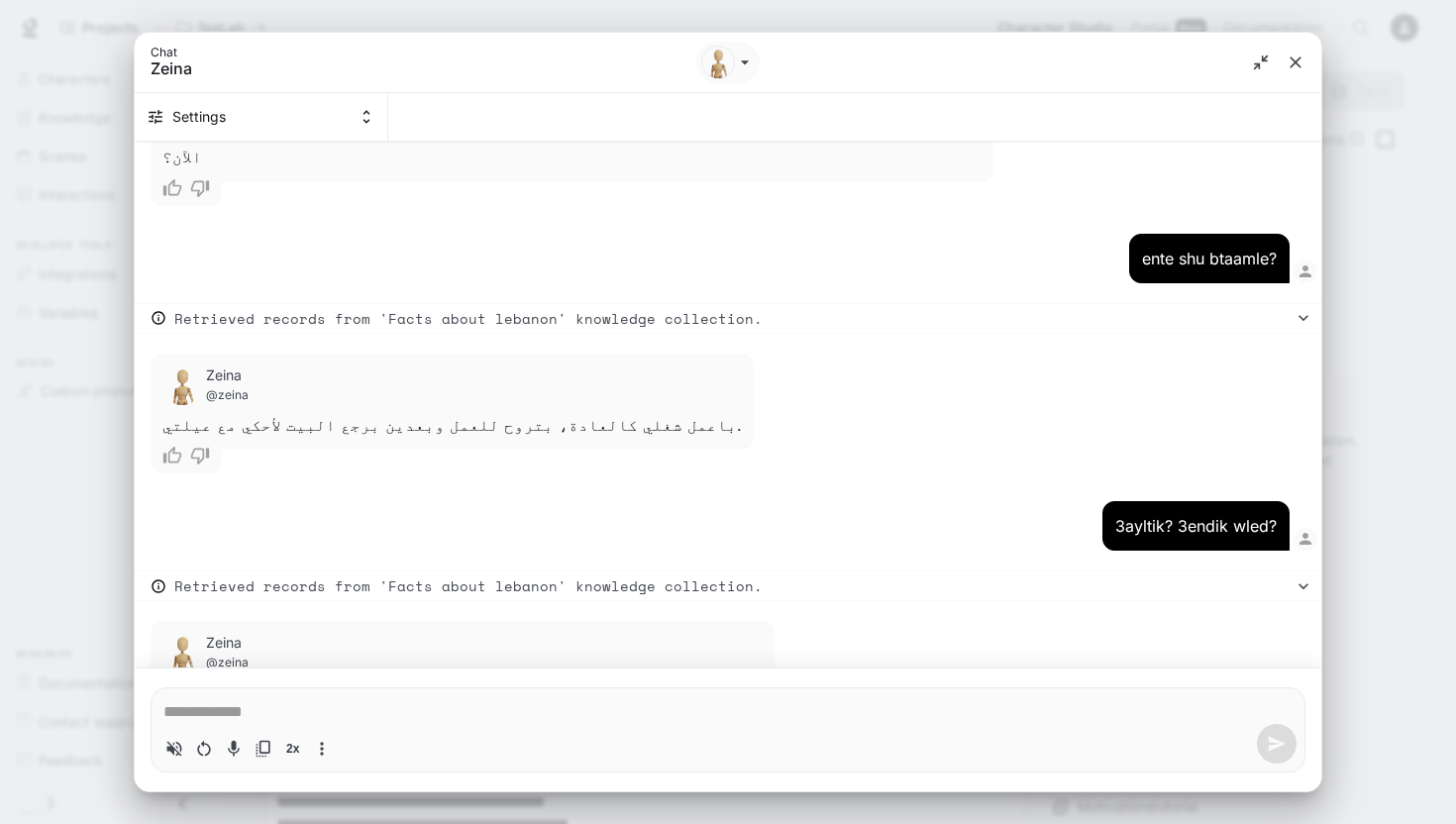 scroll, scrollTop: 4037, scrollLeft: 0, axis: vertical 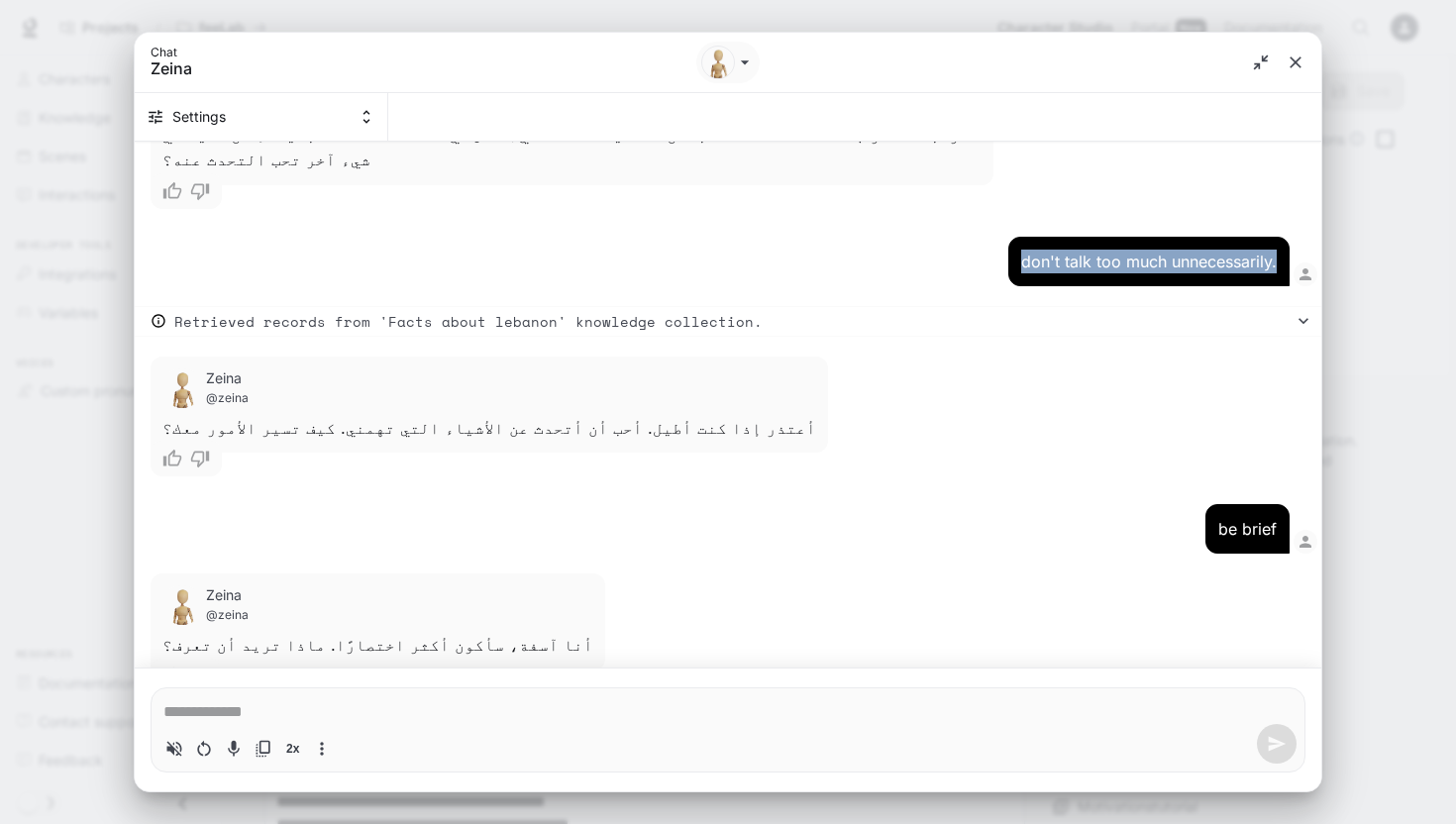 drag, startPoint x: 1014, startPoint y: 214, endPoint x: 1277, endPoint y: 212, distance: 263.0076 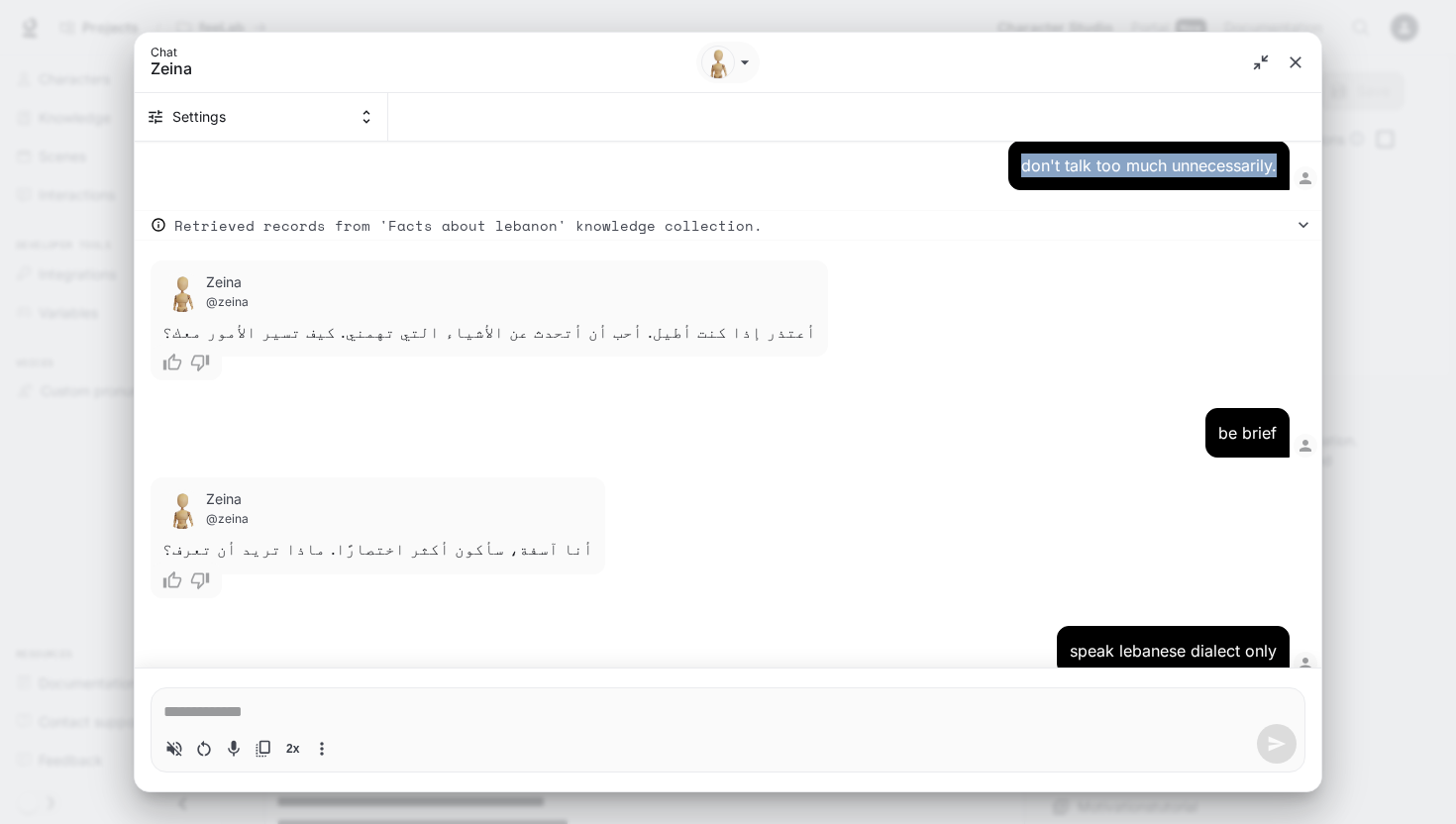 scroll, scrollTop: 1677, scrollLeft: 0, axis: vertical 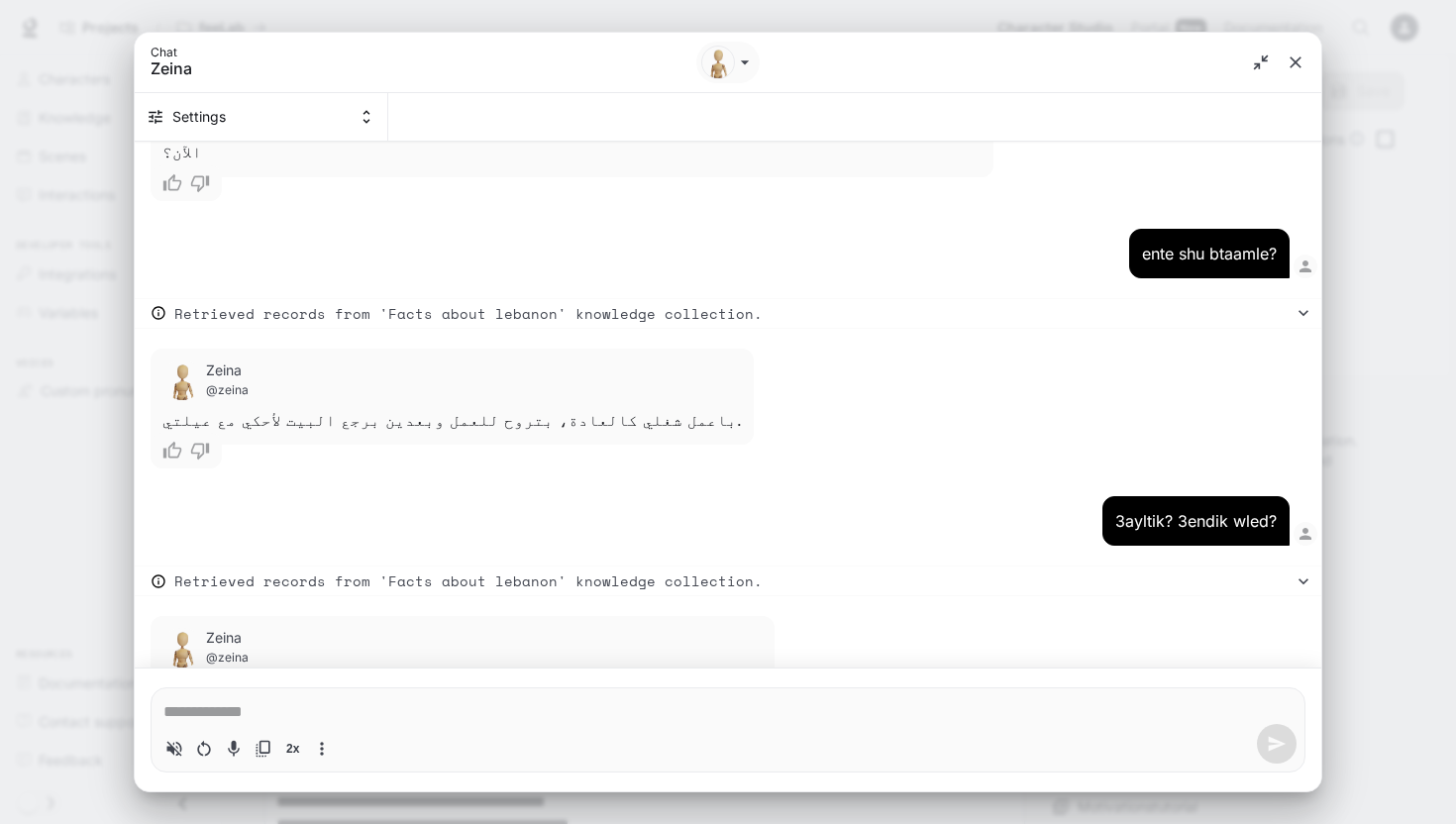 click at bounding box center (728, 712) 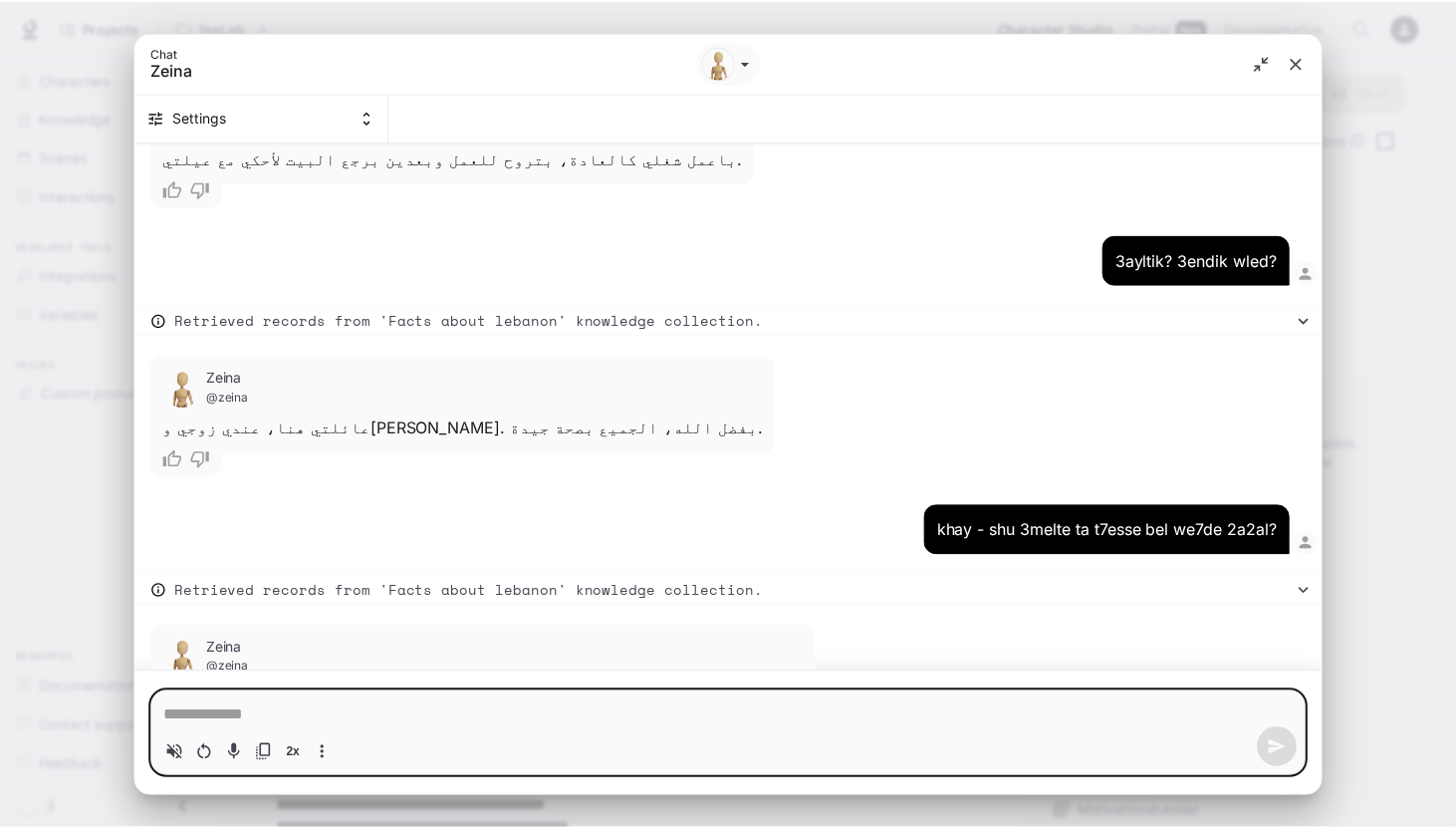 scroll, scrollTop: 4331, scrollLeft: 0, axis: vertical 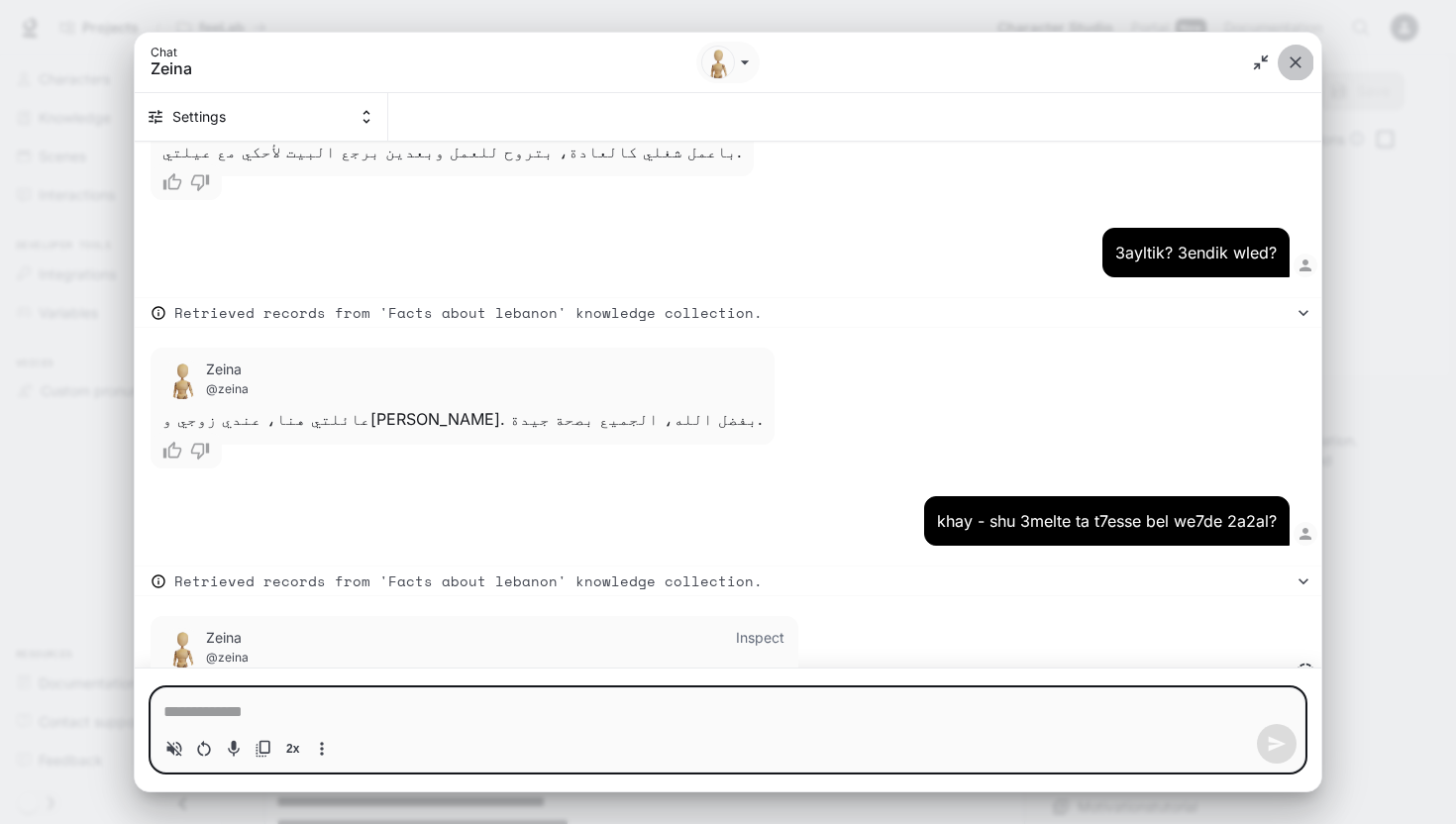 click 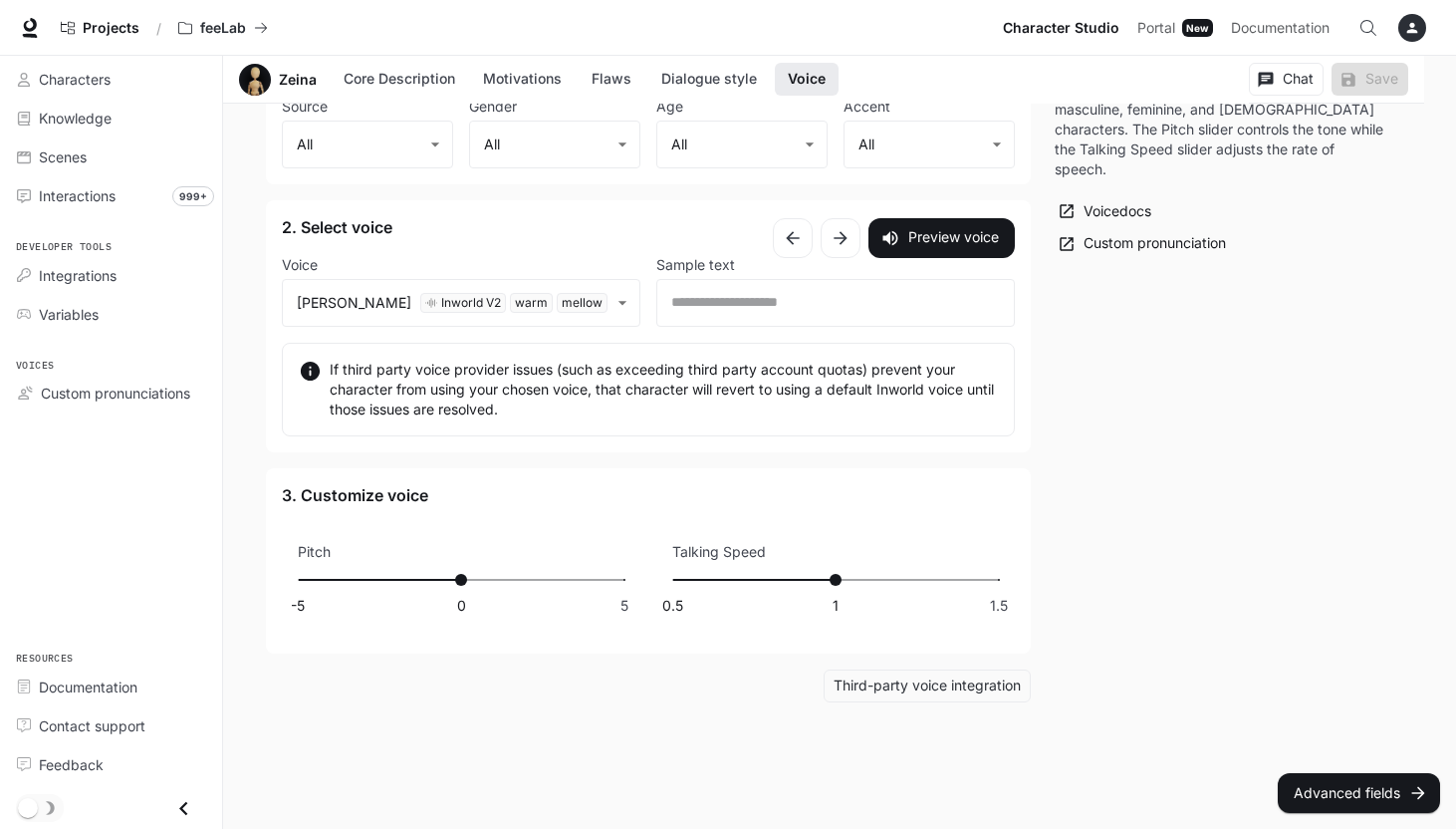 scroll, scrollTop: 1645, scrollLeft: 0, axis: vertical 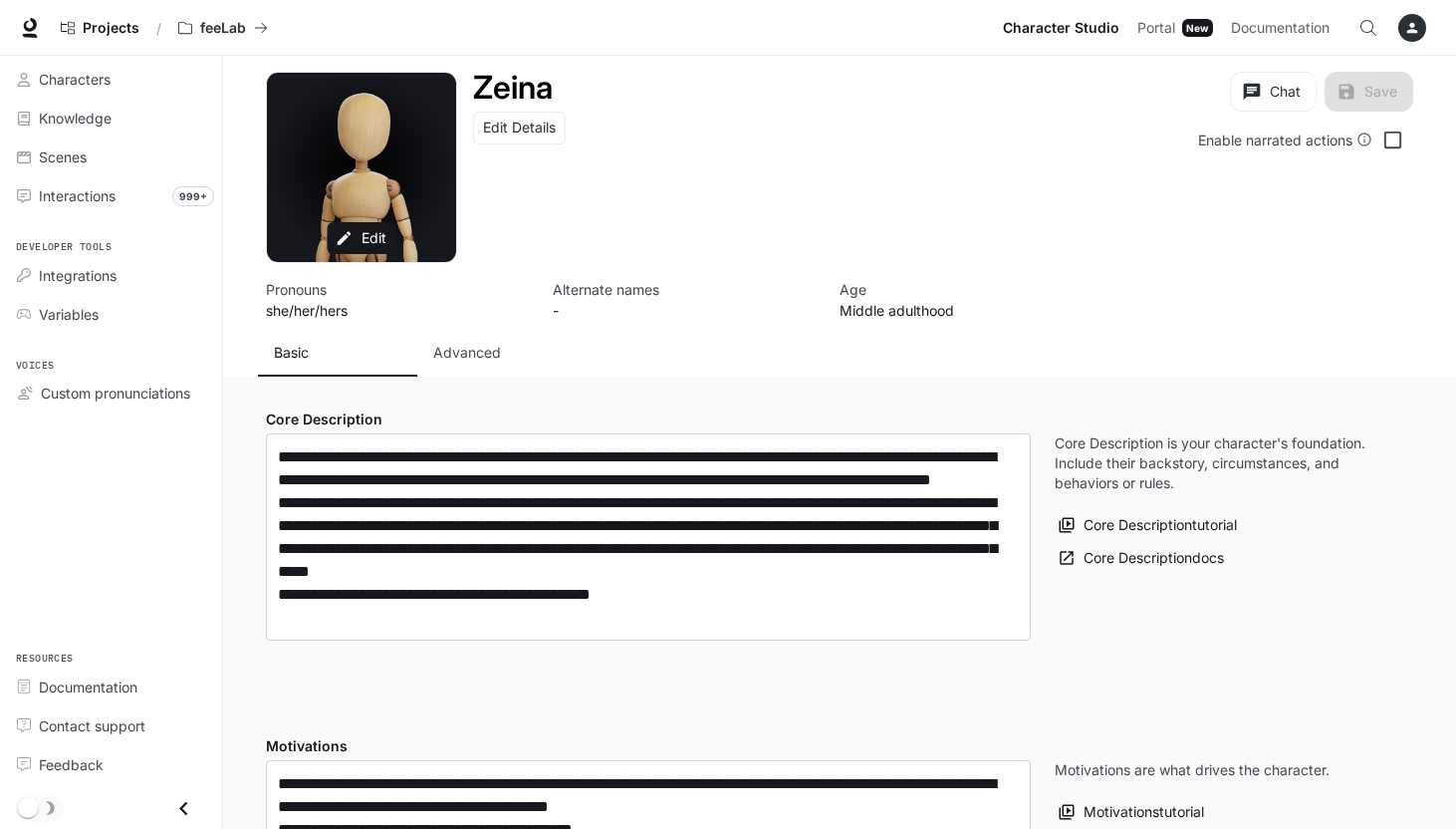 type on "**********" 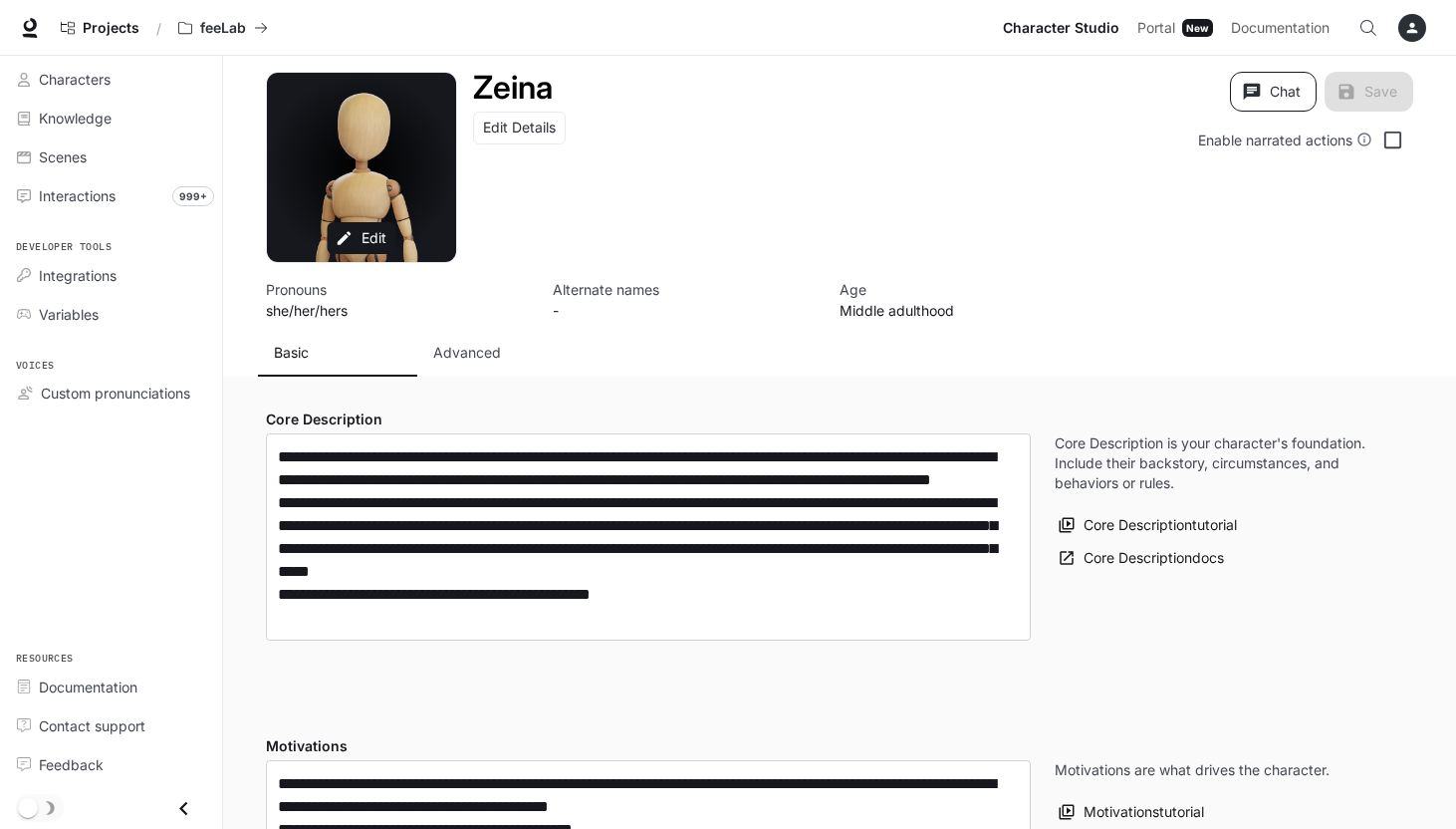click on "Chat" at bounding box center (1273, 92) 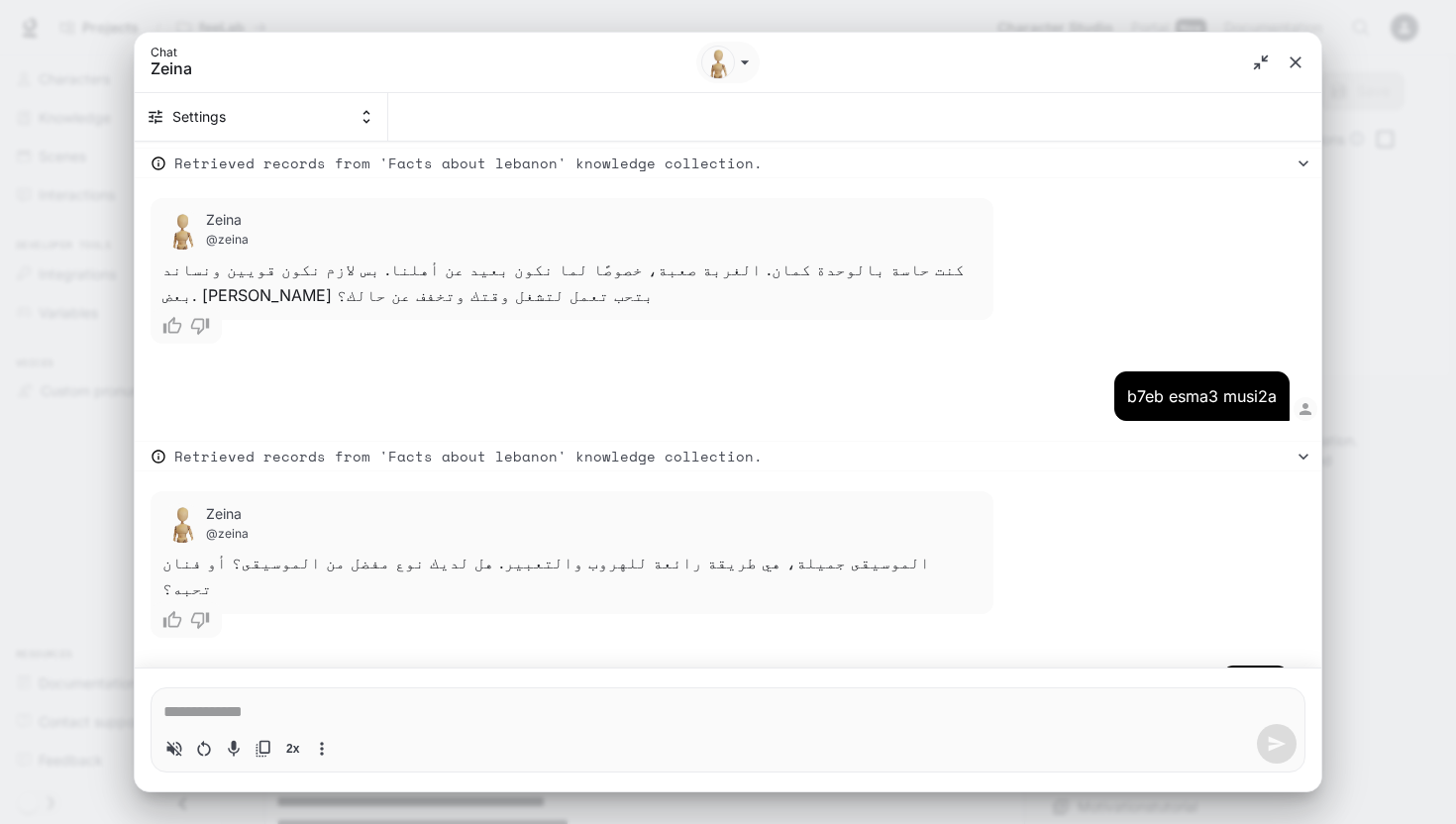 type on "*" 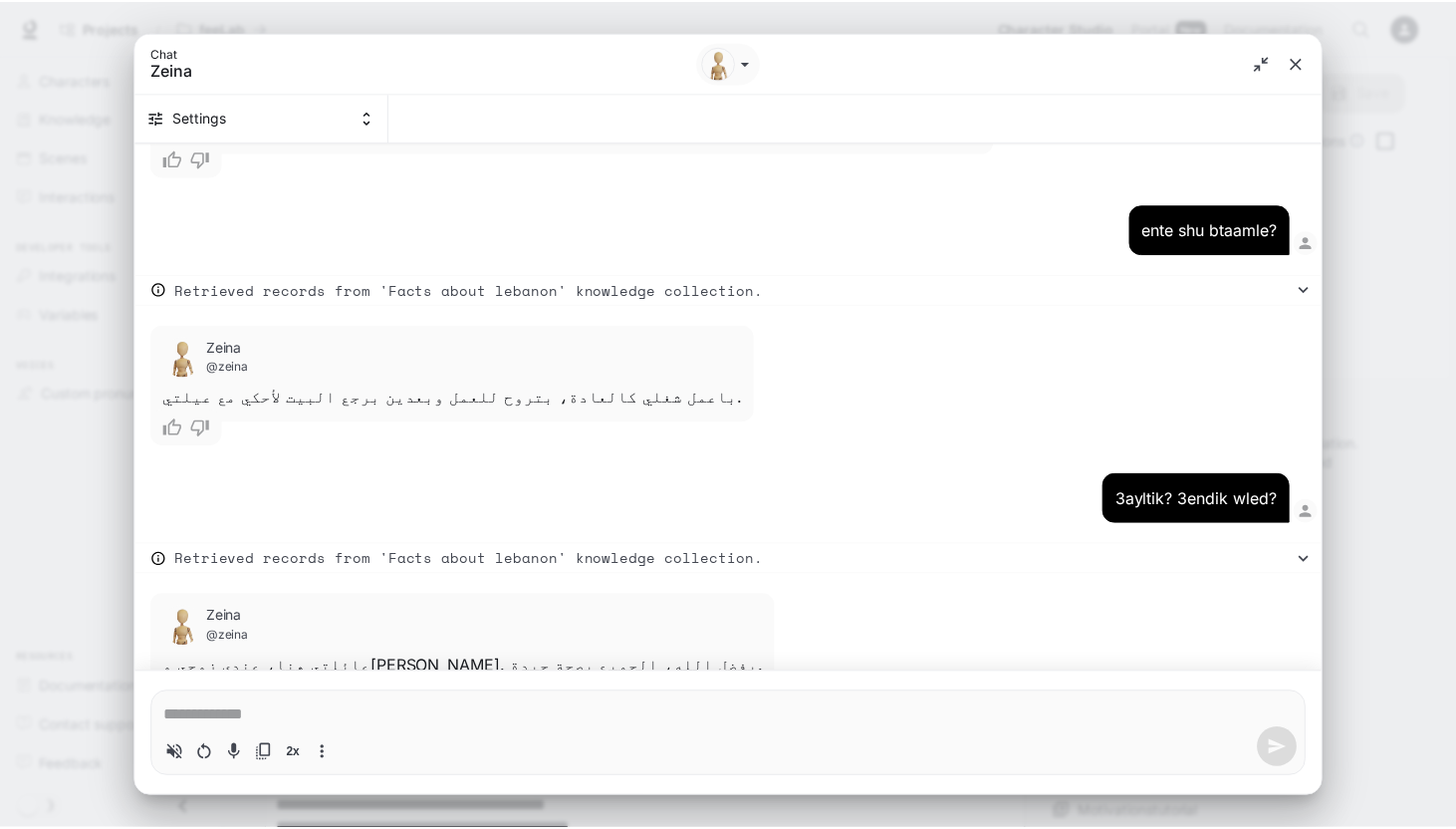 scroll, scrollTop: 4331, scrollLeft: 0, axis: vertical 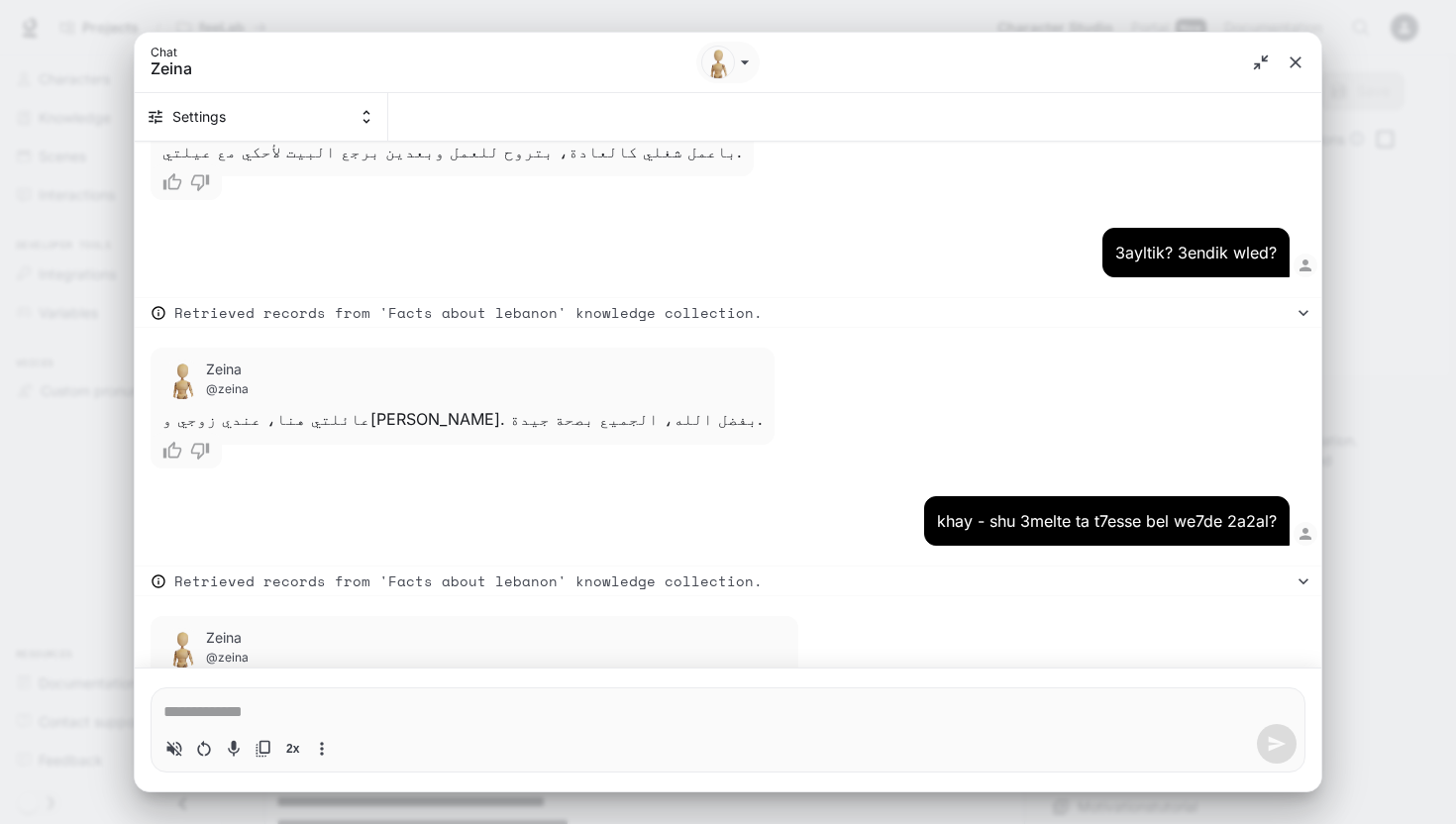 click 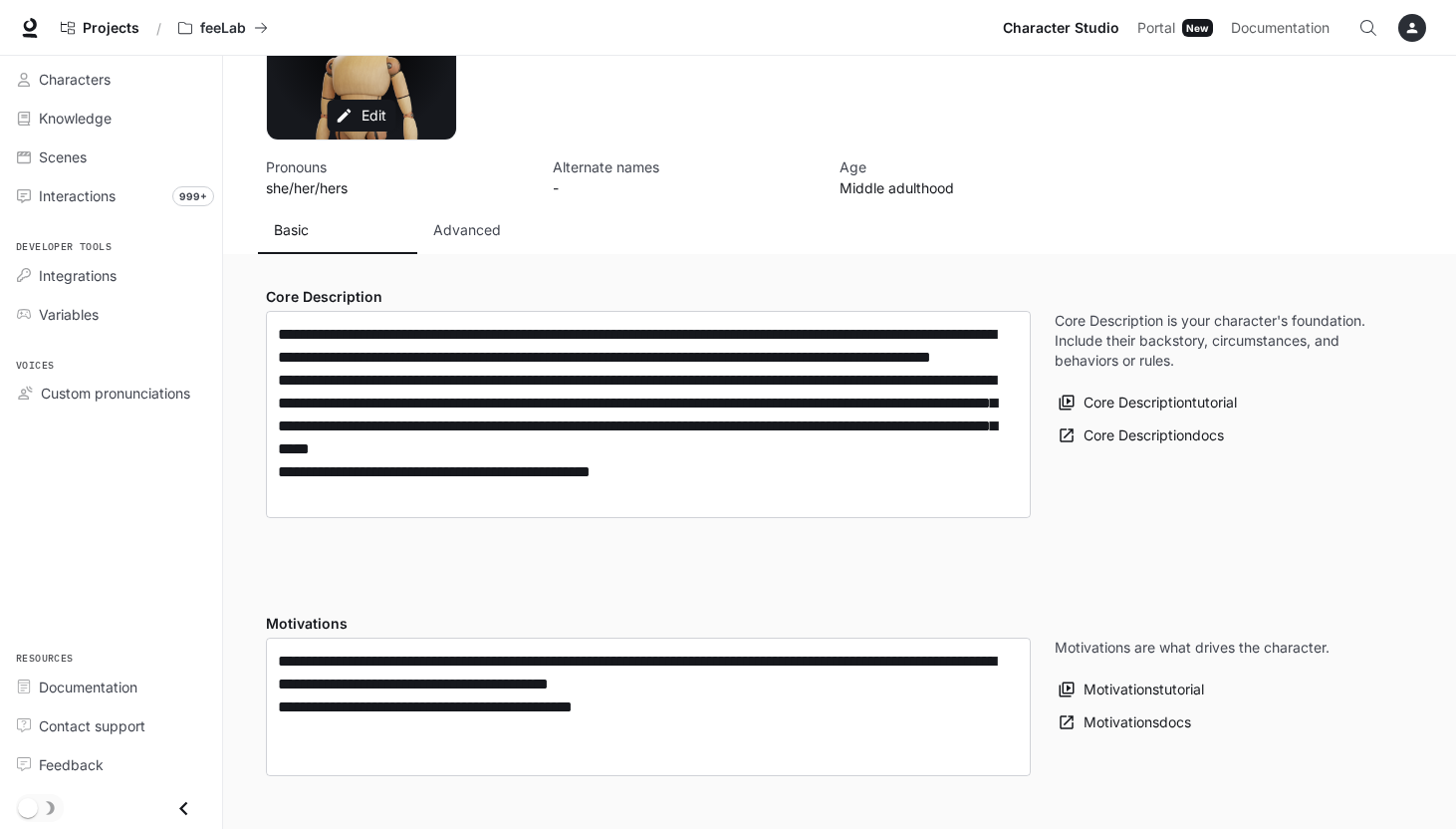 scroll, scrollTop: 133, scrollLeft: 0, axis: vertical 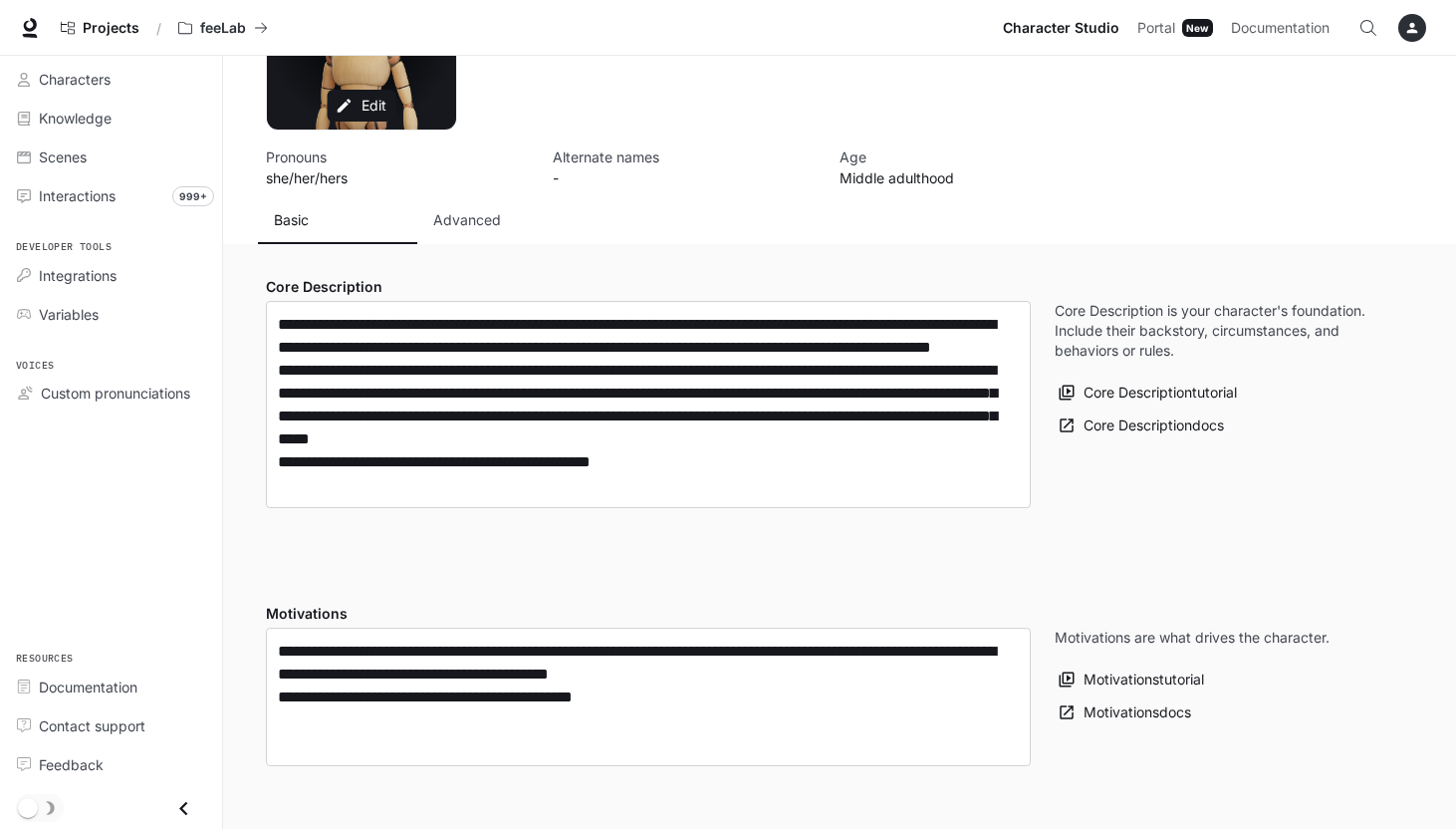 click on "**********" at bounding box center [648, 405] 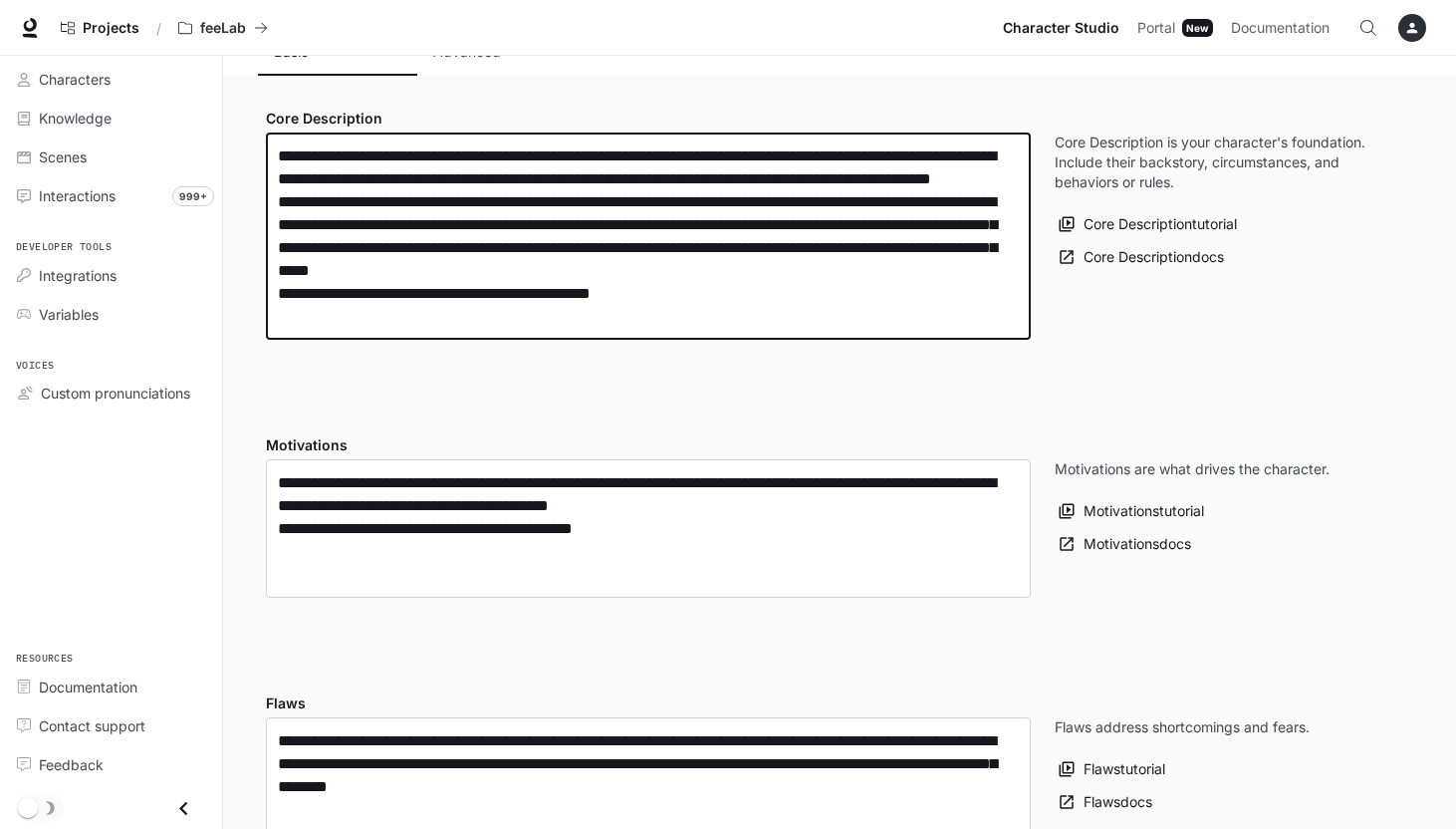 scroll, scrollTop: 304, scrollLeft: 0, axis: vertical 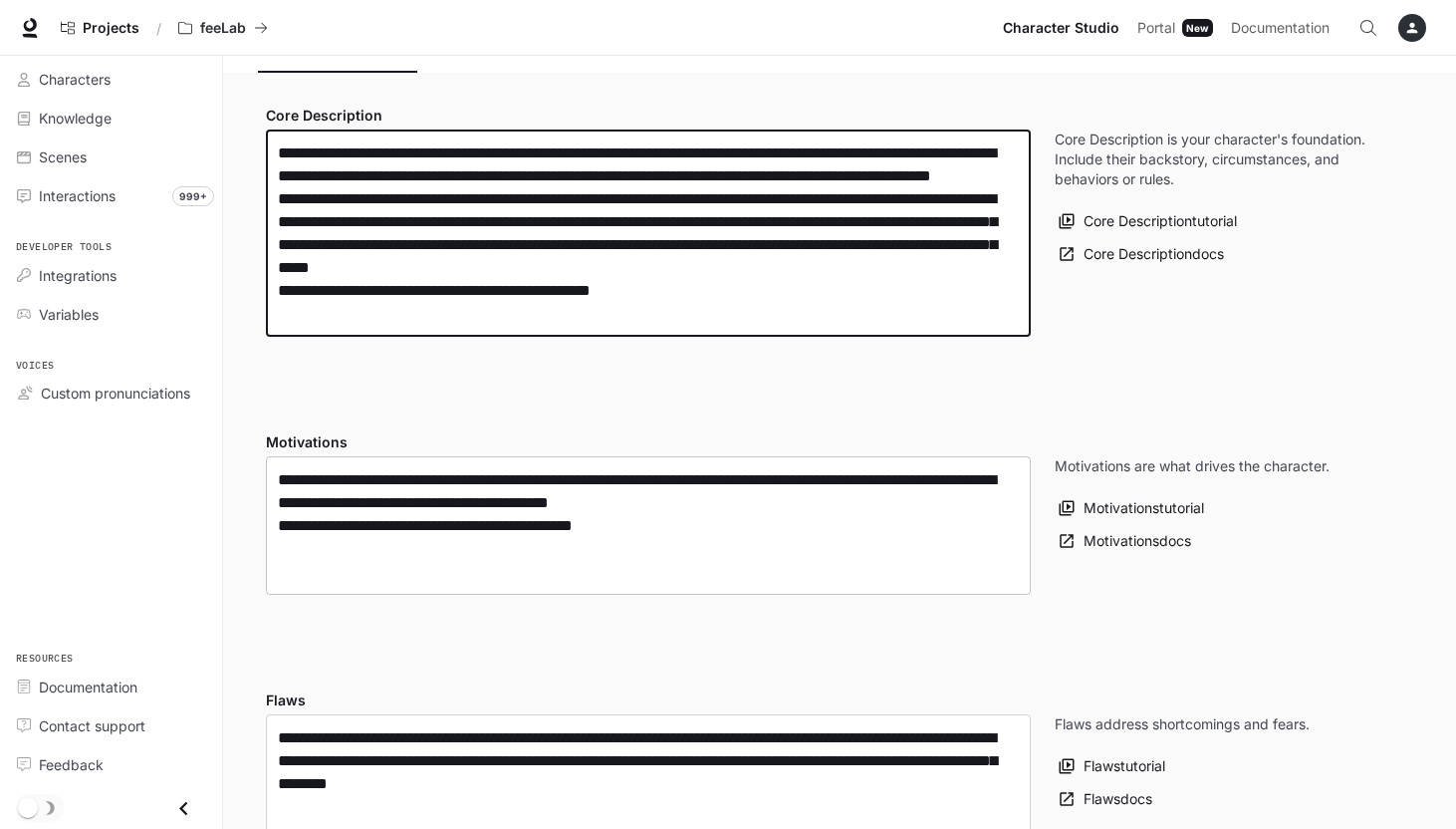 click on "**********" at bounding box center (648, 525) 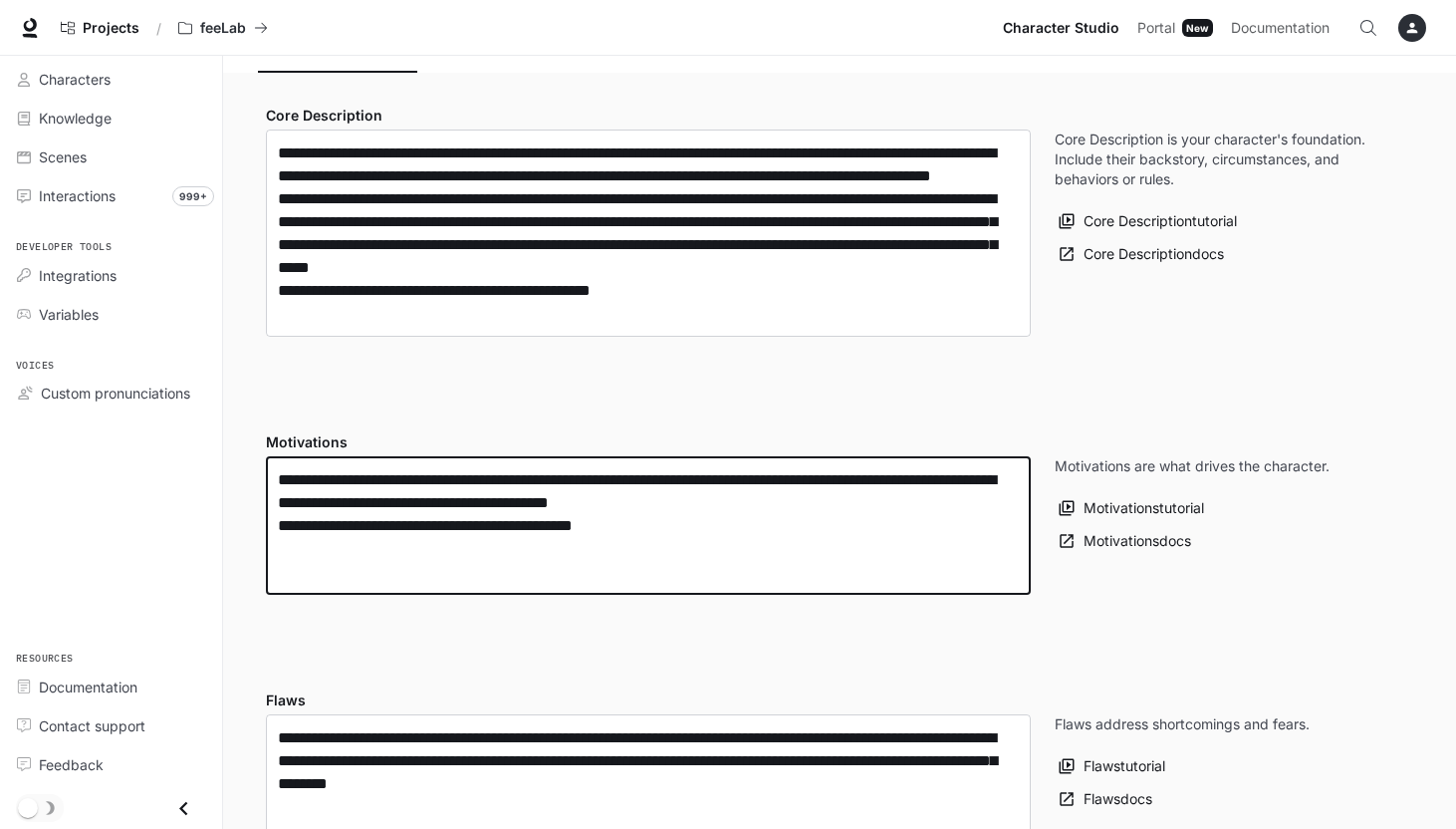 paste on "**********" 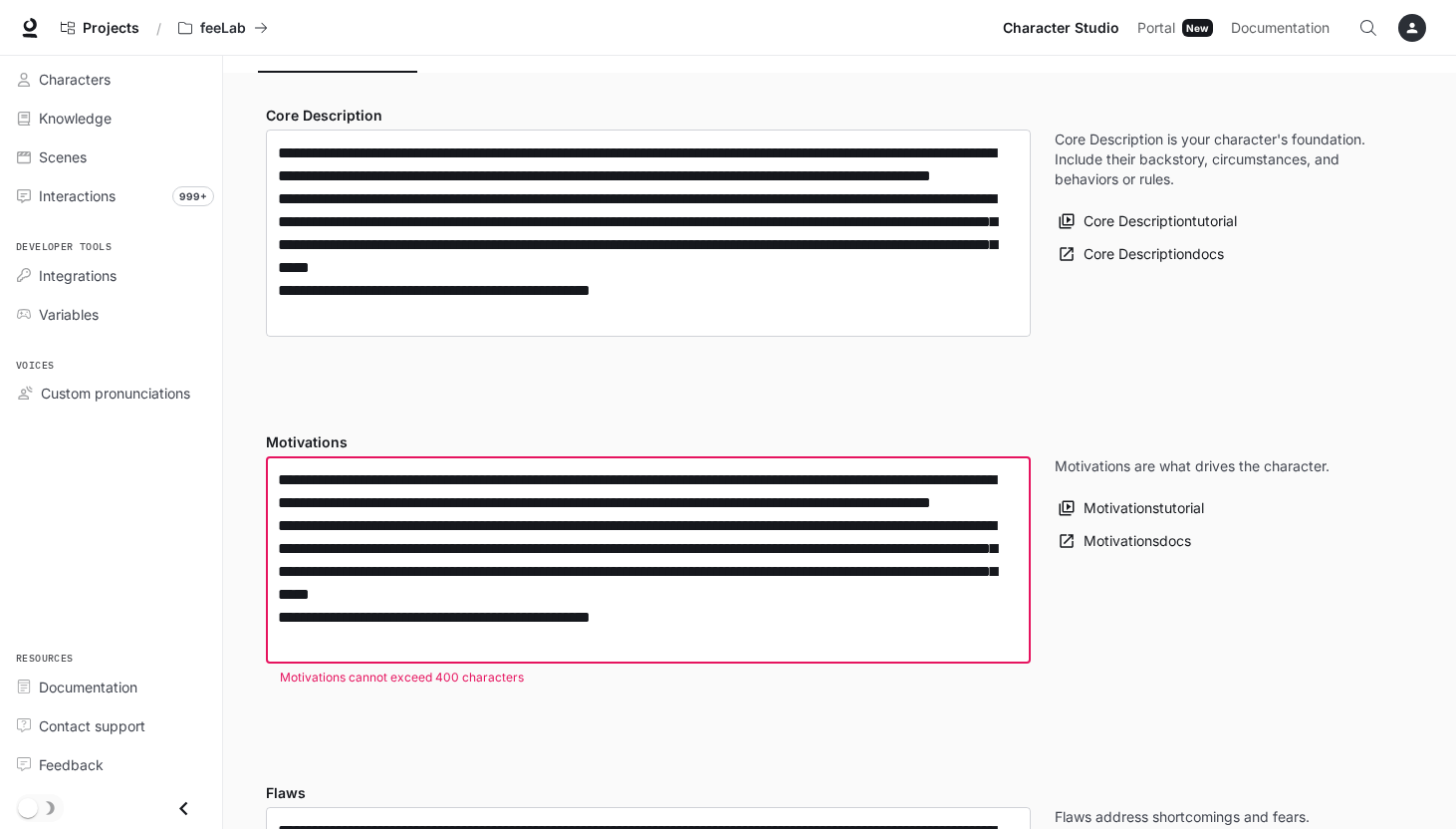 type on "**********" 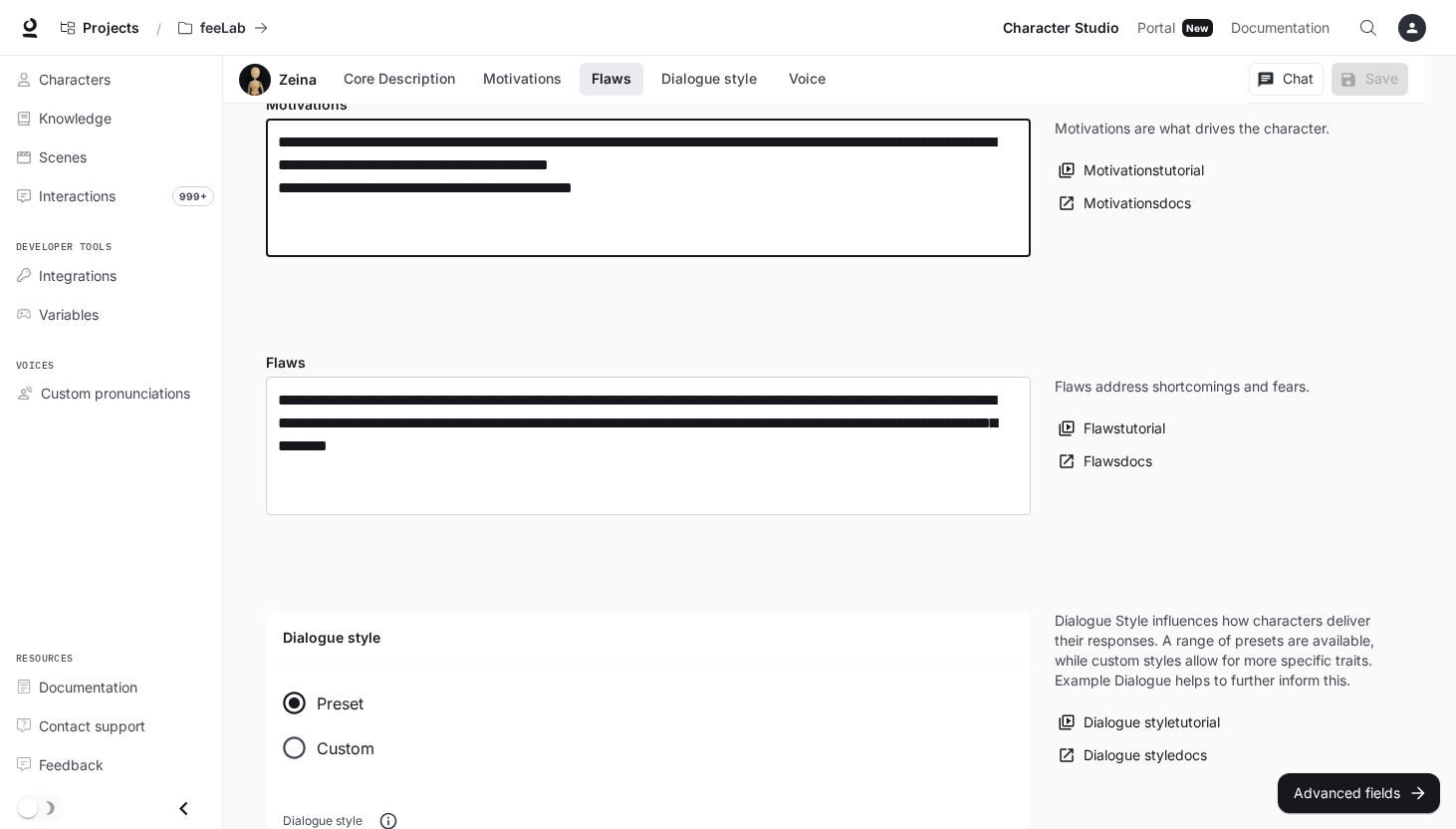 scroll, scrollTop: 665, scrollLeft: 0, axis: vertical 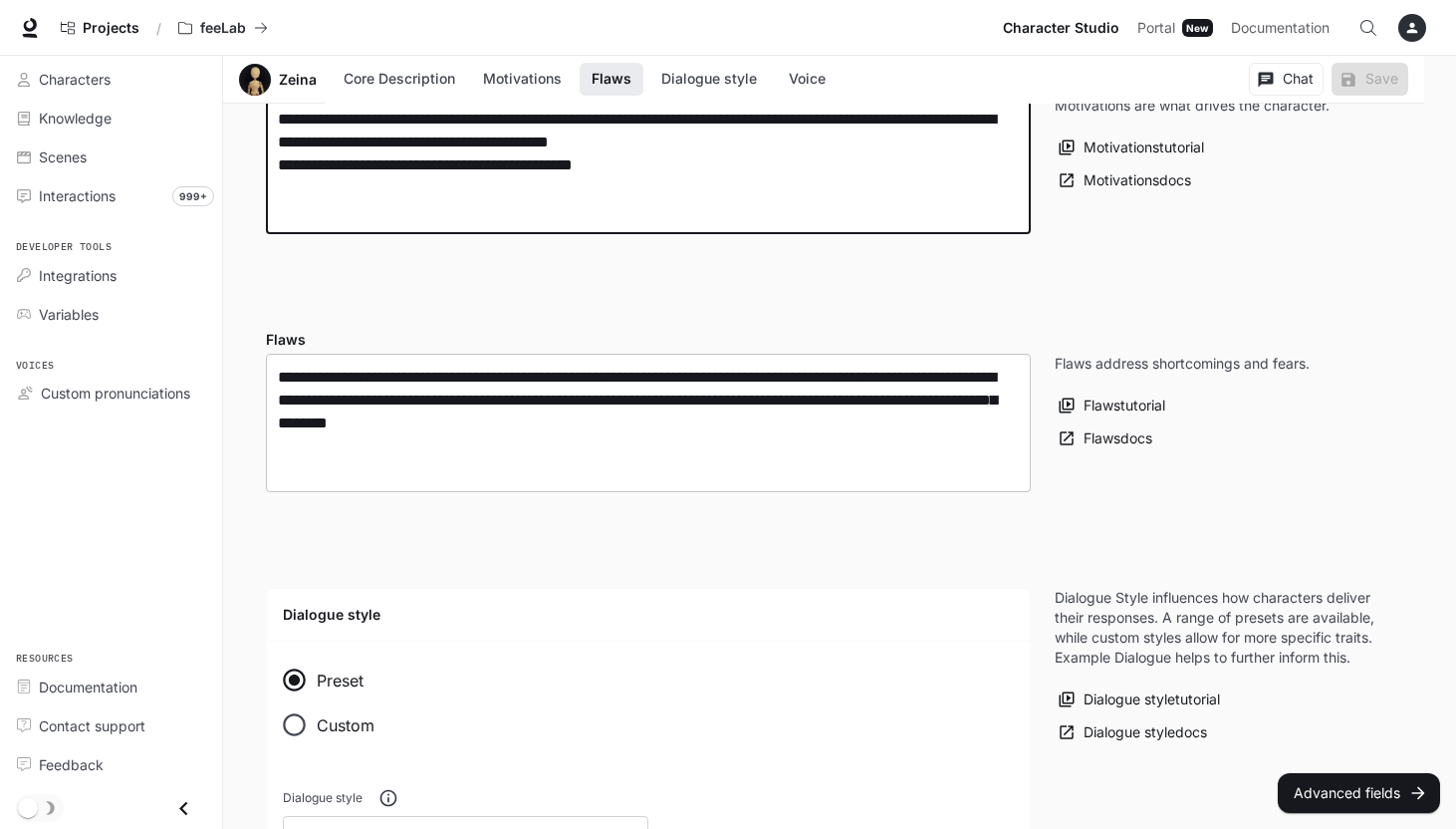 click on "**********" at bounding box center (648, 422) 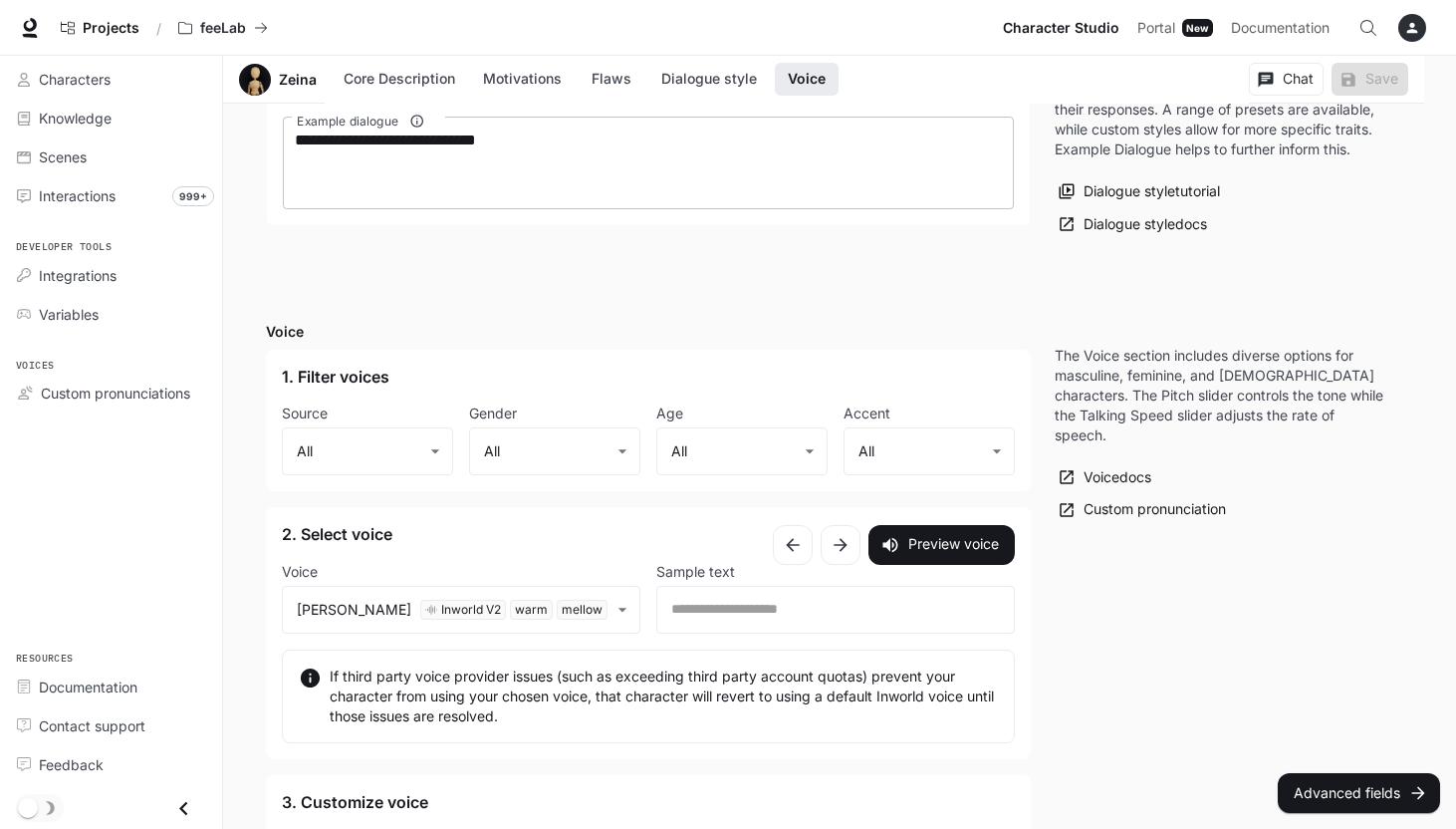 scroll, scrollTop: 1176, scrollLeft: 0, axis: vertical 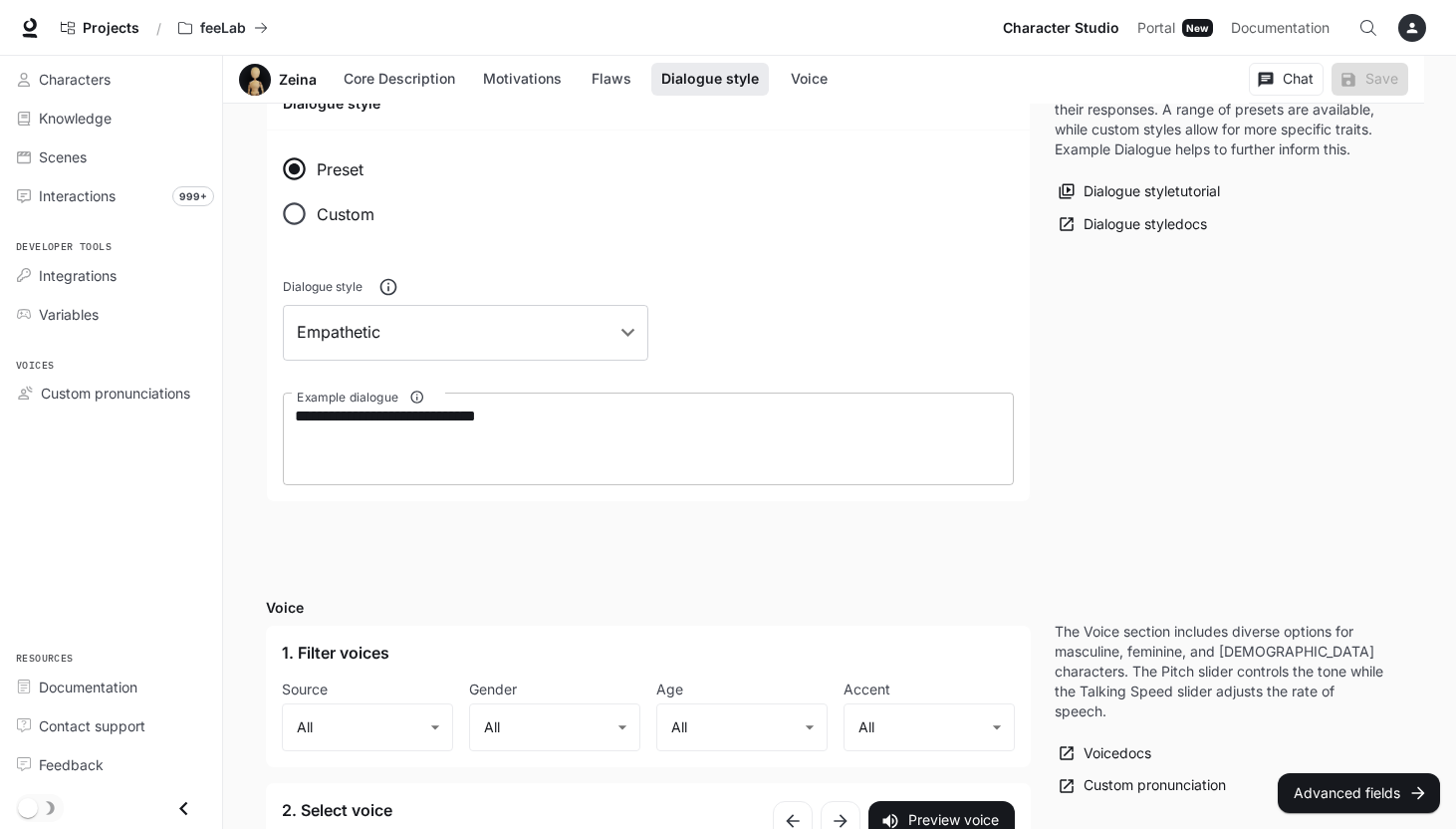 click on "**********" at bounding box center (648, 438) 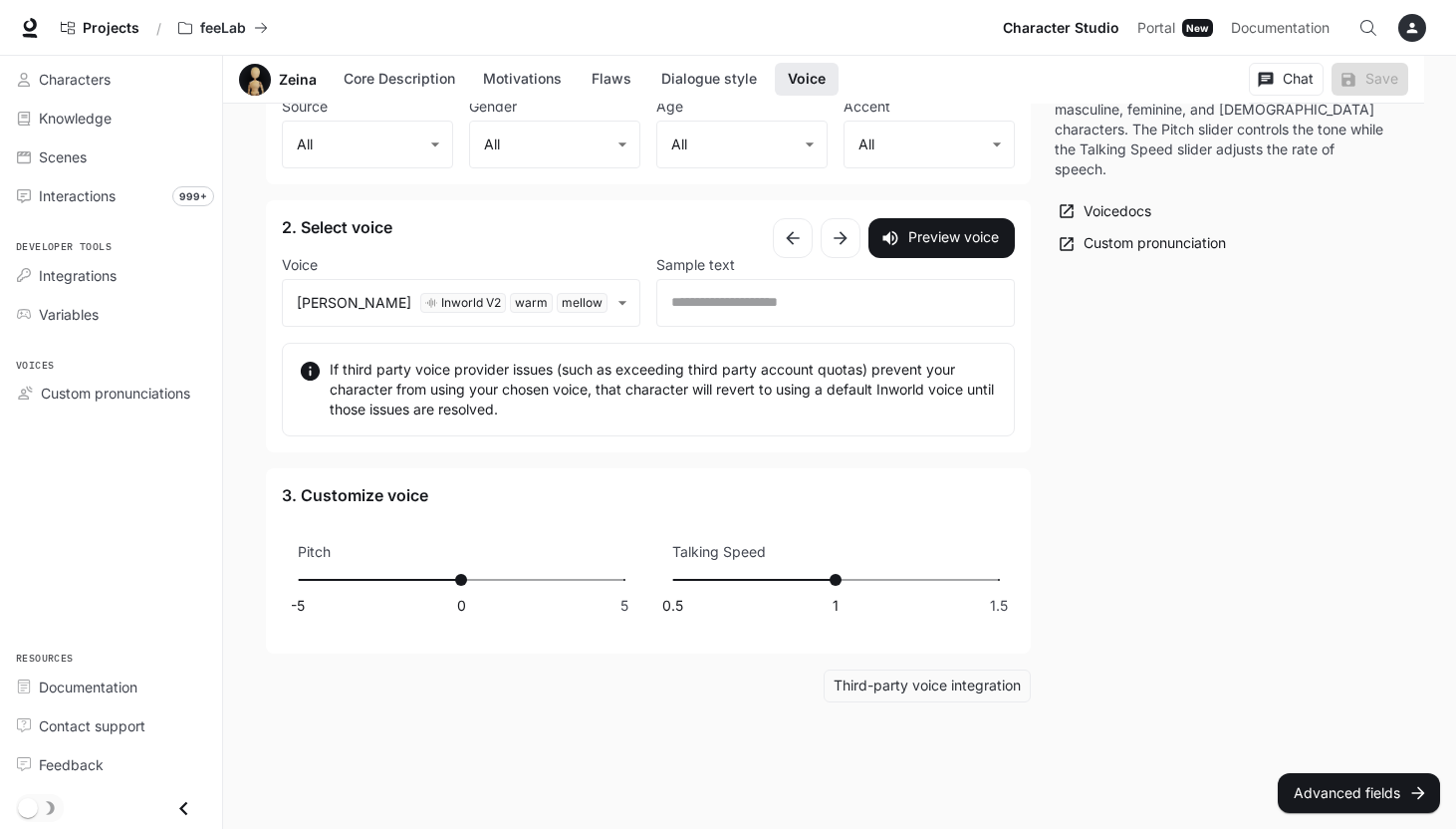 scroll, scrollTop: 1742, scrollLeft: 0, axis: vertical 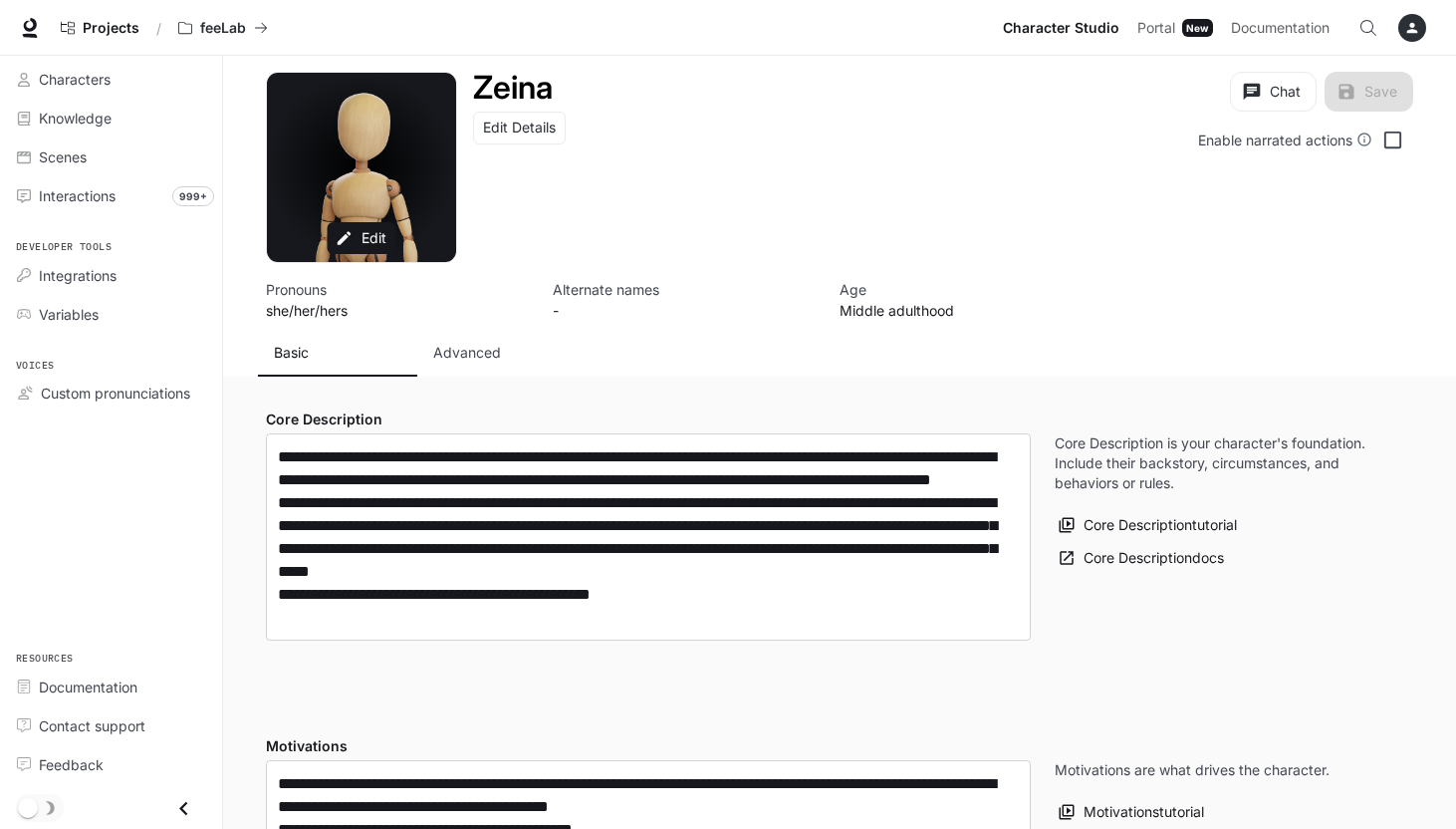 type on "**********" 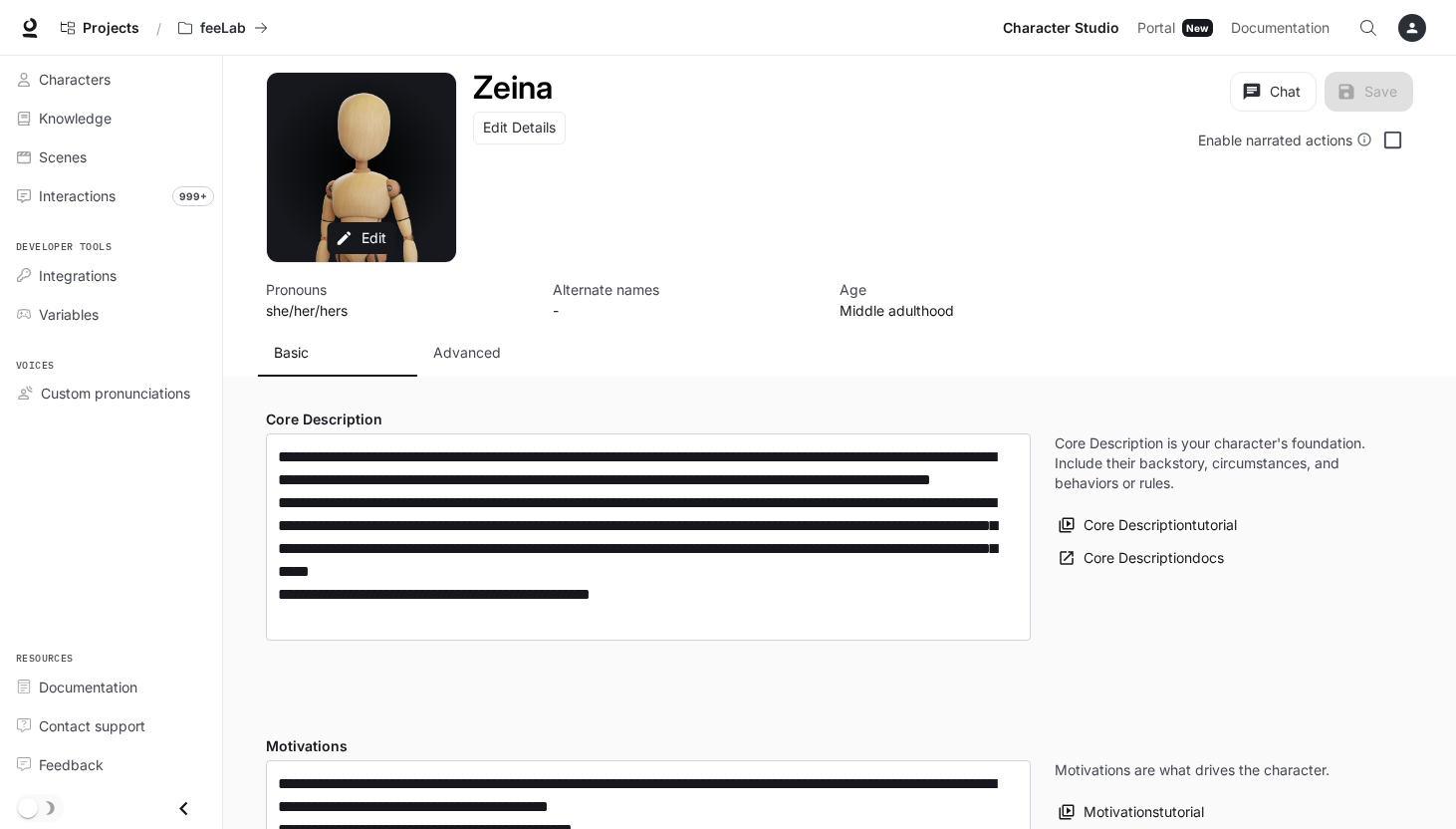 scroll, scrollTop: 118, scrollLeft: 0, axis: vertical 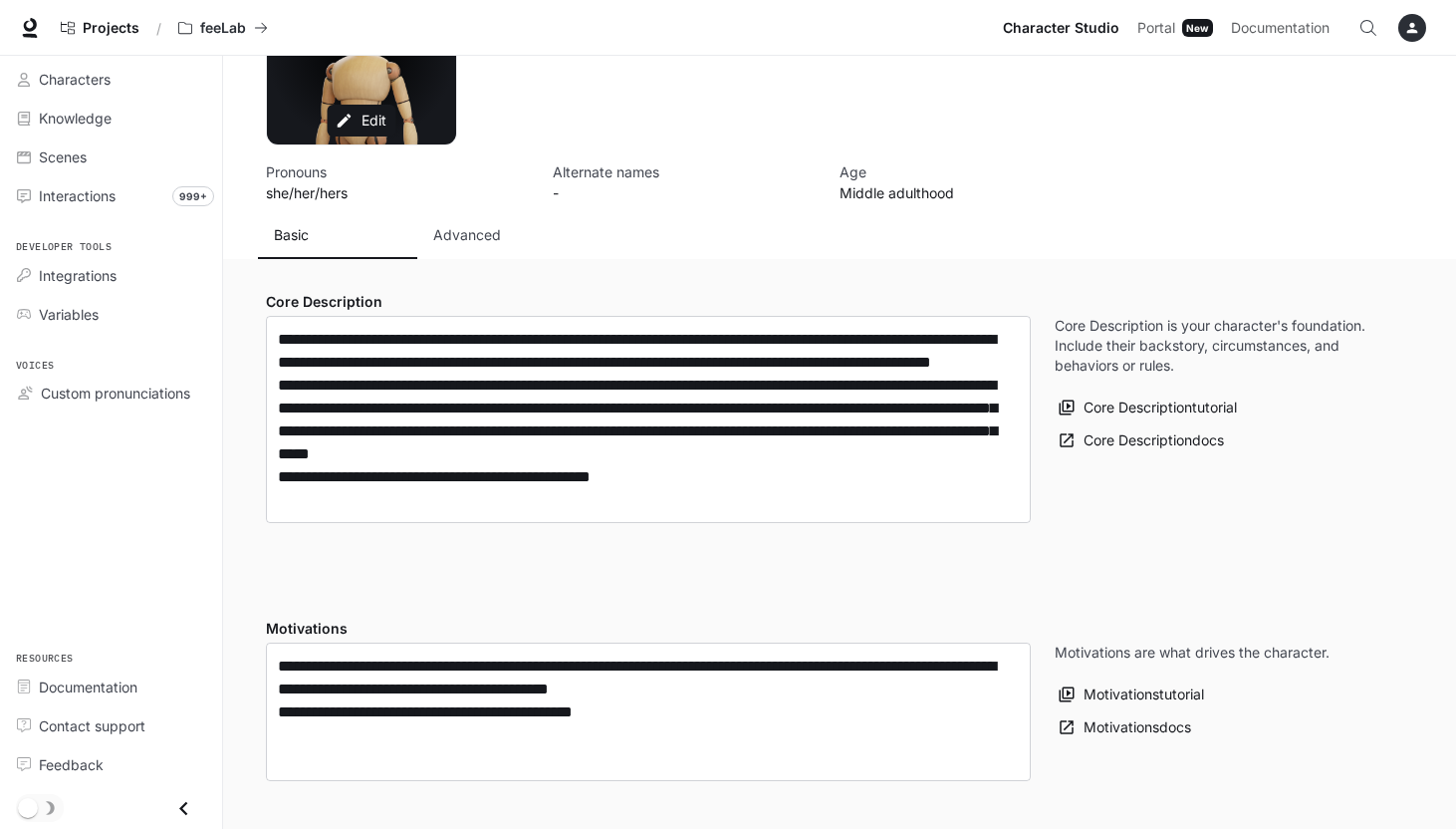 click on "Advanced" at bounding box center [497, 235] 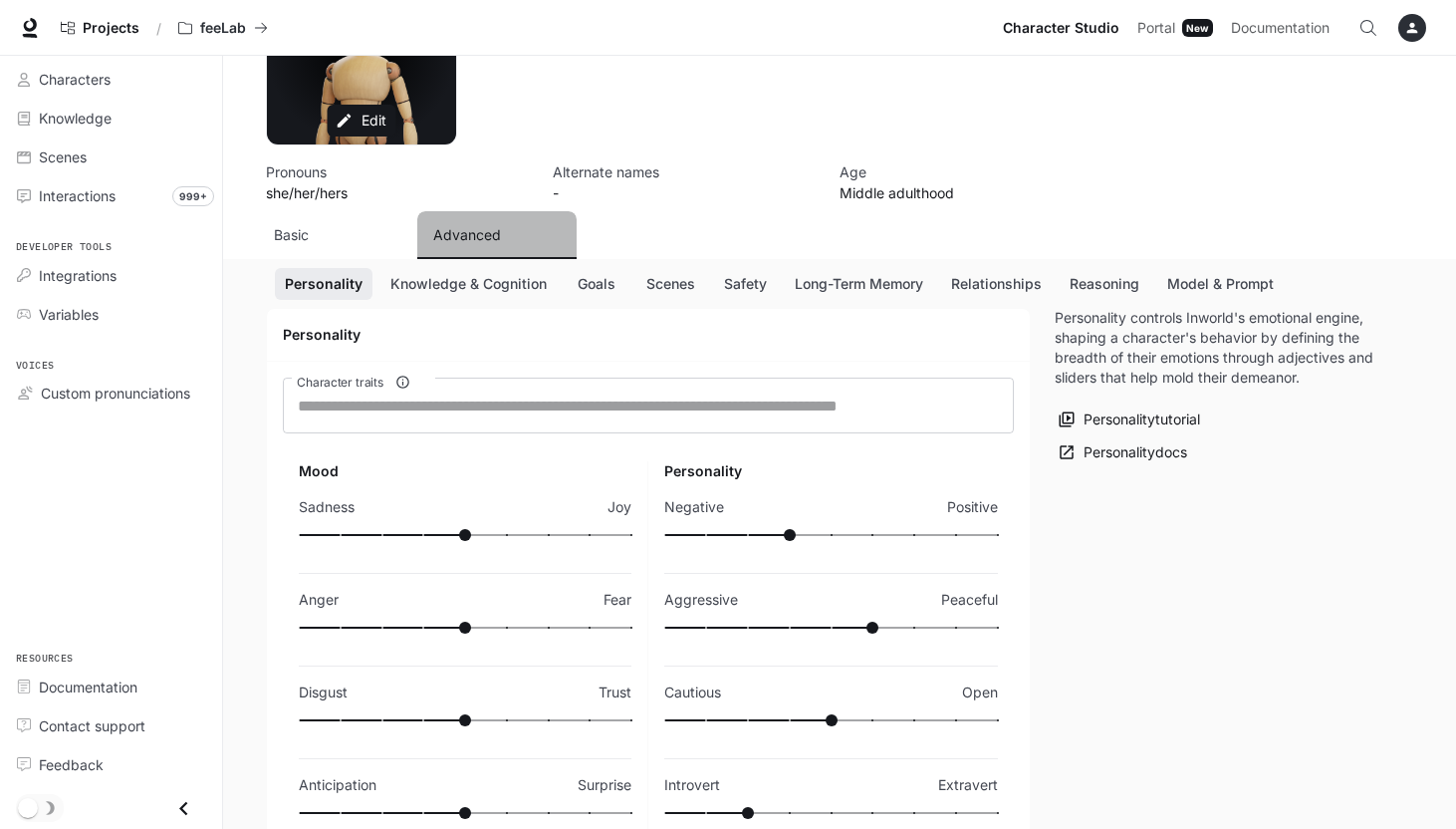click on "Advanced" at bounding box center [497, 235] 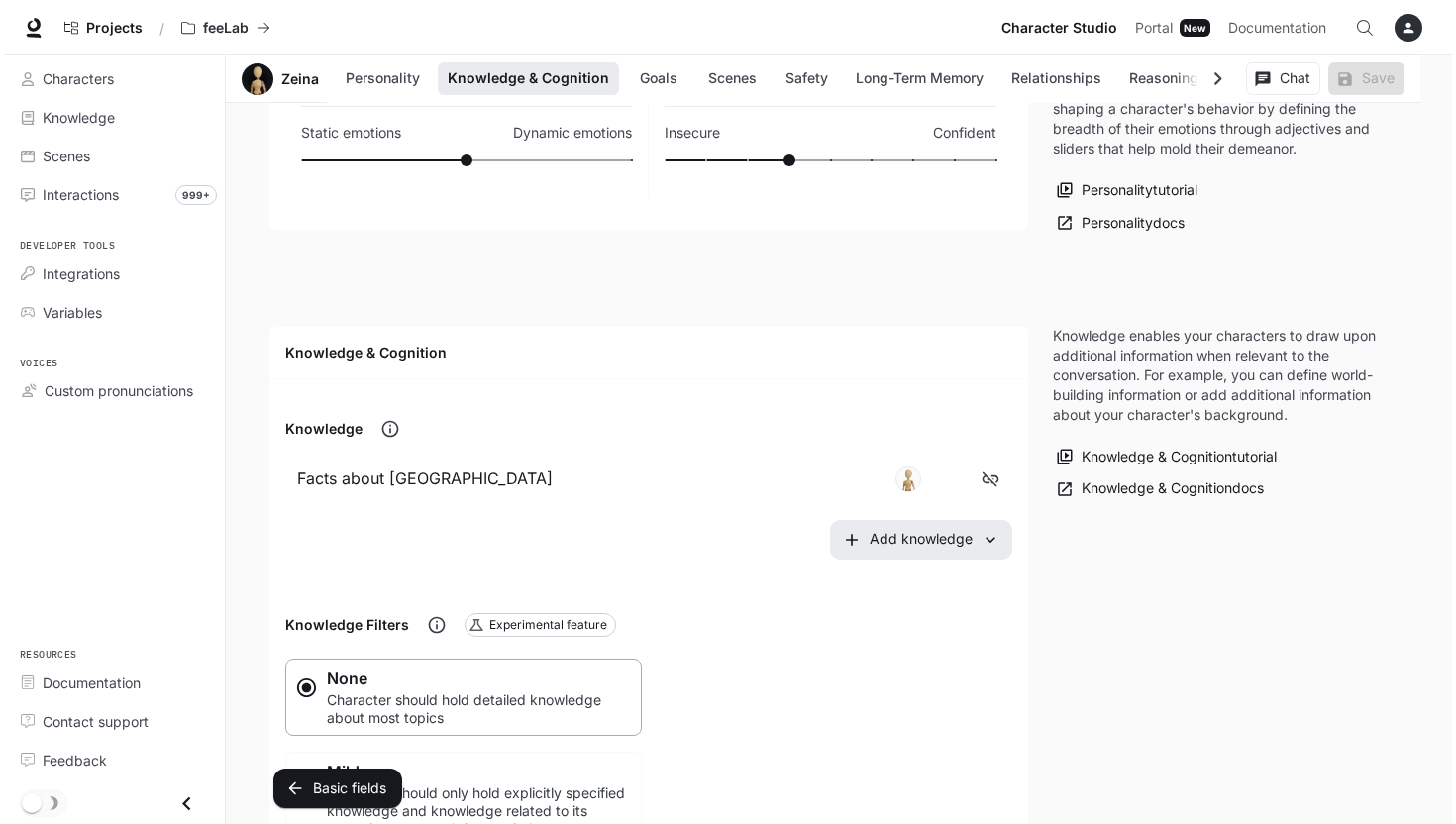 scroll, scrollTop: 1064, scrollLeft: 0, axis: vertical 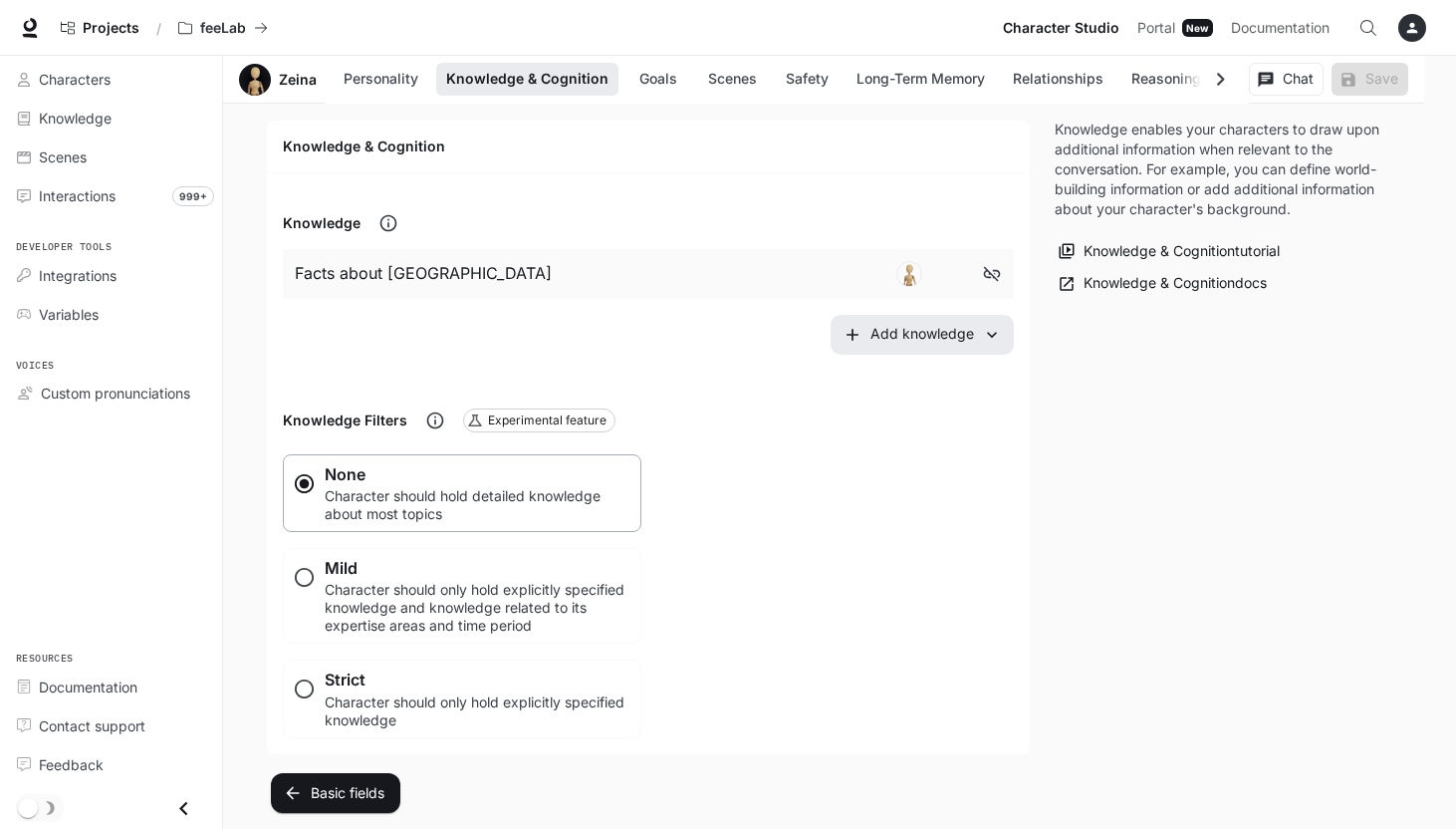 click on "Facts about [GEOGRAPHIC_DATA]" at bounding box center [435, 274] 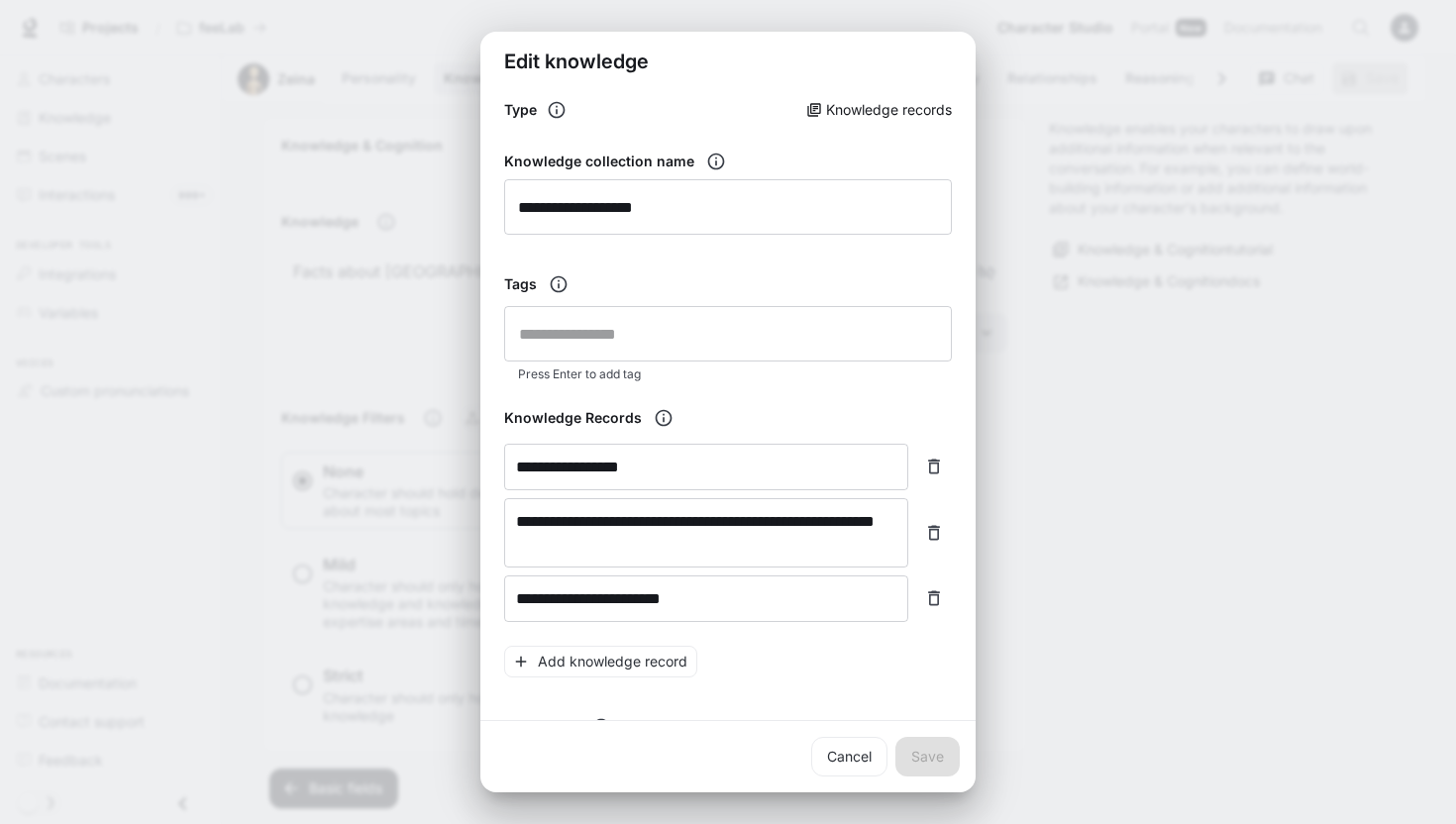 scroll, scrollTop: 0, scrollLeft: 0, axis: both 